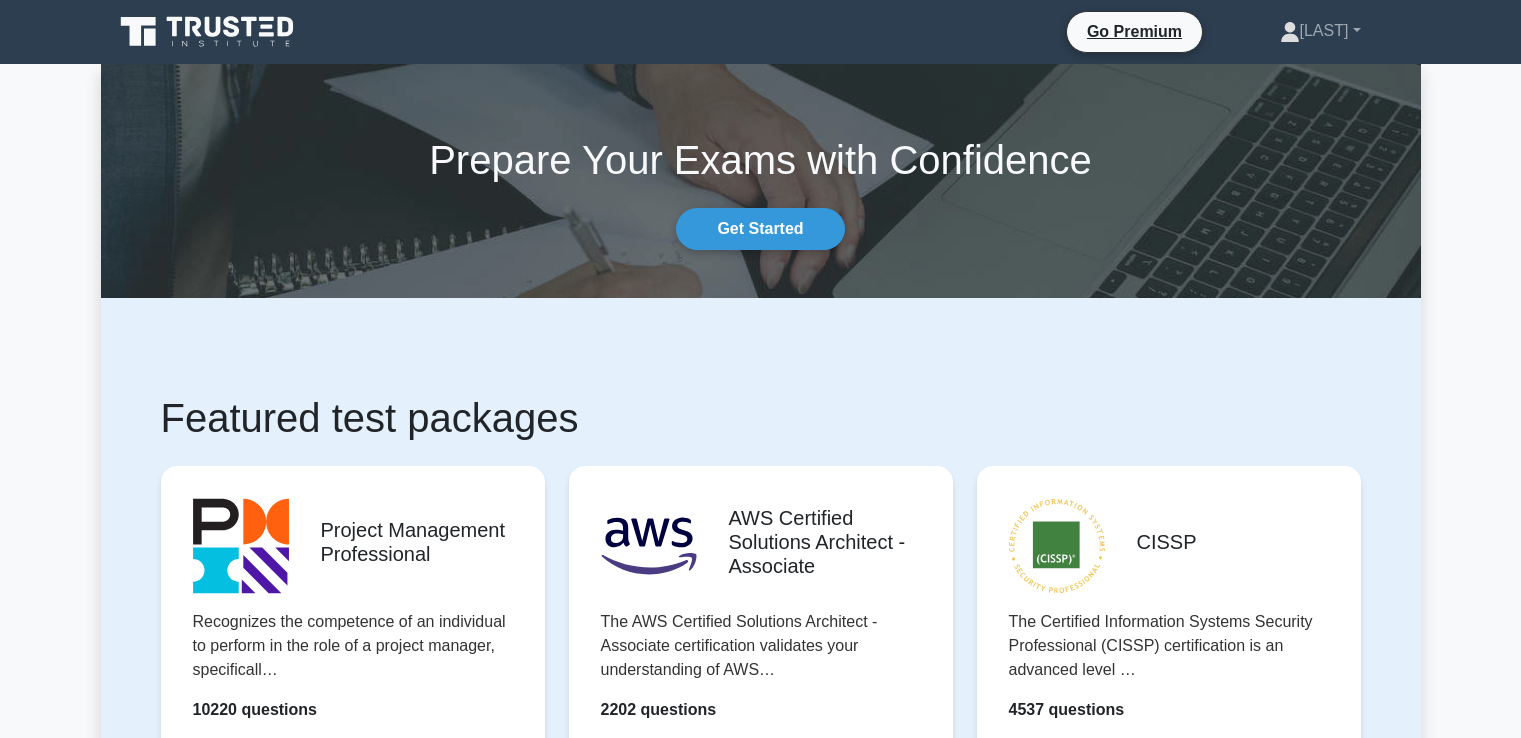 scroll, scrollTop: 0, scrollLeft: 0, axis: both 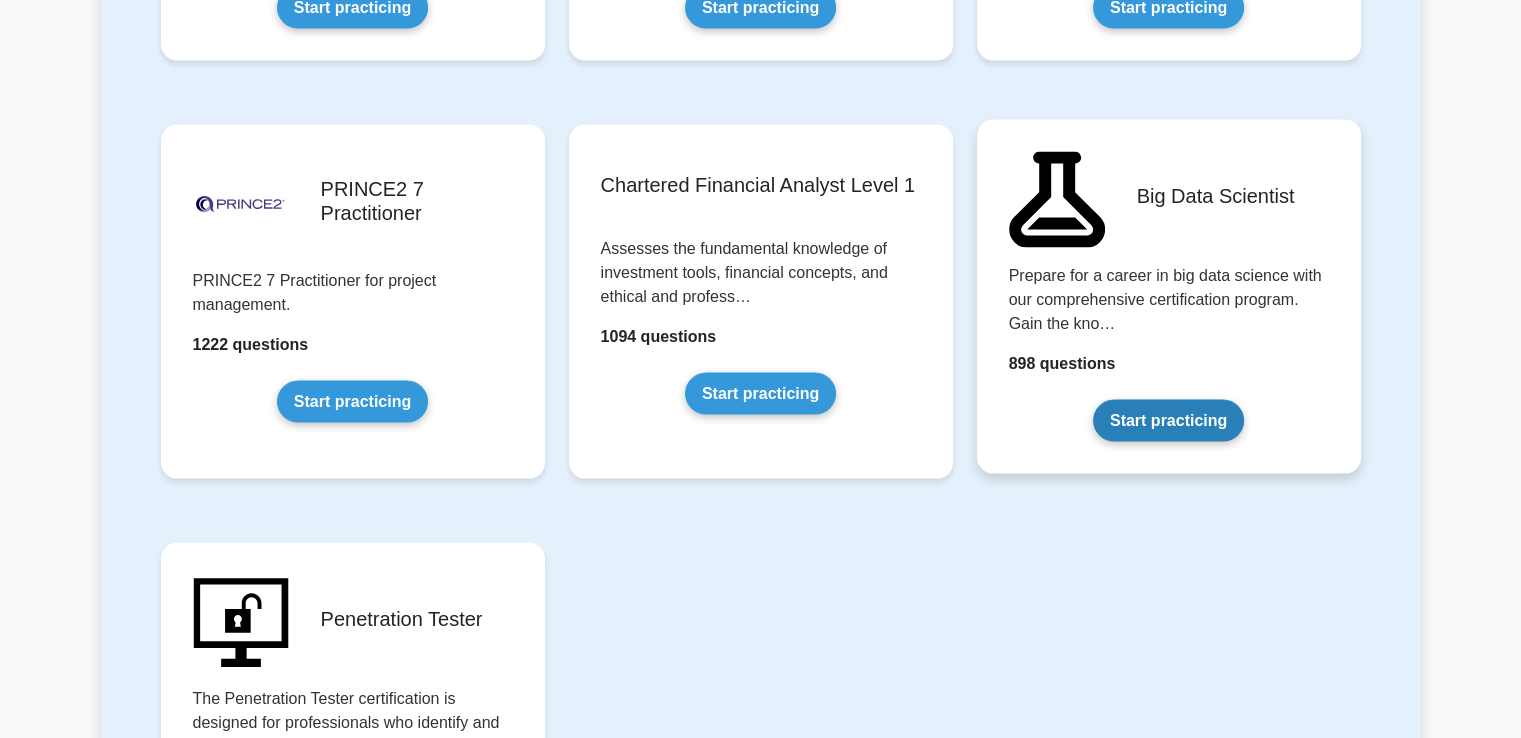 click on "Start practicing" at bounding box center [1168, 421] 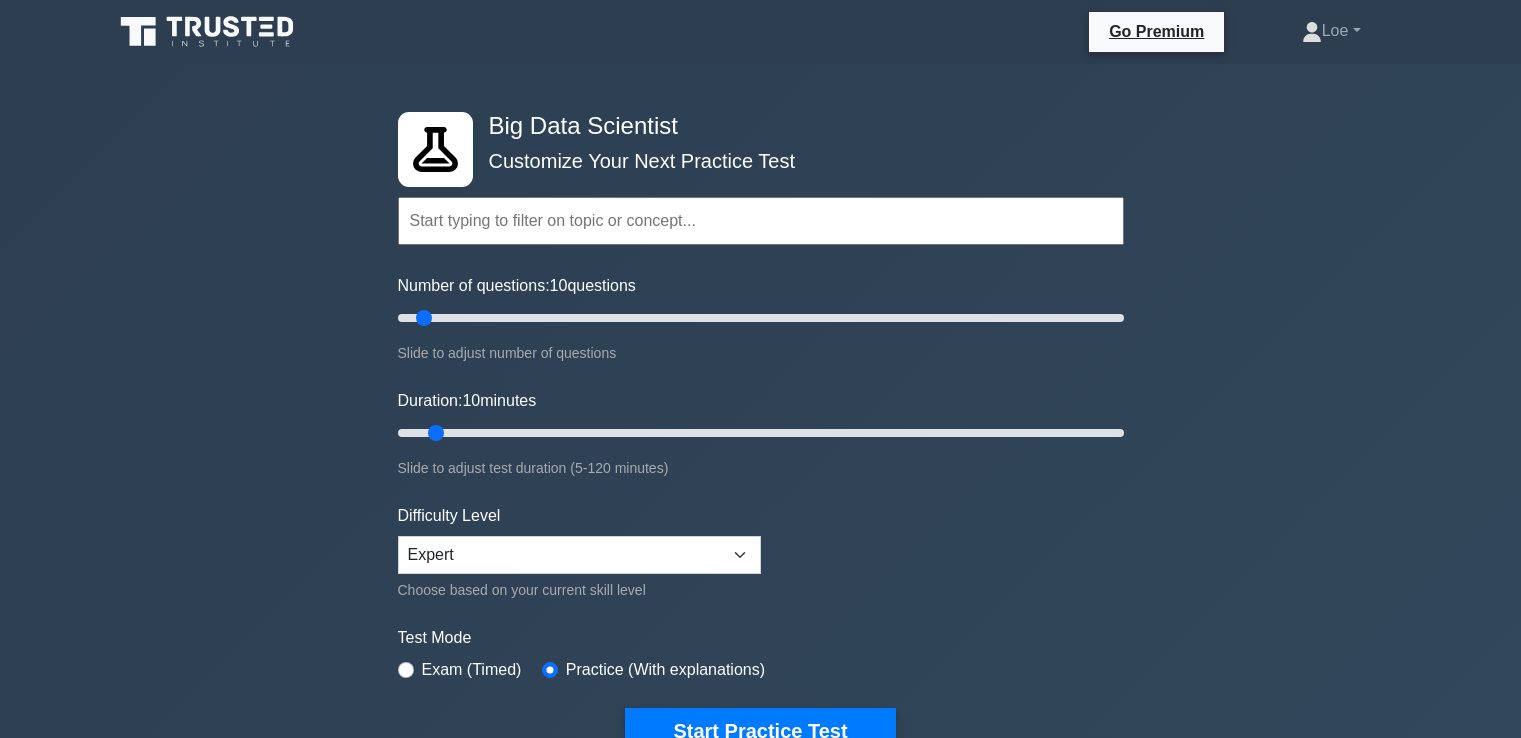 scroll, scrollTop: 0, scrollLeft: 0, axis: both 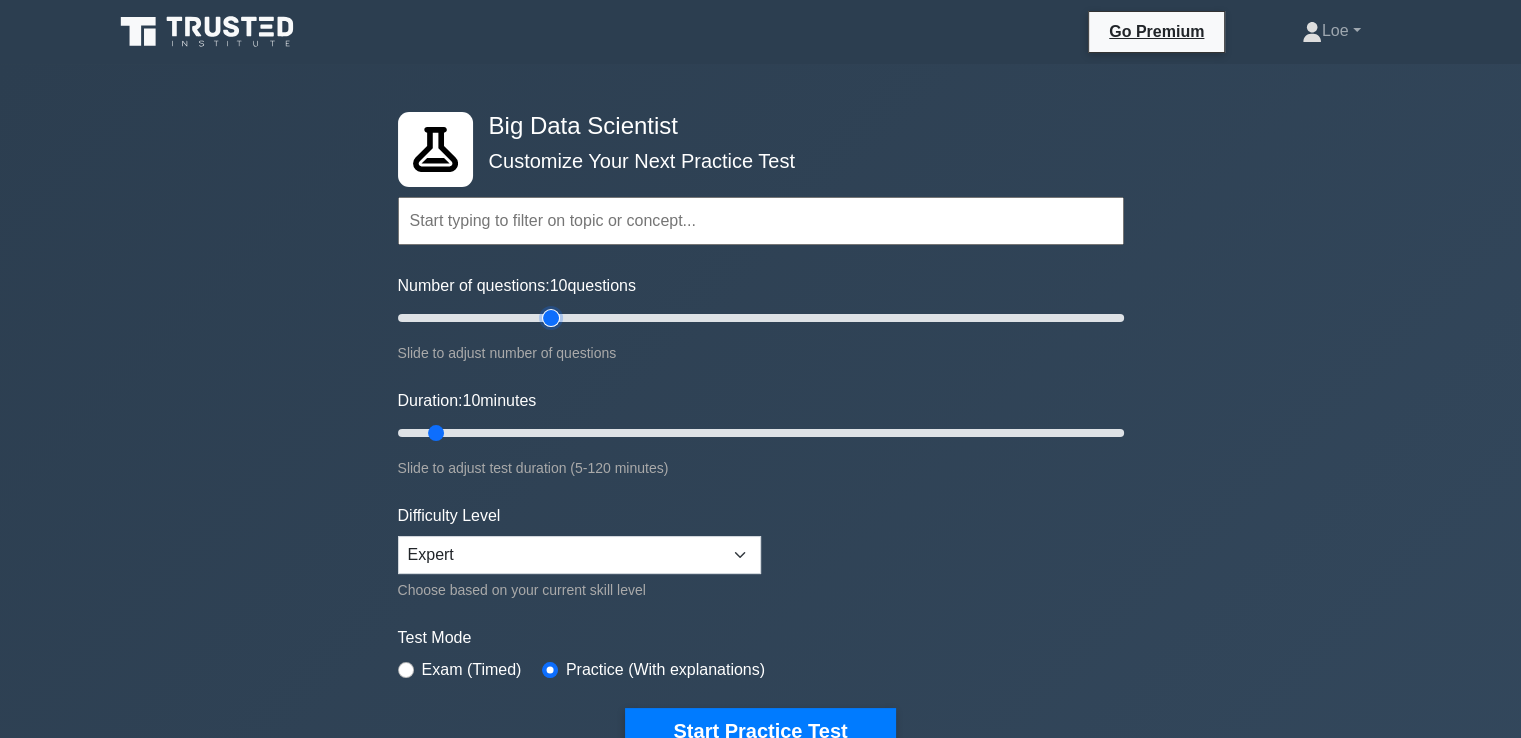 click on "Number of questions:  10  questions" at bounding box center [761, 318] 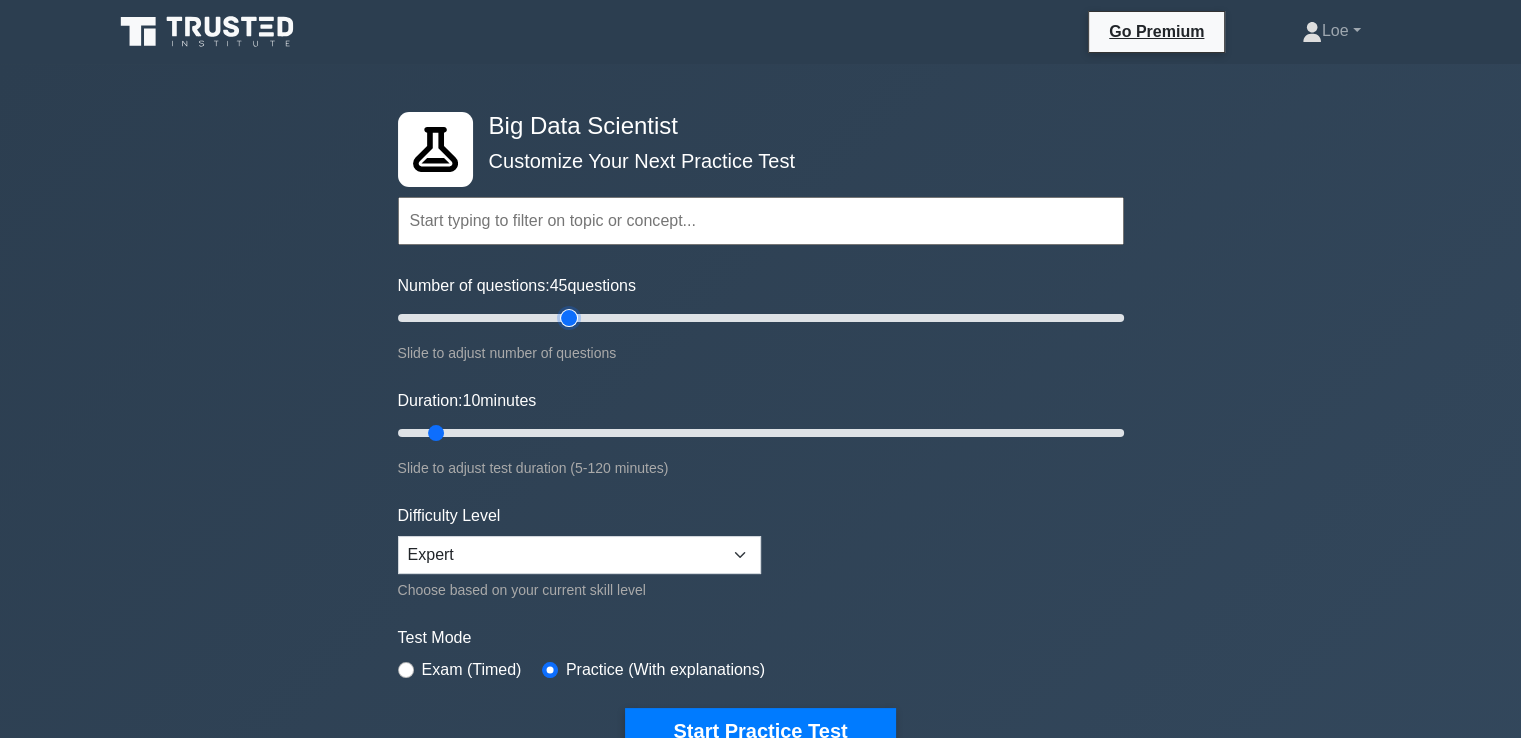 type on "50" 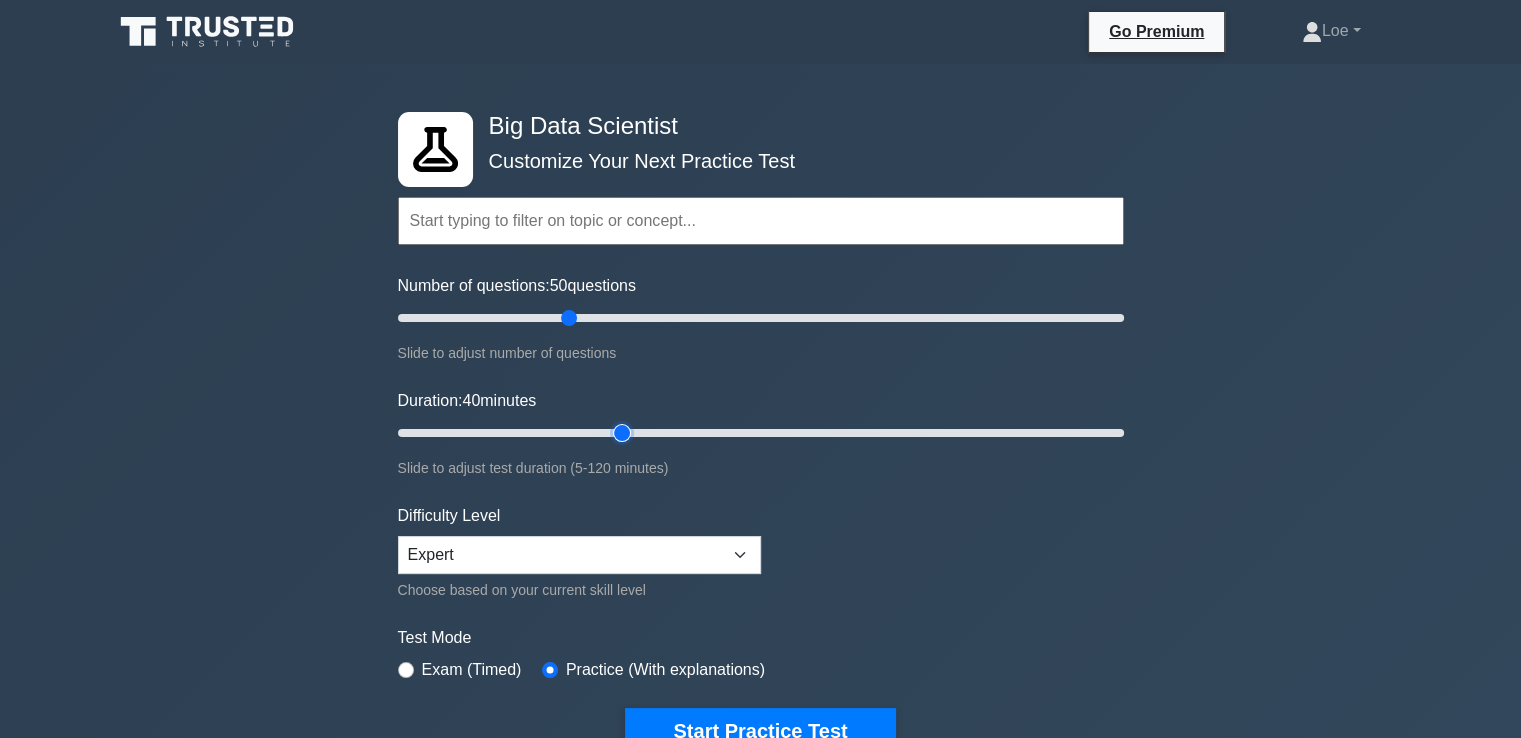 click on "Duration:  40  minutes" at bounding box center (761, 433) 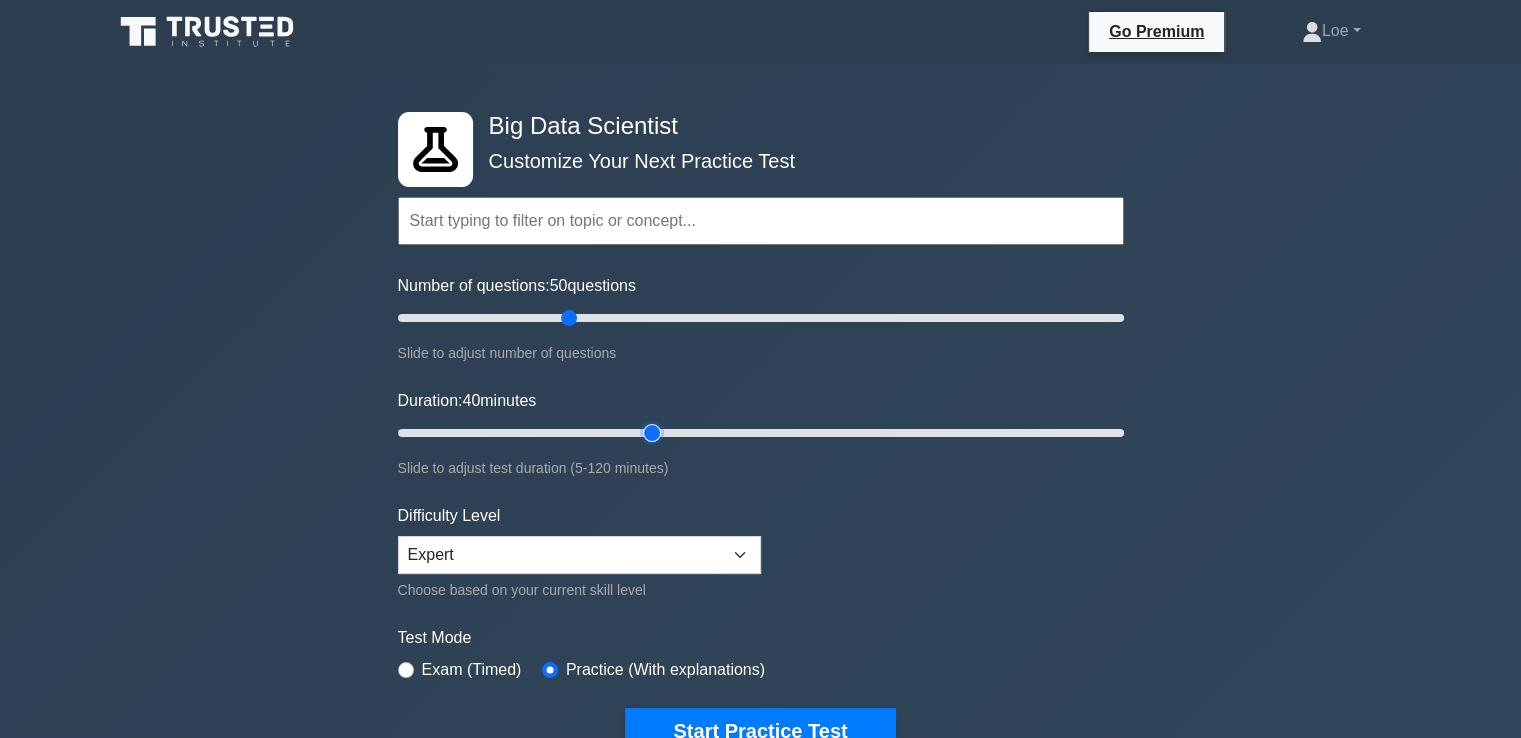 click on "Duration:  40  minutes" at bounding box center [761, 433] 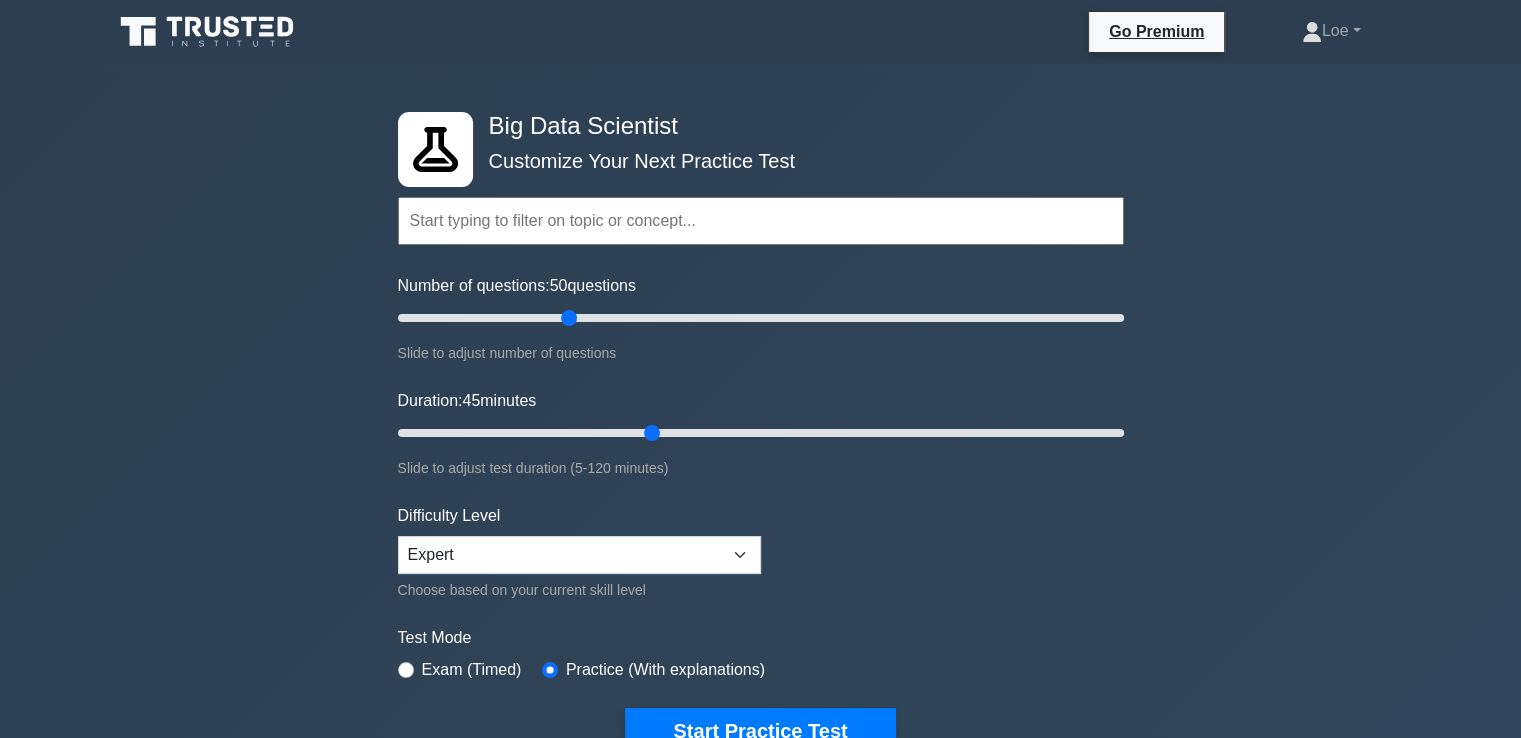 click on "Duration:  45  minutes
Slide to adjust test duration (5-120 minutes)" at bounding box center (761, 434) 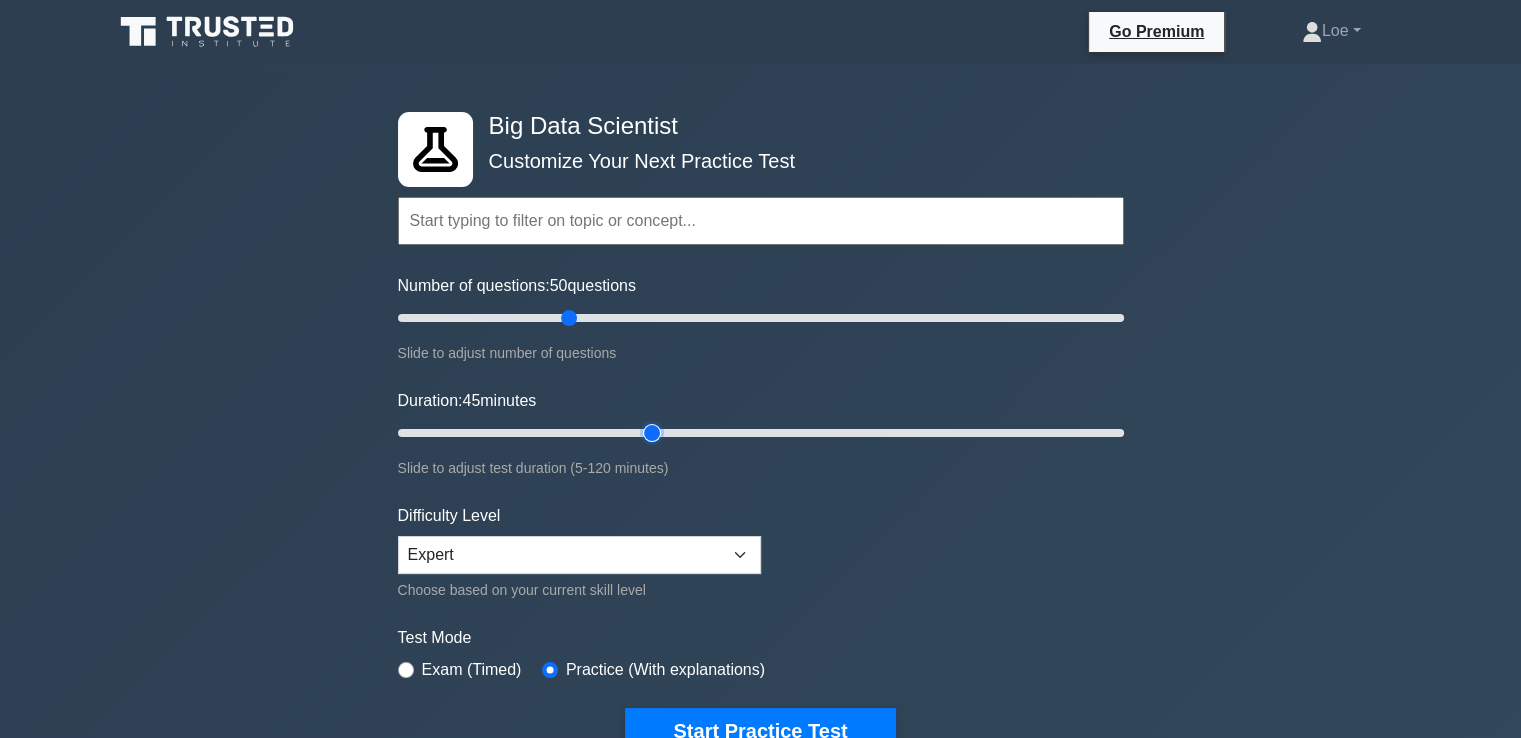 click on "Duration:  45  minutes" at bounding box center (761, 433) 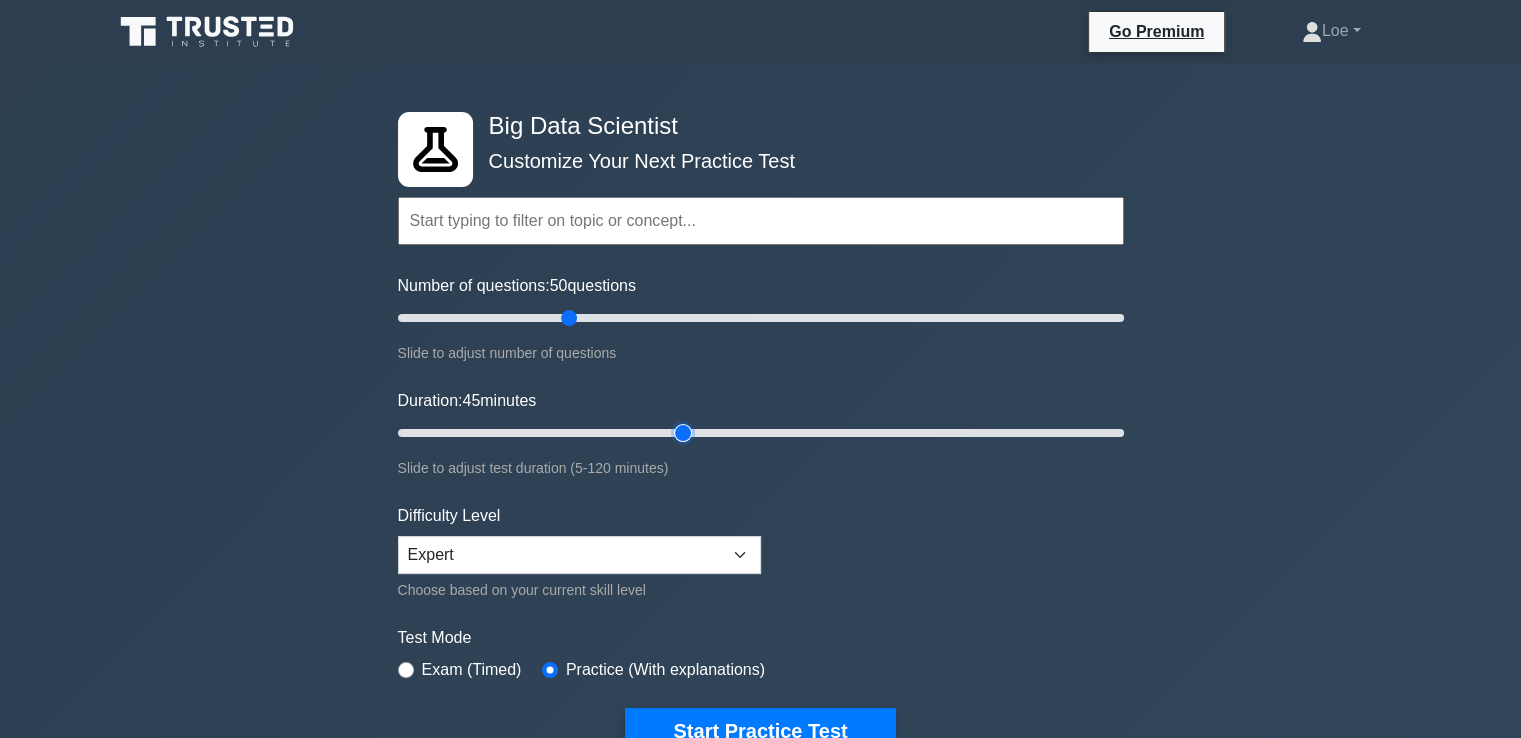 type on "50" 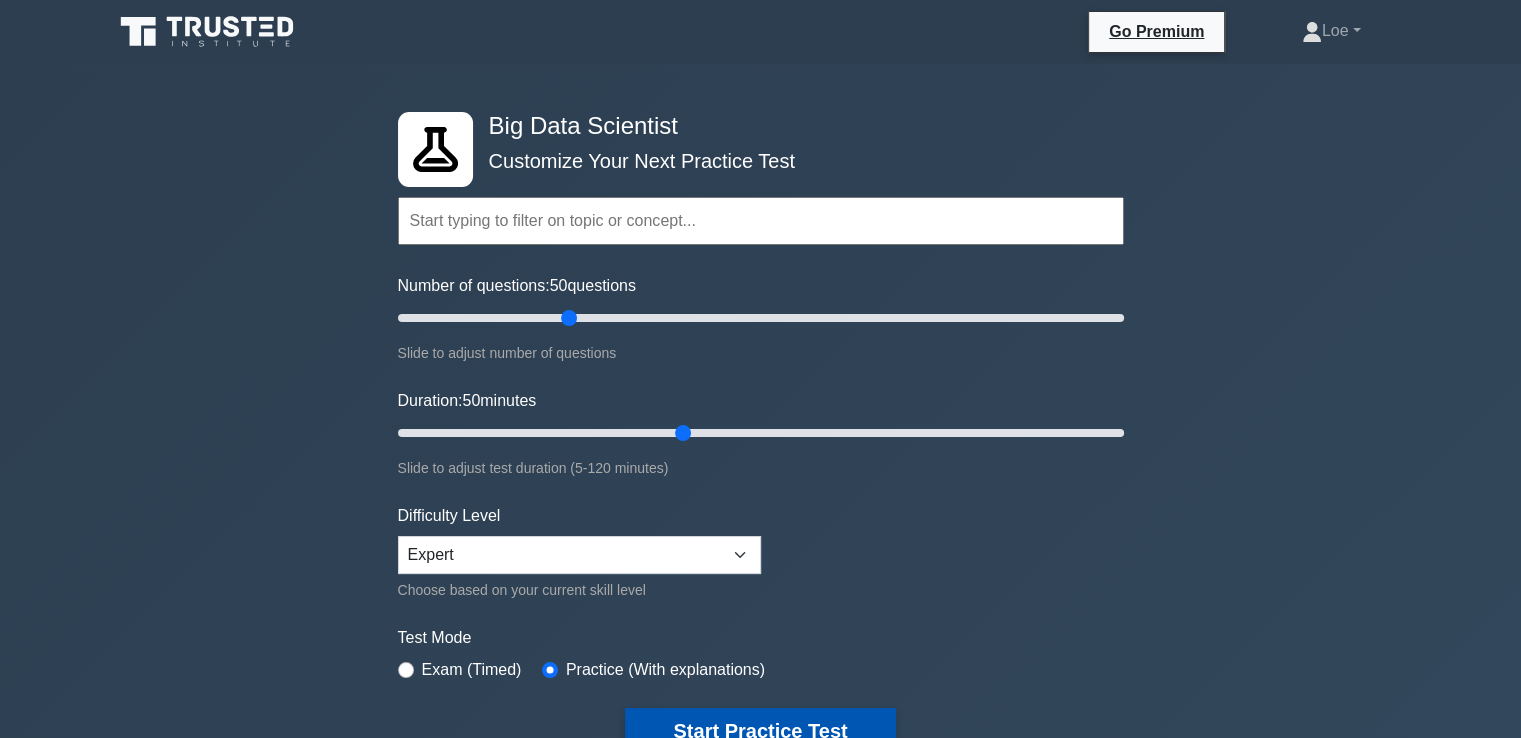 click on "Start Practice Test" at bounding box center [760, 731] 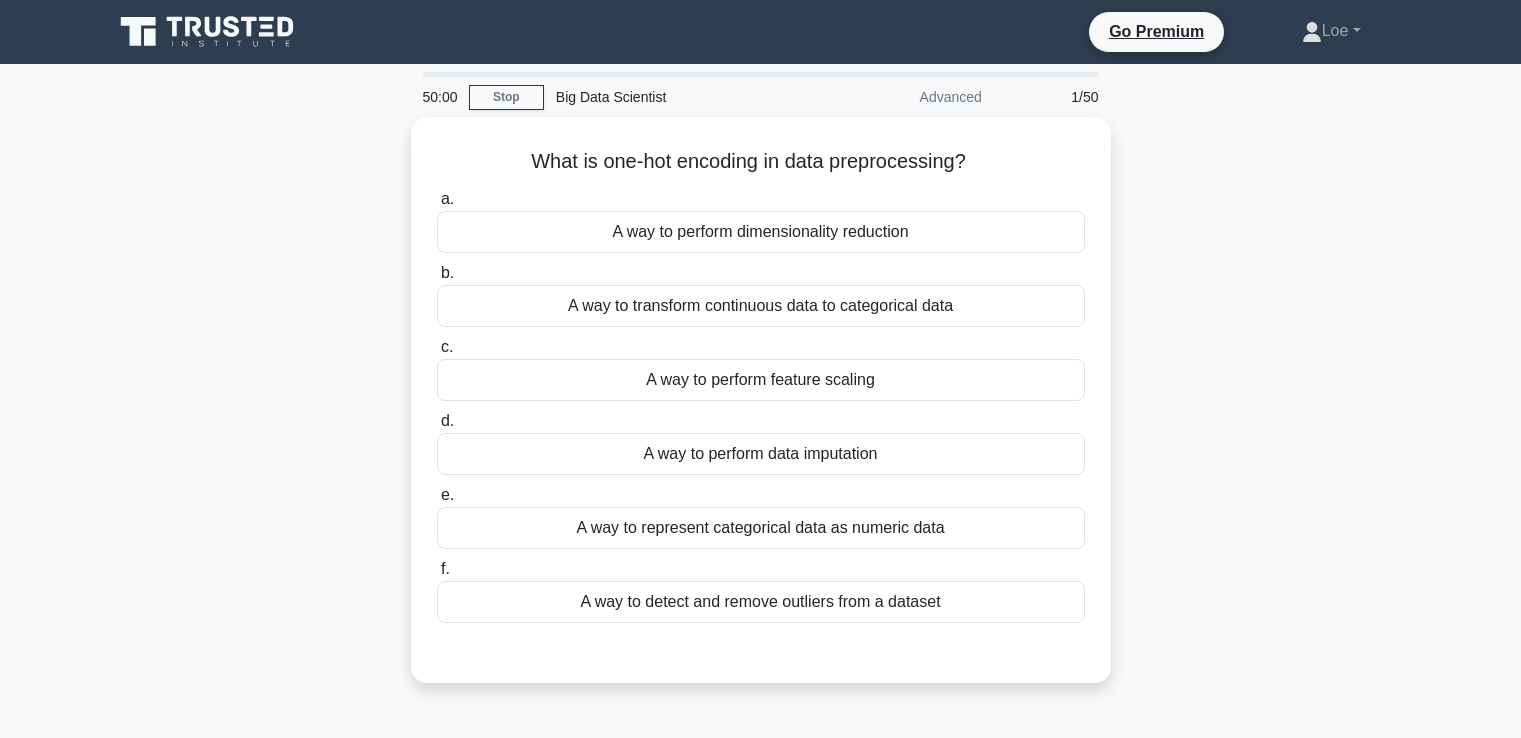scroll, scrollTop: 0, scrollLeft: 0, axis: both 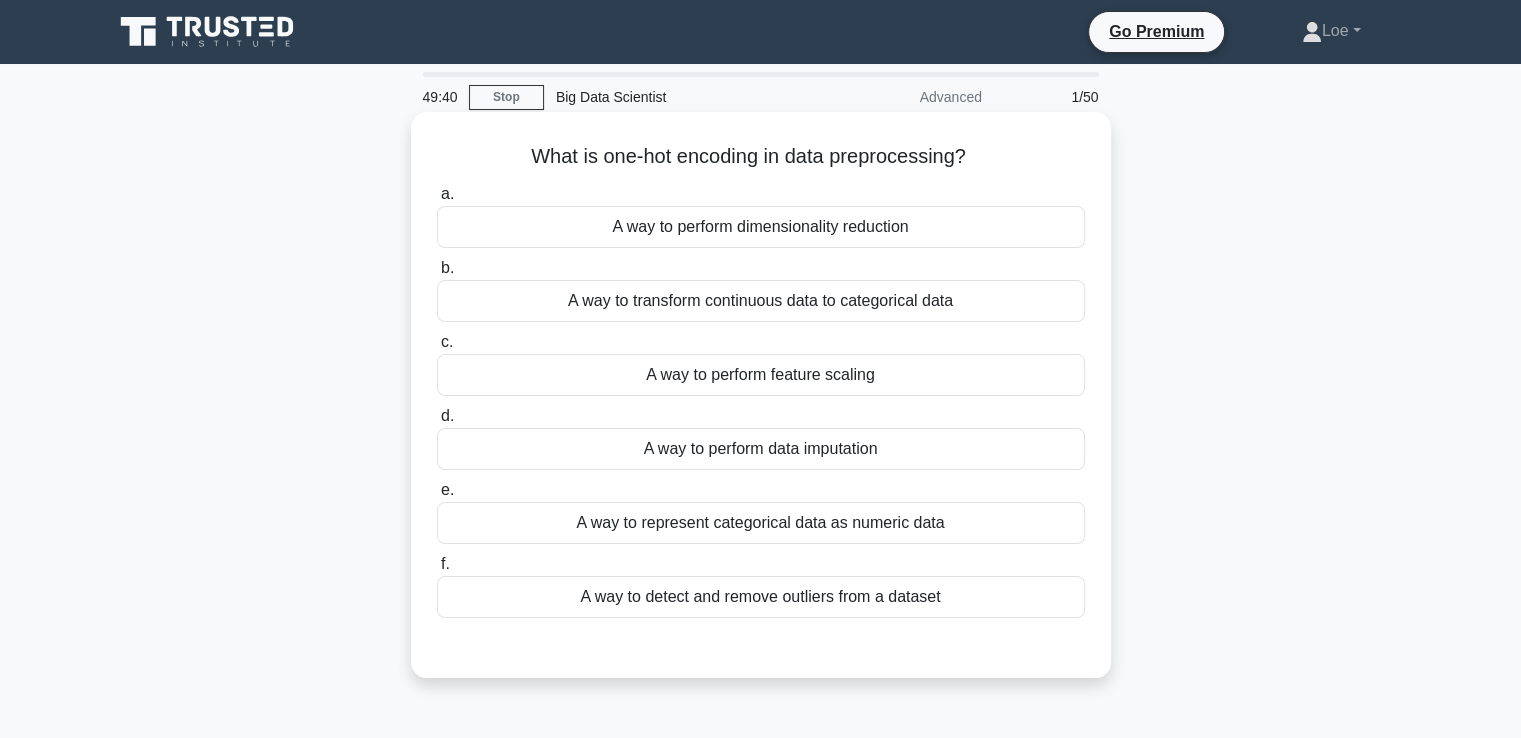 click on "A way to represent categorical data as numeric data" at bounding box center (761, 523) 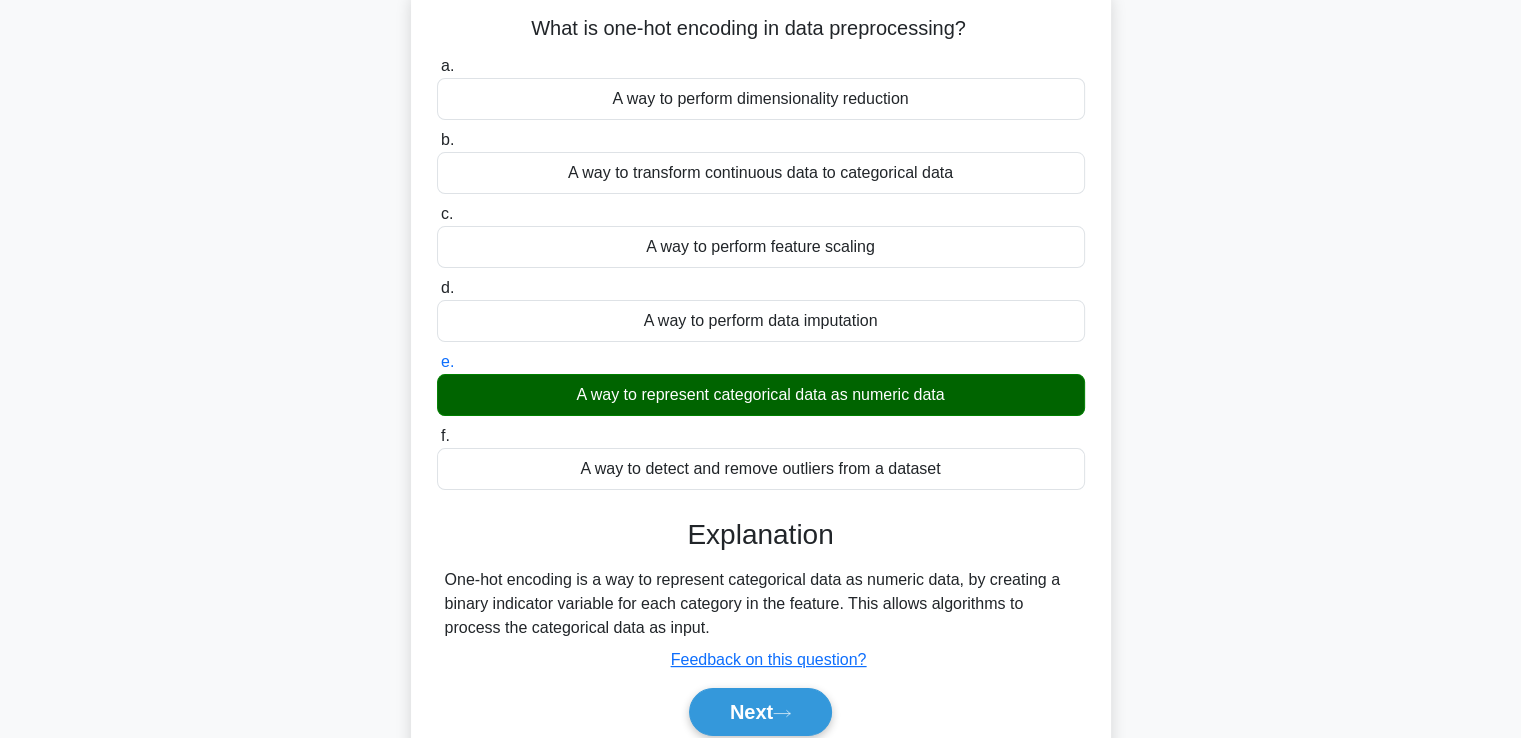 scroll, scrollTop: 226, scrollLeft: 0, axis: vertical 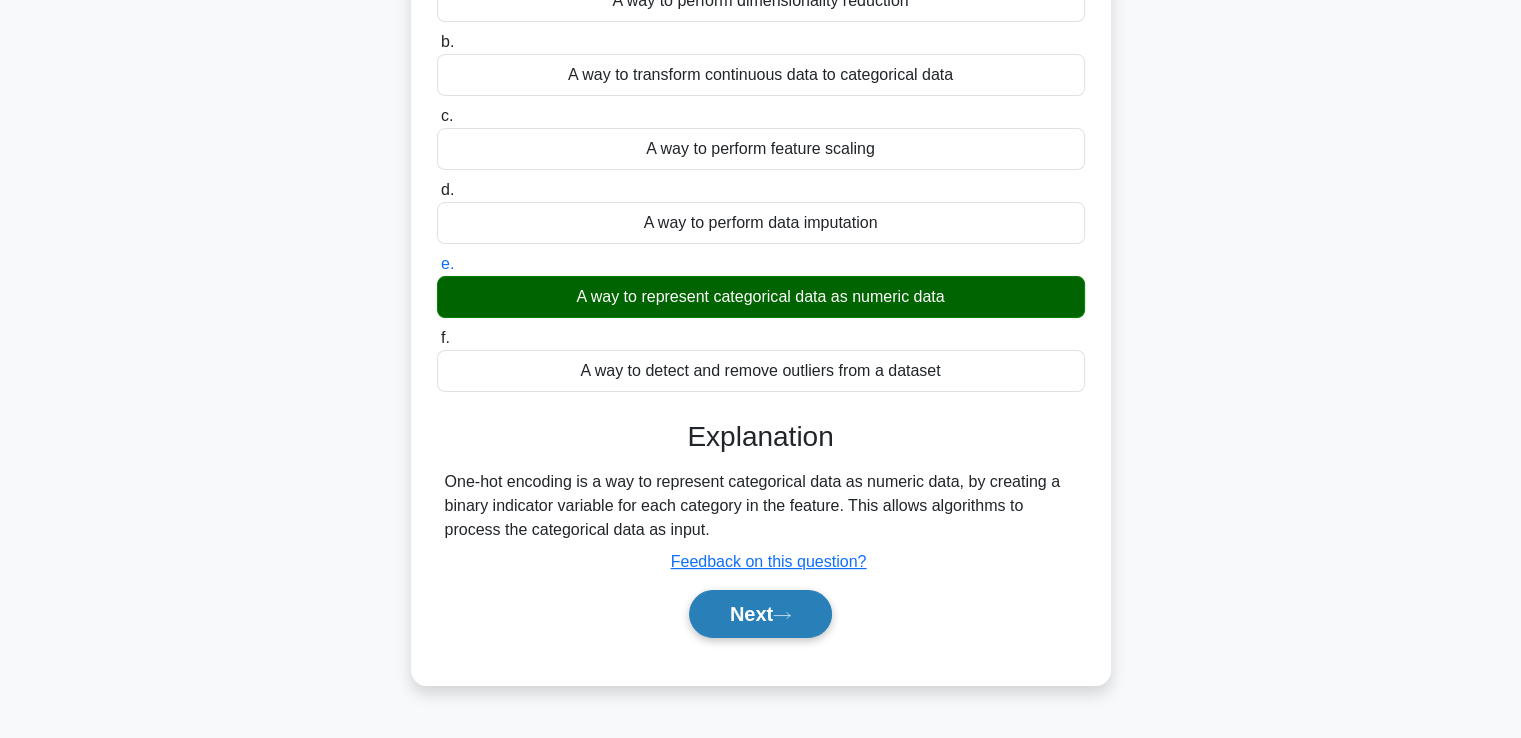 click on "Next" at bounding box center [760, 614] 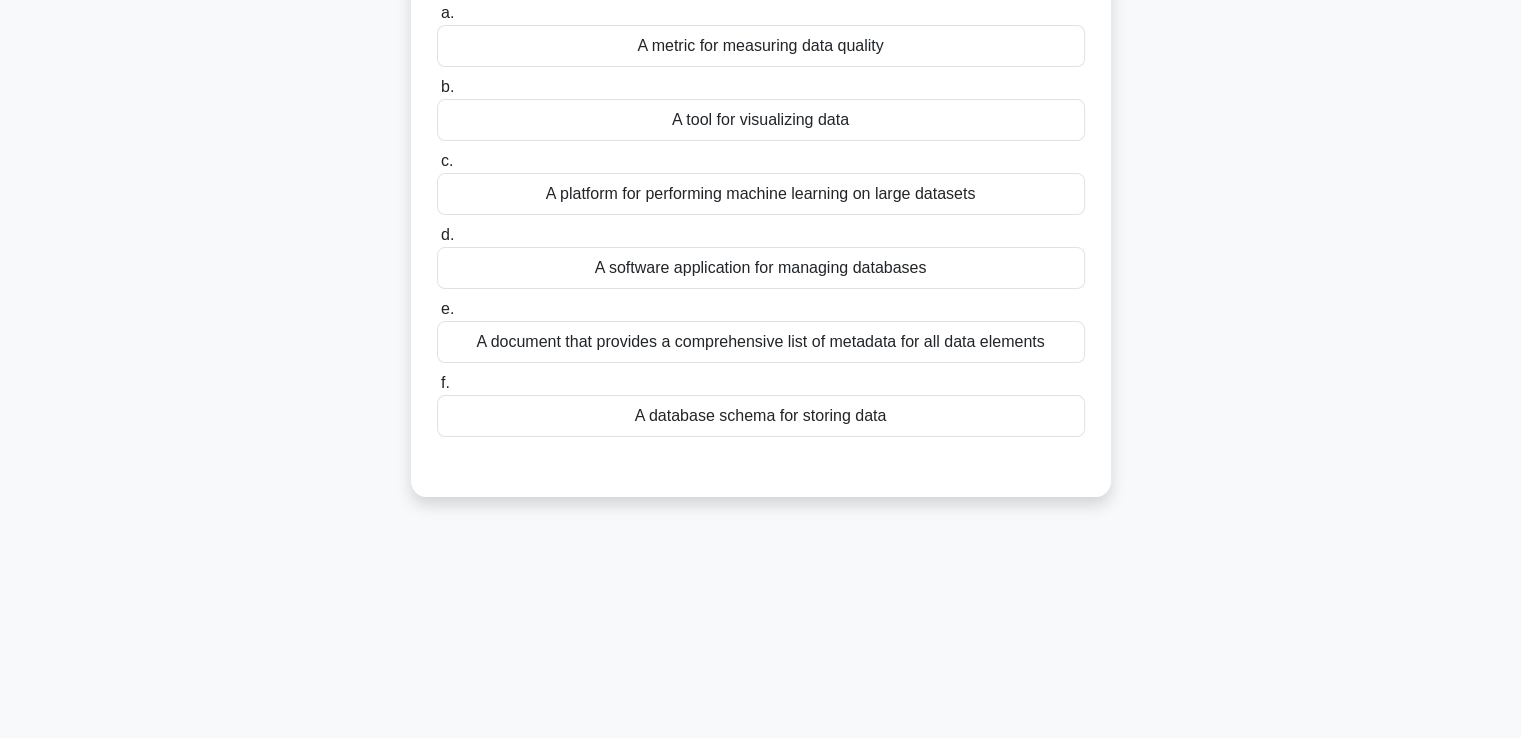 scroll, scrollTop: 0, scrollLeft: 0, axis: both 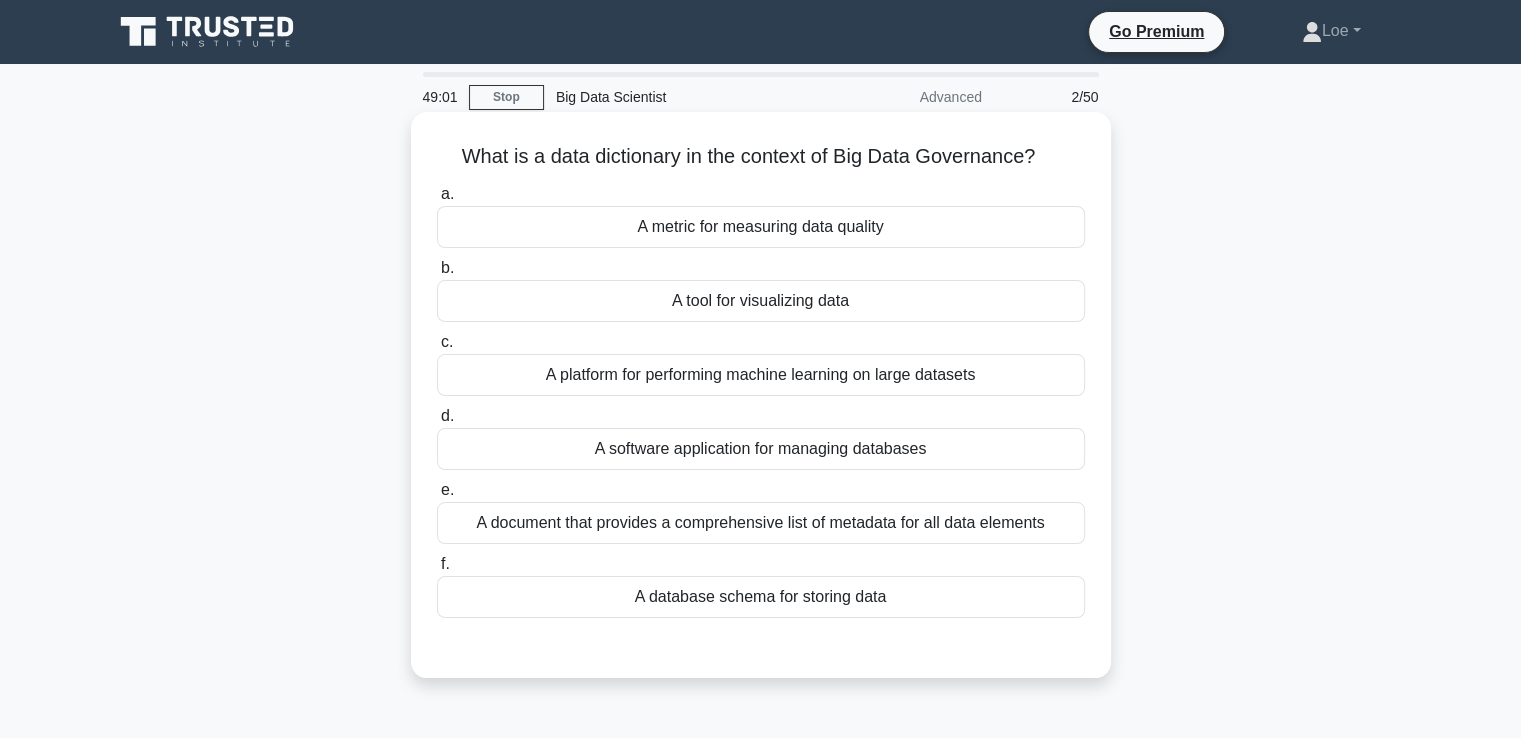 click on "A document that provides a comprehensive list of metadata for all data elements" at bounding box center [761, 523] 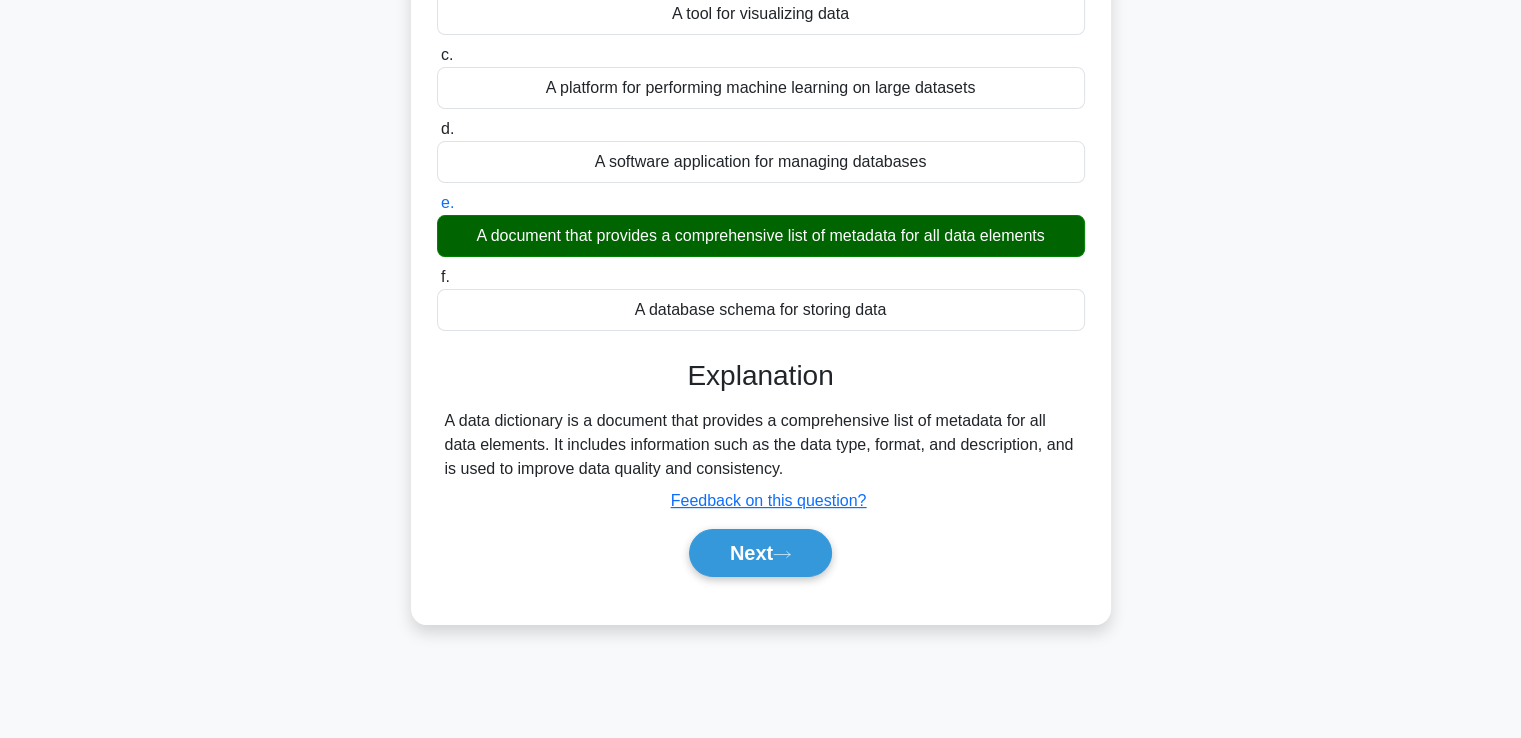 scroll, scrollTop: 343, scrollLeft: 0, axis: vertical 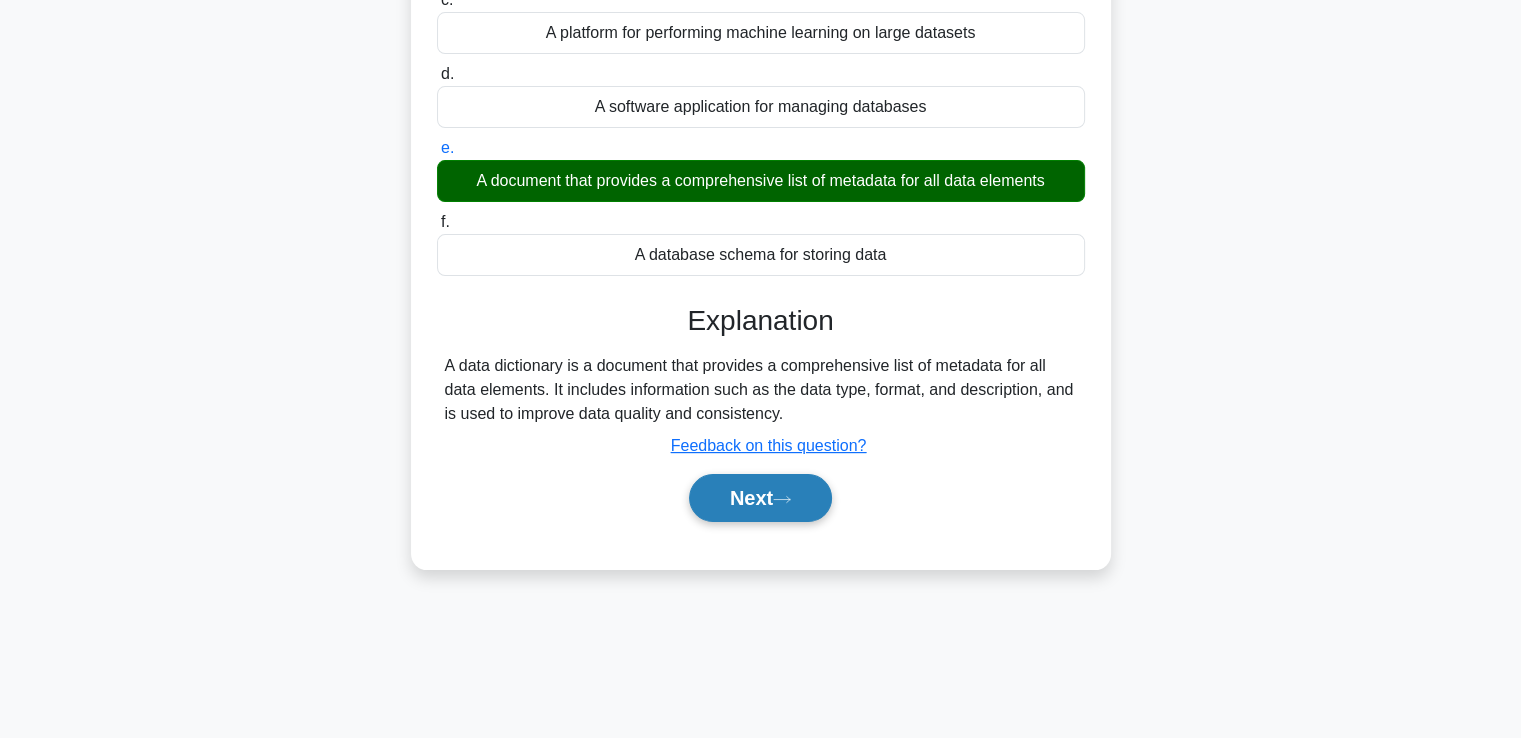 click on "Next" at bounding box center (760, 498) 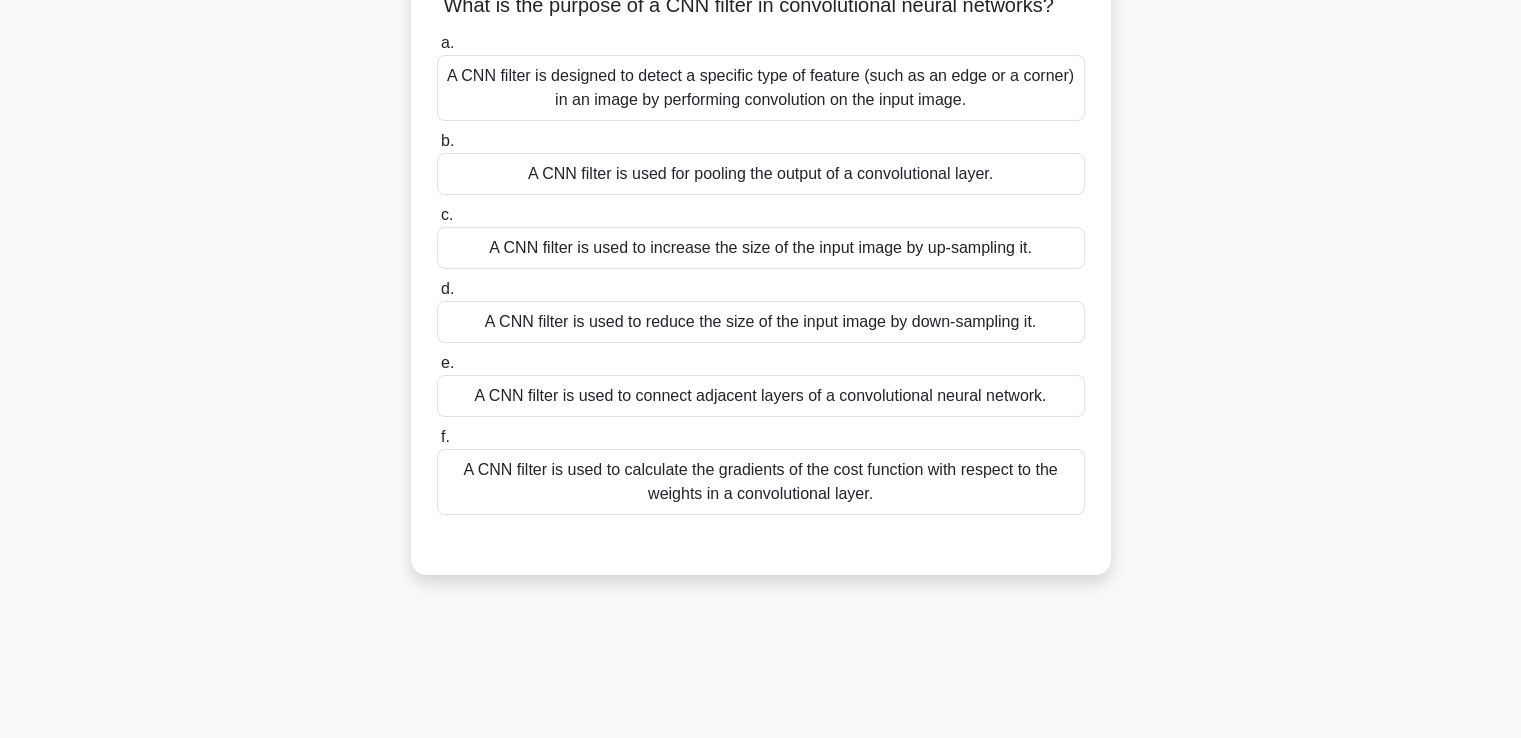 scroll, scrollTop: 0, scrollLeft: 0, axis: both 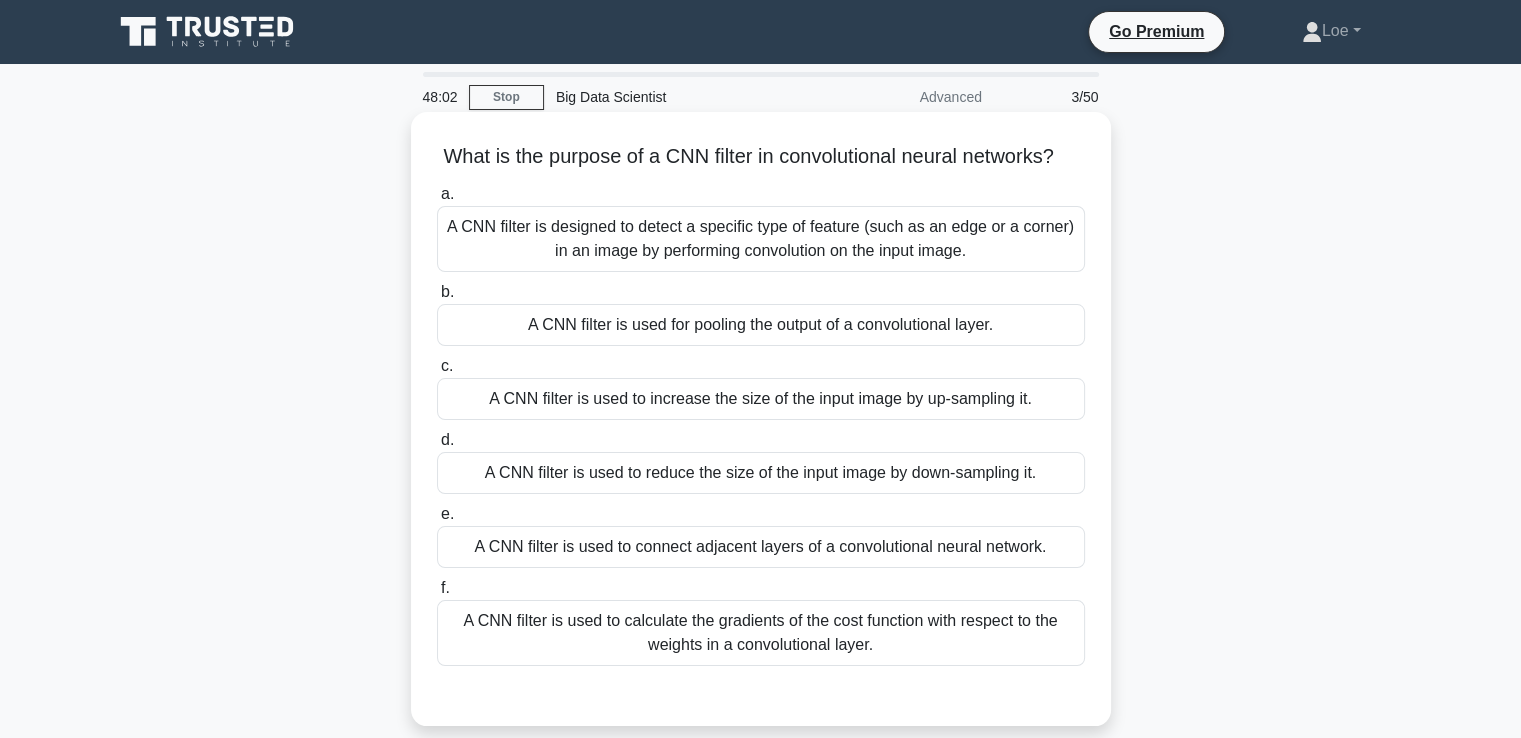 click on "A CNN filter is designed to detect a specific type of feature (such as an edge or a corner) in an image by performing convolution on the input image." at bounding box center (761, 239) 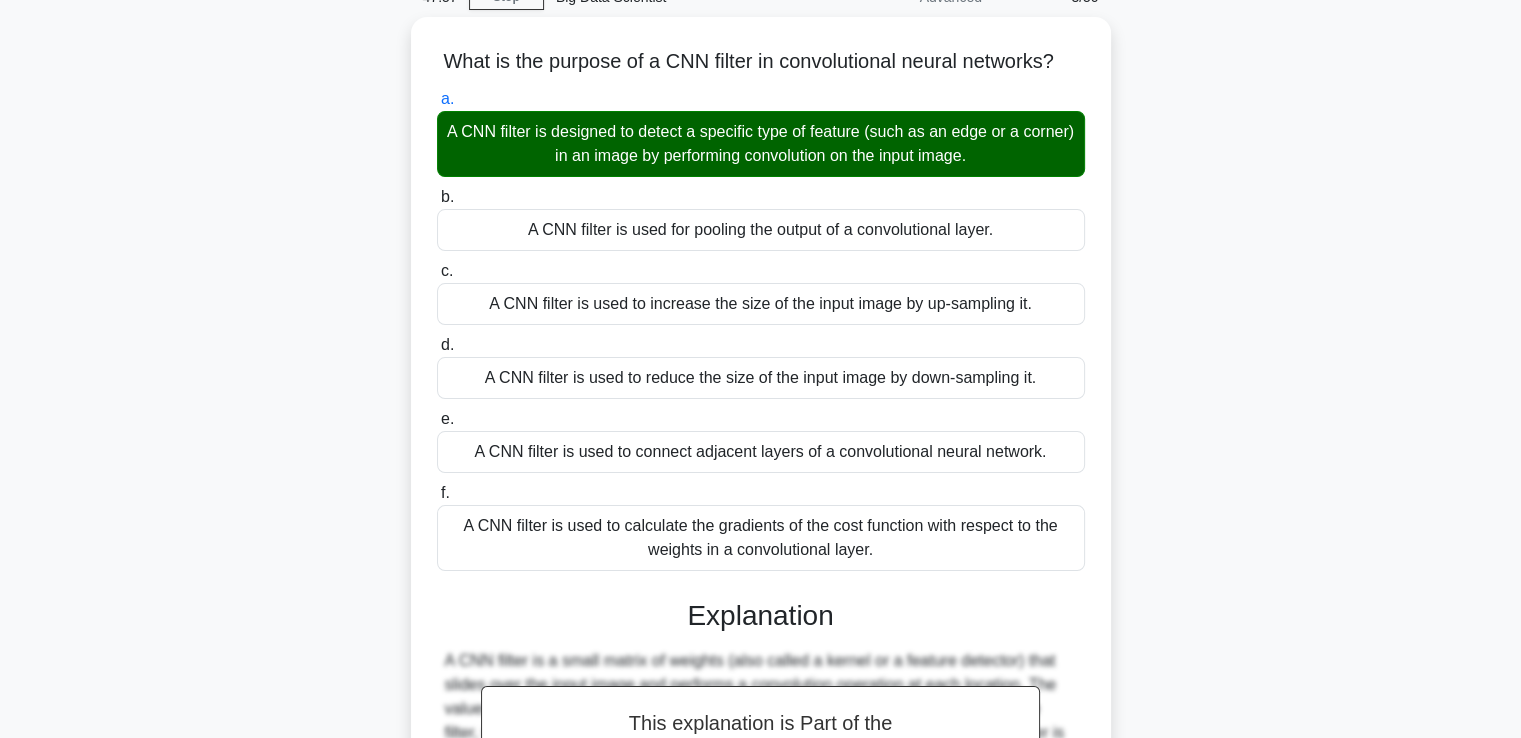 scroll, scrollTop: 120, scrollLeft: 0, axis: vertical 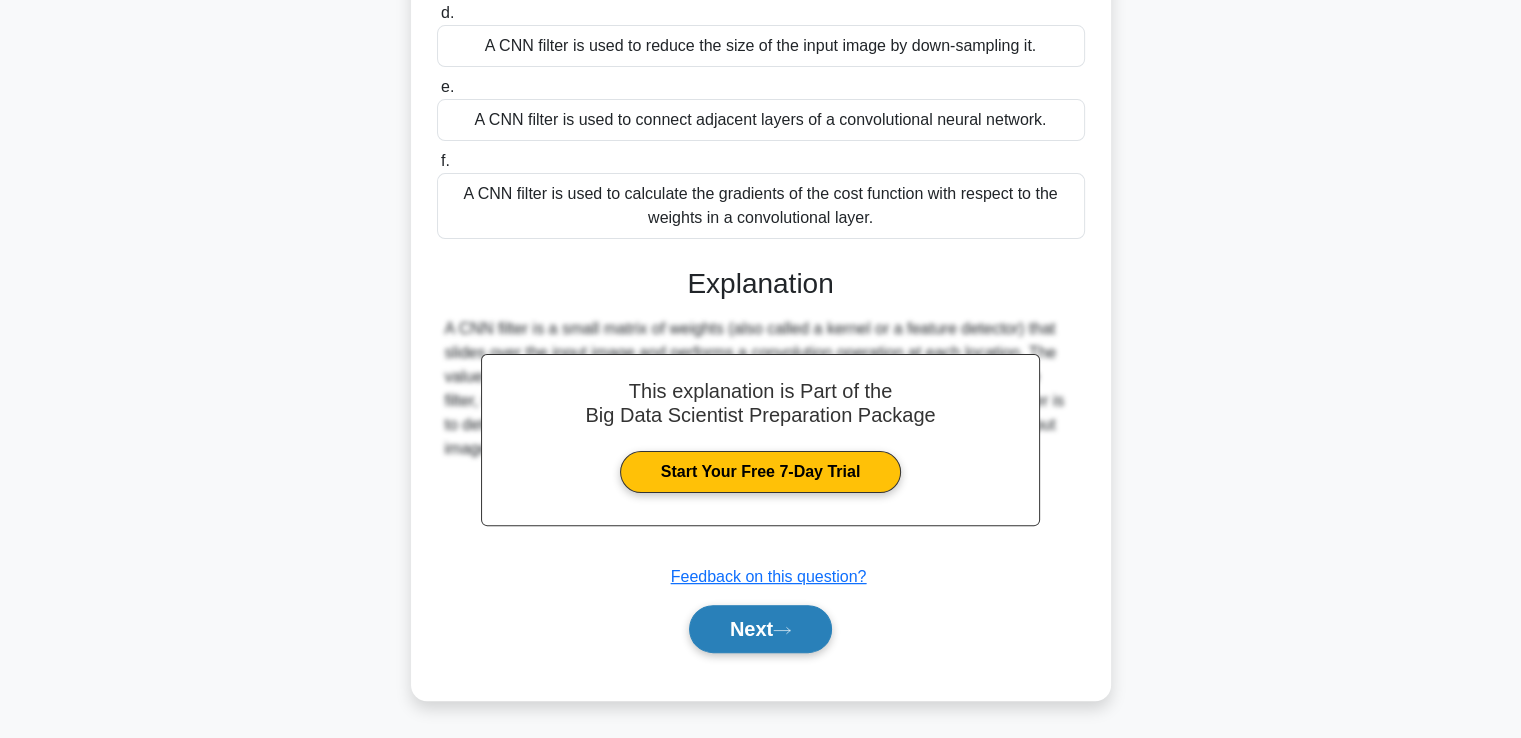 click on "Next" at bounding box center (760, 629) 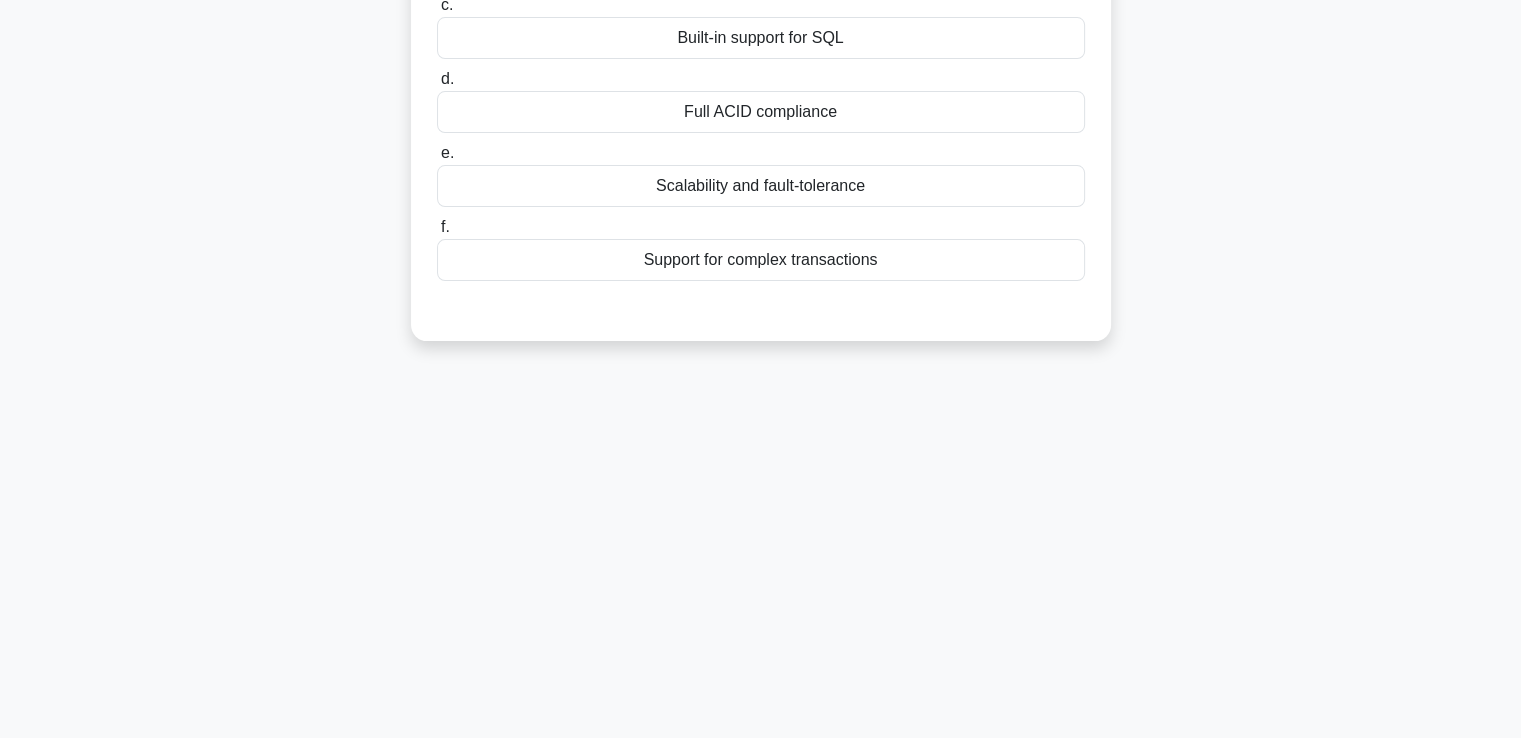 scroll, scrollTop: 343, scrollLeft: 0, axis: vertical 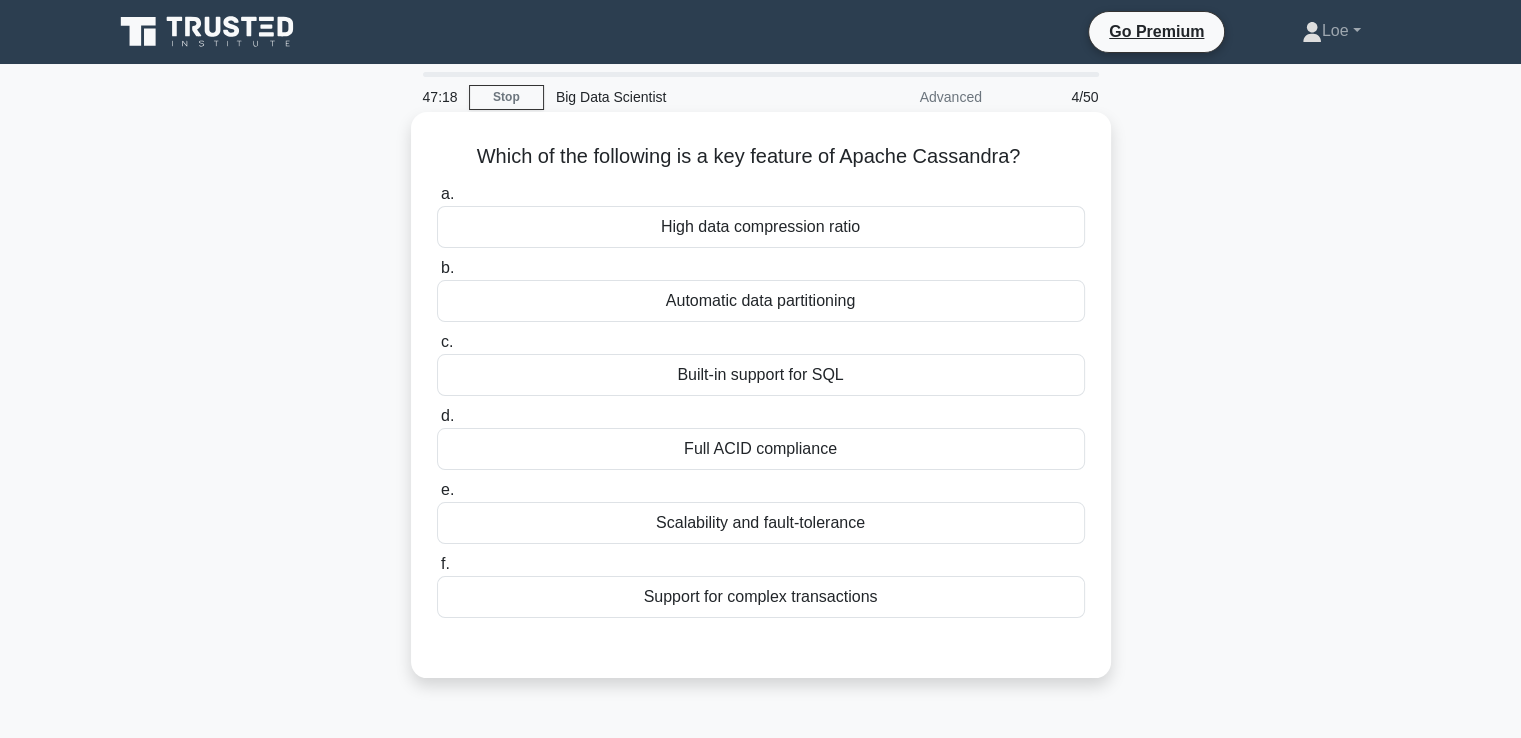 click on "Scalability and fault-tolerance" at bounding box center [761, 523] 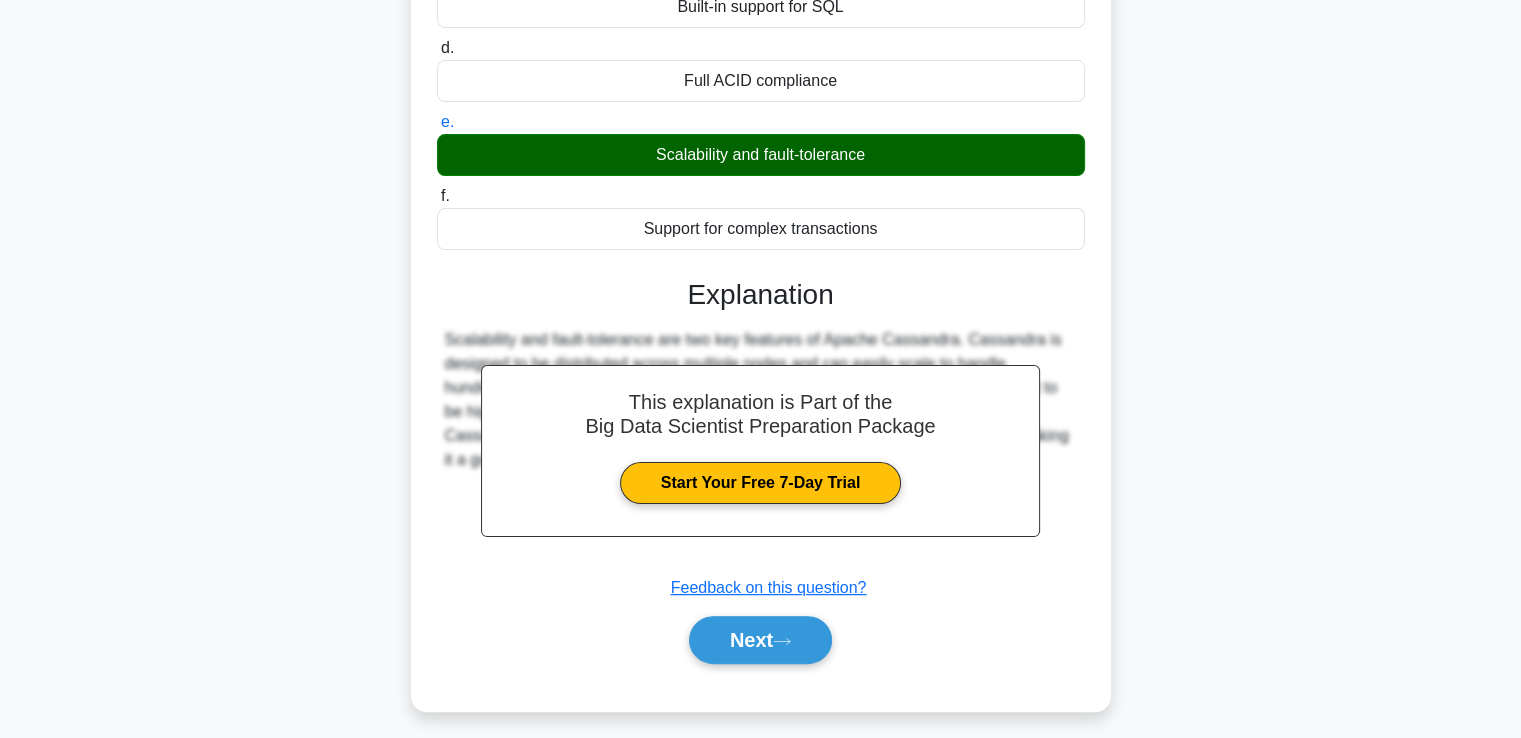 scroll, scrollTop: 377, scrollLeft: 0, axis: vertical 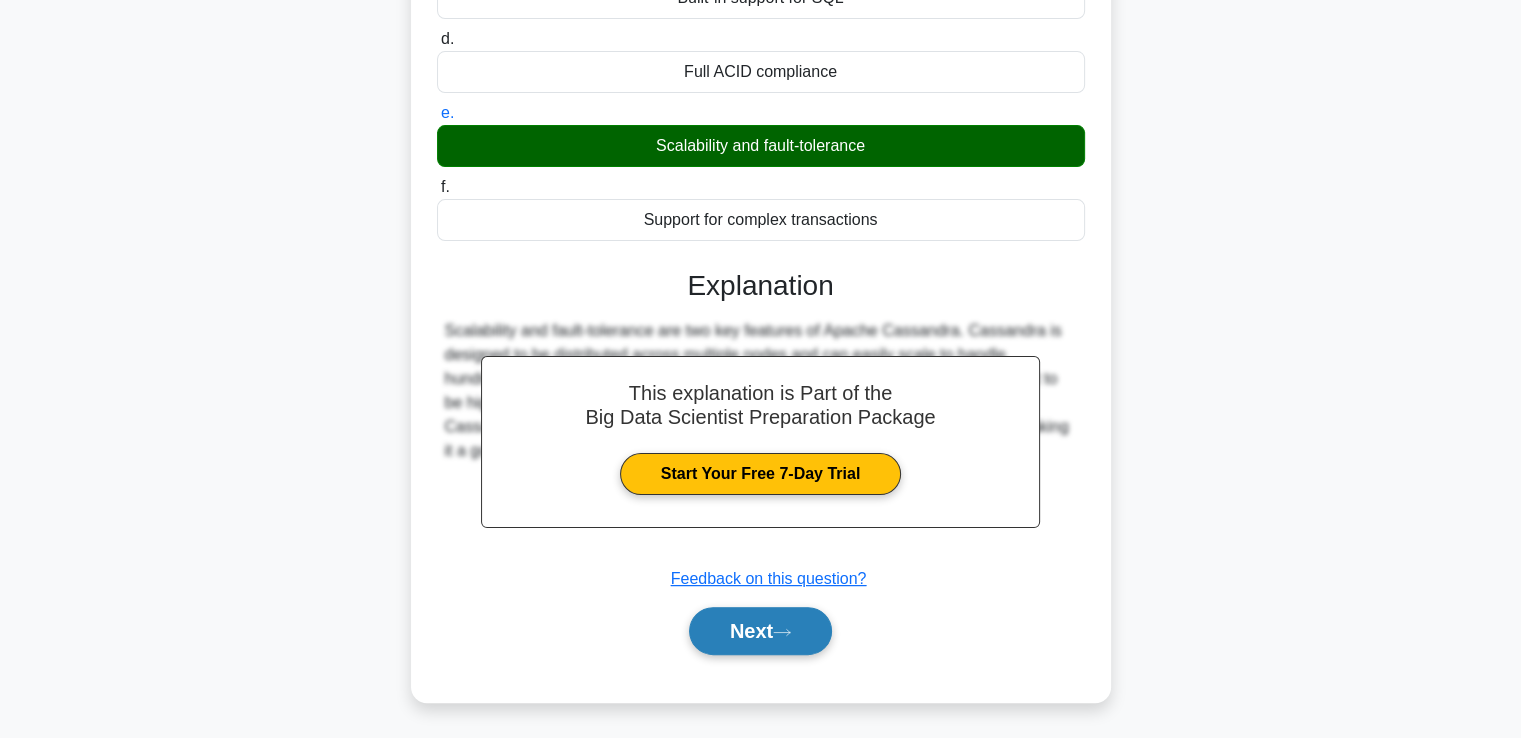 click on "Next" at bounding box center [760, 631] 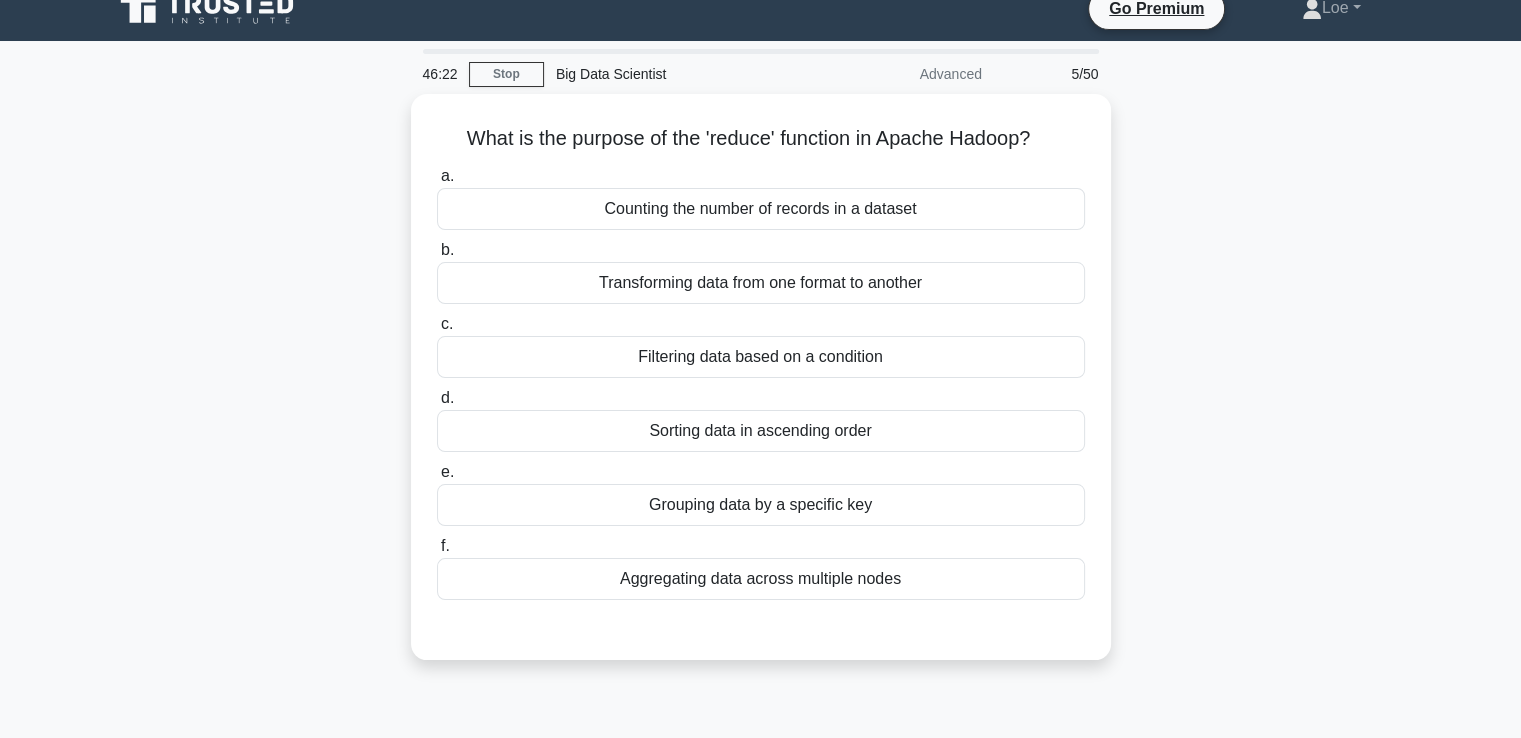 scroll, scrollTop: 0, scrollLeft: 0, axis: both 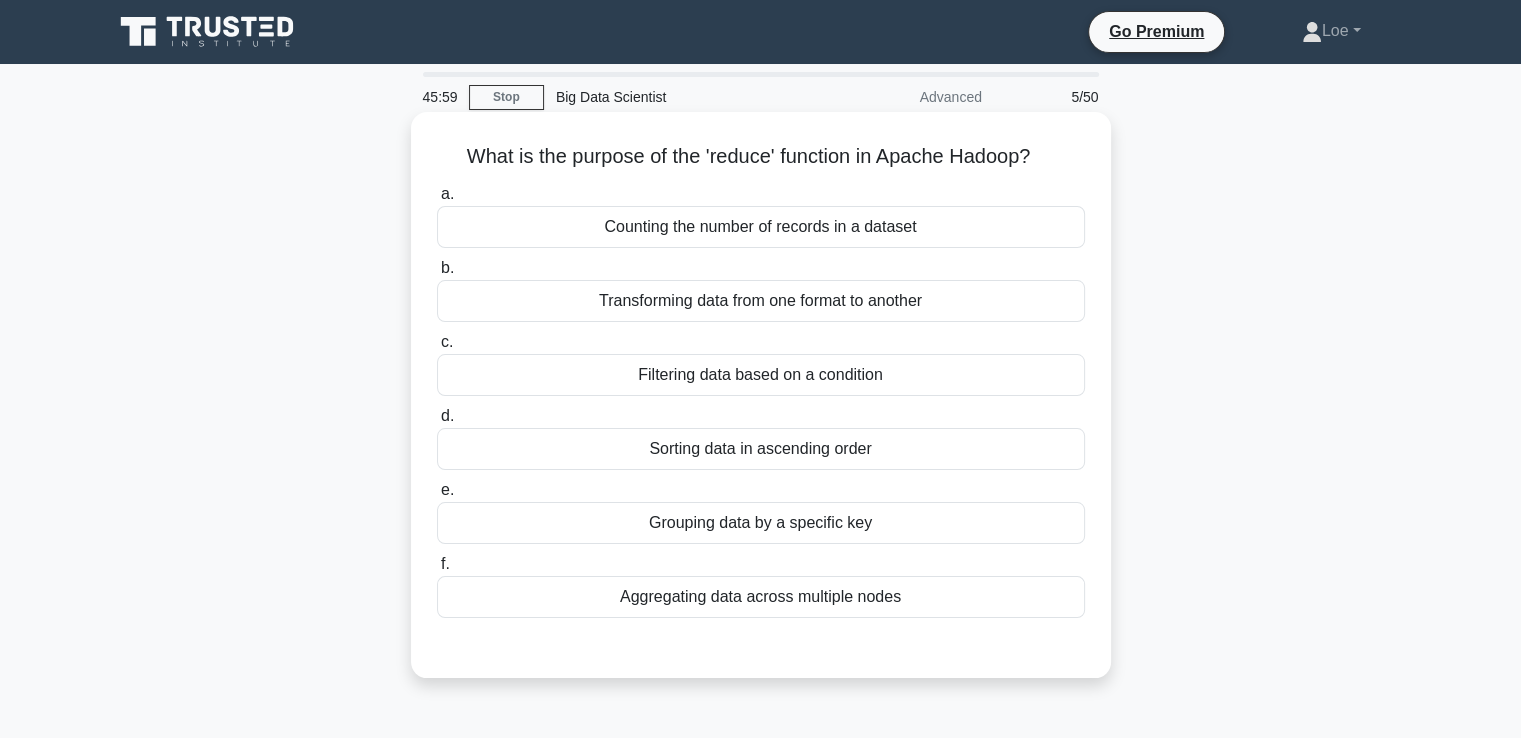 click on "Aggregating data across multiple nodes" at bounding box center (761, 597) 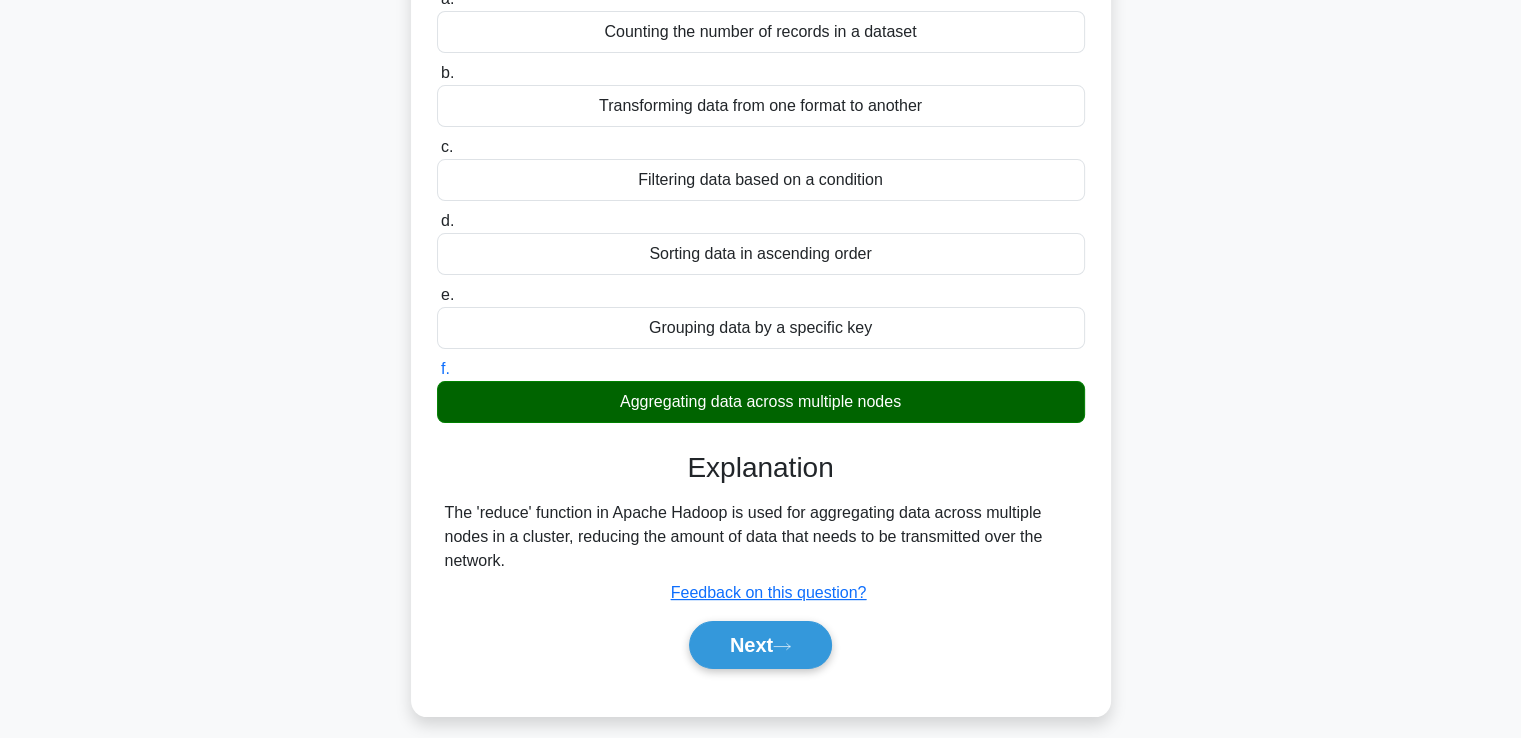 scroll, scrollTop: 240, scrollLeft: 0, axis: vertical 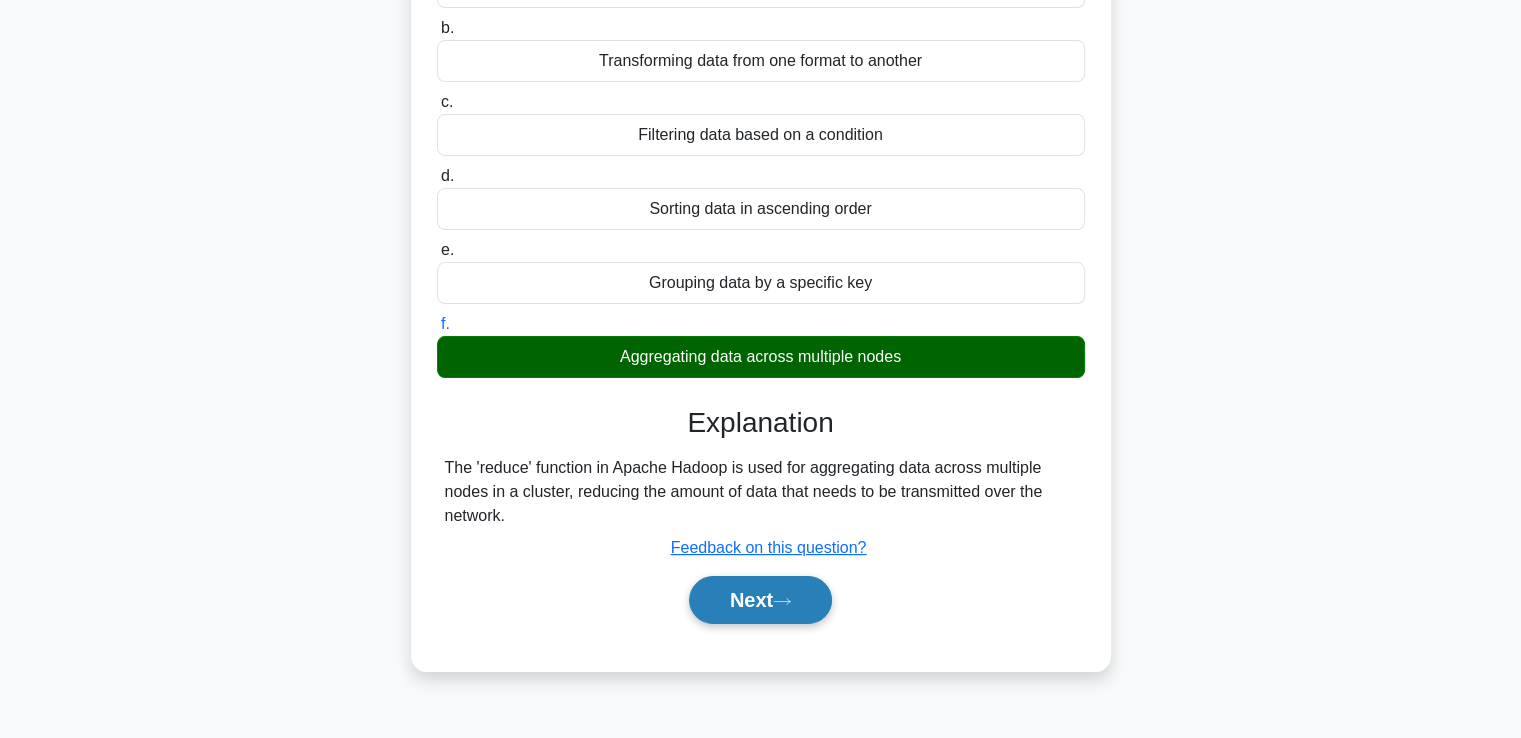 click on "Next" at bounding box center [760, 600] 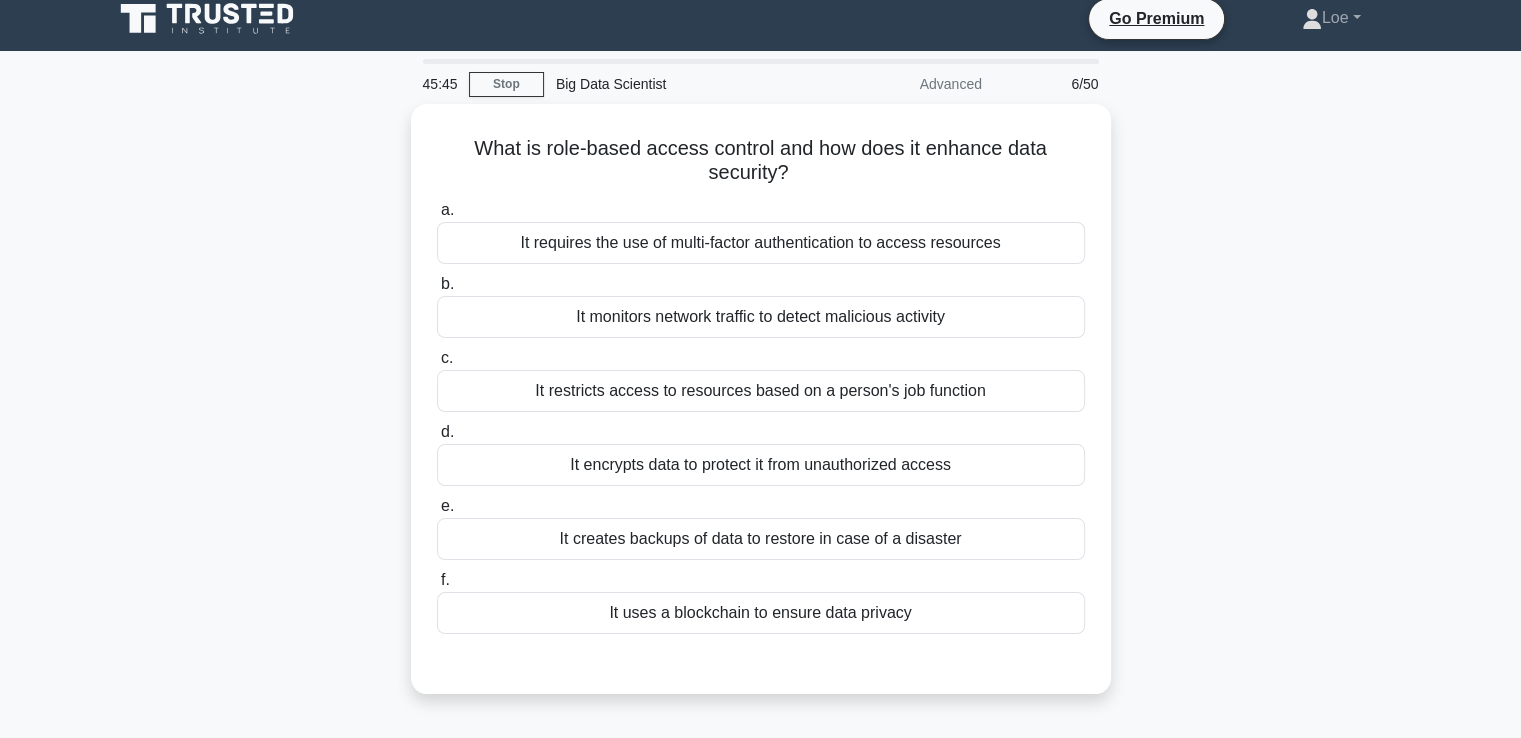 scroll, scrollTop: 0, scrollLeft: 0, axis: both 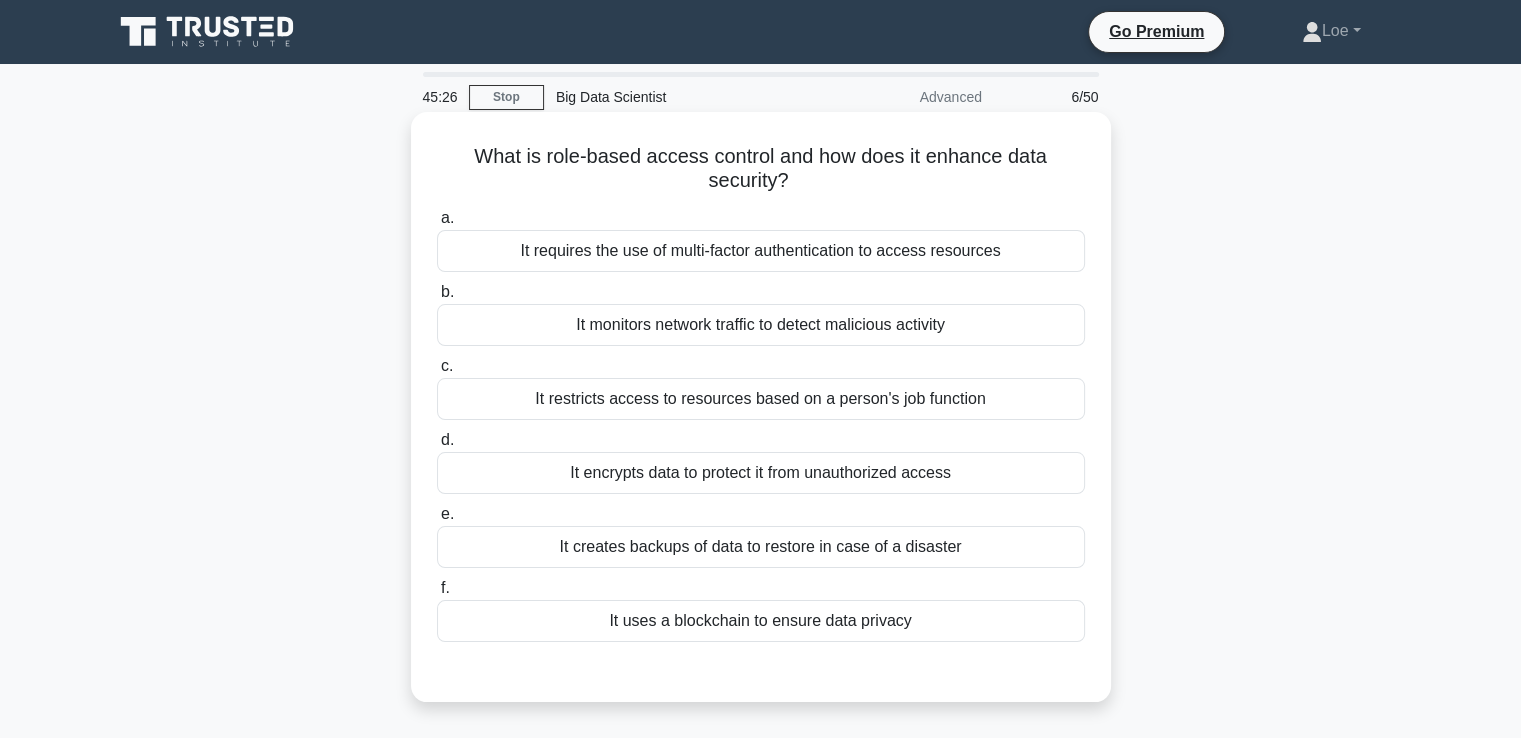 click on "It restricts access to resources based on a person's job function" at bounding box center (761, 399) 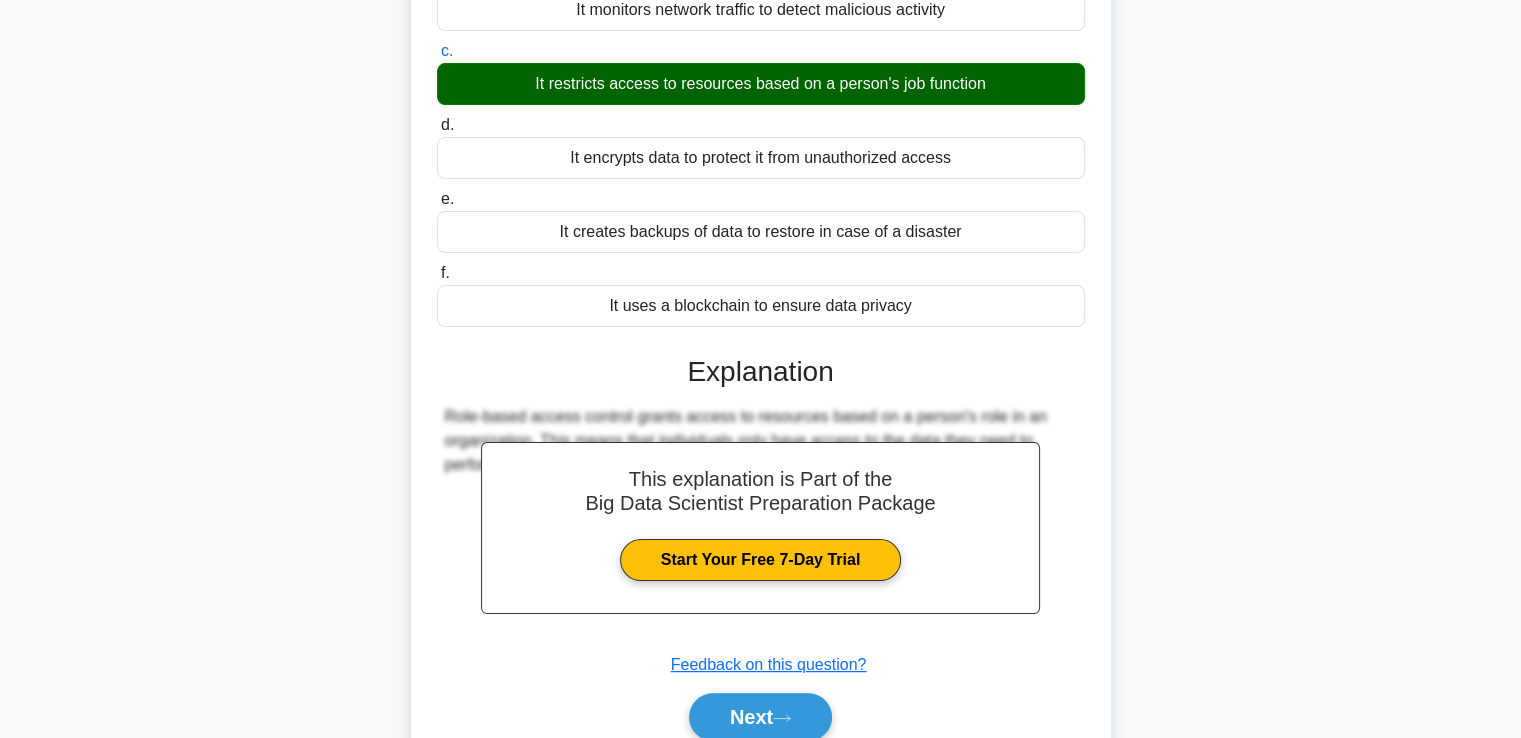 scroll, scrollTop: 401, scrollLeft: 0, axis: vertical 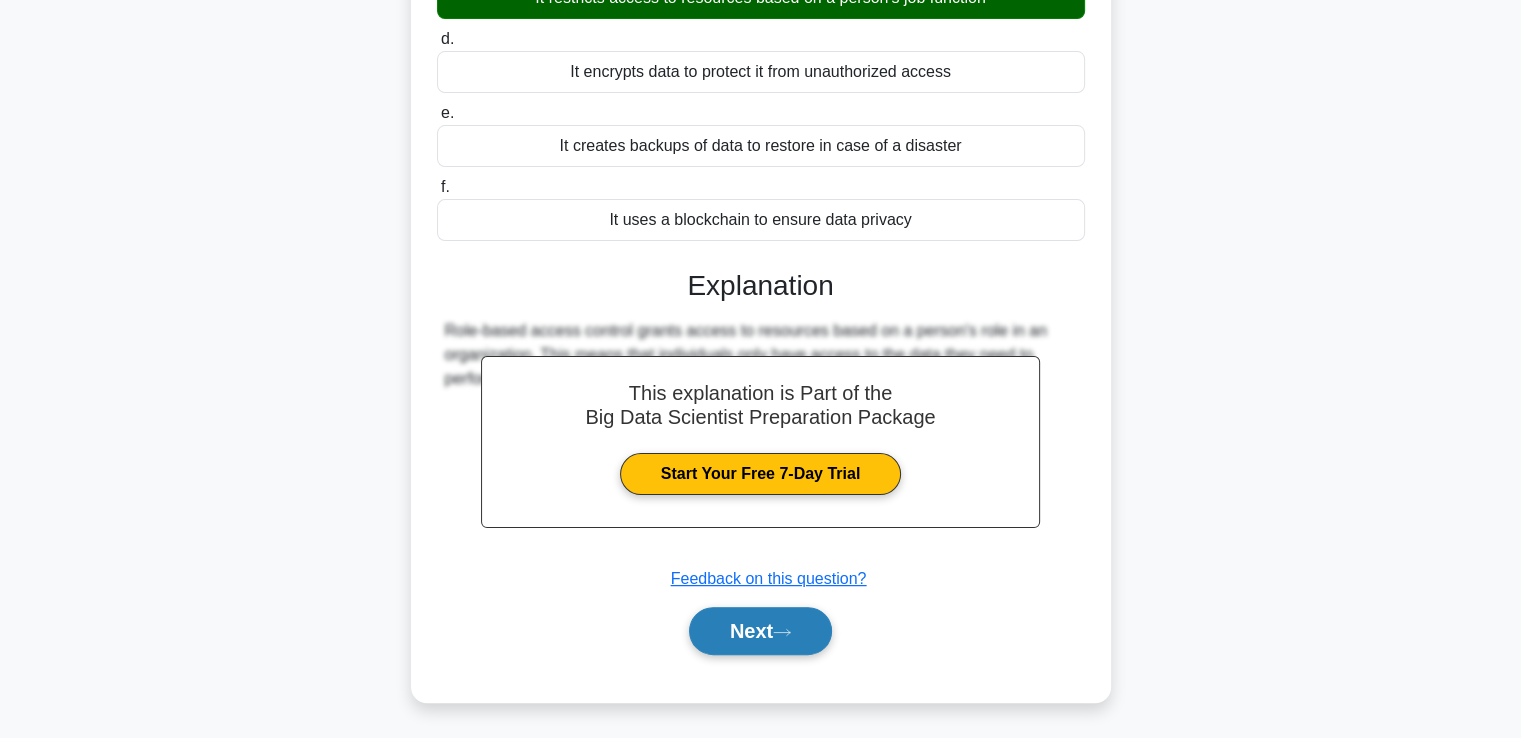 click on "Next" at bounding box center (760, 631) 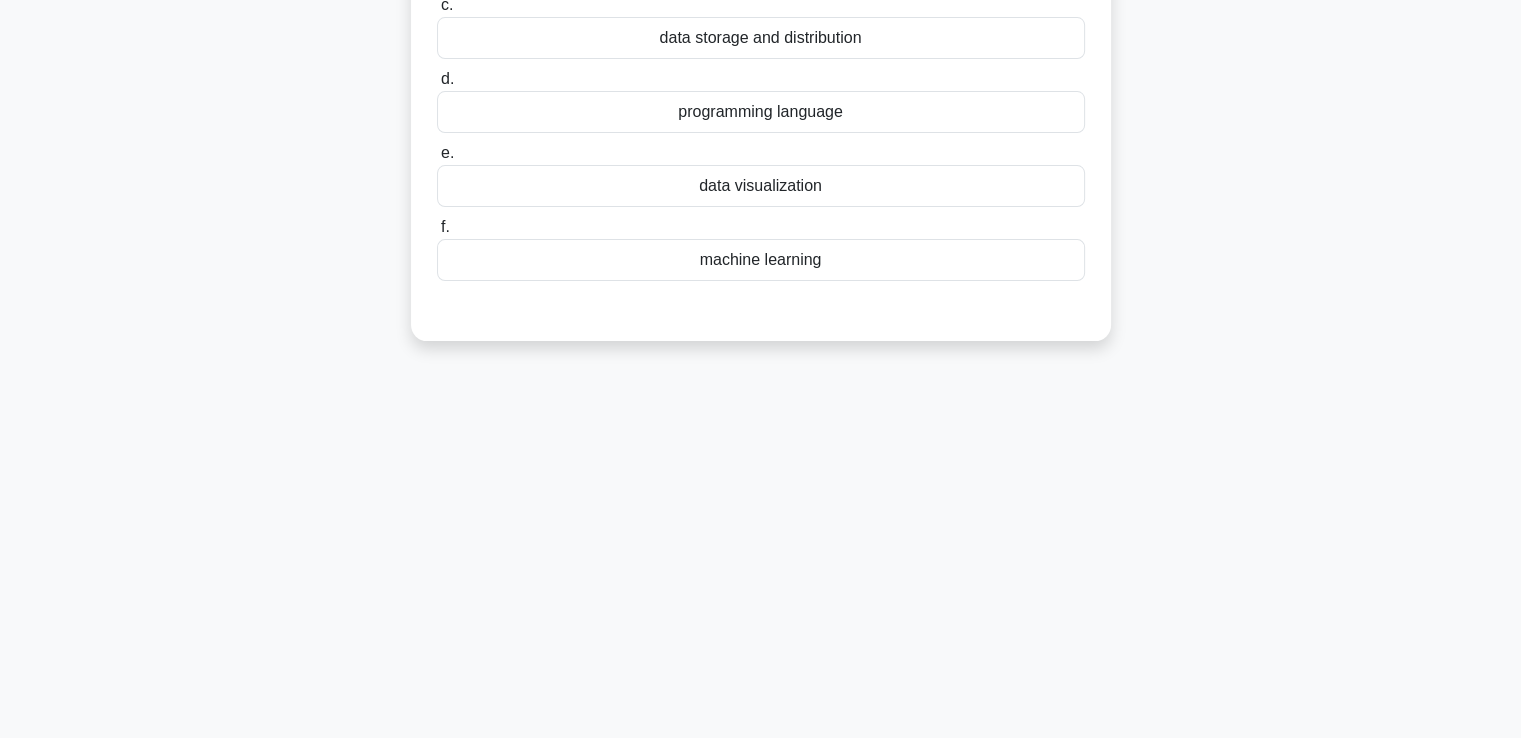 scroll, scrollTop: 343, scrollLeft: 0, axis: vertical 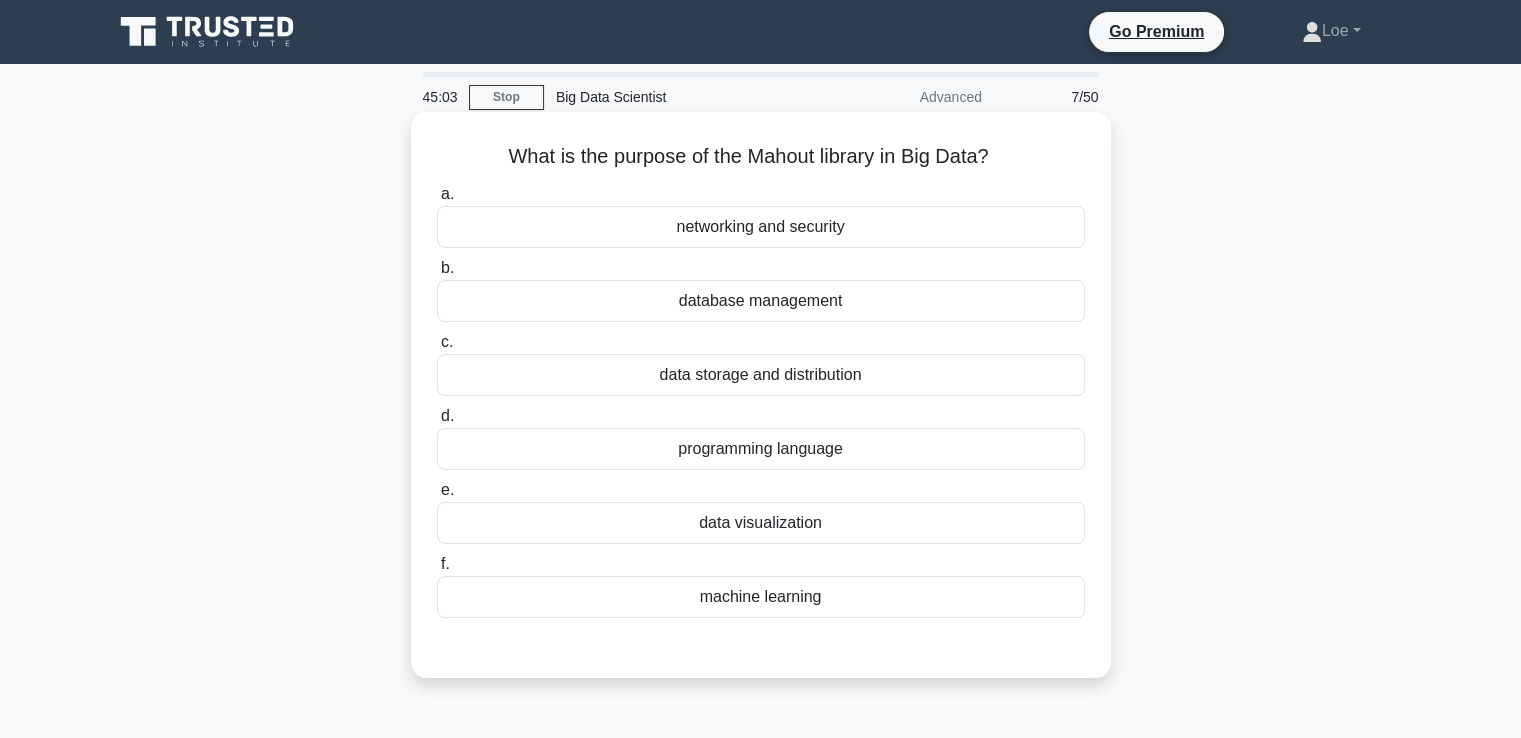 drag, startPoint x: 500, startPoint y: 154, endPoint x: 1016, endPoint y: 150, distance: 516.0155 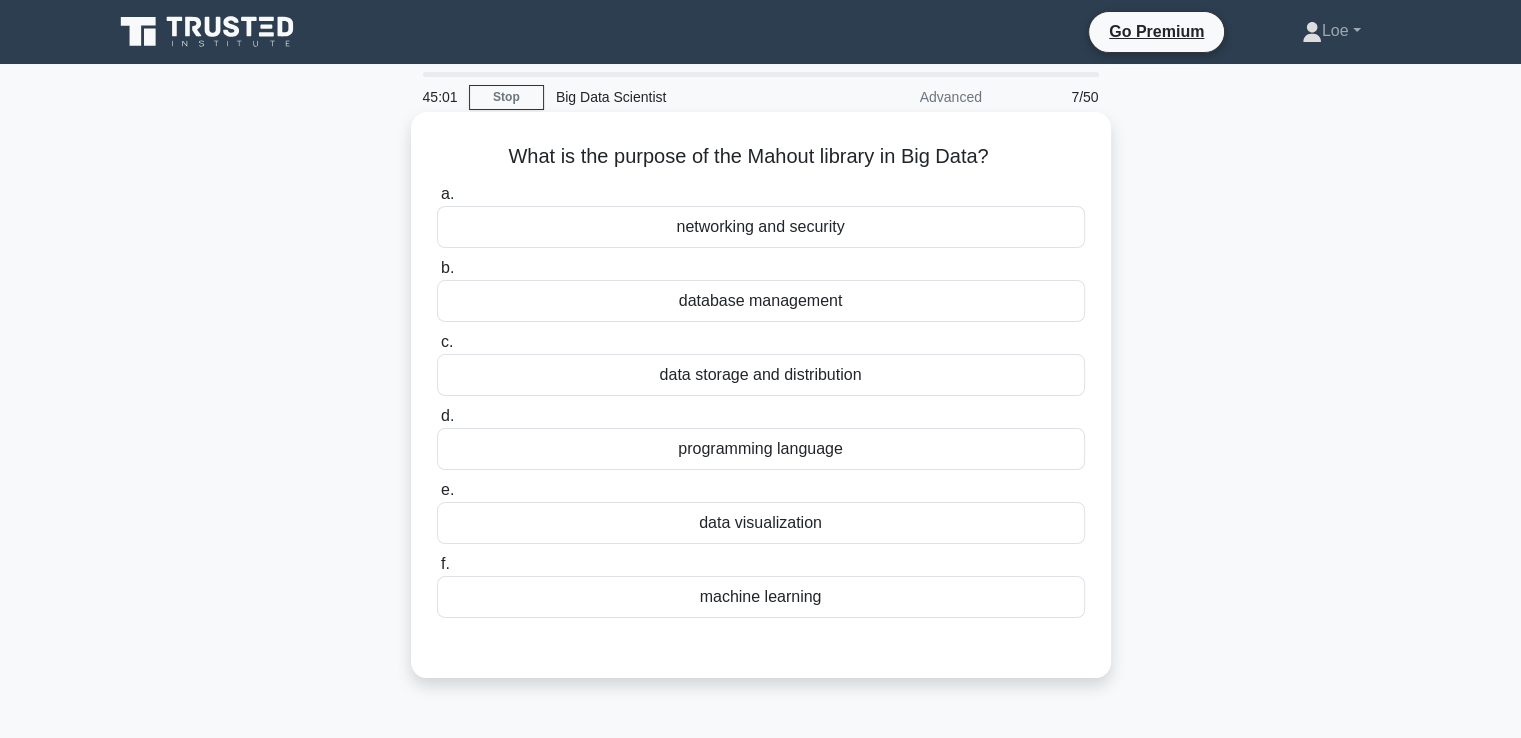 copy on "What is the purpose of the Mahout library in Big Data?" 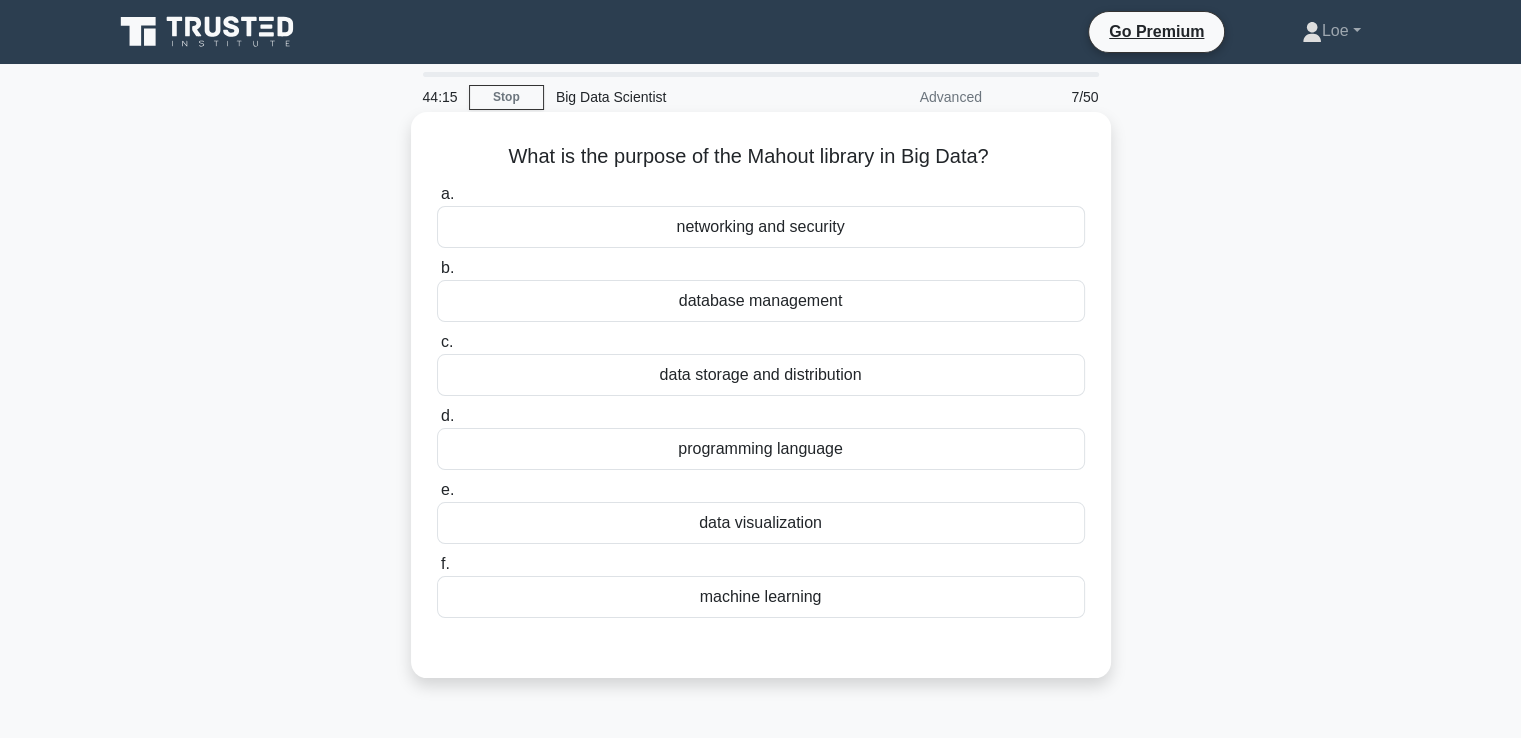 click on "What is the purpose of the Mahout library in Big Data?
.spinner_0XTQ{transform-origin:center;animation:spinner_y6GP .75s linear infinite}@keyframes spinner_y6GP{100%{transform:rotate(360deg)}}" at bounding box center (761, 157) 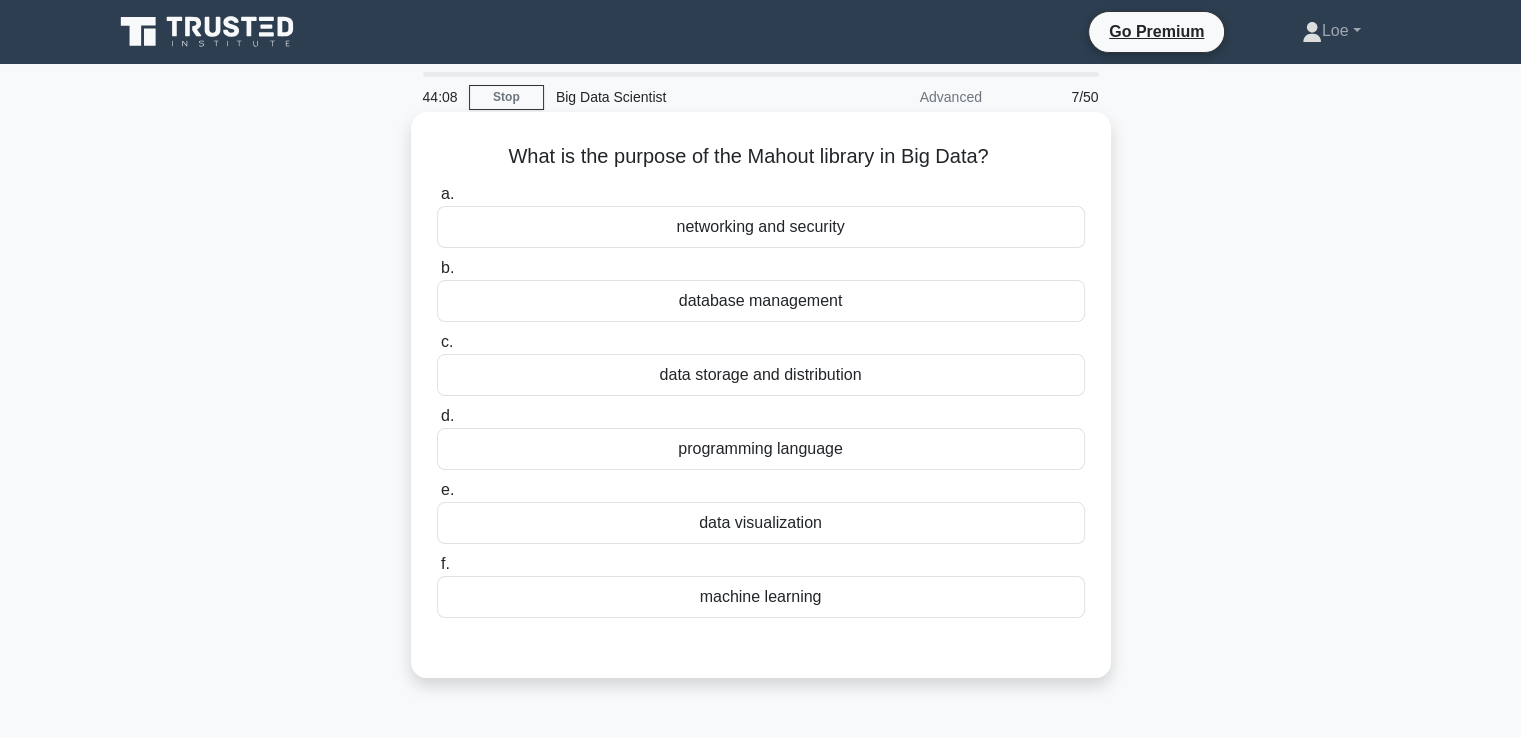 click on "machine learning" at bounding box center (761, 597) 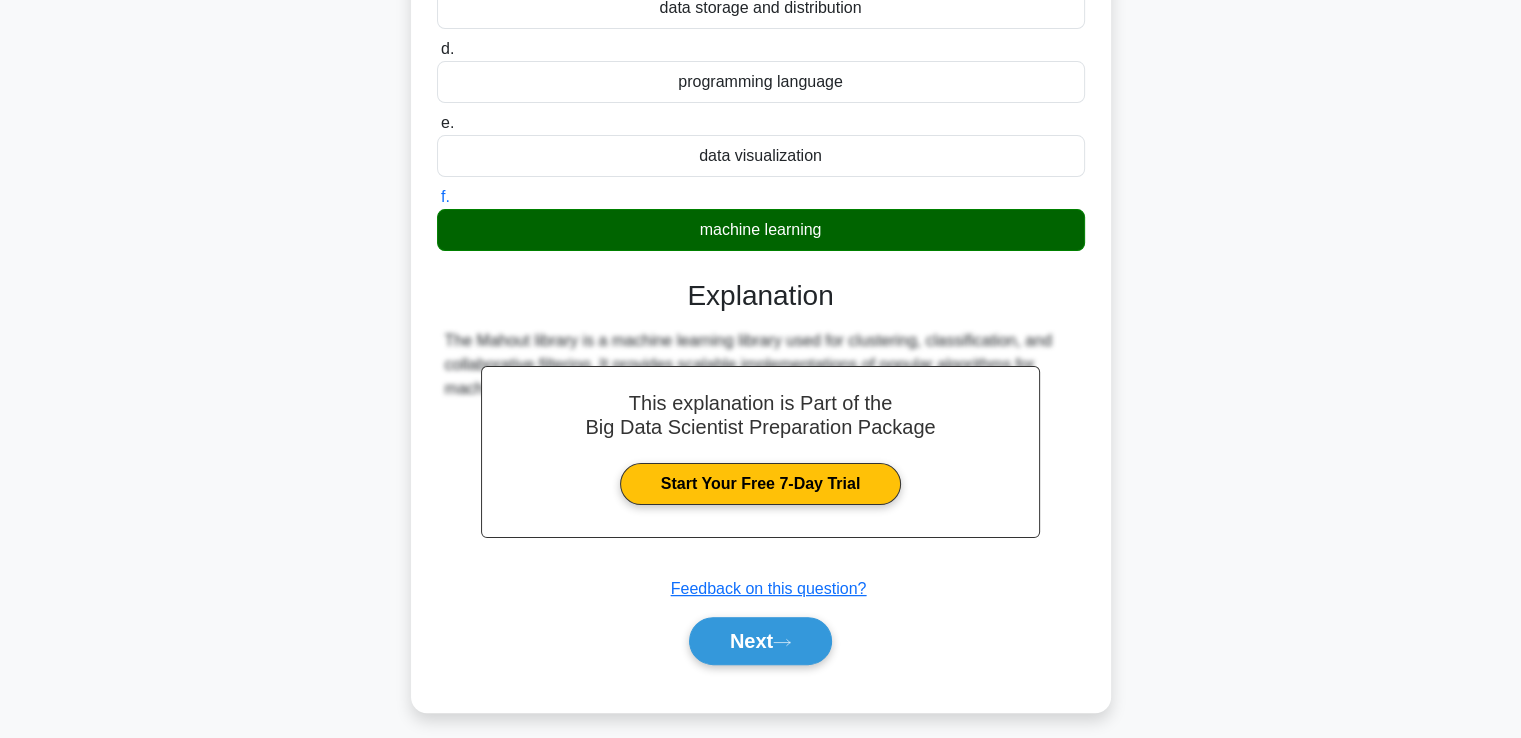 scroll, scrollTop: 377, scrollLeft: 0, axis: vertical 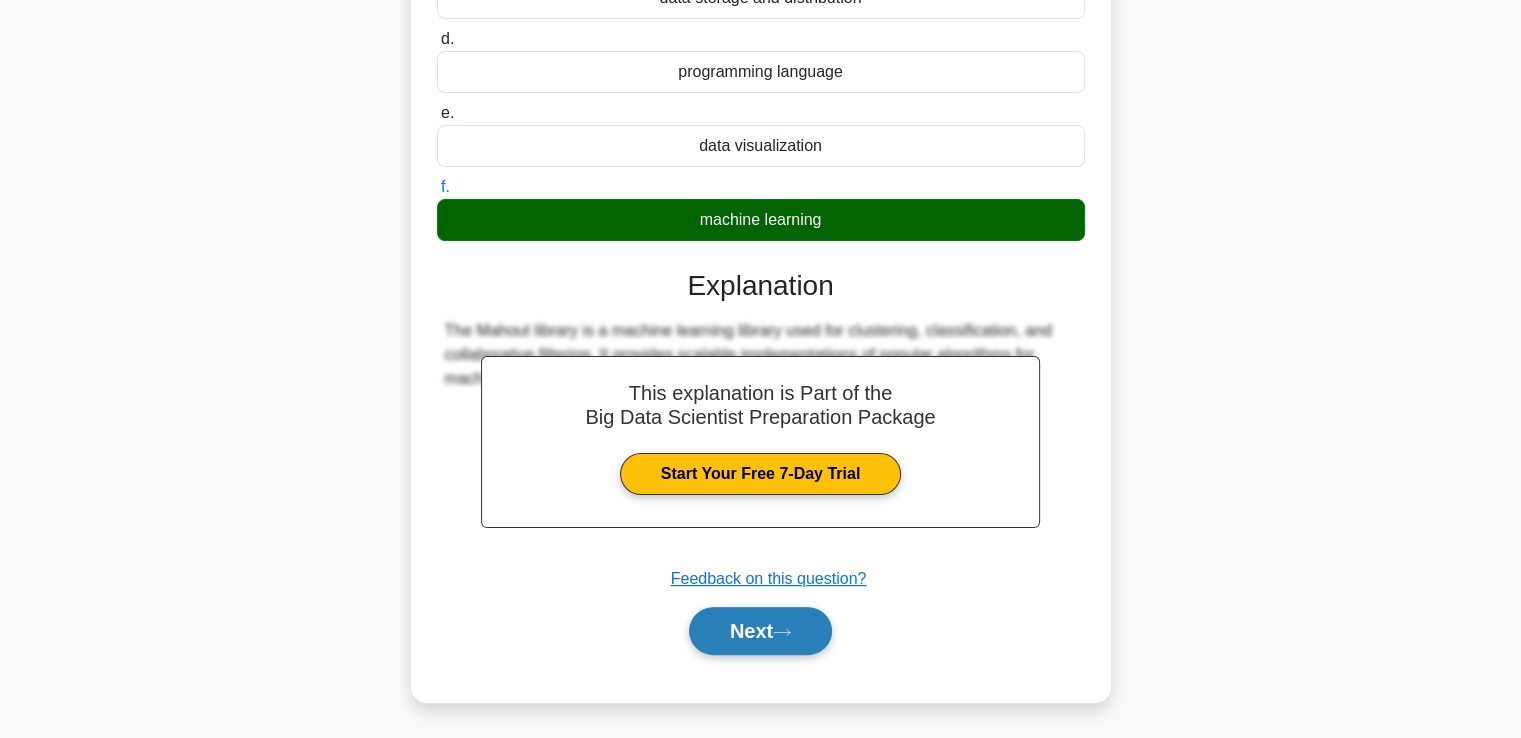 click on "Next" at bounding box center [760, 631] 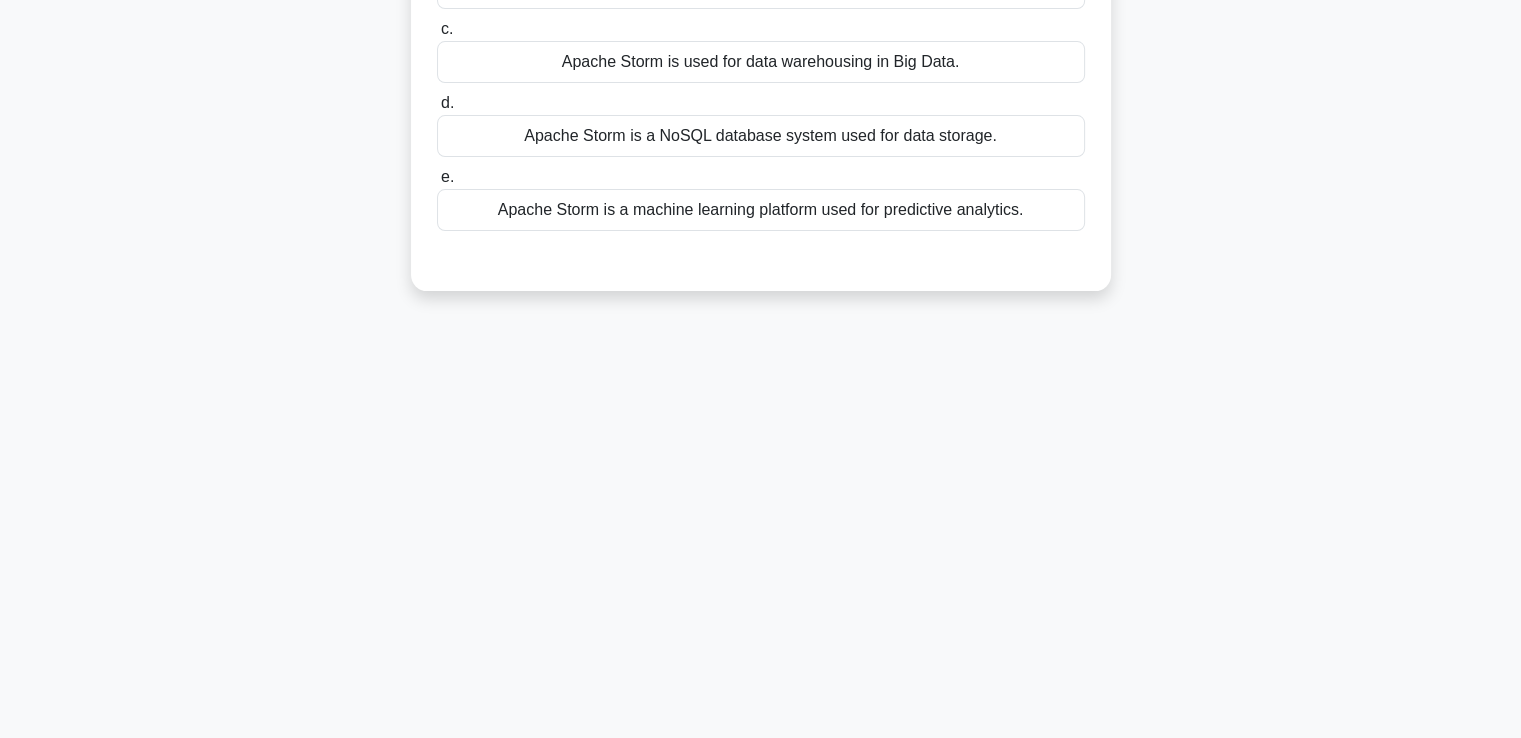 scroll, scrollTop: 343, scrollLeft: 0, axis: vertical 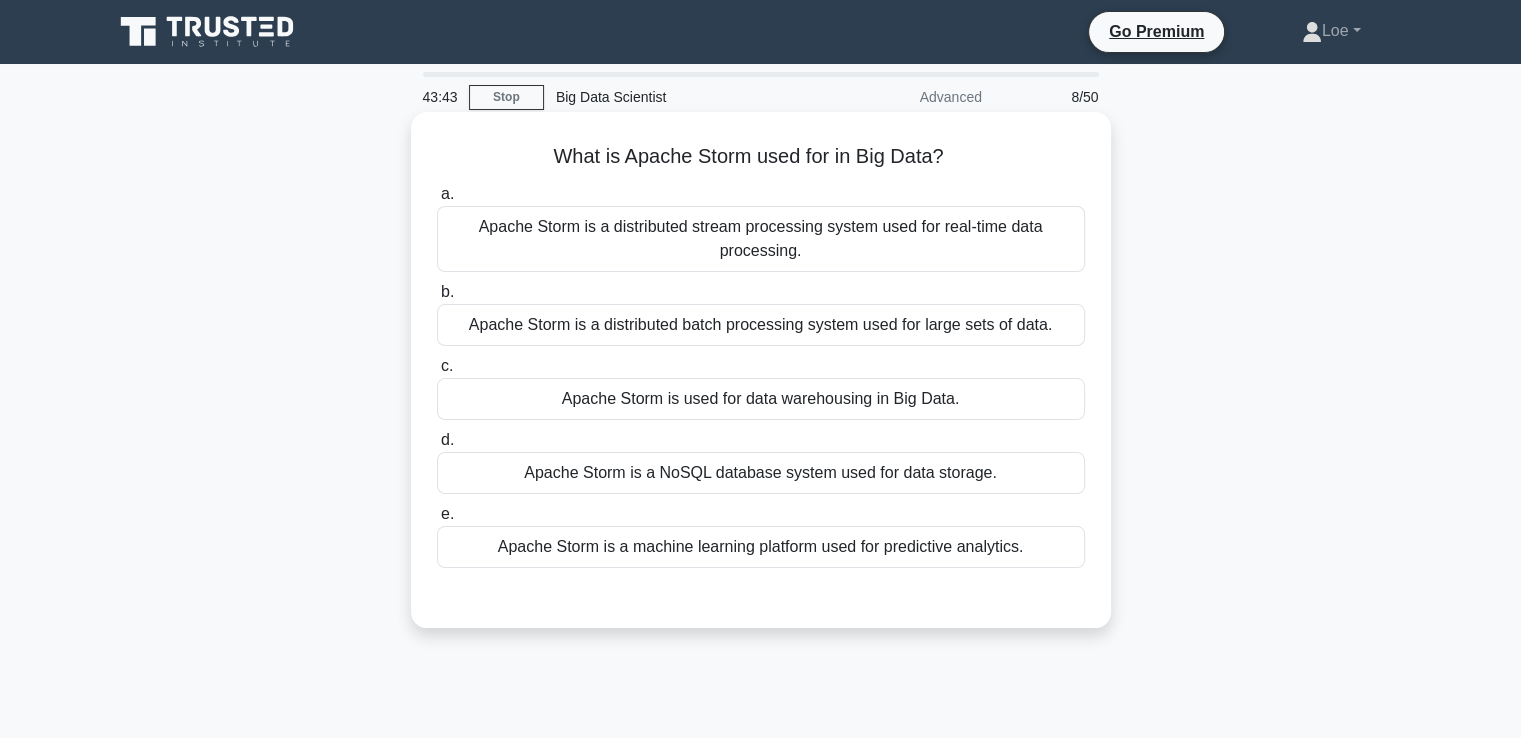 click on "Apache Storm is a distributed stream processing system used for real-time data processing." at bounding box center (761, 239) 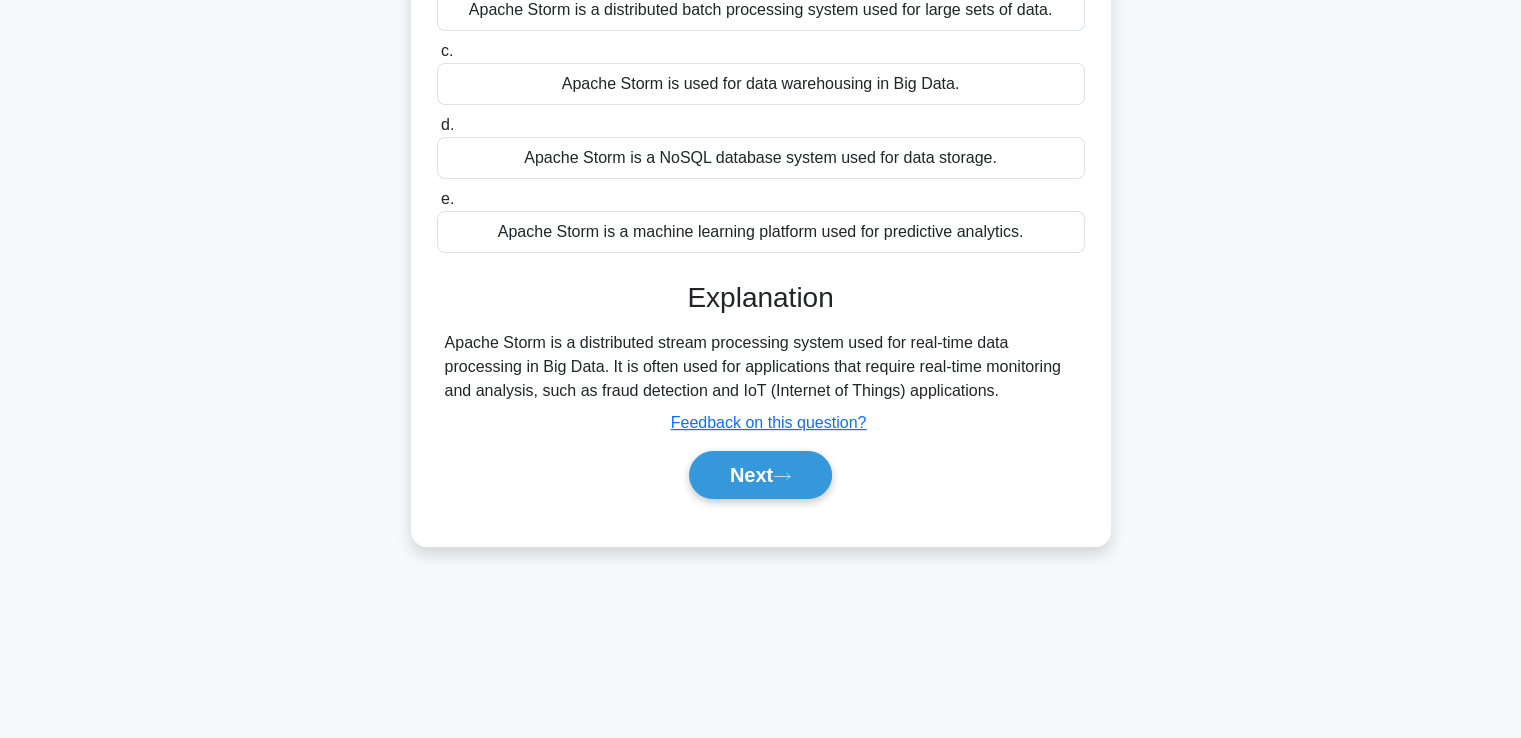 scroll, scrollTop: 332, scrollLeft: 0, axis: vertical 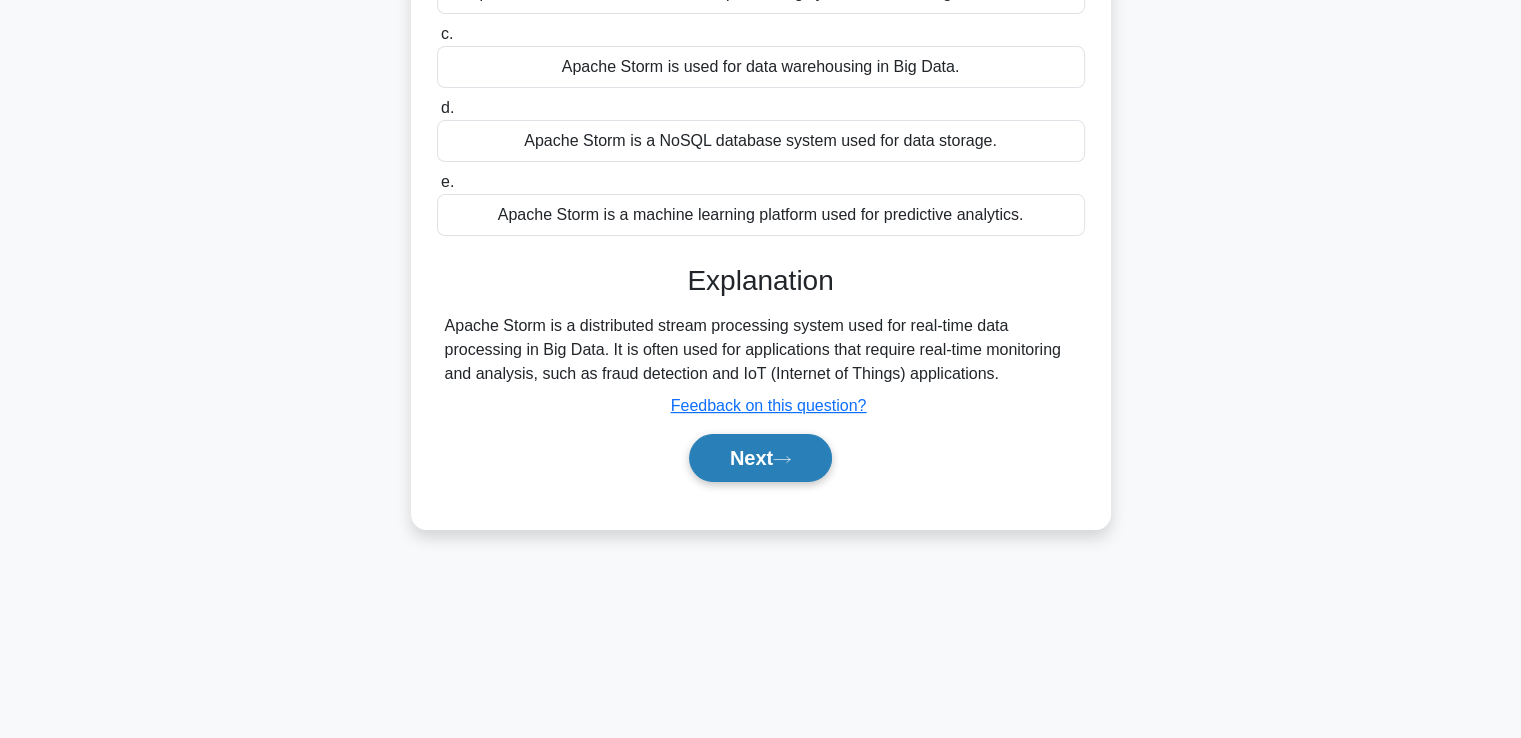 click on "Next" at bounding box center (760, 458) 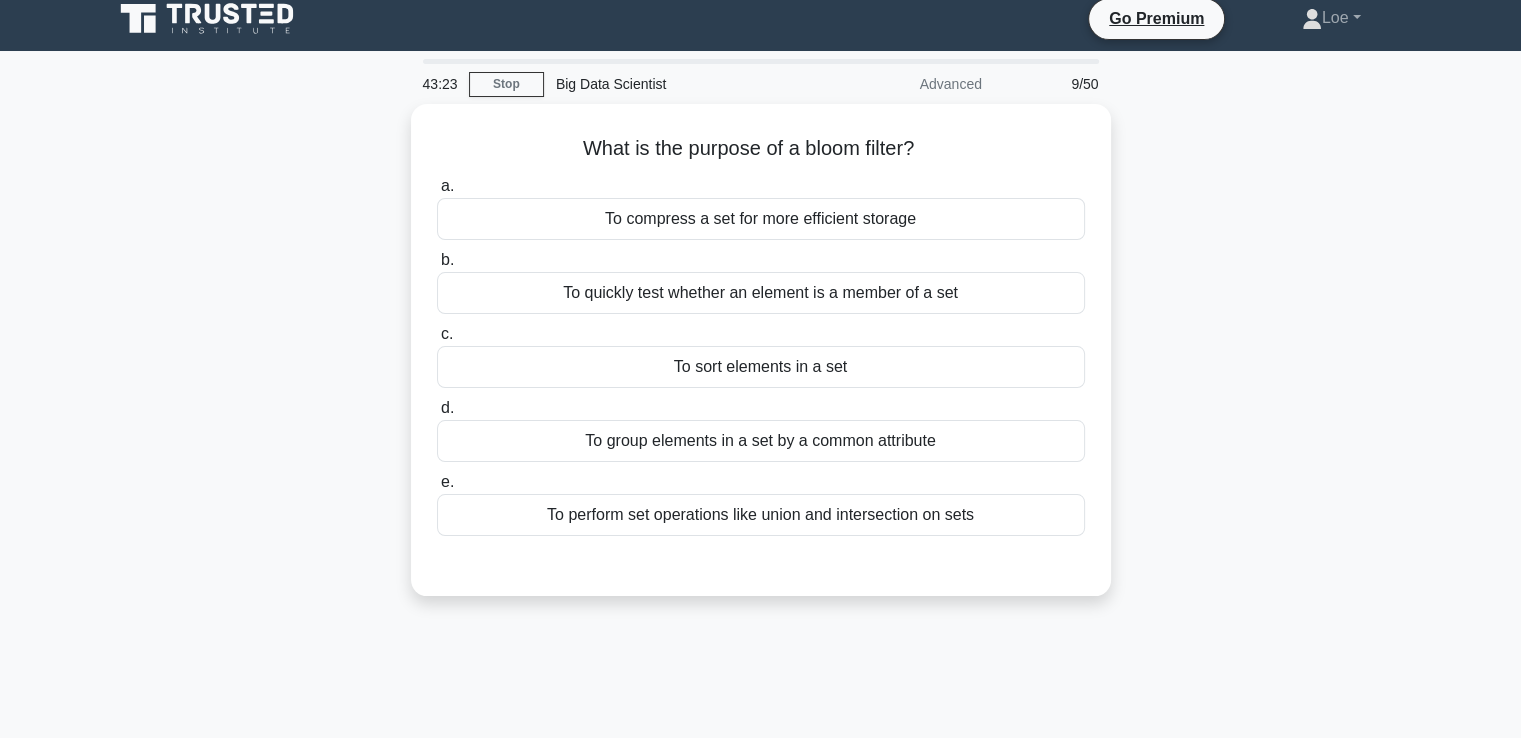 scroll, scrollTop: 0, scrollLeft: 0, axis: both 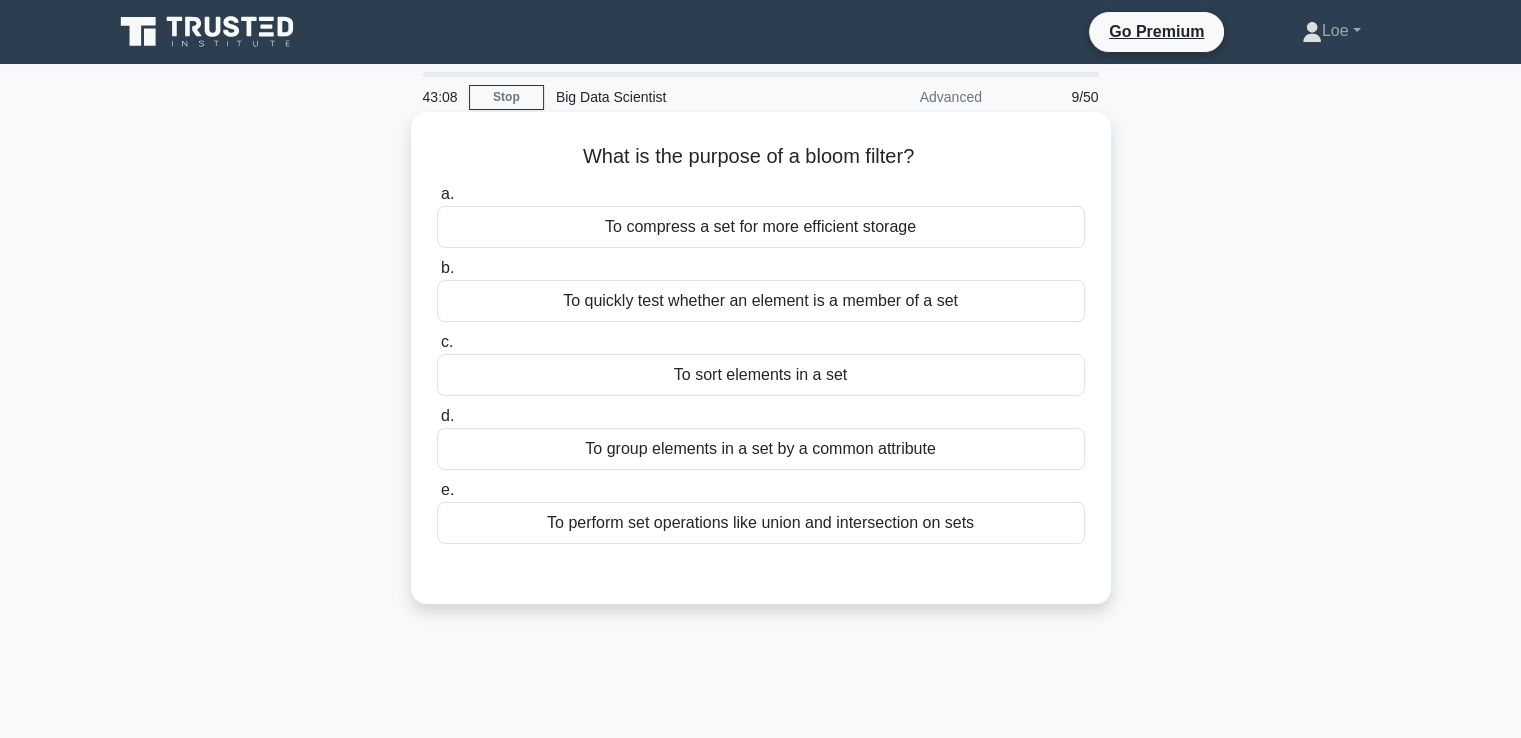 click on "To quickly test whether an element is a member of a set" at bounding box center [761, 301] 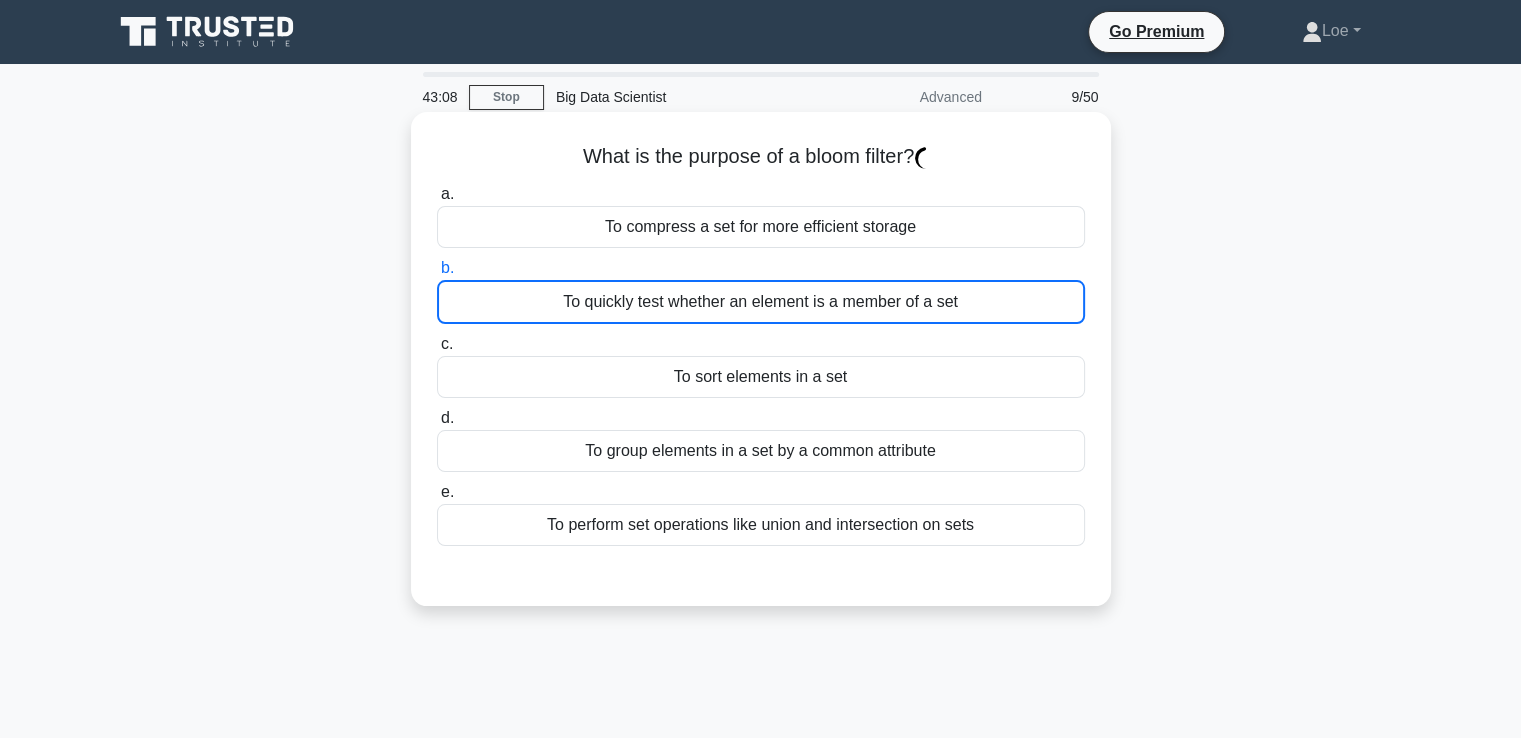 click on "To quickly test whether an element is a member of a set" at bounding box center [761, 302] 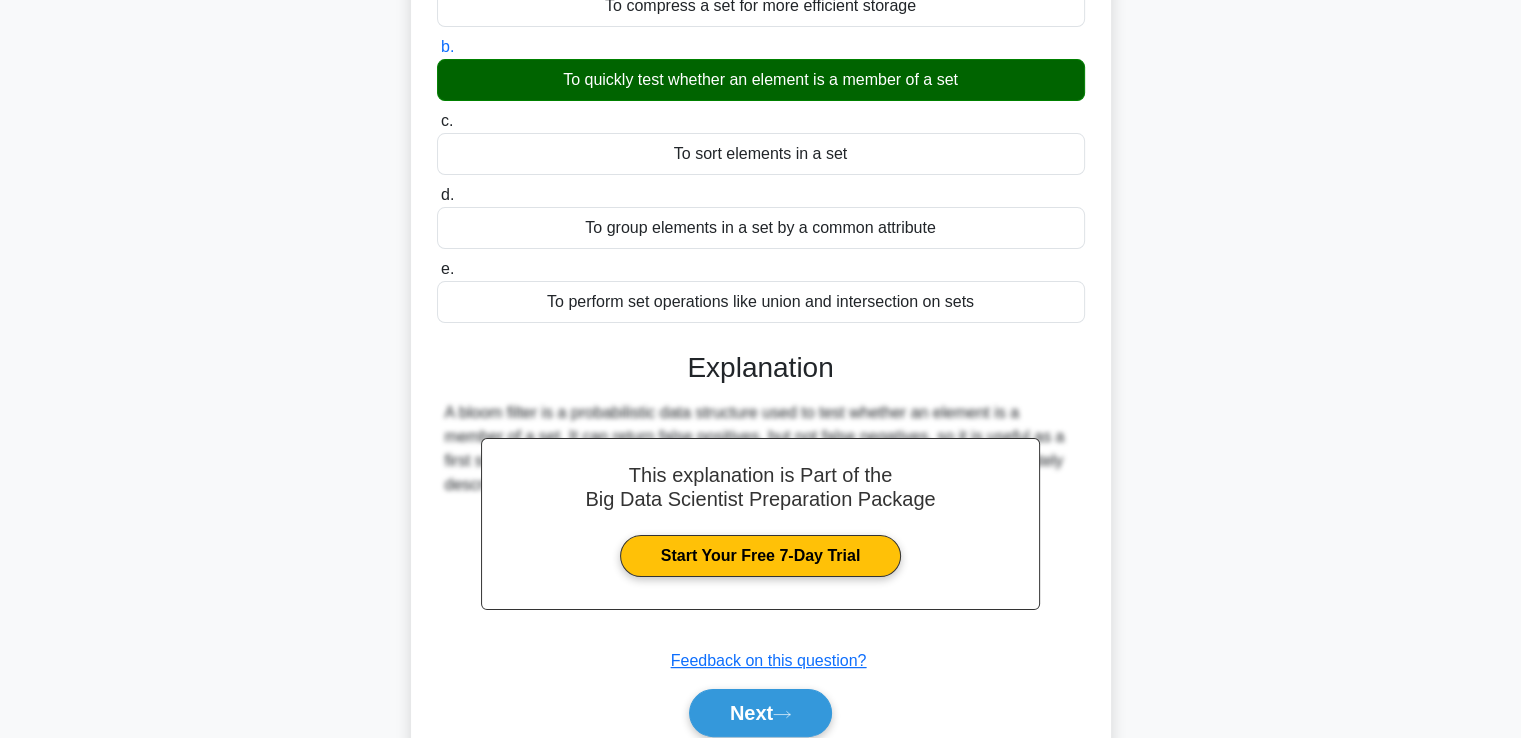 scroll, scrollTop: 343, scrollLeft: 0, axis: vertical 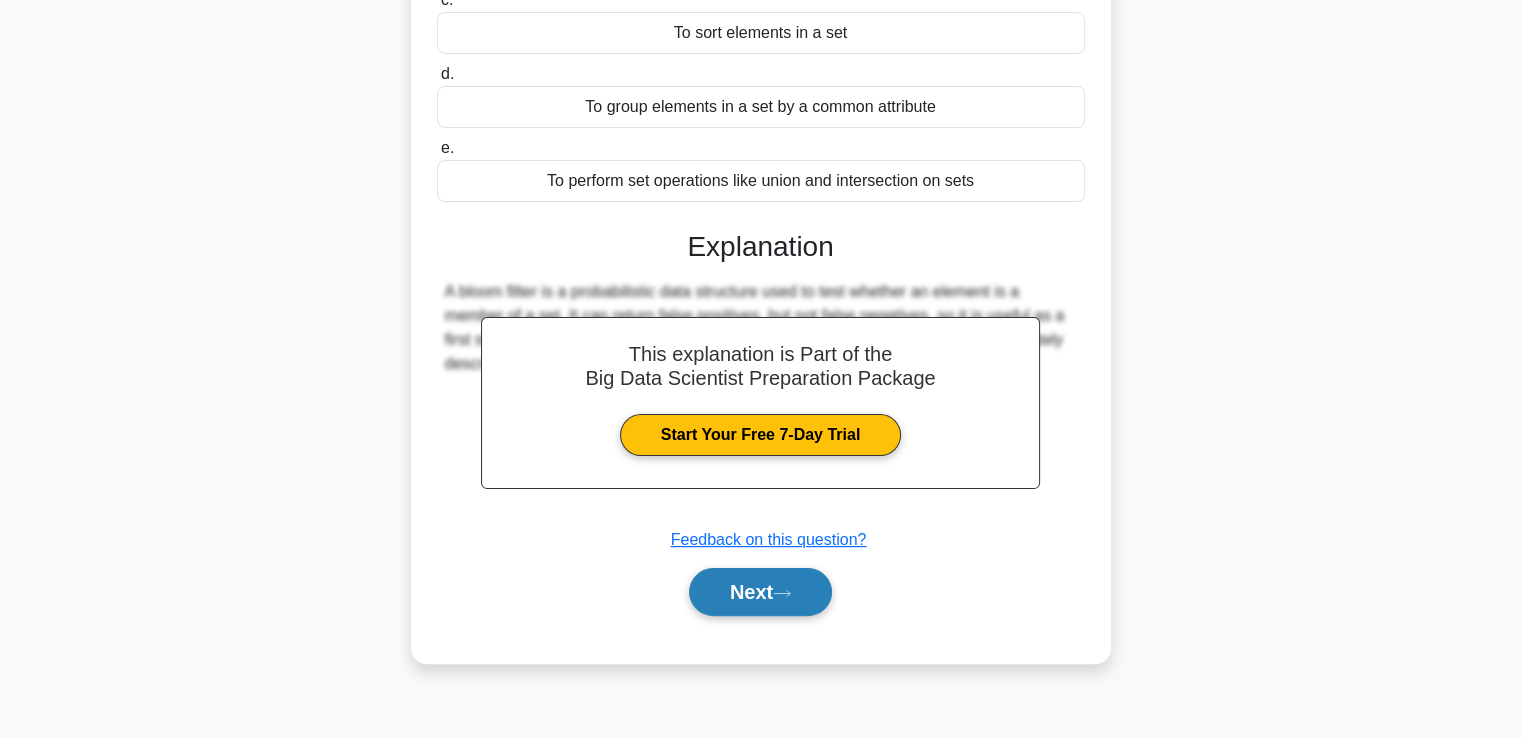 click on "Next" at bounding box center [760, 592] 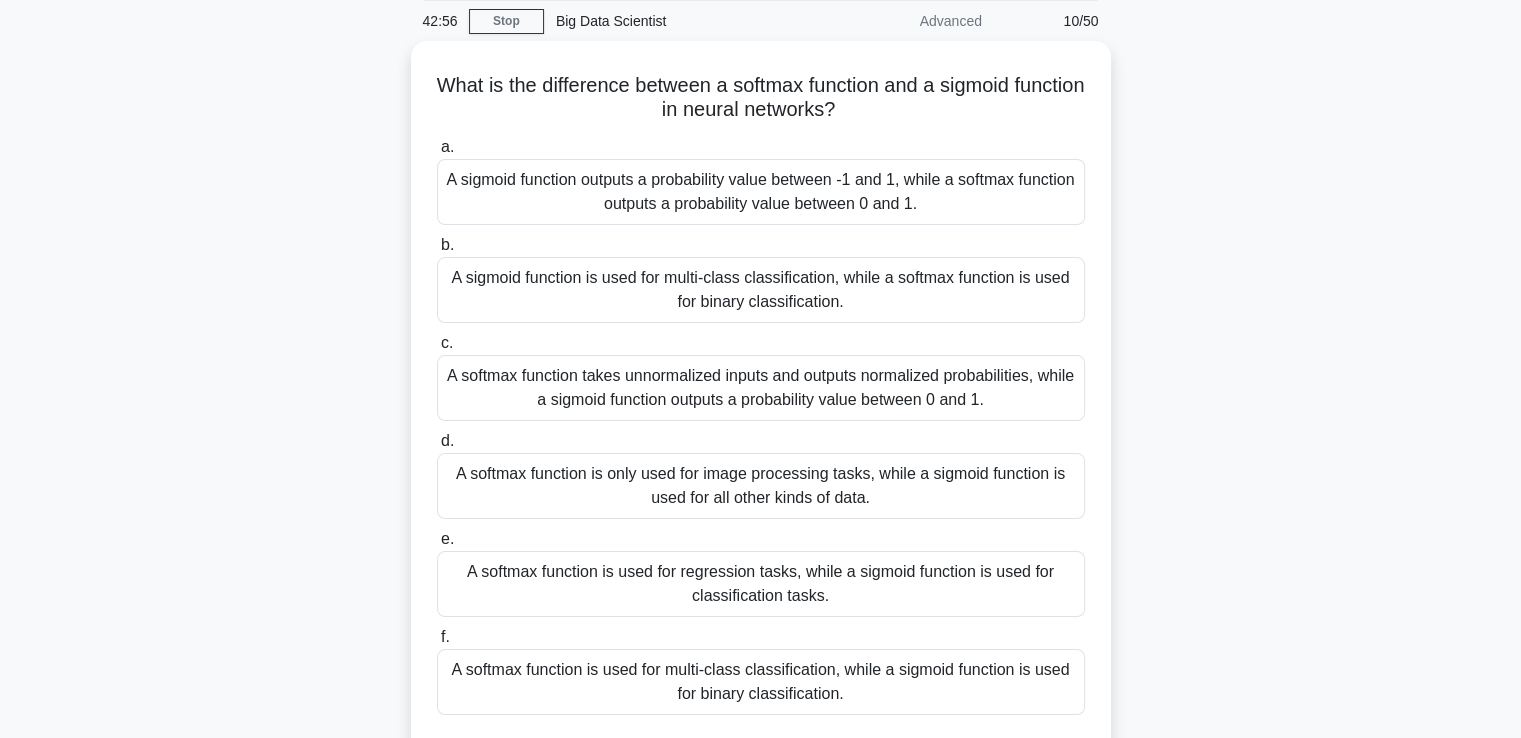 scroll, scrollTop: 0, scrollLeft: 0, axis: both 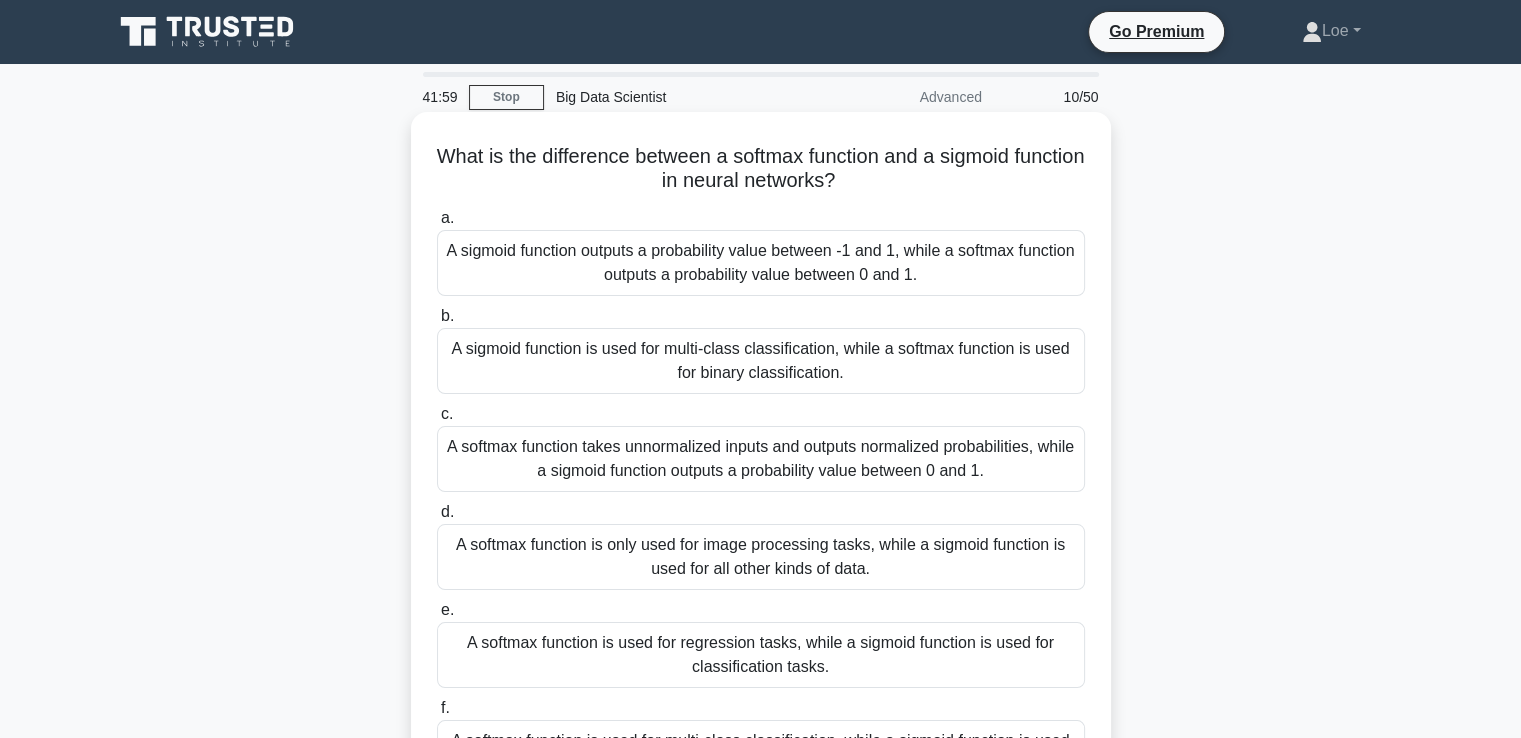 click on "A softmax function takes unnormalized inputs and outputs normalized probabilities, while a sigmoid function outputs a probability value between 0 and 1." at bounding box center [761, 459] 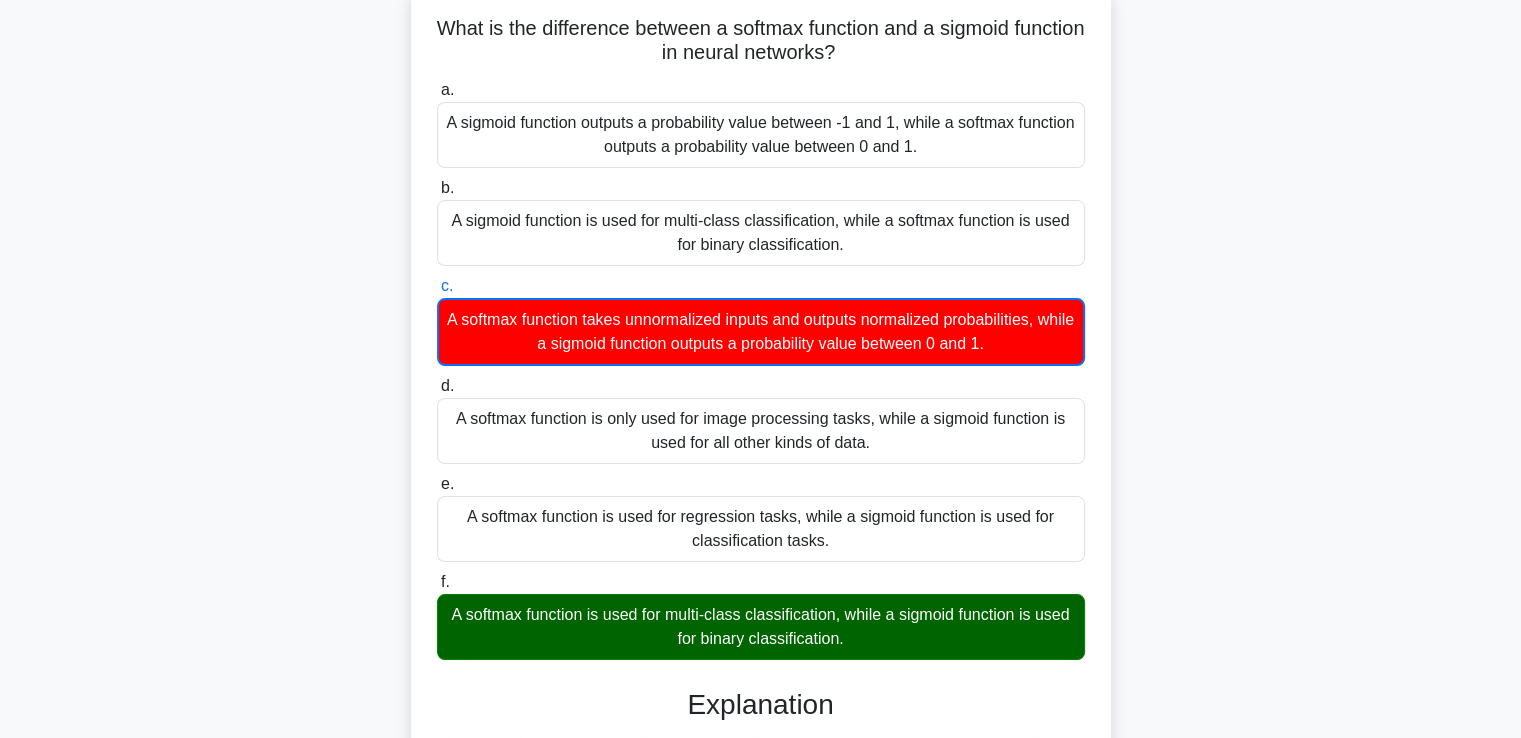 scroll, scrollTop: 212, scrollLeft: 0, axis: vertical 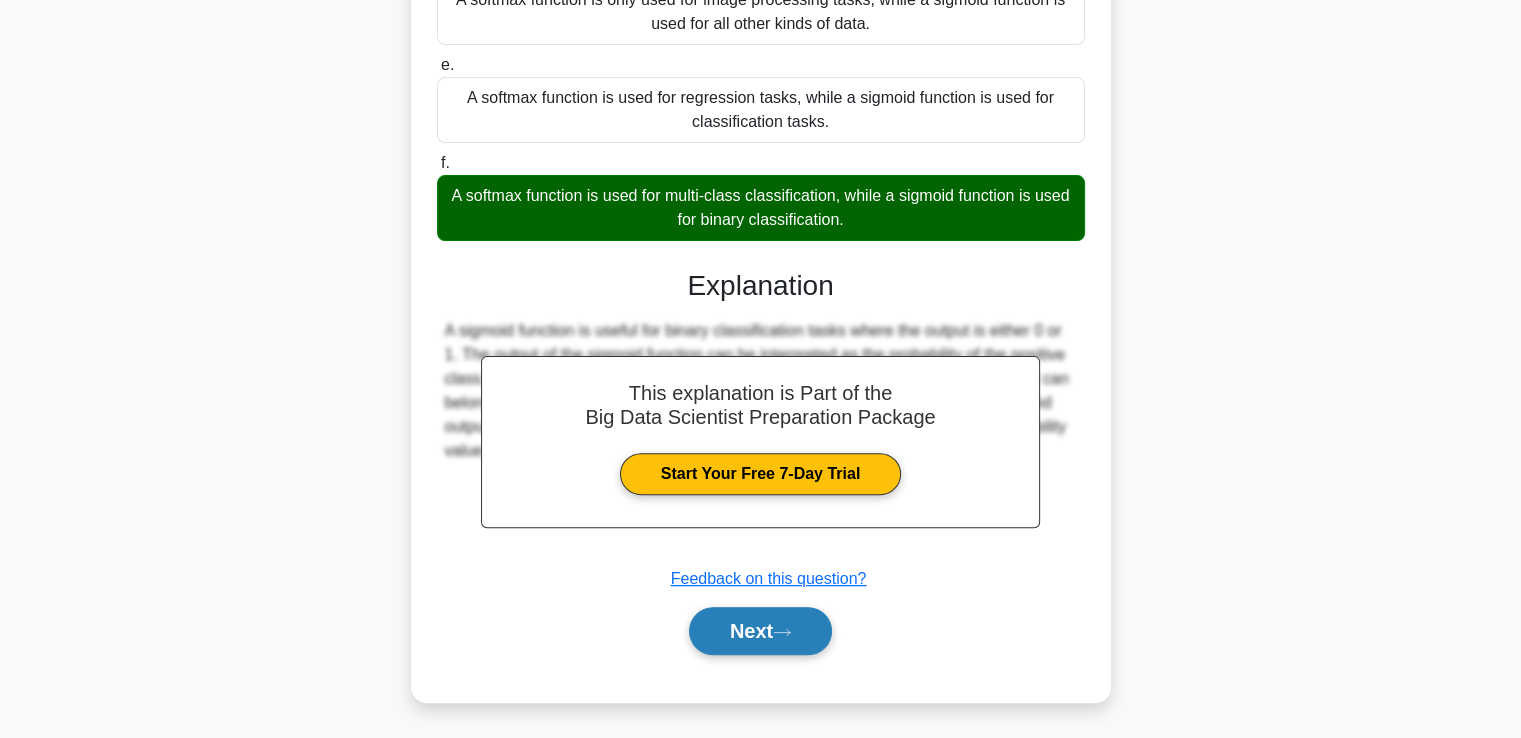 click on "Next" at bounding box center (760, 631) 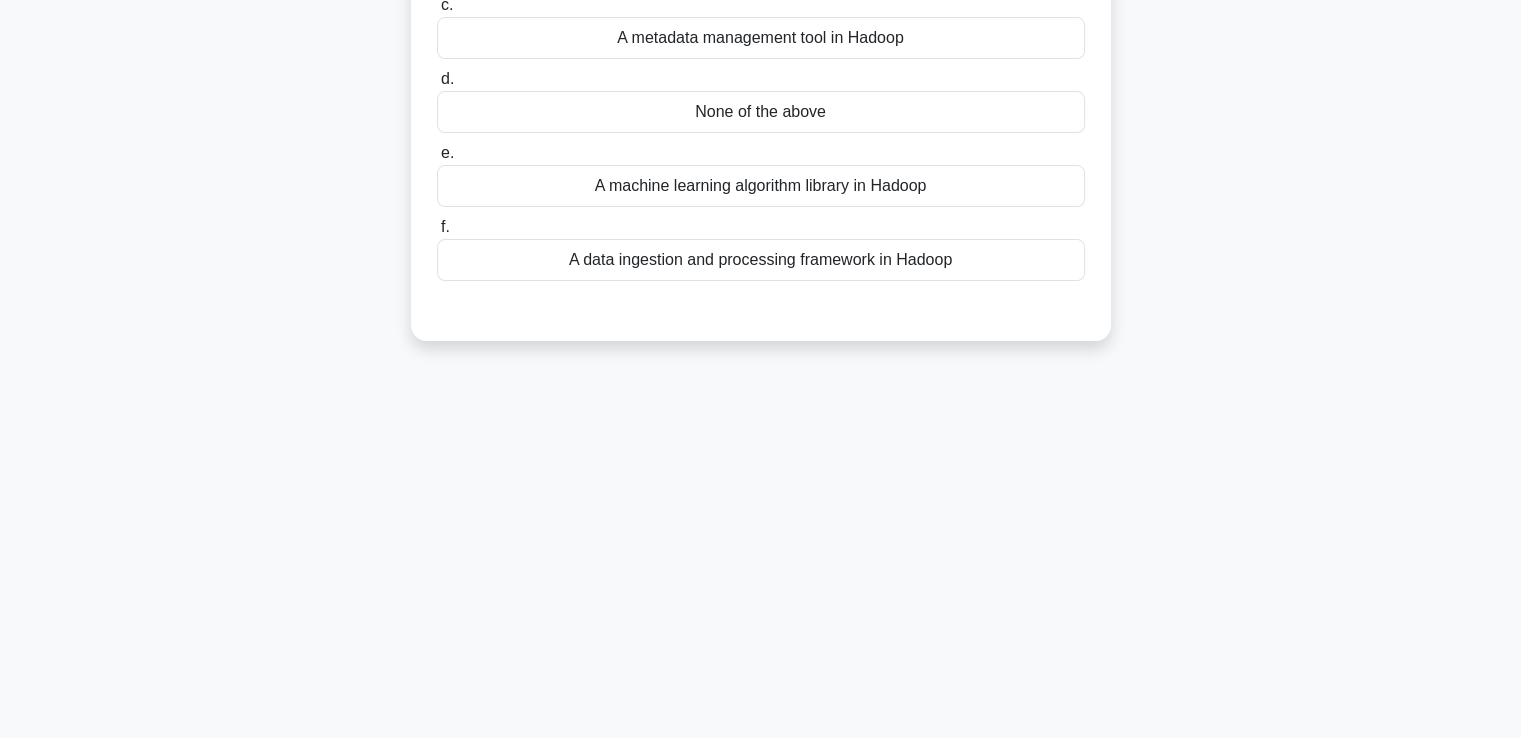scroll, scrollTop: 343, scrollLeft: 0, axis: vertical 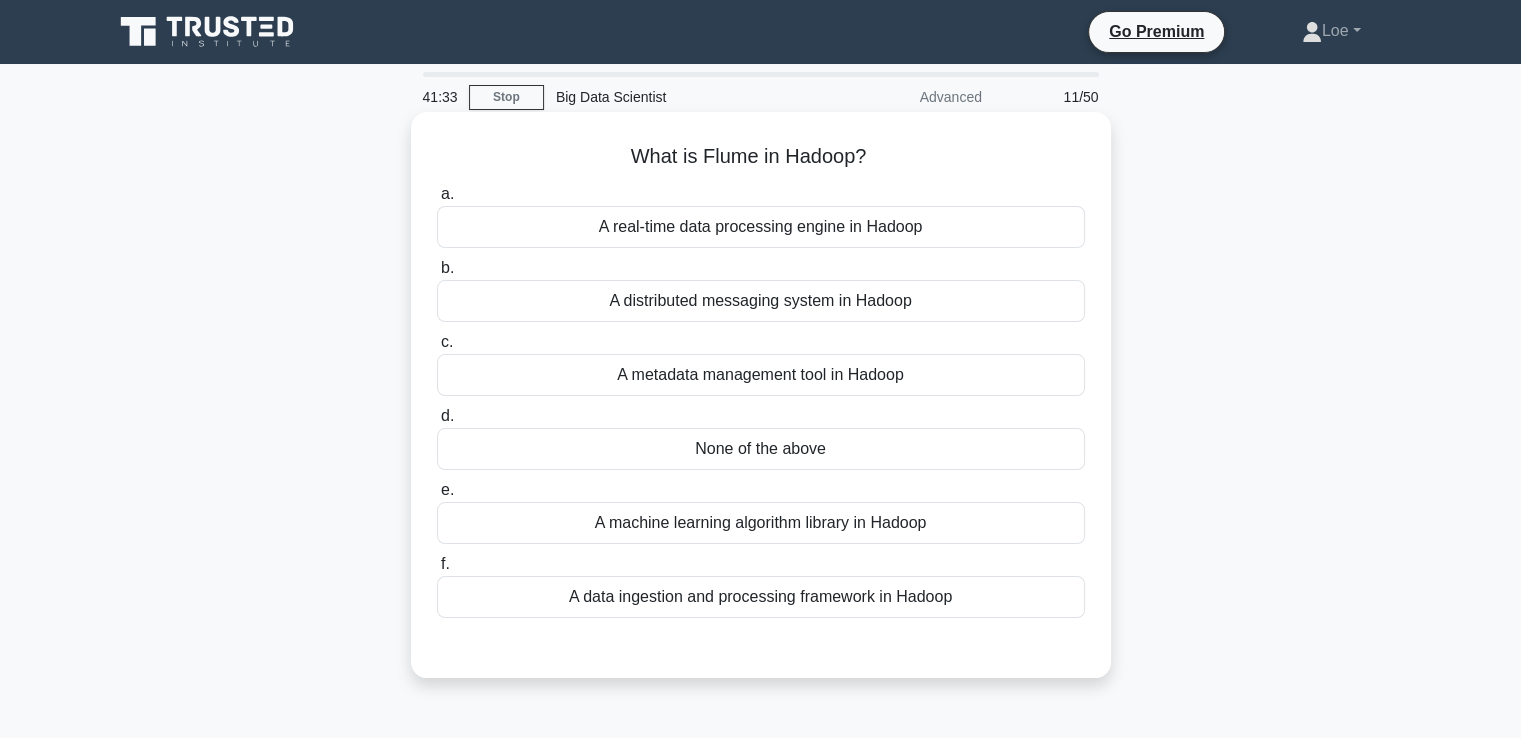 click on "A data ingestion and processing framework in Hadoop" at bounding box center [761, 597] 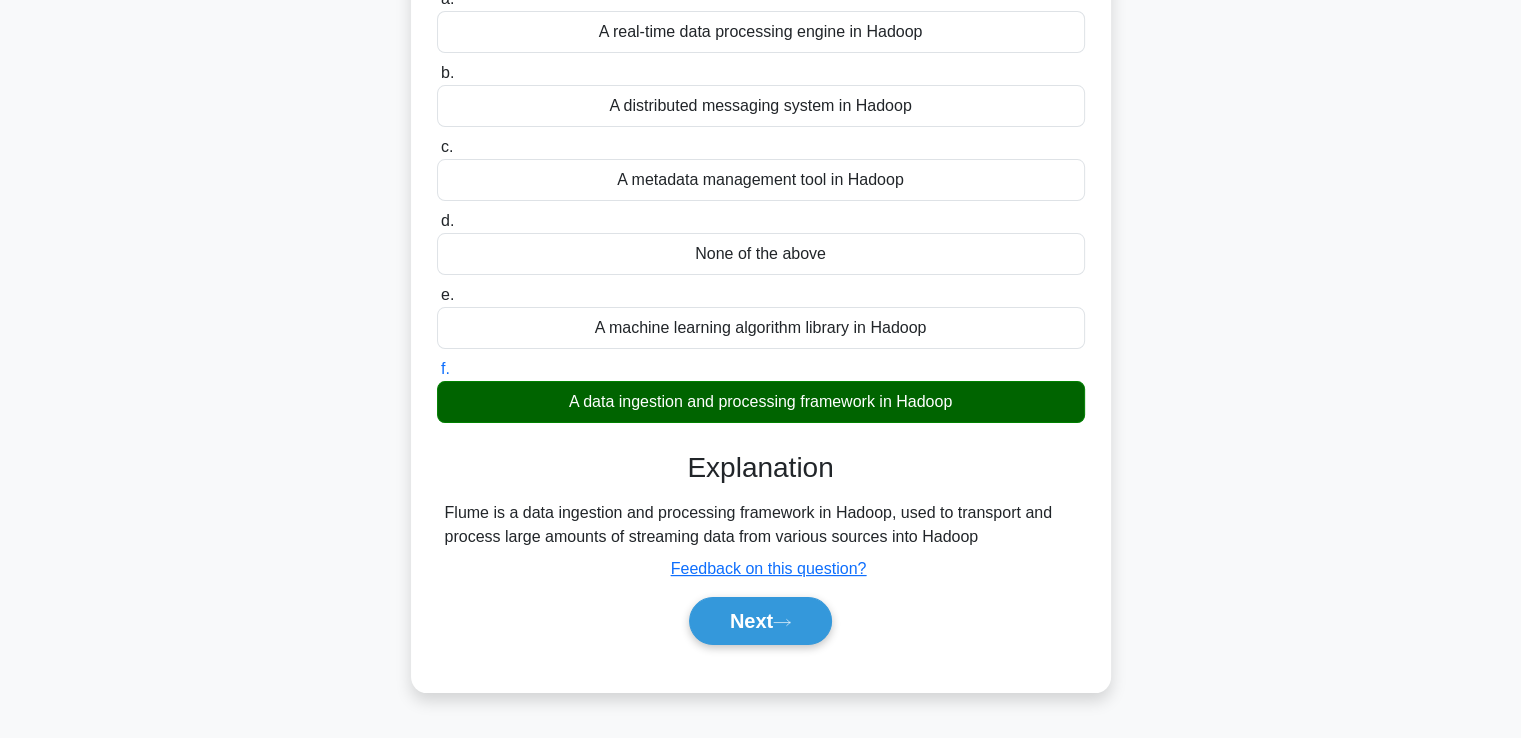 scroll, scrollTop: 240, scrollLeft: 0, axis: vertical 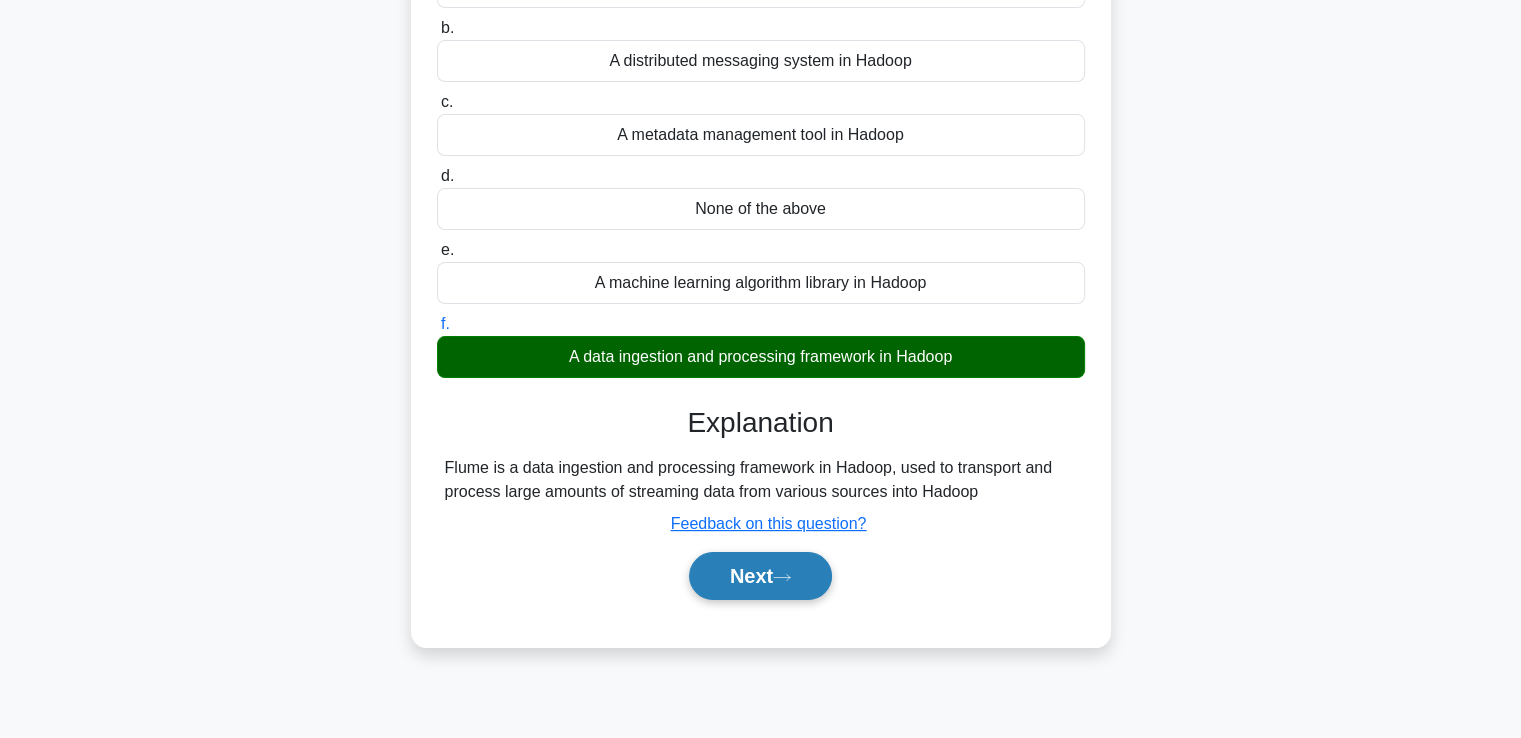 click on "Next" at bounding box center (760, 576) 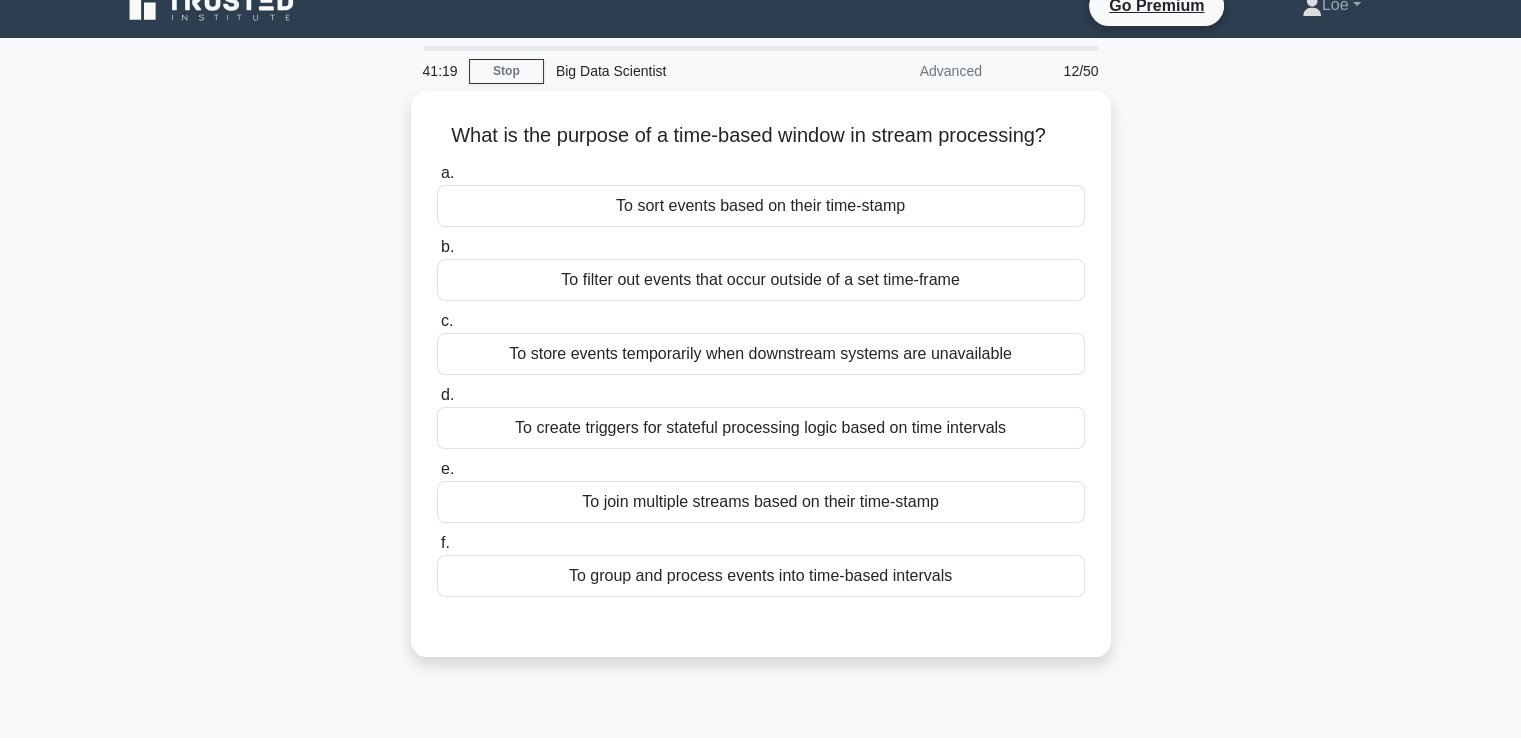scroll, scrollTop: 0, scrollLeft: 0, axis: both 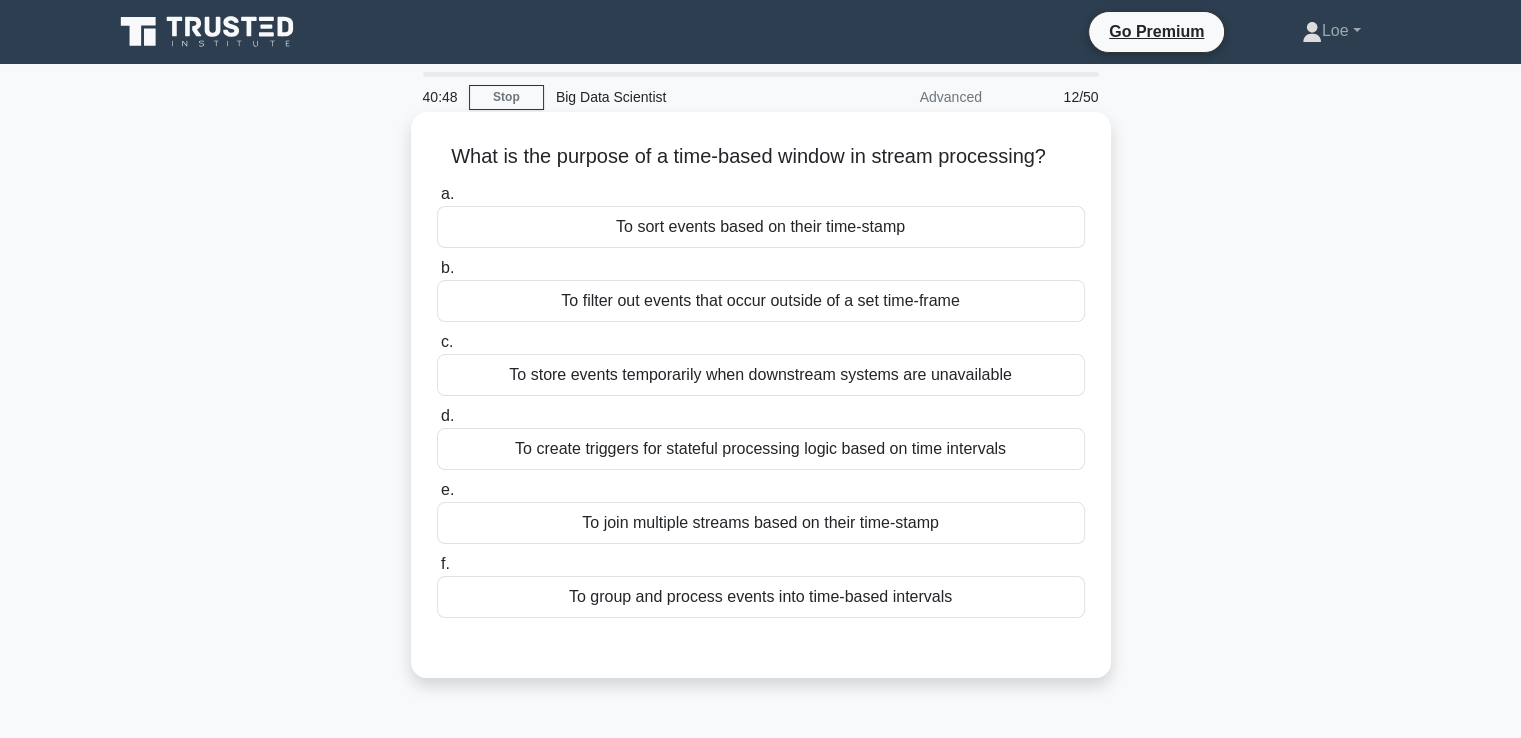 click on "To create triggers for stateful processing logic based on time intervals" at bounding box center (761, 449) 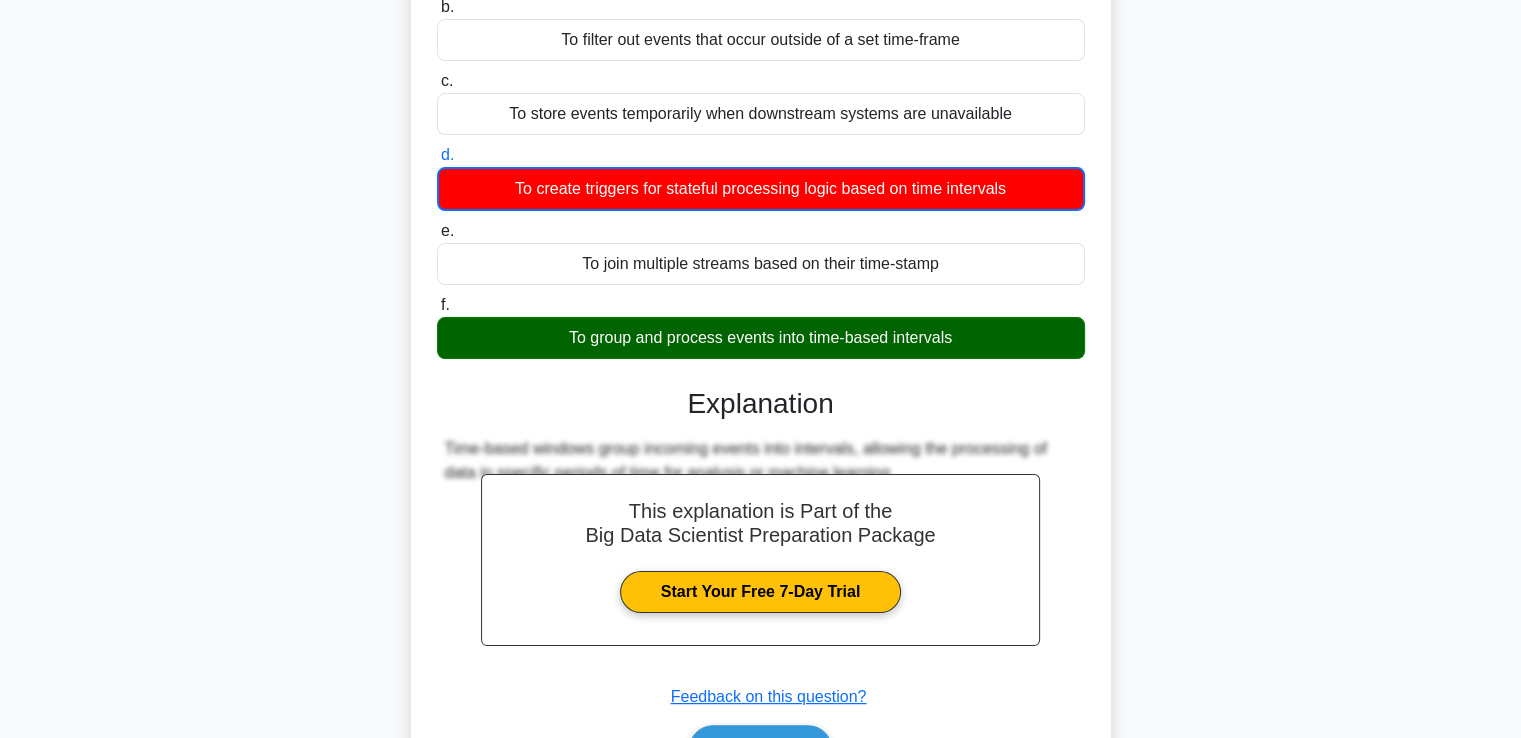 scroll, scrollTop: 379, scrollLeft: 0, axis: vertical 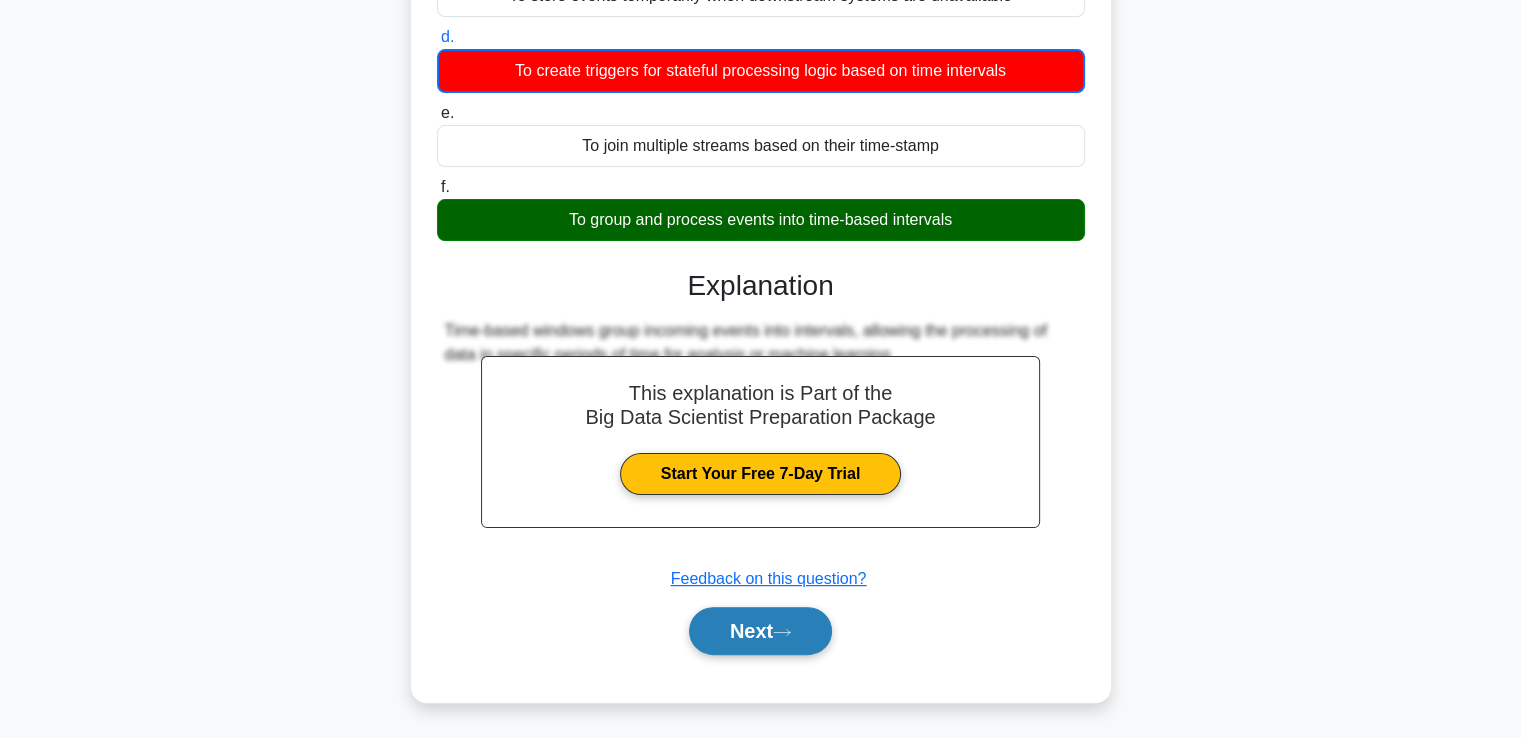 click on "Next" at bounding box center [760, 631] 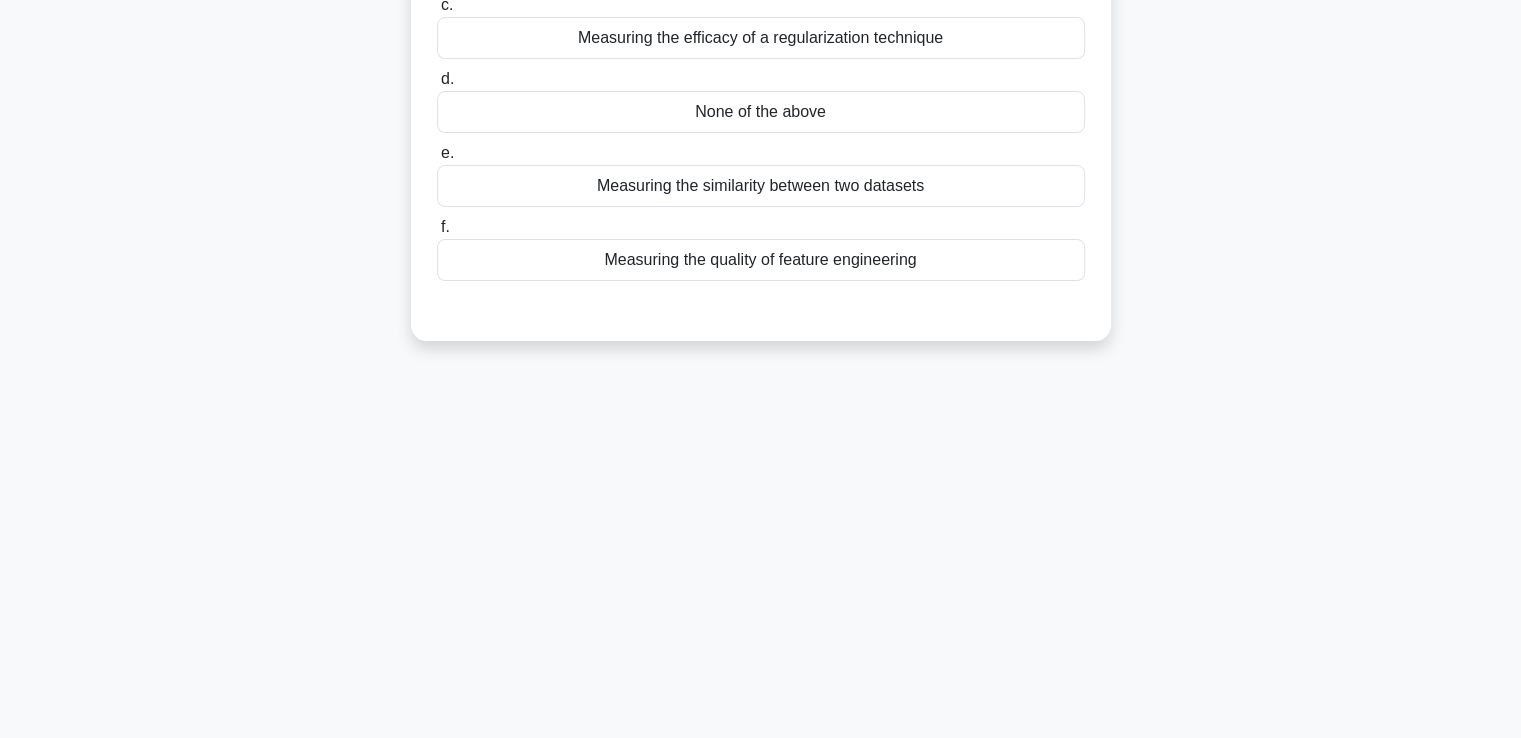 scroll, scrollTop: 343, scrollLeft: 0, axis: vertical 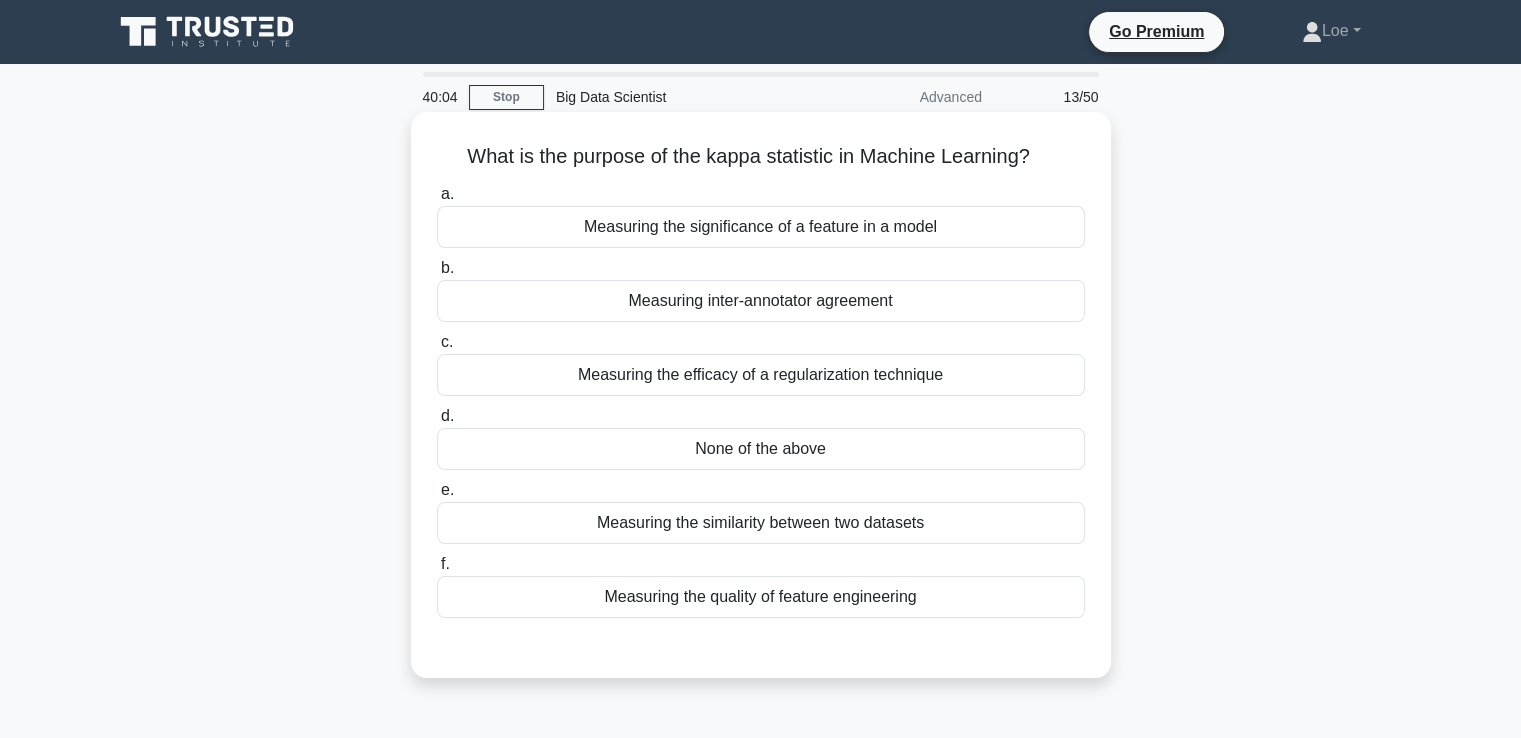 click on "Measuring inter-annotator agreement" at bounding box center (761, 301) 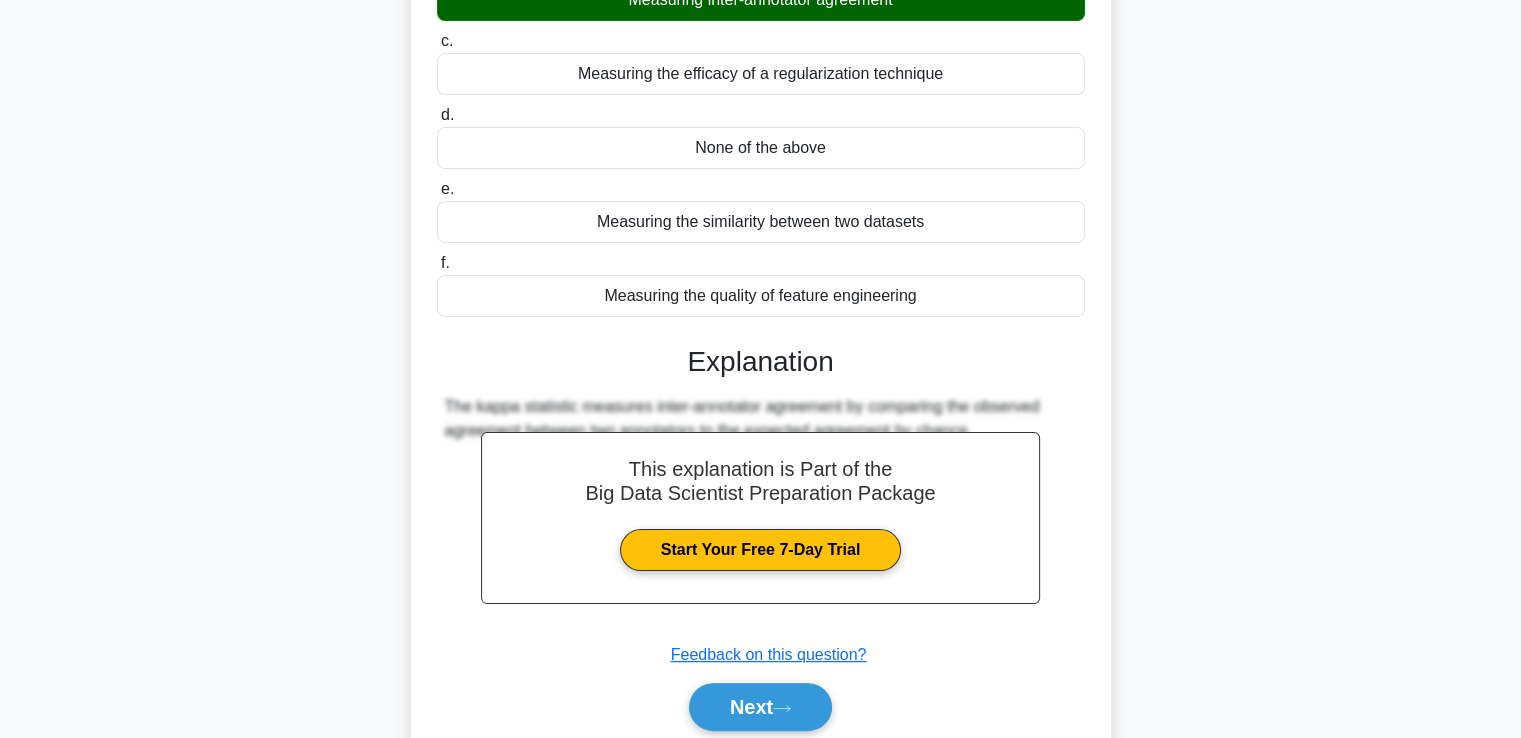 scroll, scrollTop: 377, scrollLeft: 0, axis: vertical 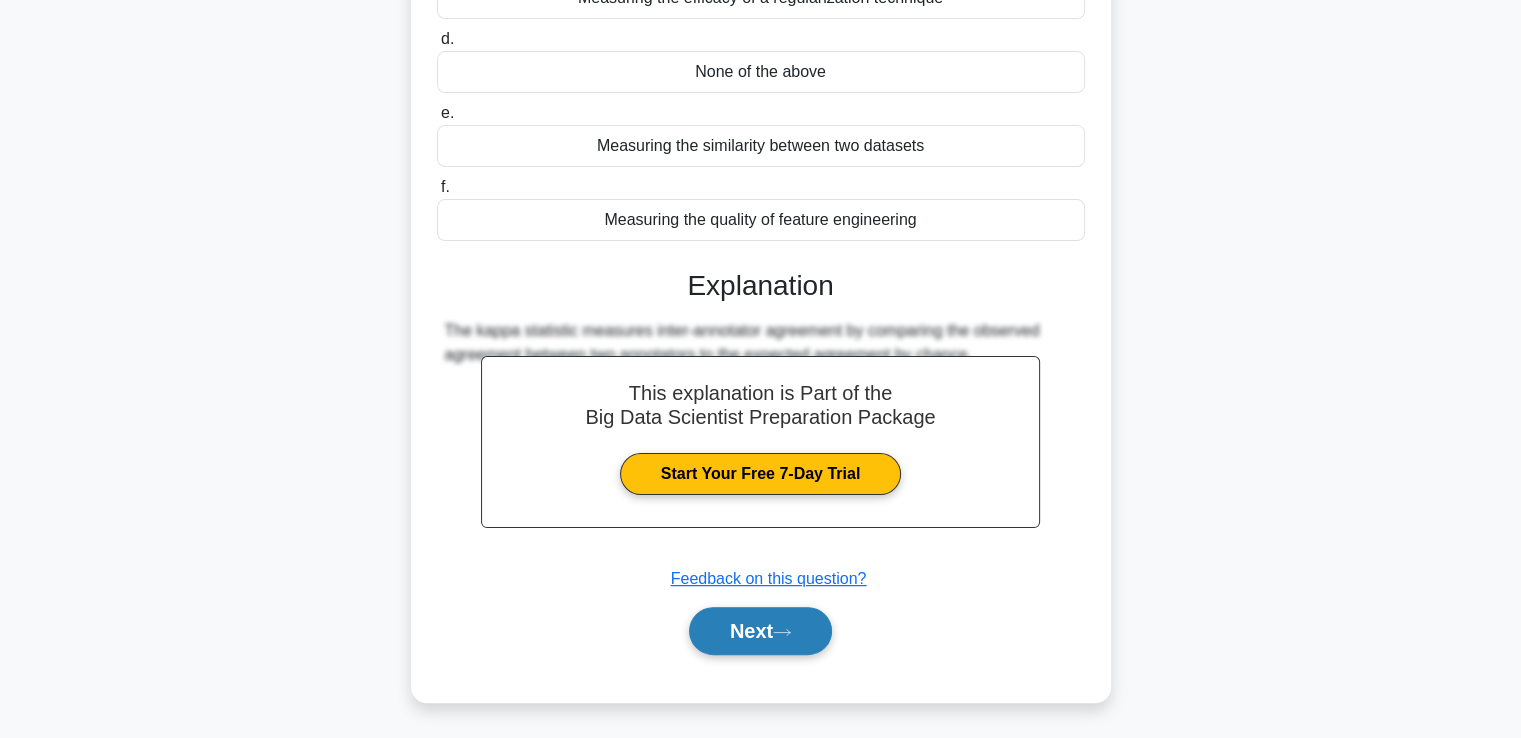 click on "Next" at bounding box center (760, 631) 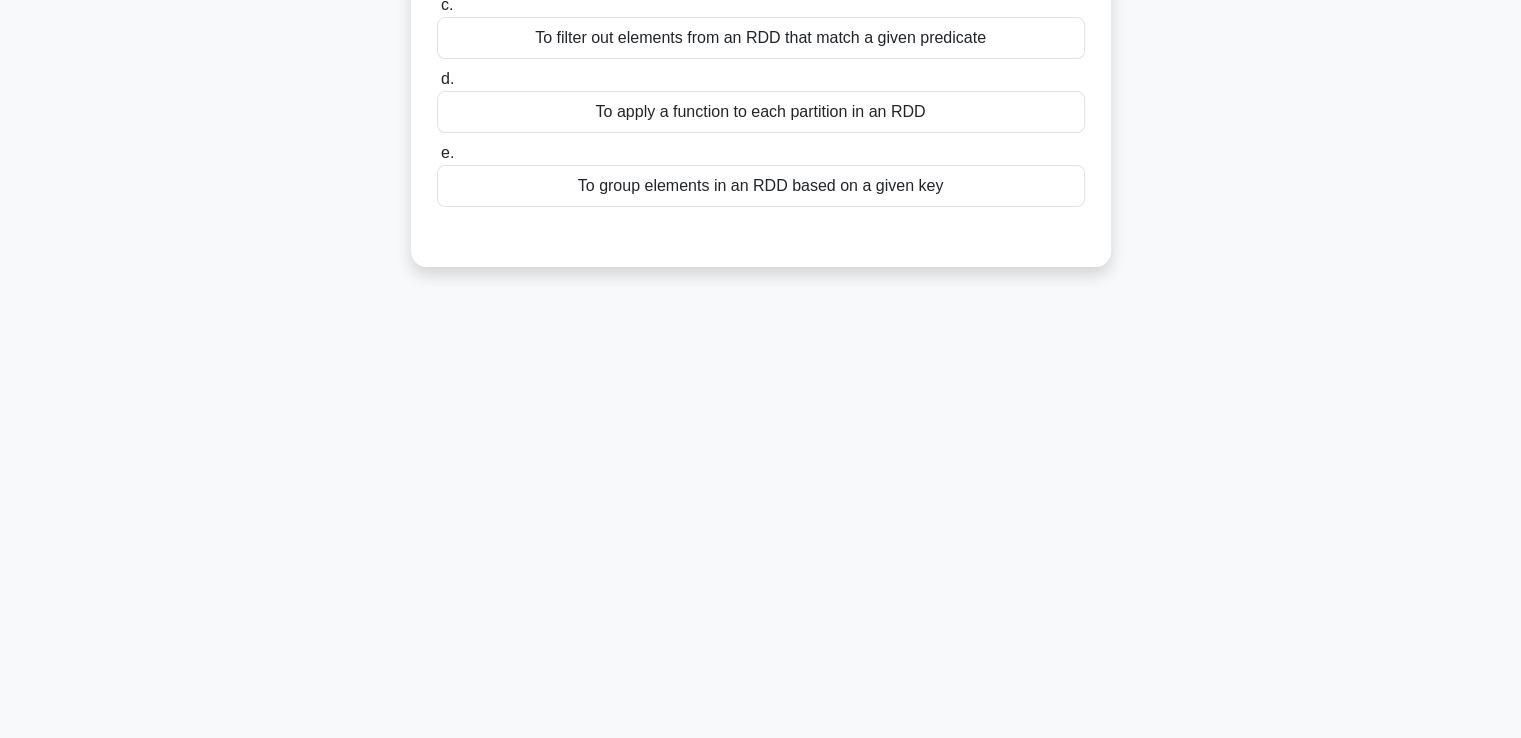 scroll, scrollTop: 343, scrollLeft: 0, axis: vertical 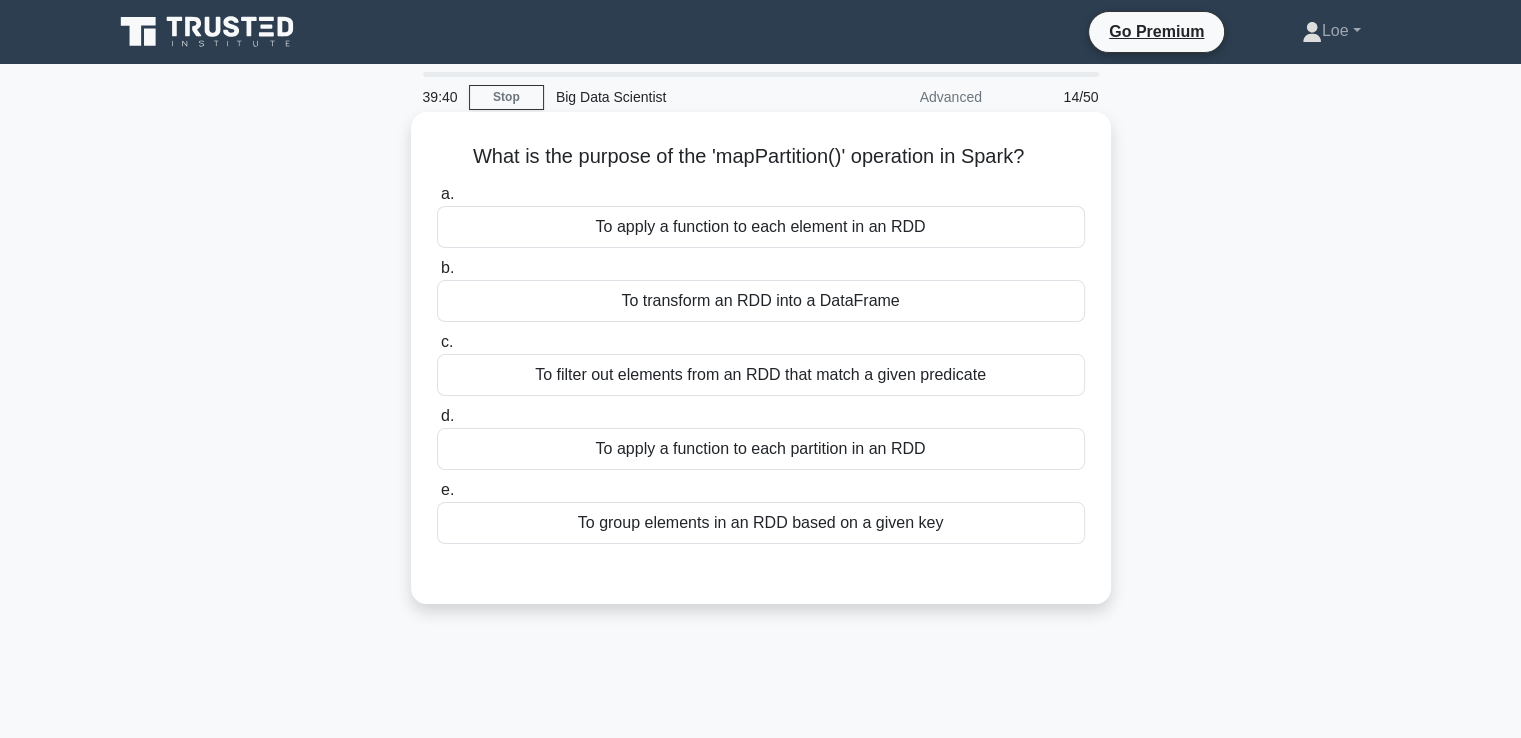 click on "To apply a function to each element in an RDD" at bounding box center [761, 227] 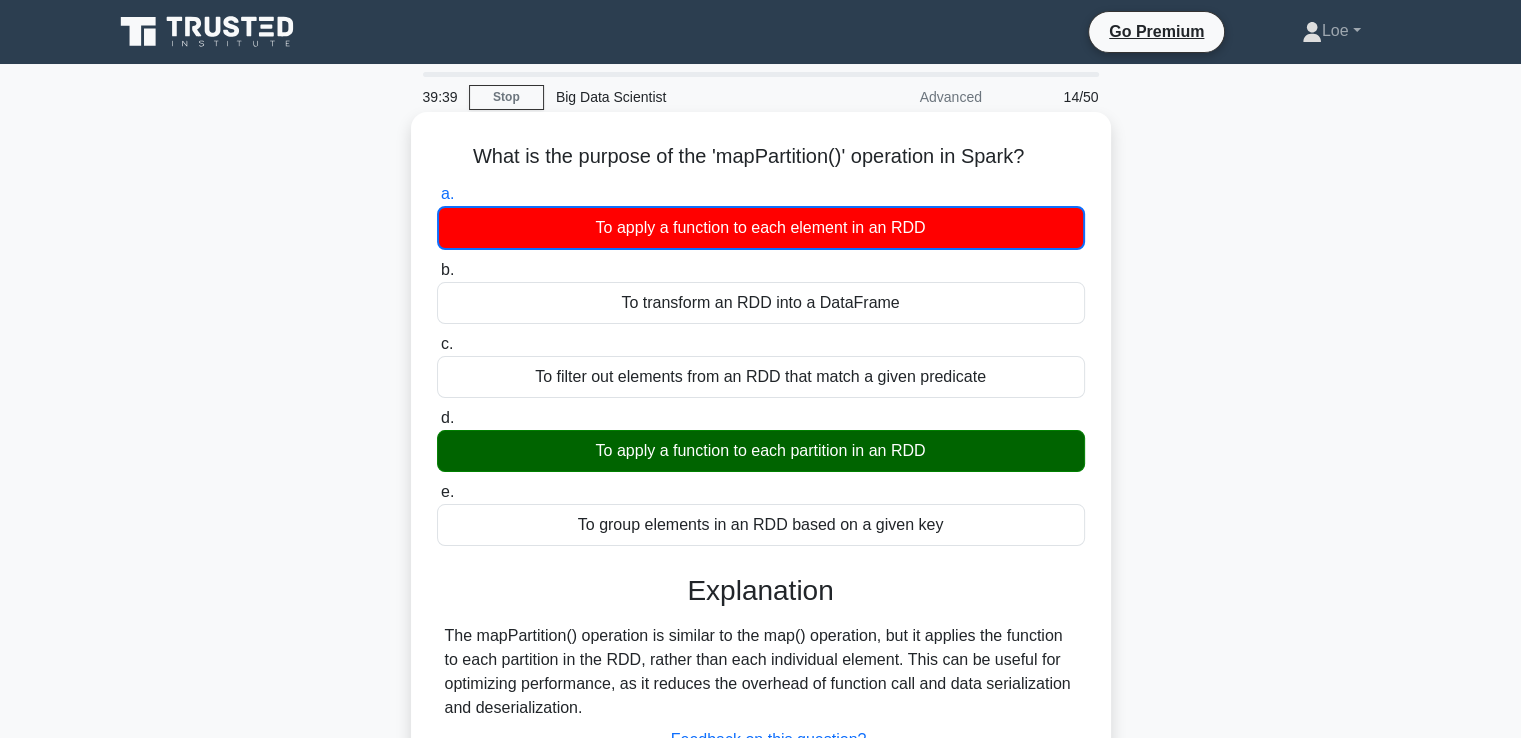 drag, startPoint x: 861, startPoint y: 236, endPoint x: 954, endPoint y: 393, distance: 182.4774 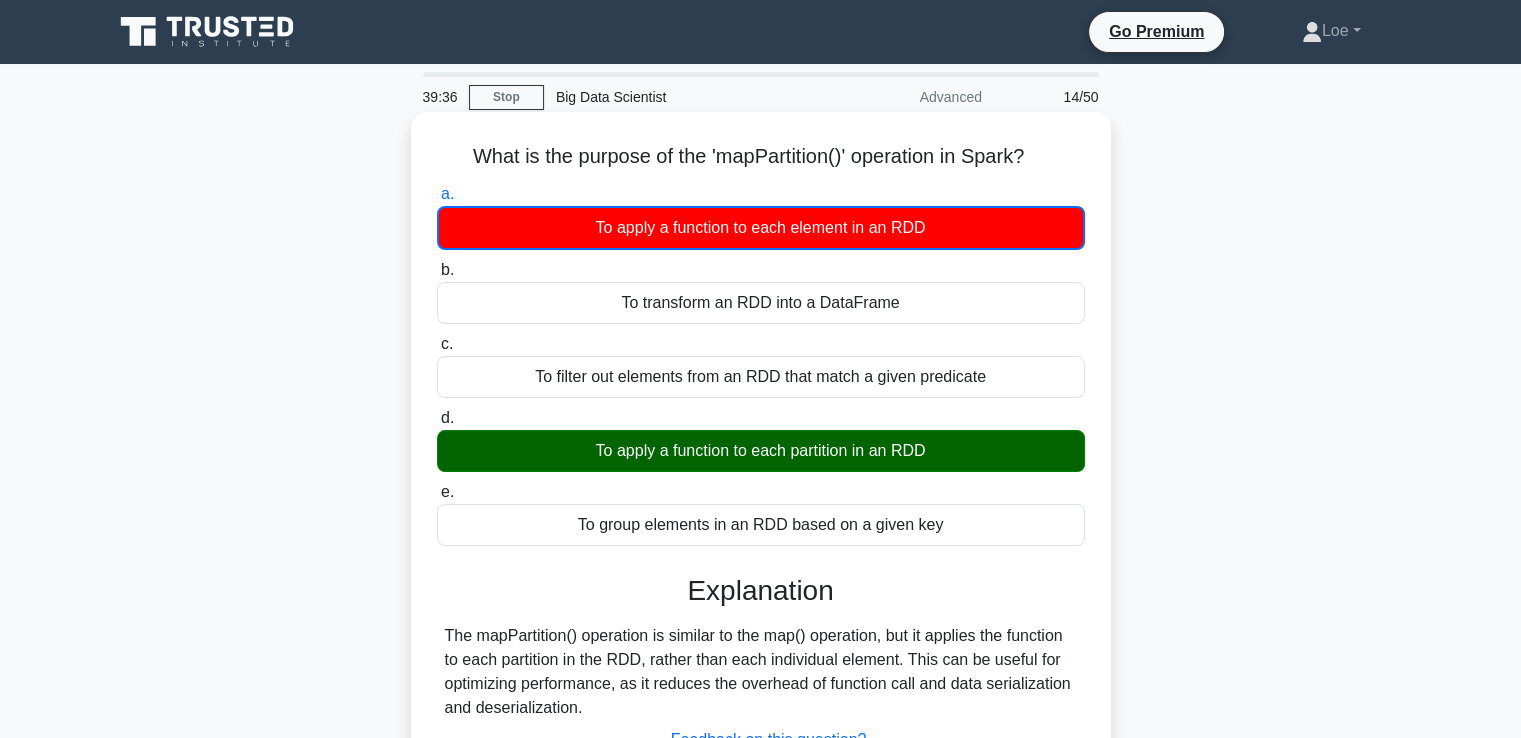 click on "To apply a function to each element in an RDD" at bounding box center (761, 228) 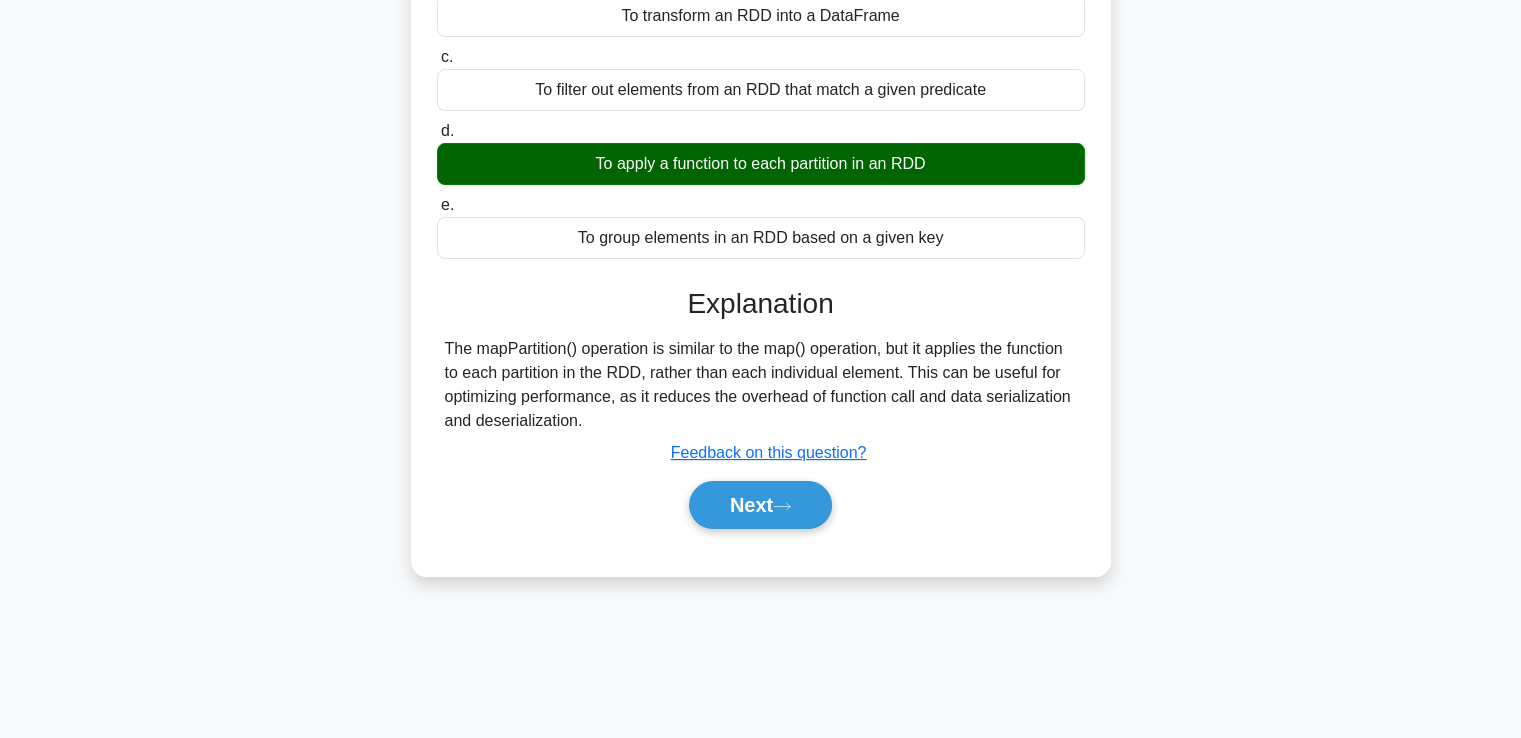 scroll, scrollTop: 343, scrollLeft: 0, axis: vertical 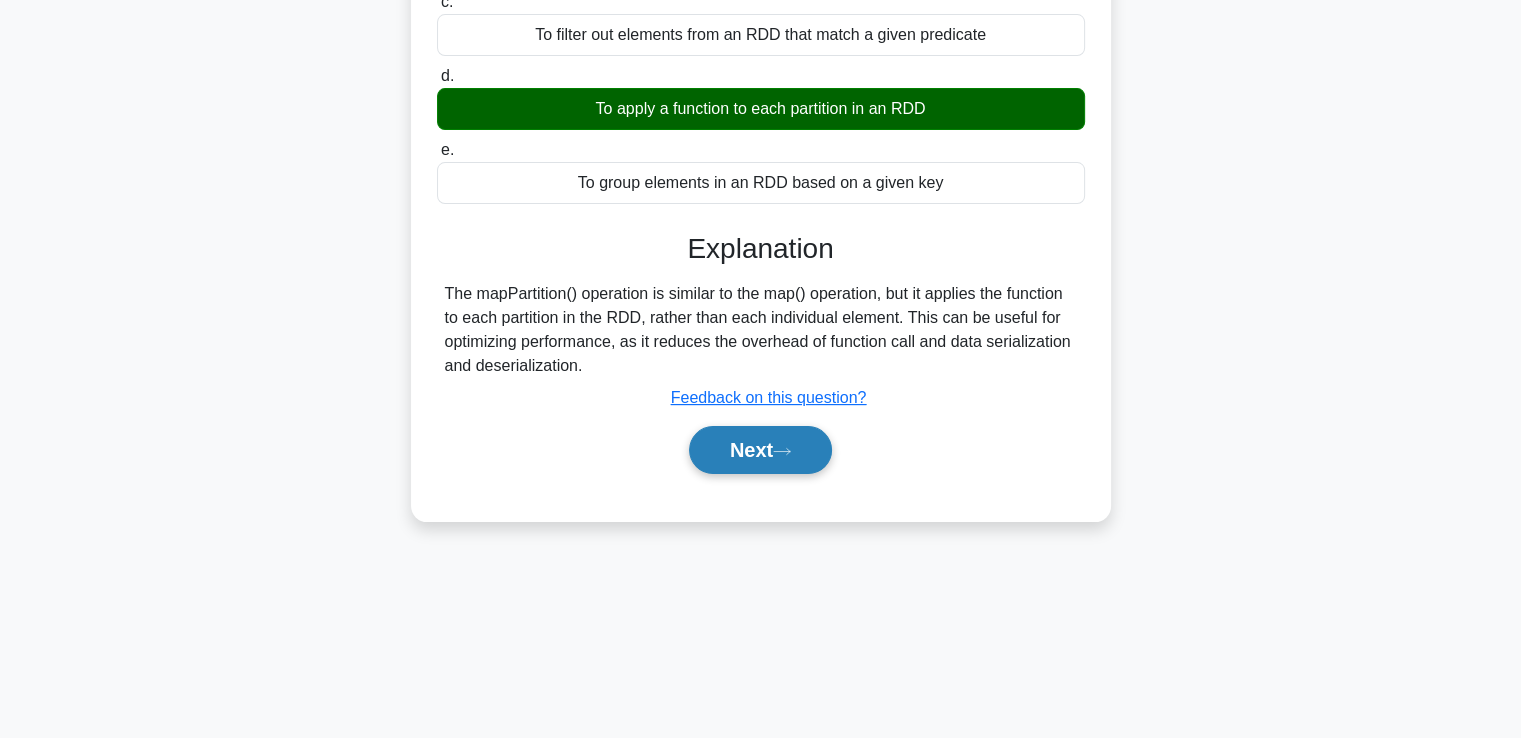 click on "Next" at bounding box center (760, 450) 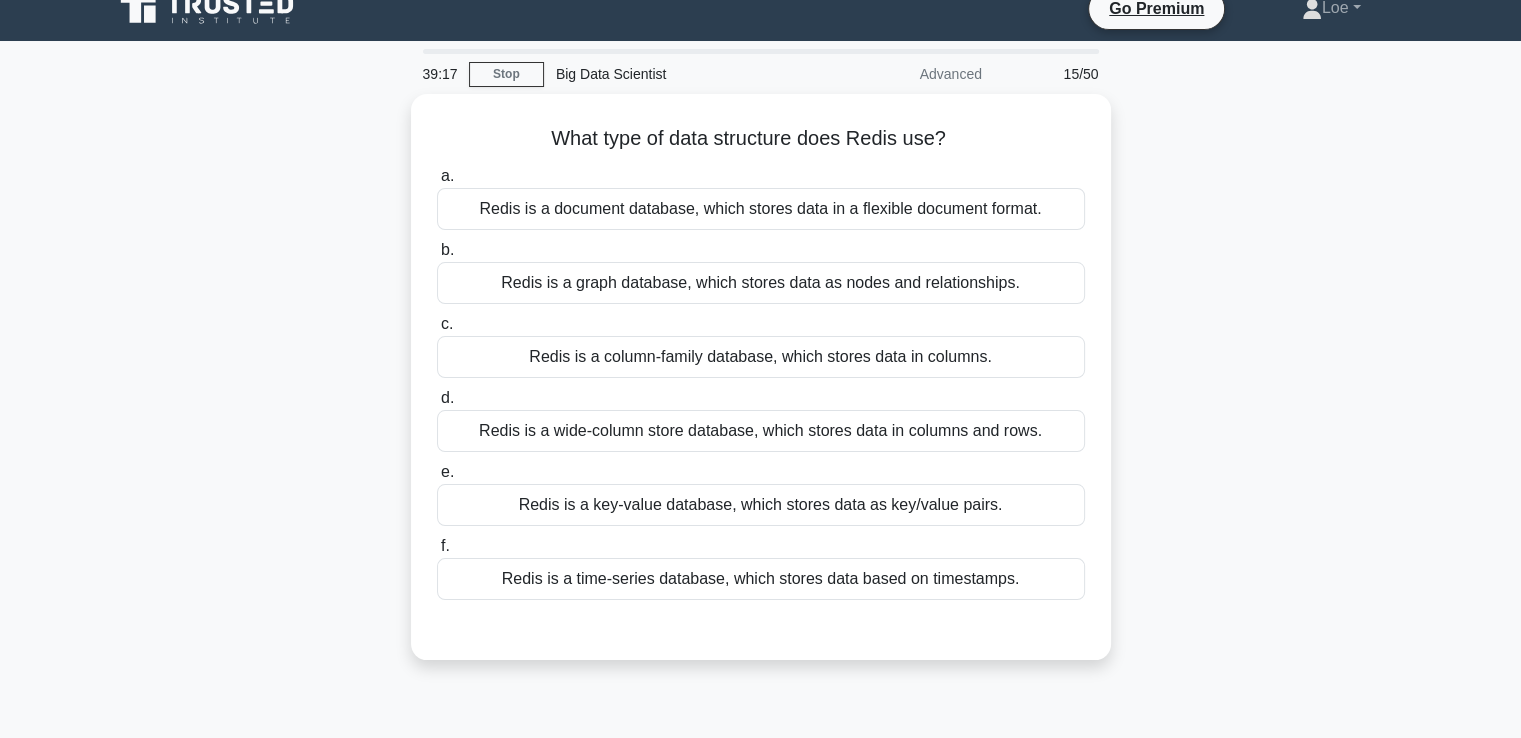 scroll, scrollTop: 0, scrollLeft: 0, axis: both 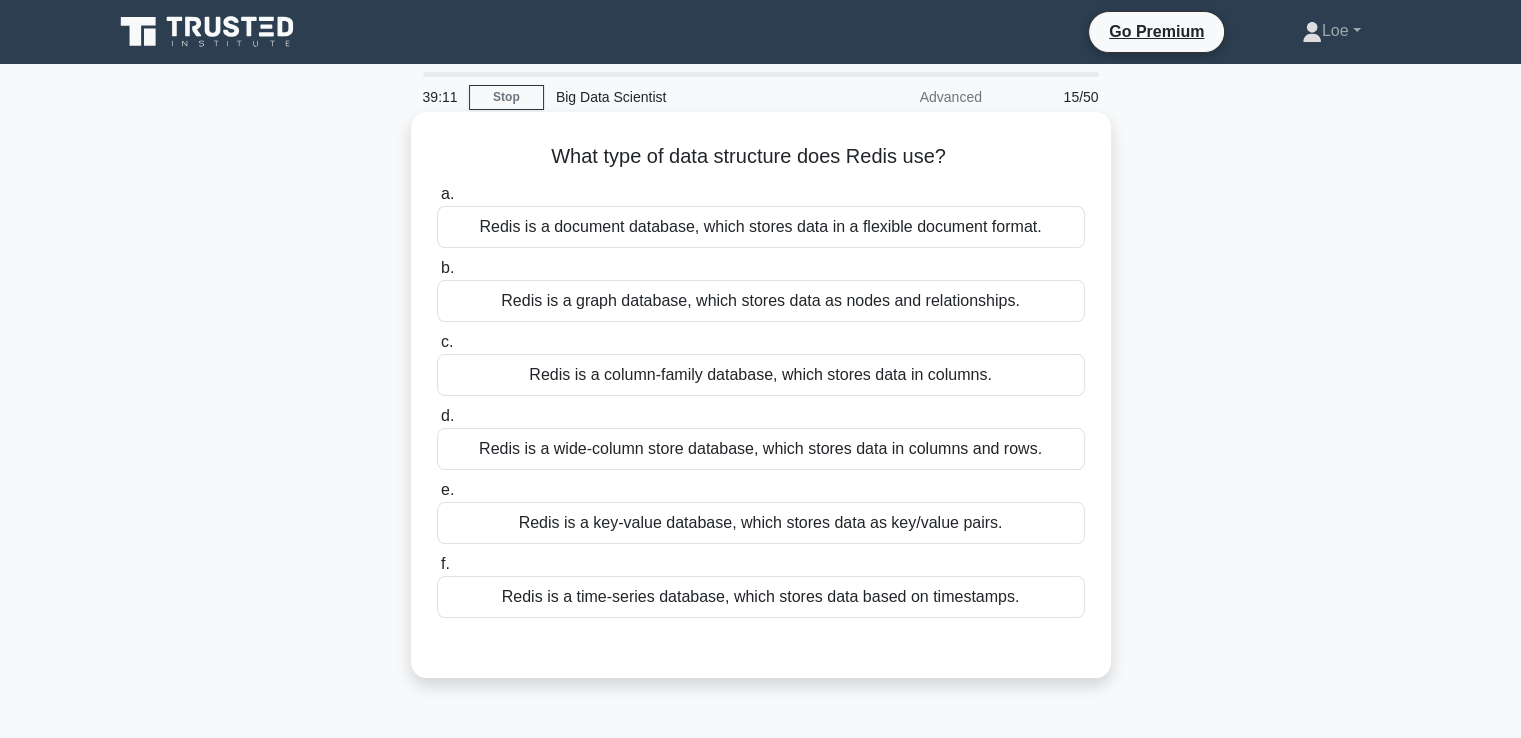 click on "Redis is a document database, which stores data in a flexible document format." at bounding box center [761, 227] 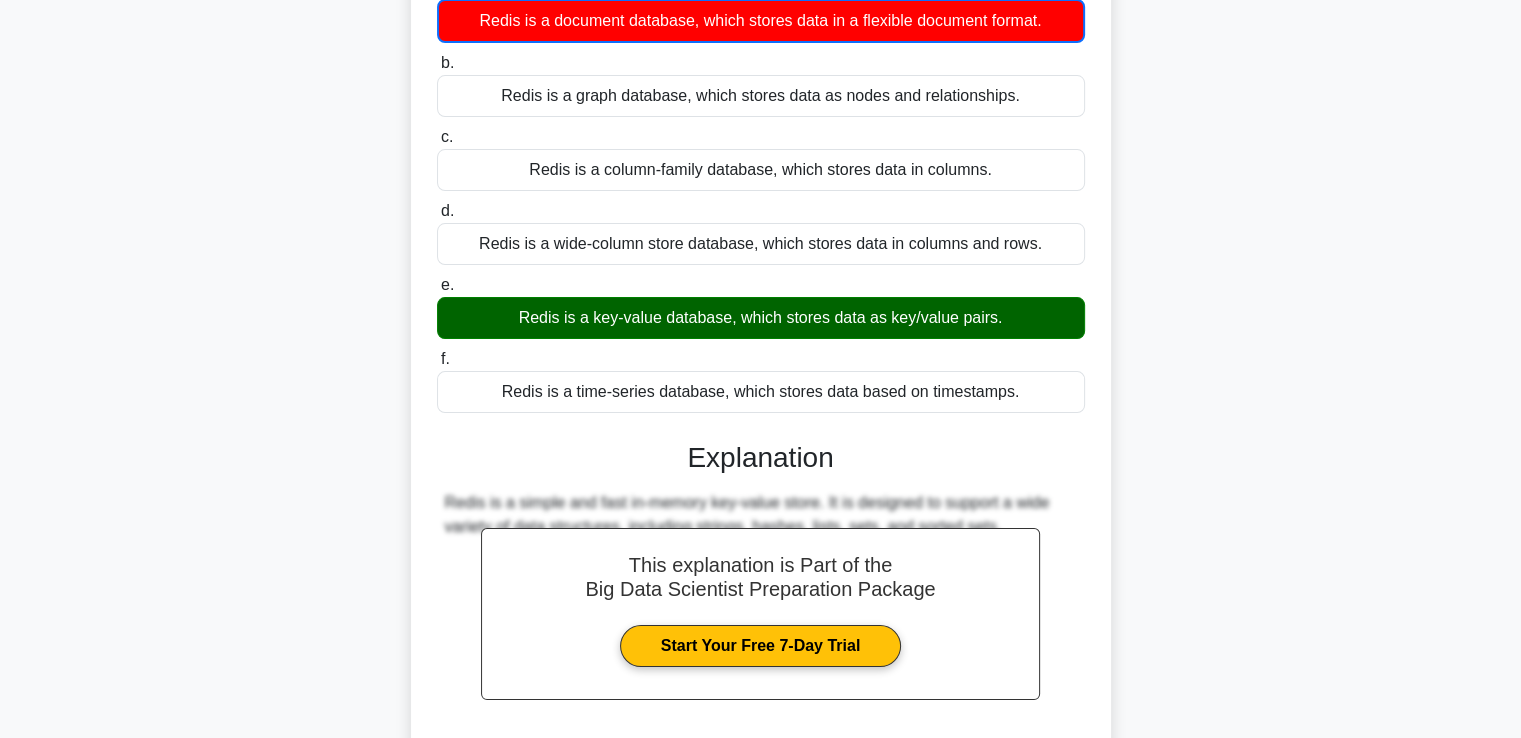 scroll, scrollTop: 379, scrollLeft: 0, axis: vertical 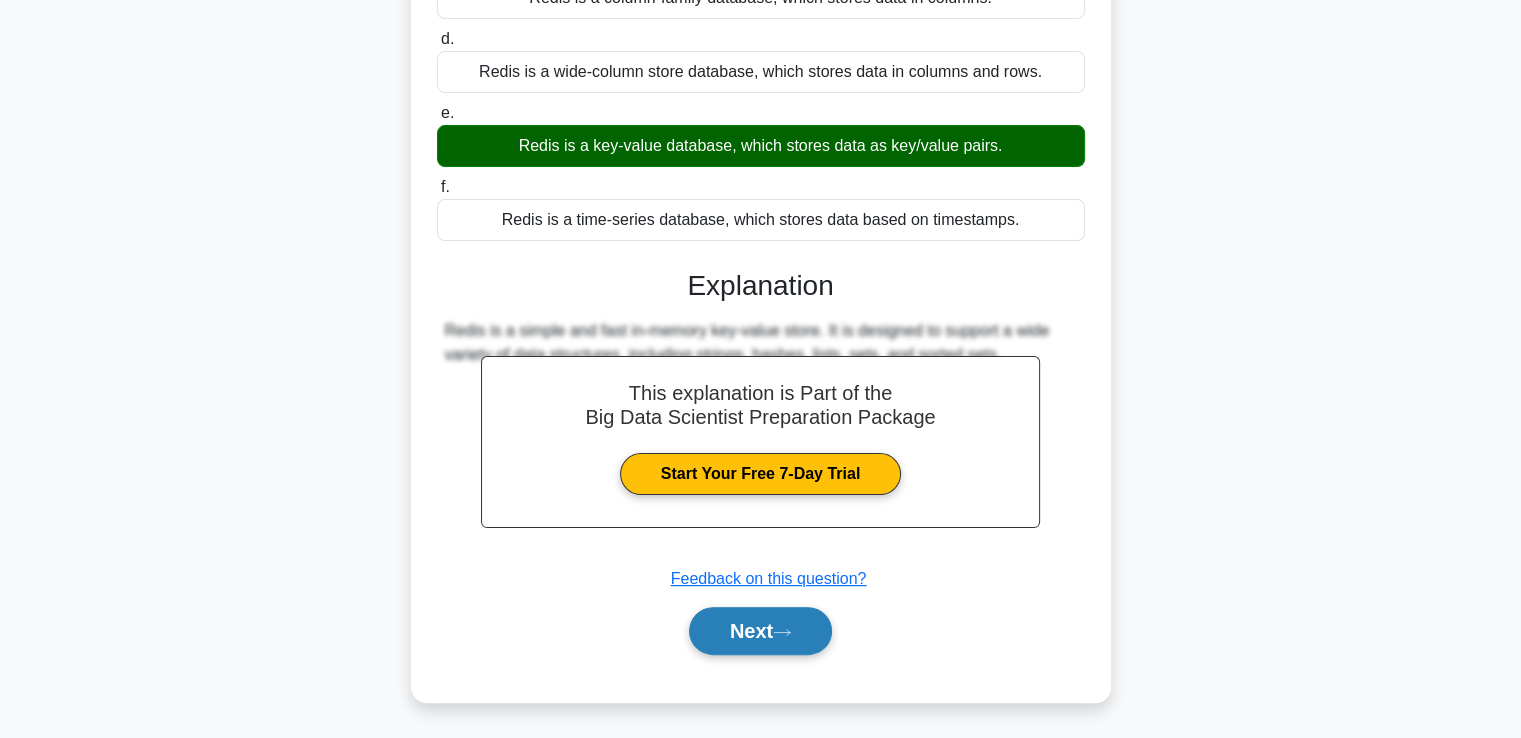 click on "Next" at bounding box center (760, 631) 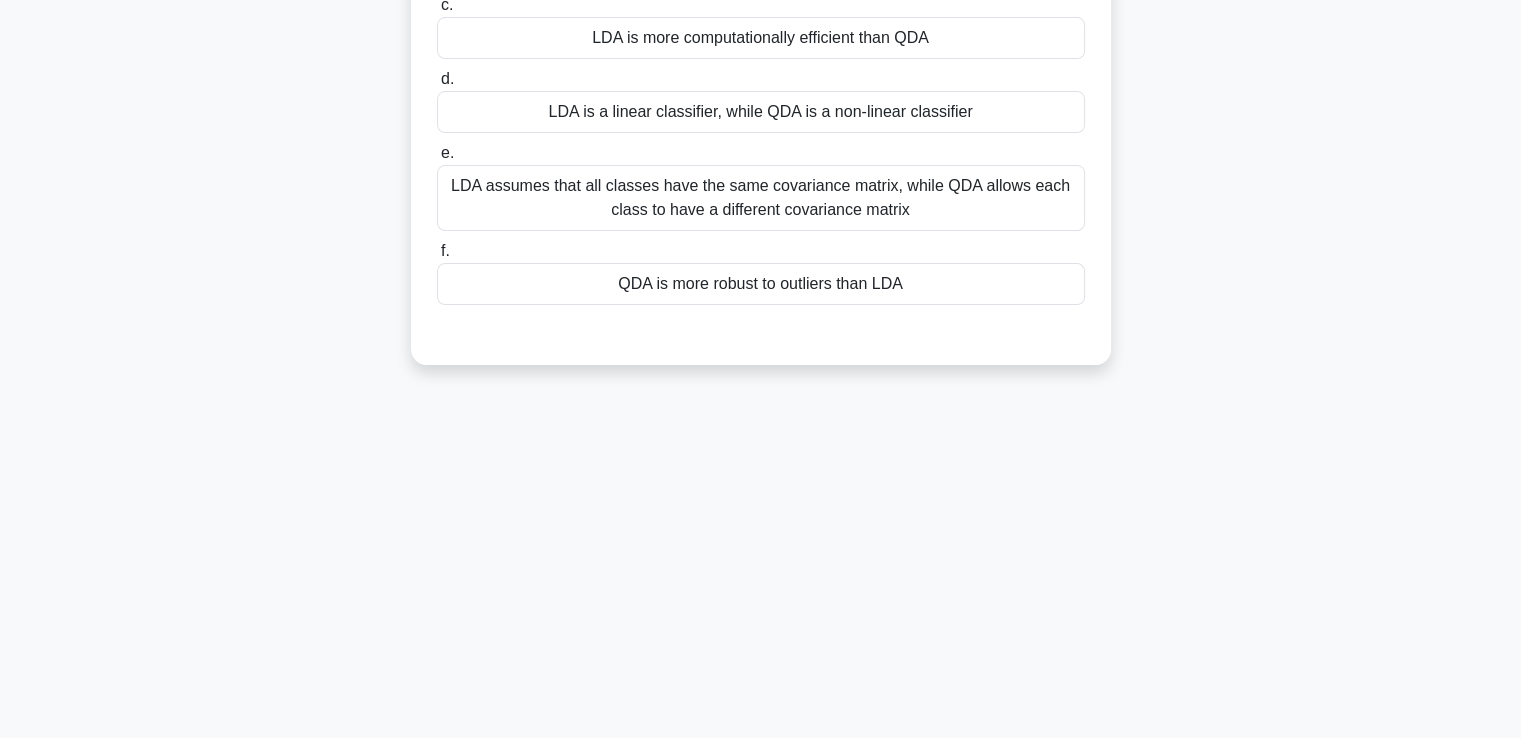 scroll, scrollTop: 343, scrollLeft: 0, axis: vertical 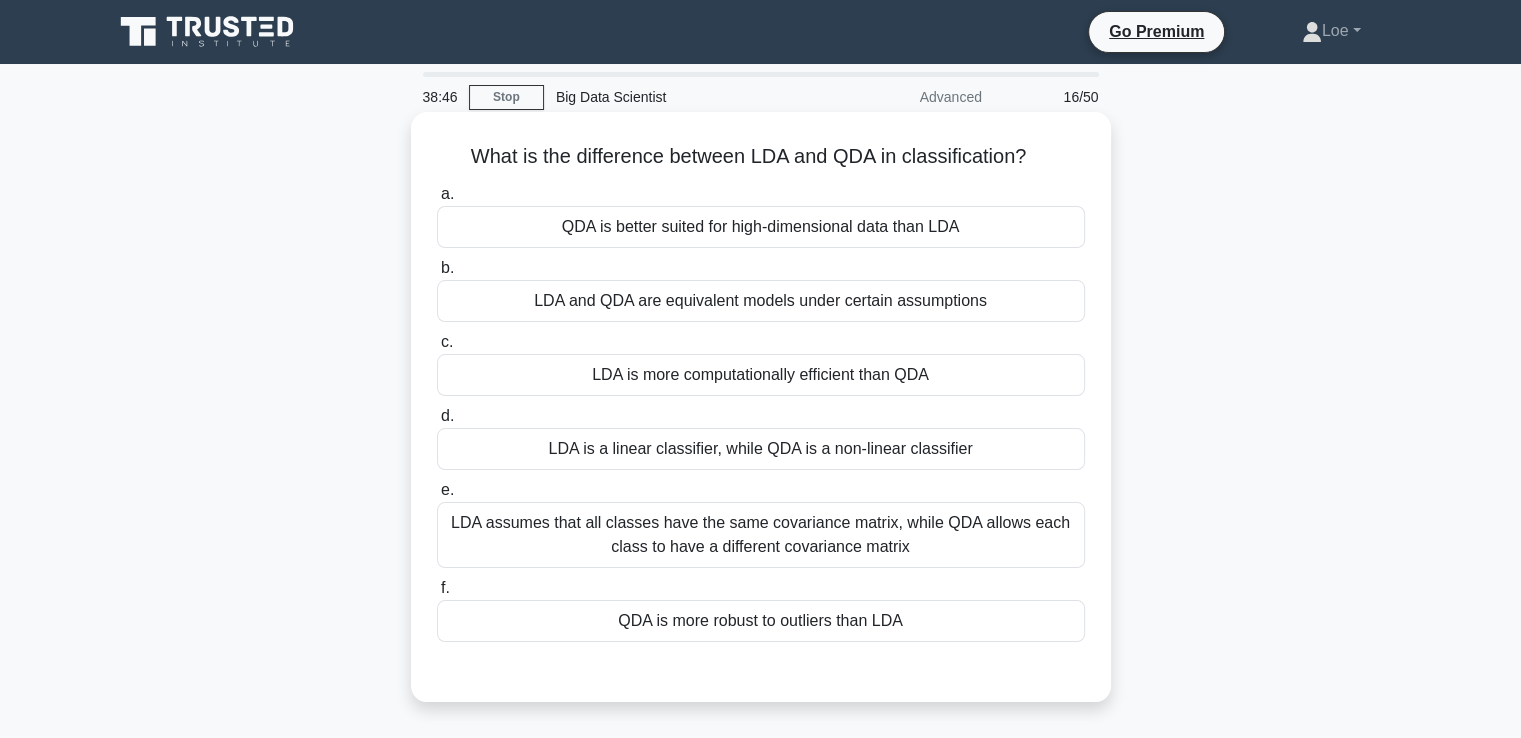 click on "LDA assumes that all classes have the same covariance matrix, while QDA allows each class to have a different covariance matrix" at bounding box center (761, 535) 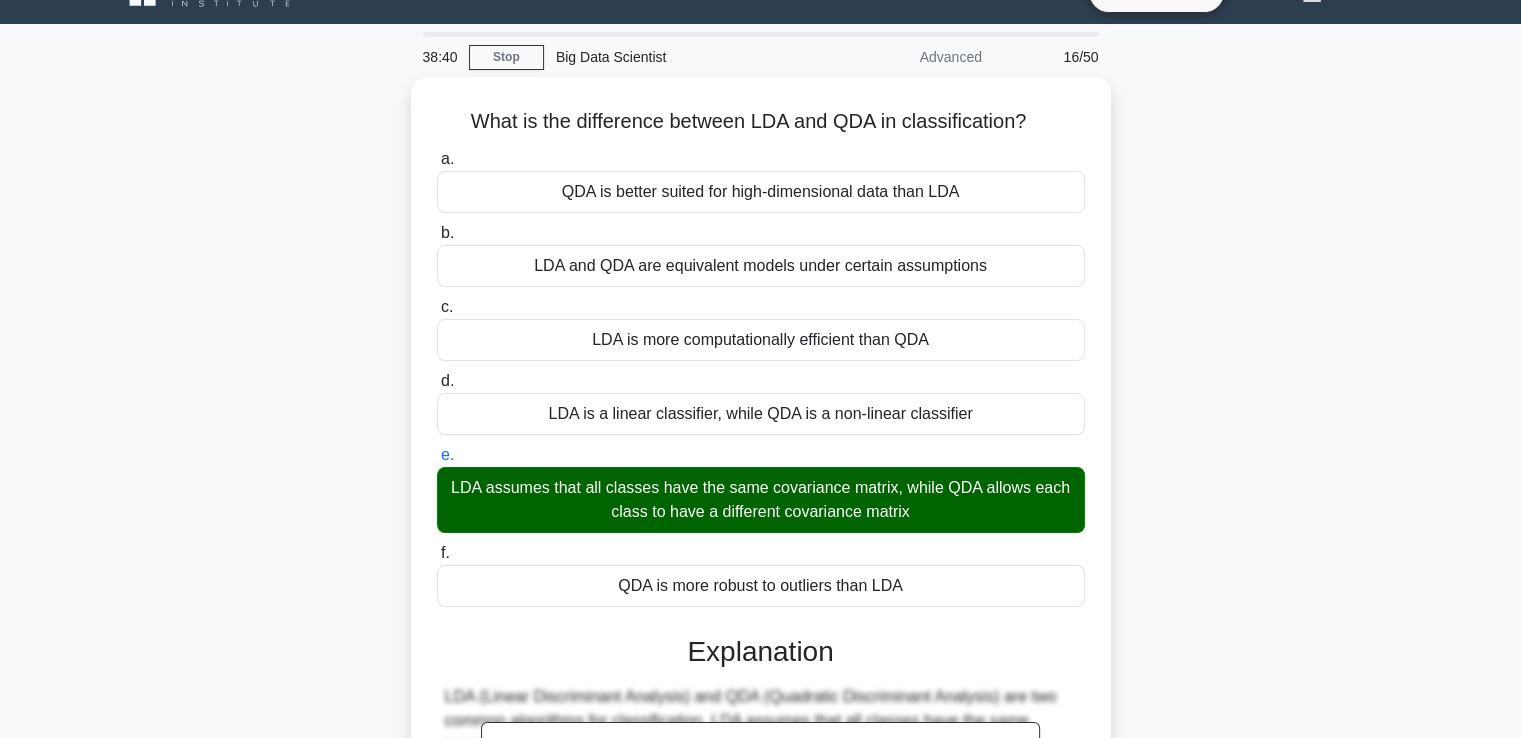scroll, scrollTop: 93, scrollLeft: 0, axis: vertical 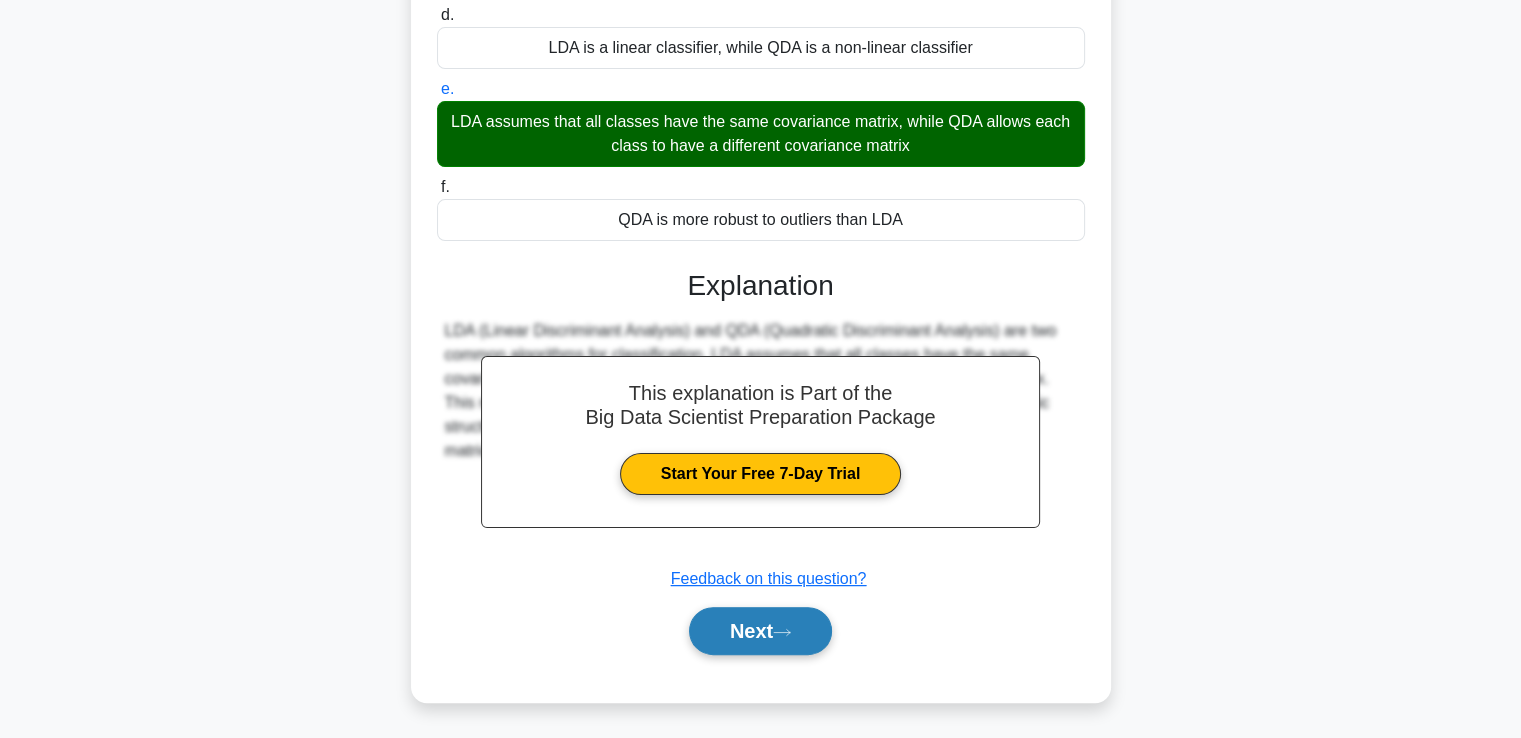 click 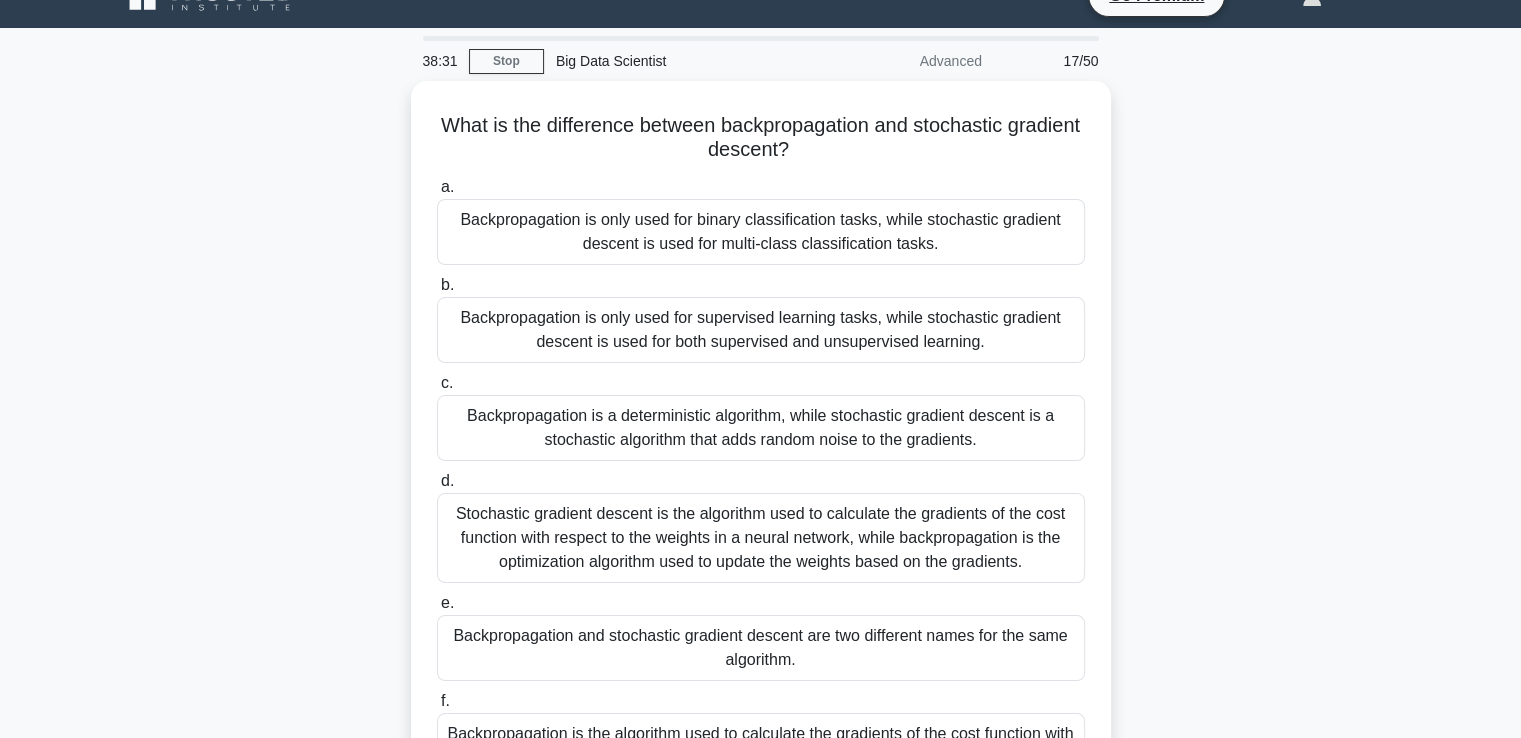 scroll, scrollTop: 0, scrollLeft: 0, axis: both 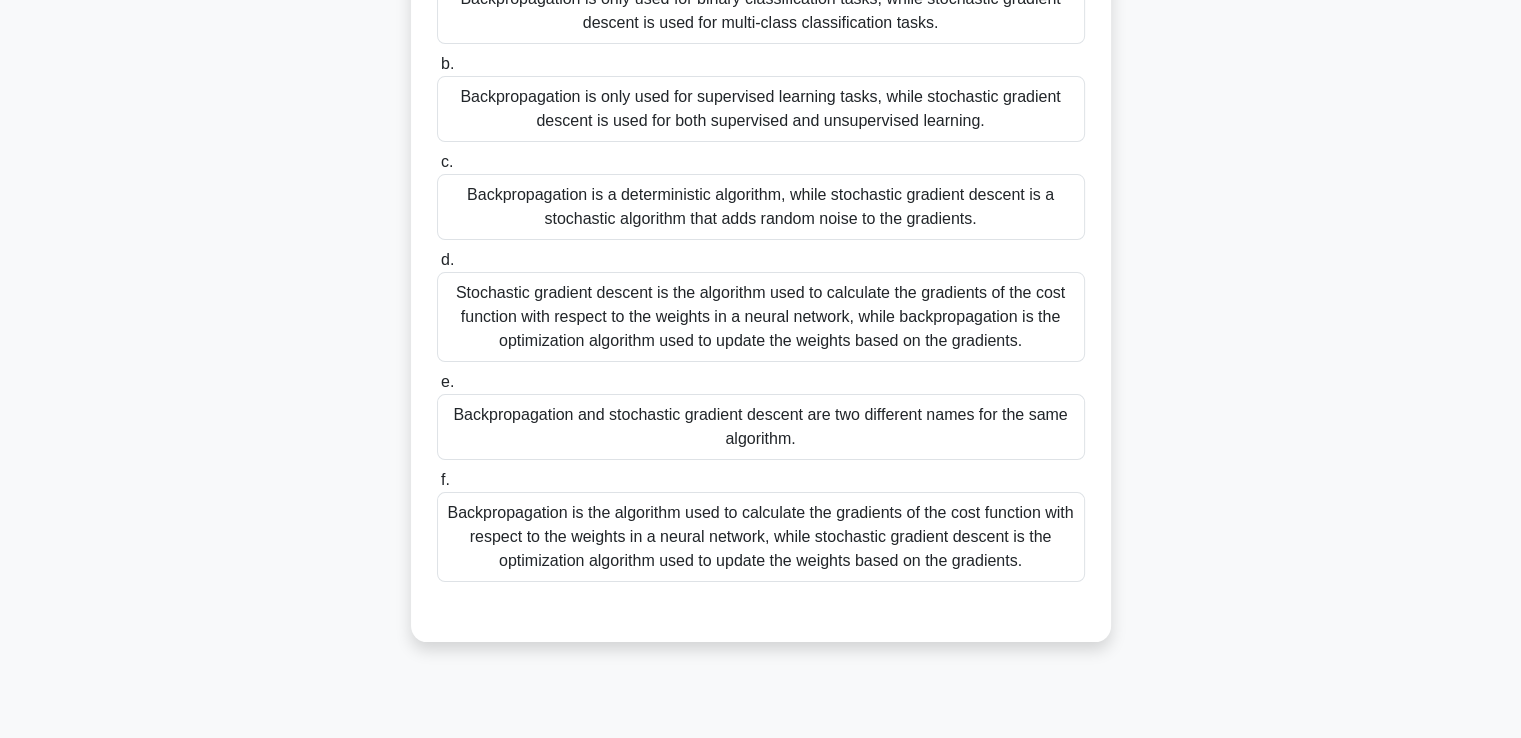 click on "Stochastic gradient descent is the algorithm used to calculate the gradients of the cost function with respect to the weights in a neural network, while backpropagation is the optimization algorithm used to update the weights based on the gradients." at bounding box center (761, 317) 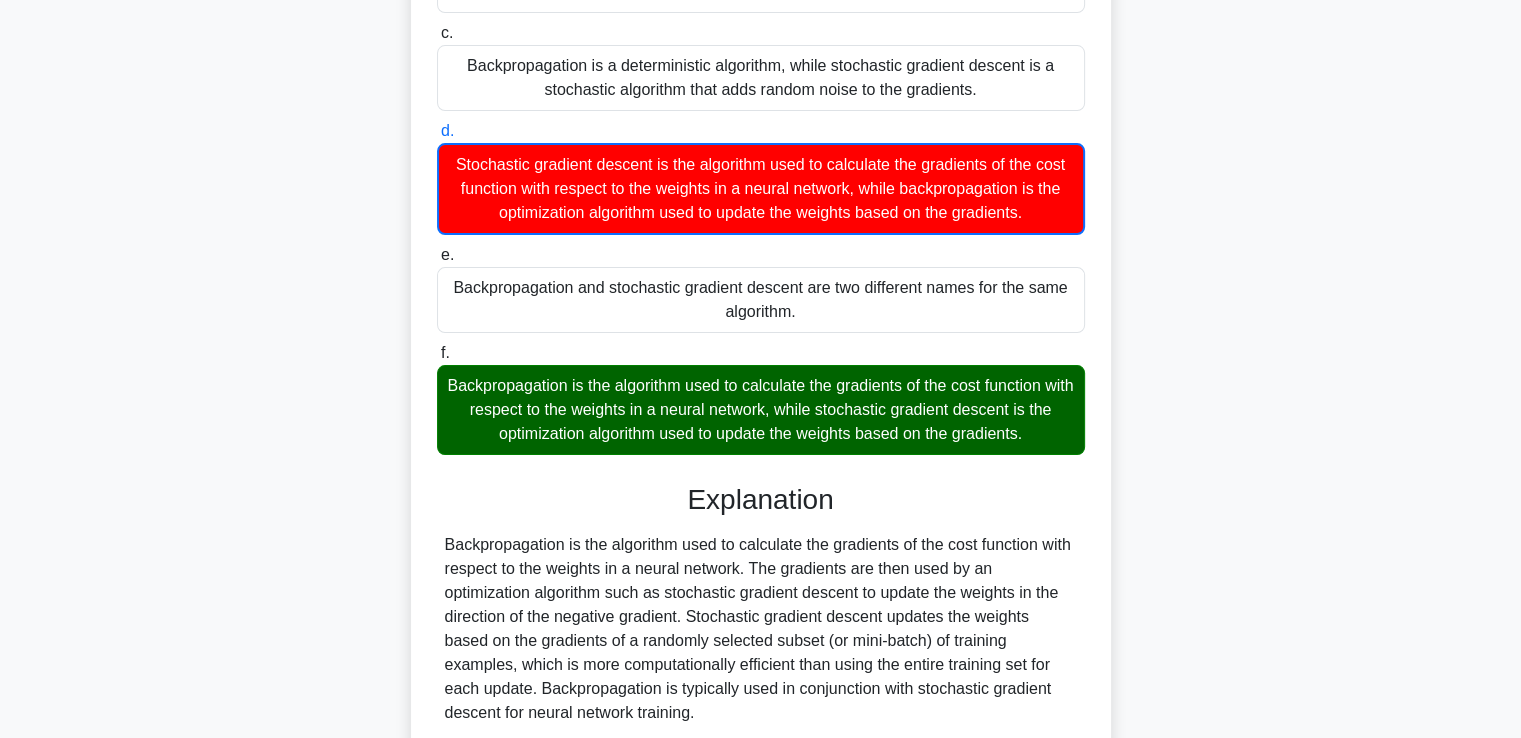 scroll, scrollTop: 452, scrollLeft: 0, axis: vertical 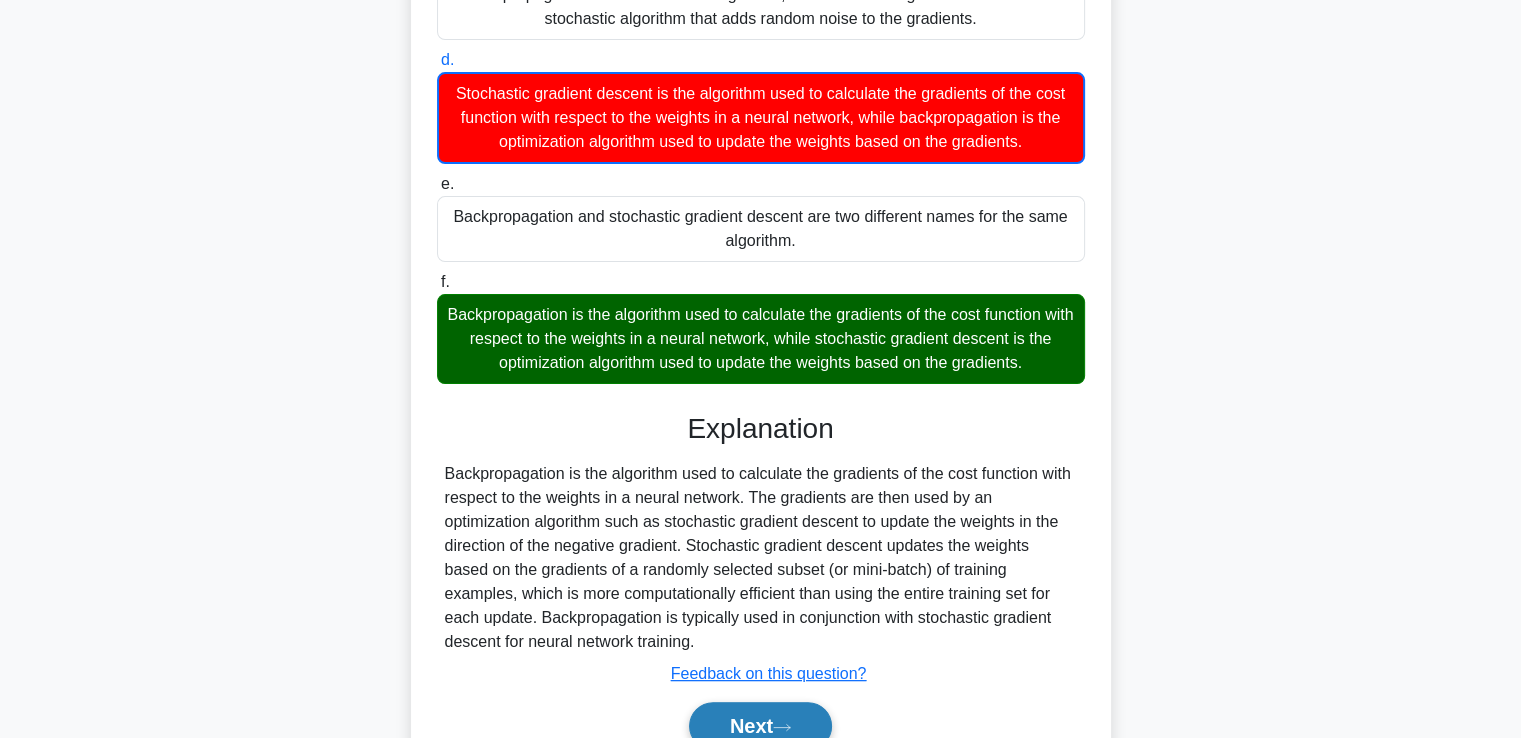 click on "Next" at bounding box center (760, 726) 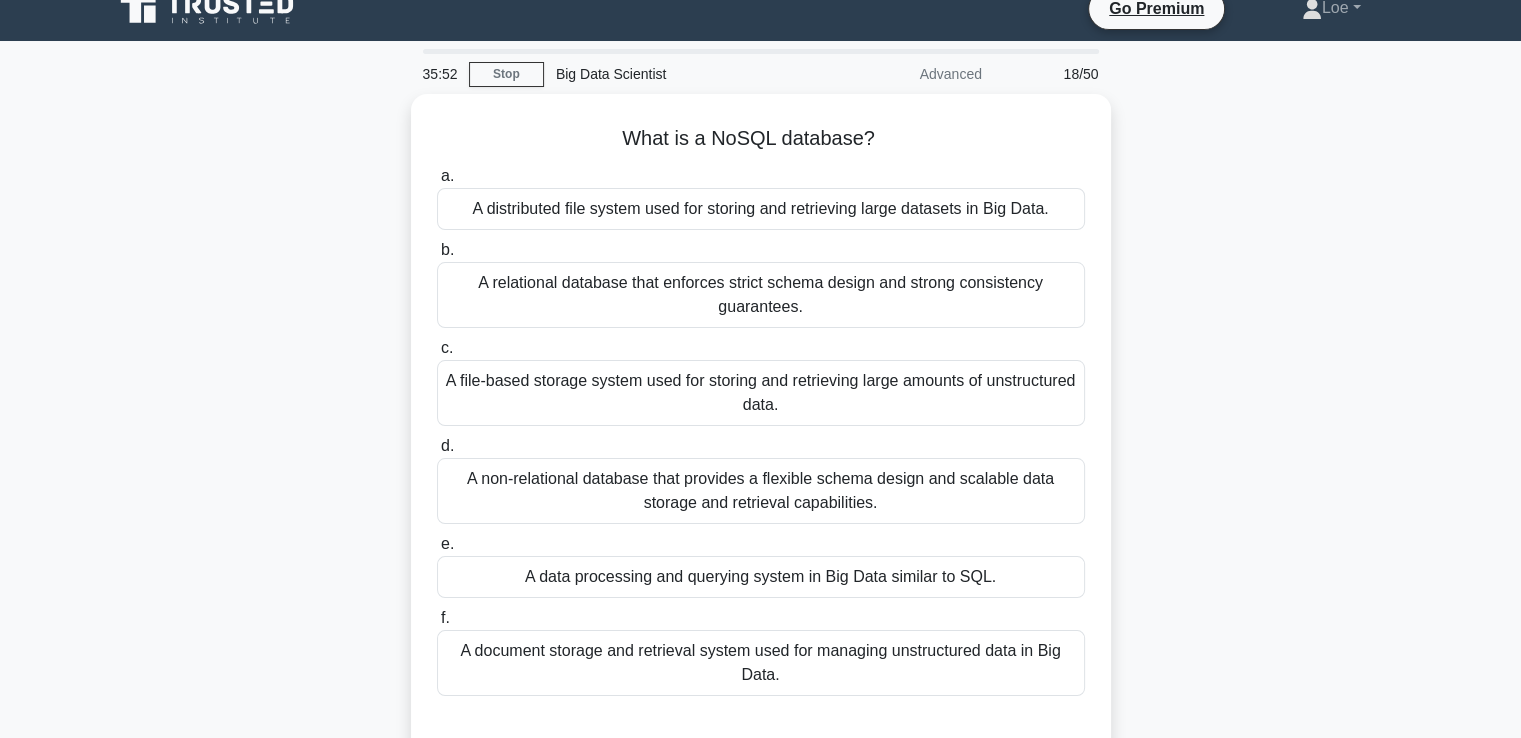 scroll, scrollTop: 0, scrollLeft: 0, axis: both 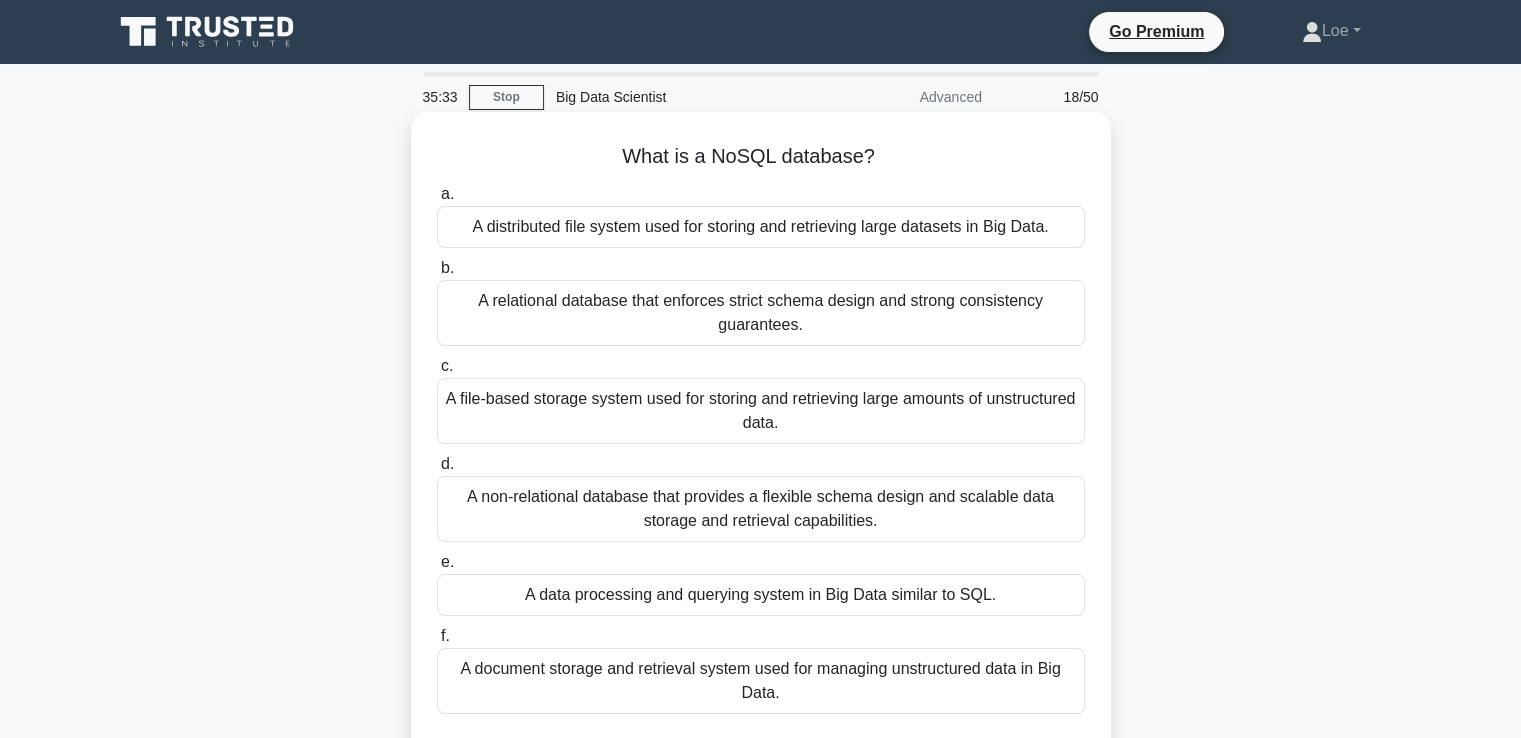 click on "A non-relational database that provides a flexible schema design and scalable data storage and retrieval capabilities." at bounding box center (761, 509) 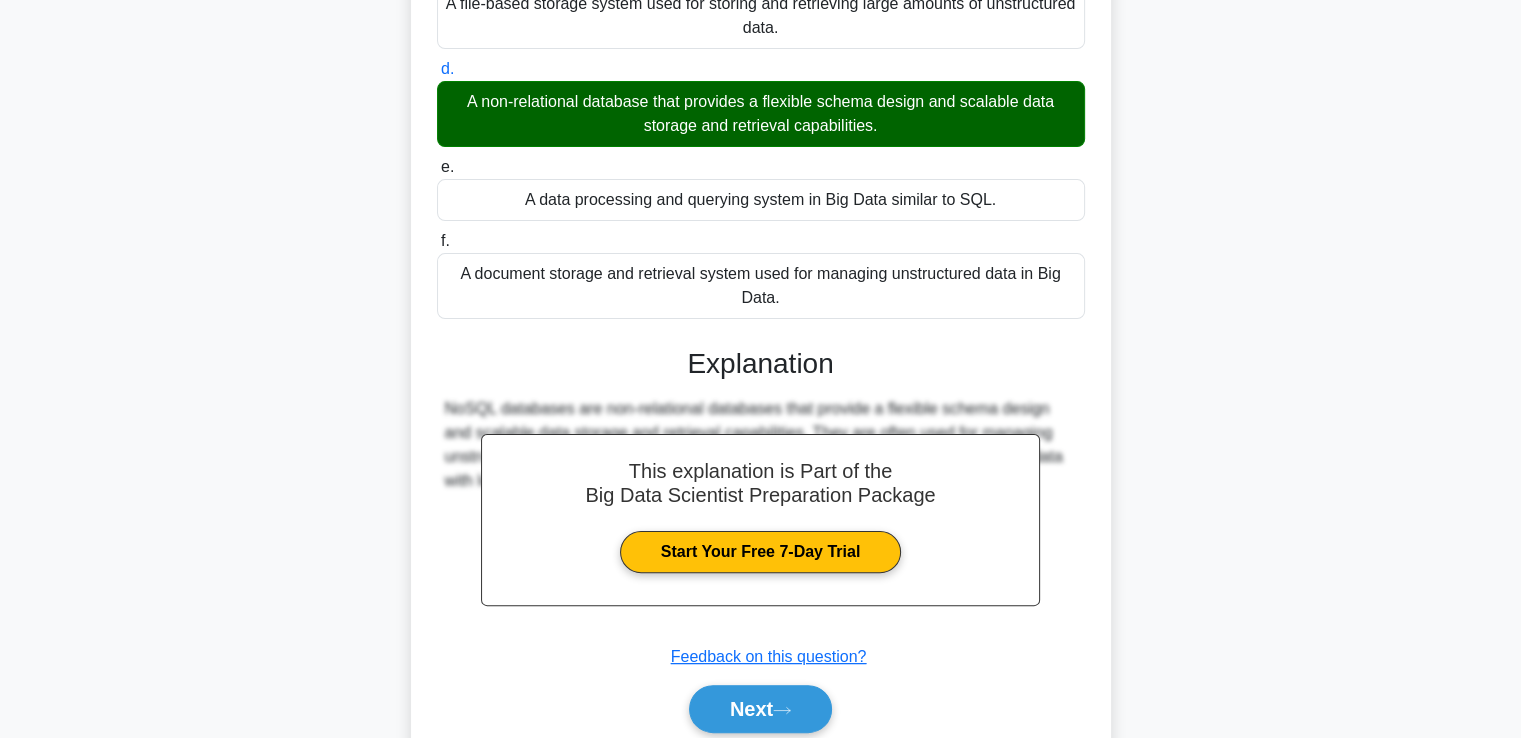 scroll, scrollTop: 473, scrollLeft: 0, axis: vertical 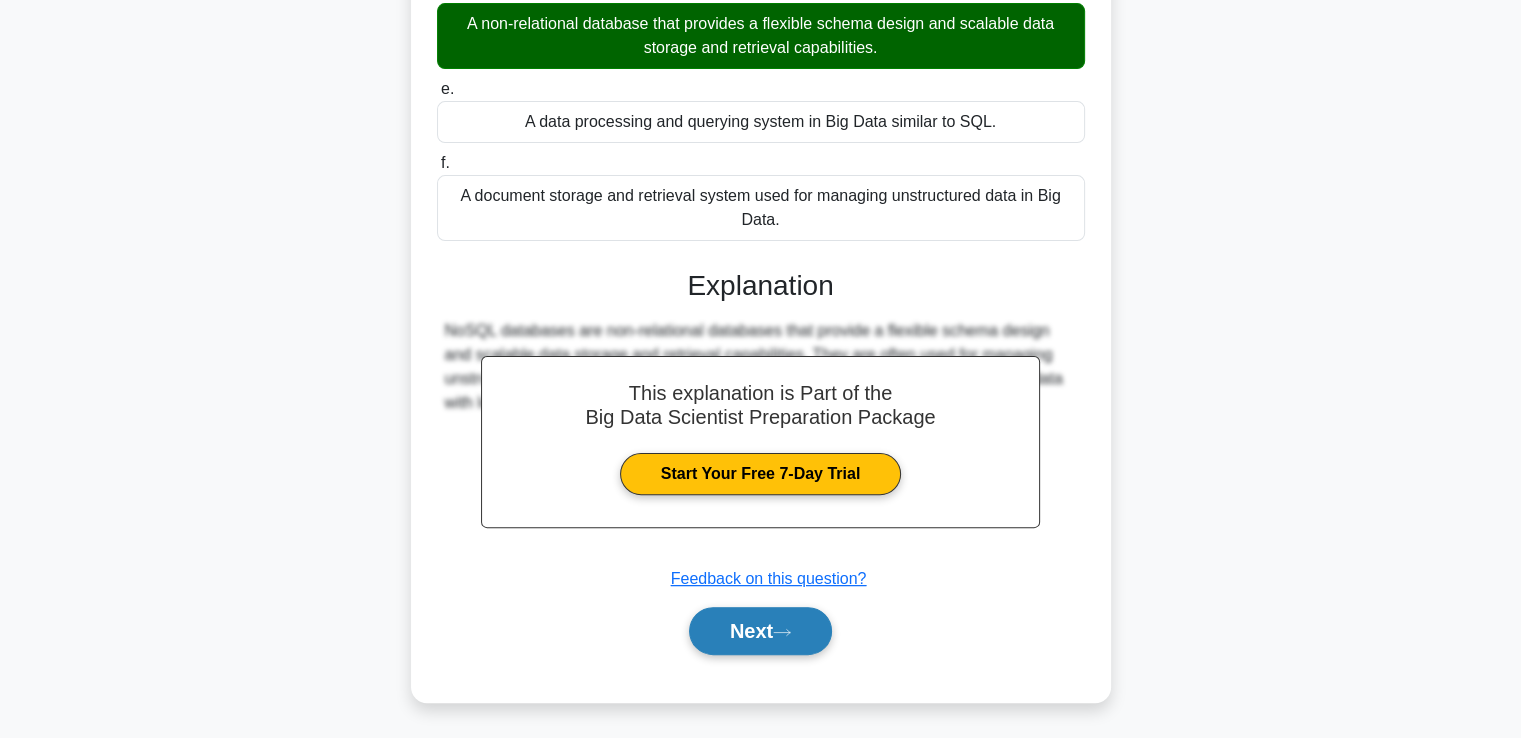 click on "Next" at bounding box center (760, 631) 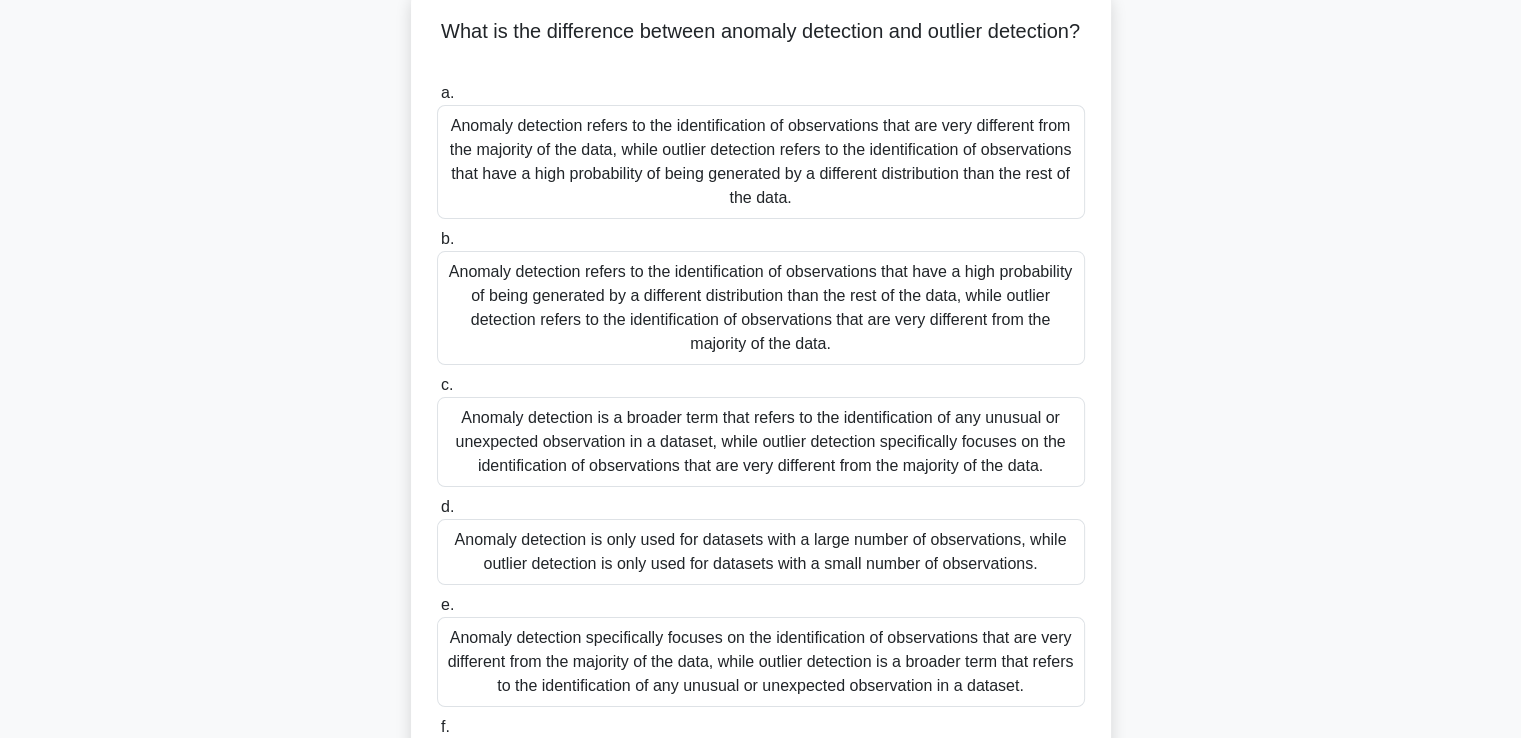 scroll, scrollTop: 0, scrollLeft: 0, axis: both 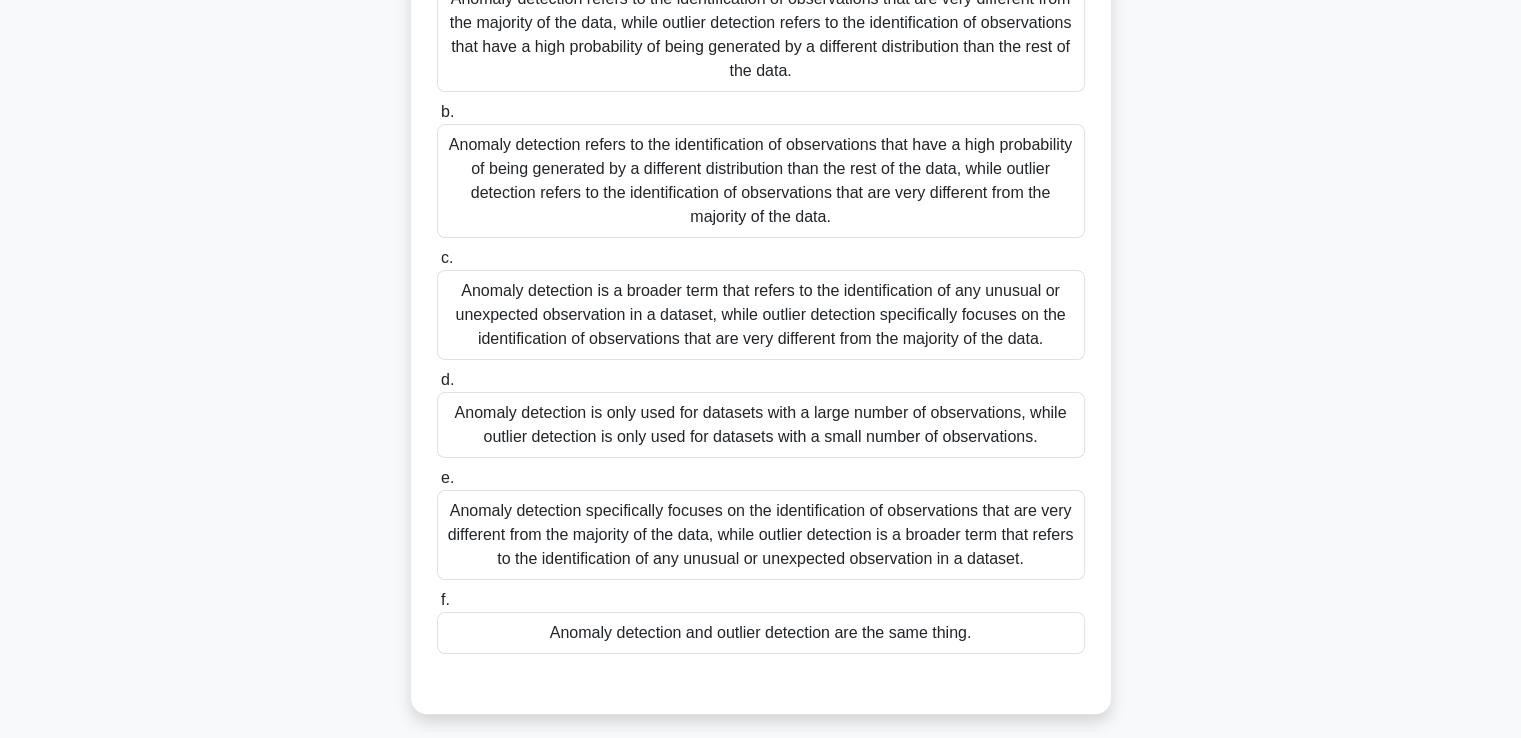click on "Anomaly detection is a broader term that refers to the identification of any unusual or unexpected observation in a dataset, while outlier detection specifically focuses on the identification of observations that are very different from the majority of the data." at bounding box center [761, 315] 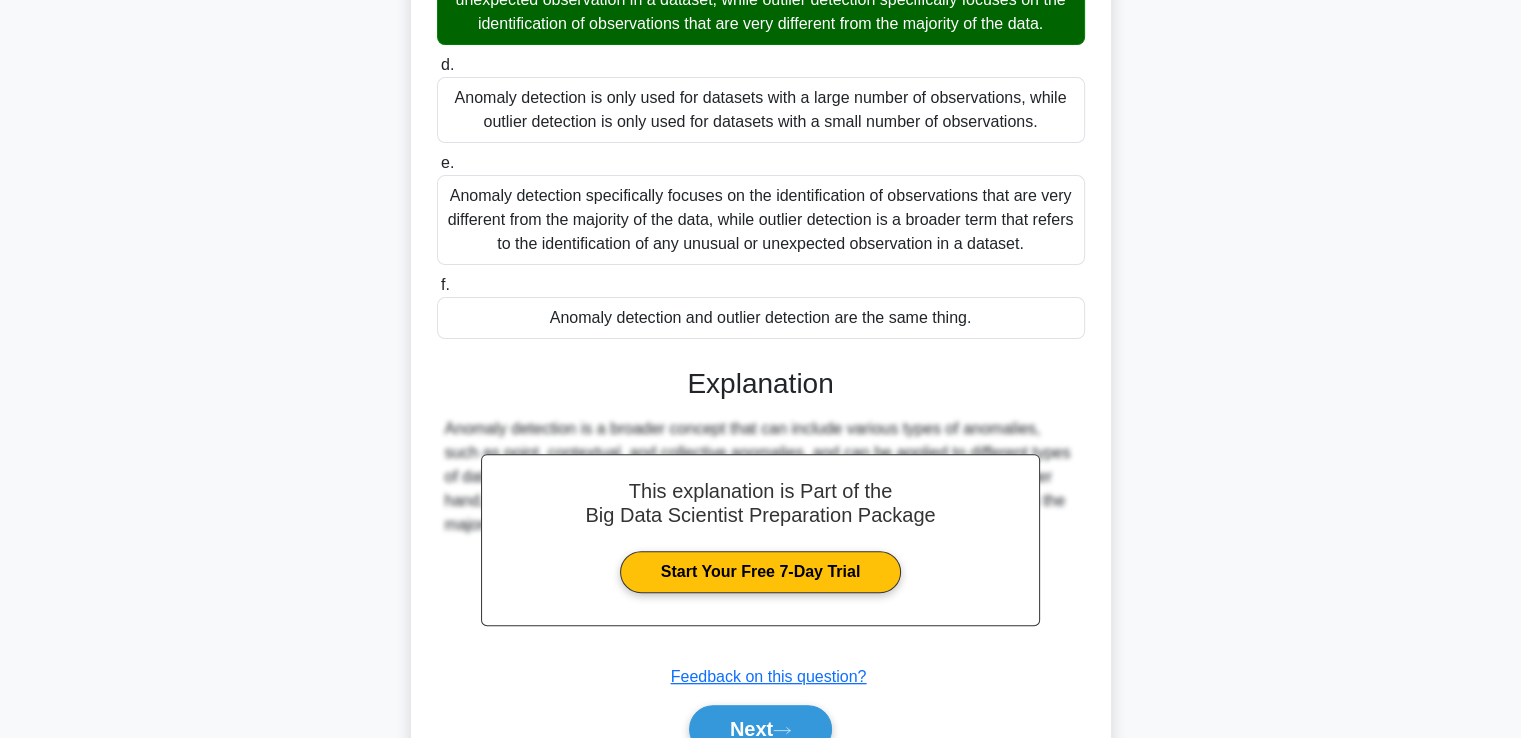 scroll, scrollTop: 665, scrollLeft: 0, axis: vertical 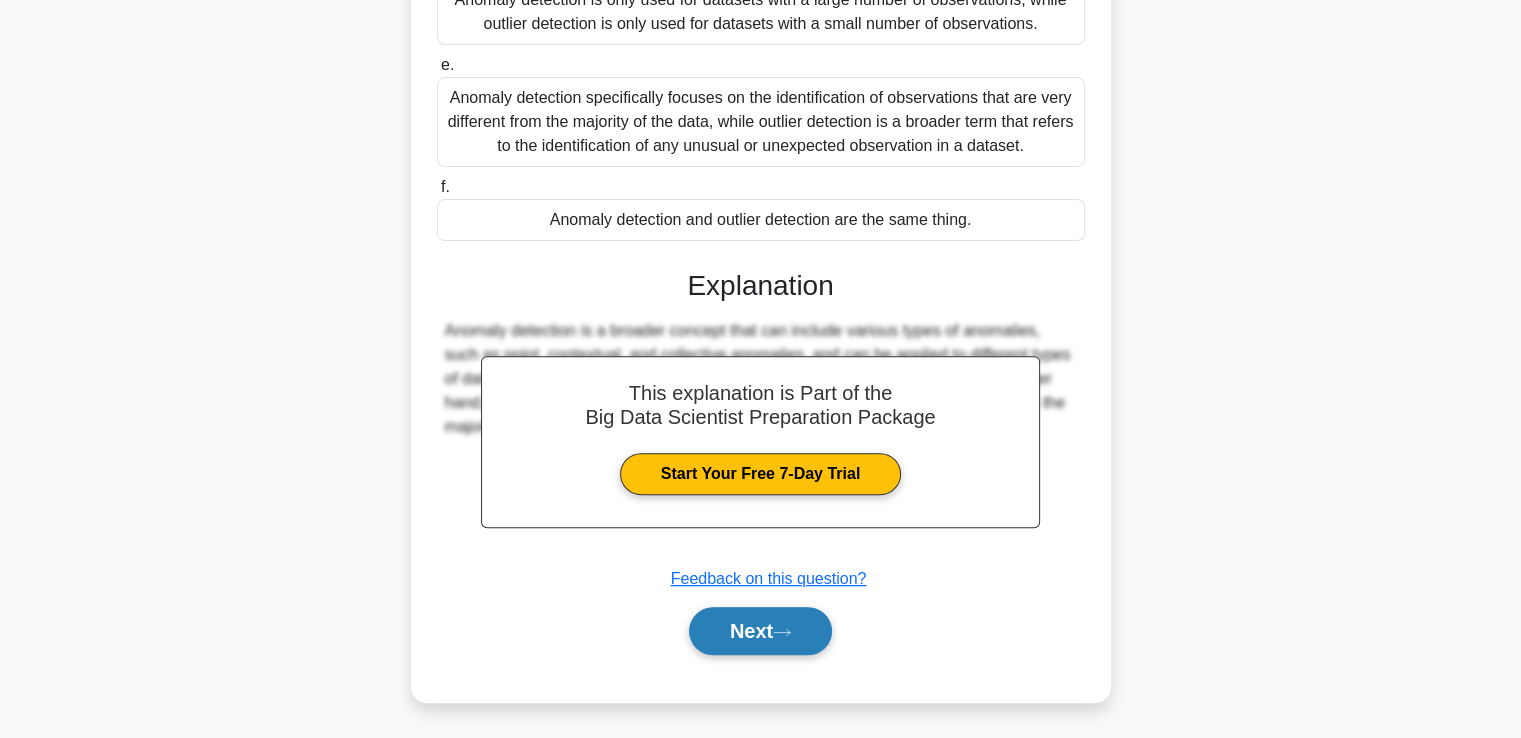 click on "Next" at bounding box center (760, 631) 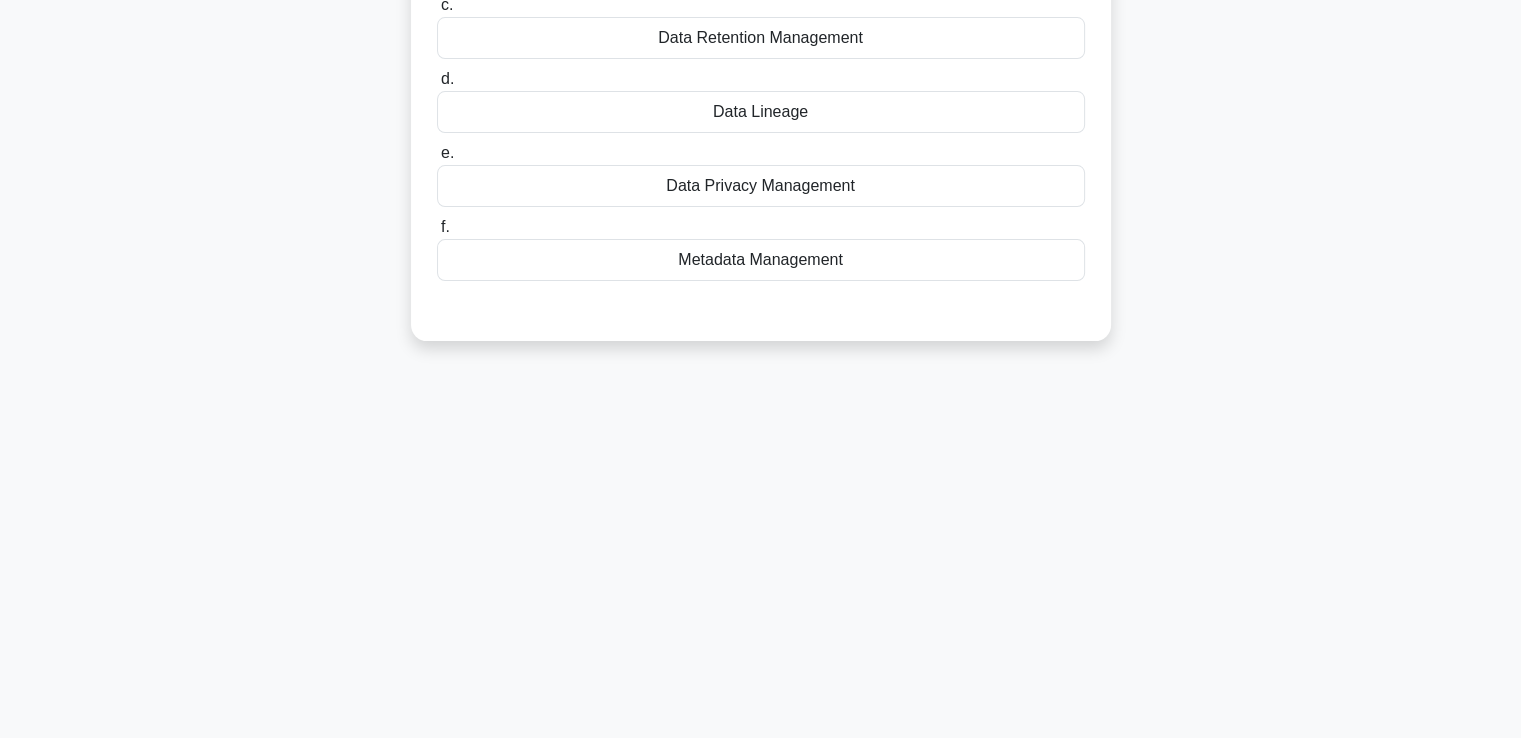 scroll, scrollTop: 343, scrollLeft: 0, axis: vertical 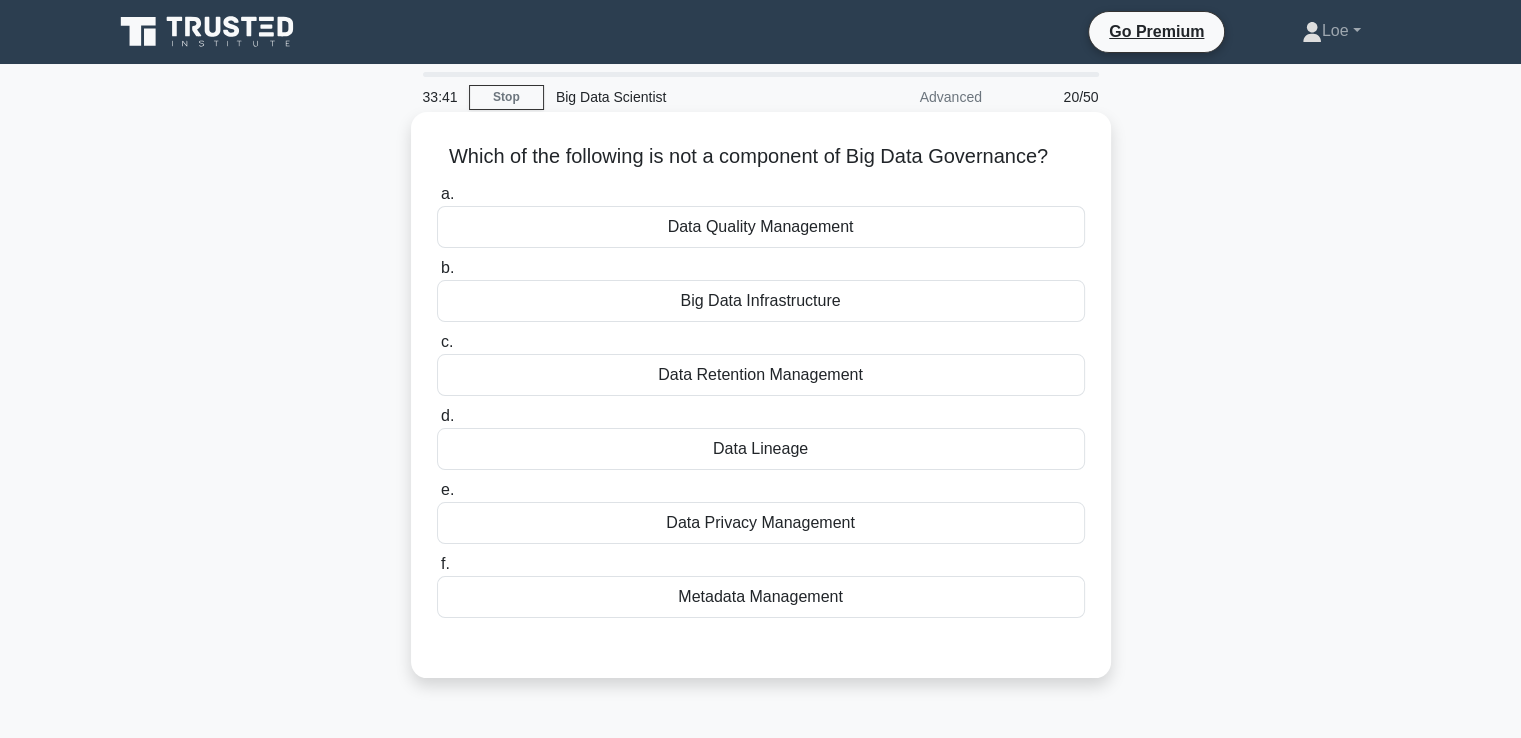 click on "Data Quality Management" at bounding box center [761, 227] 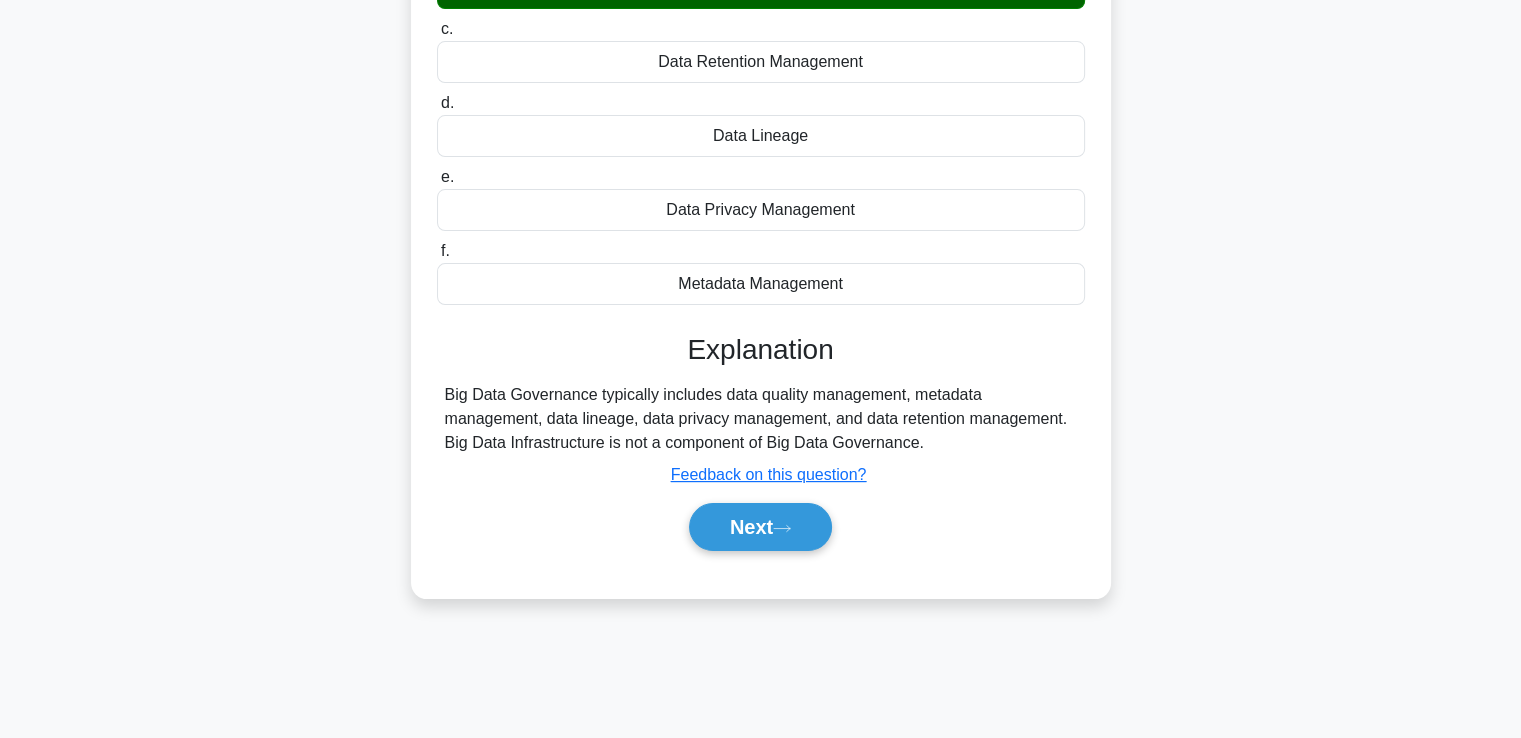 scroll, scrollTop: 343, scrollLeft: 0, axis: vertical 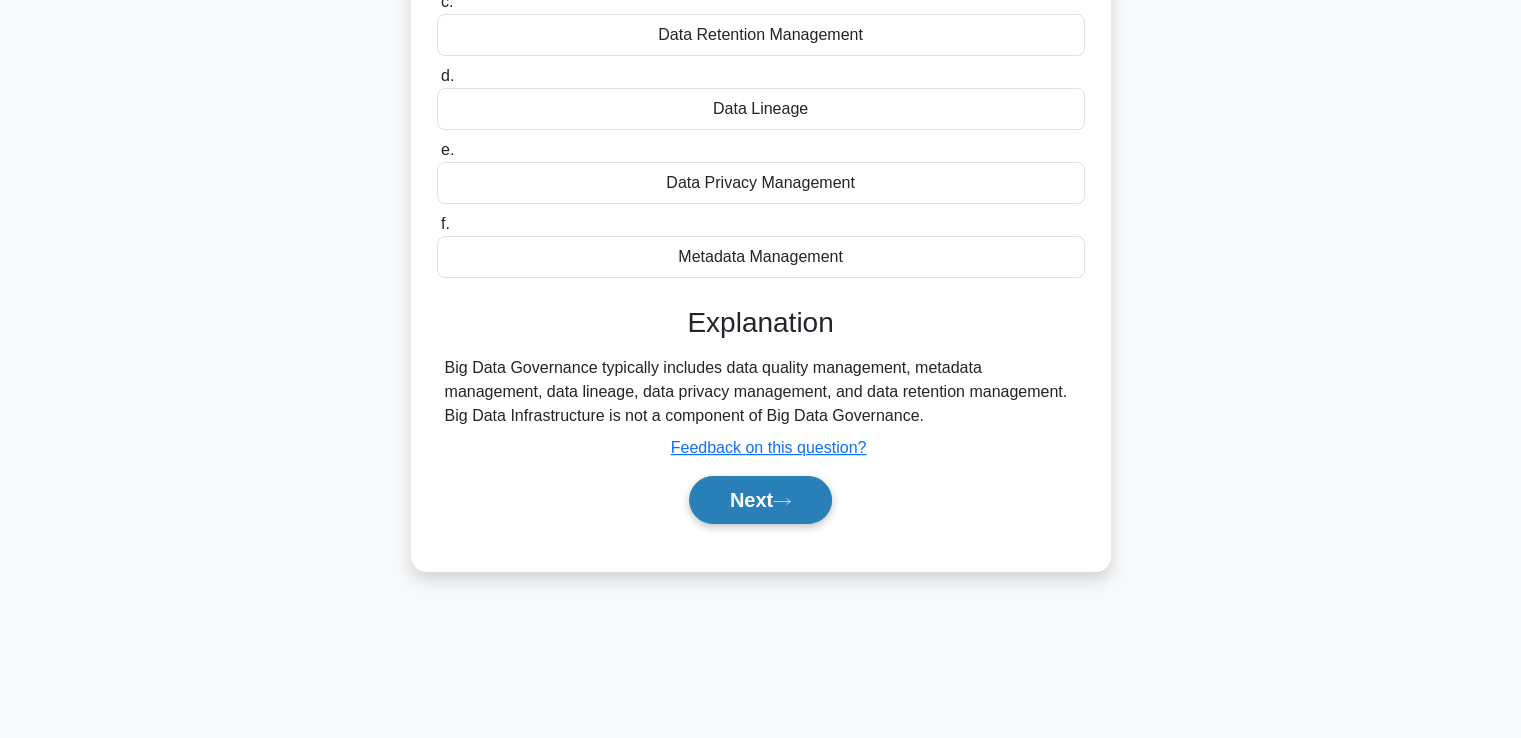 click on "Next" at bounding box center [760, 500] 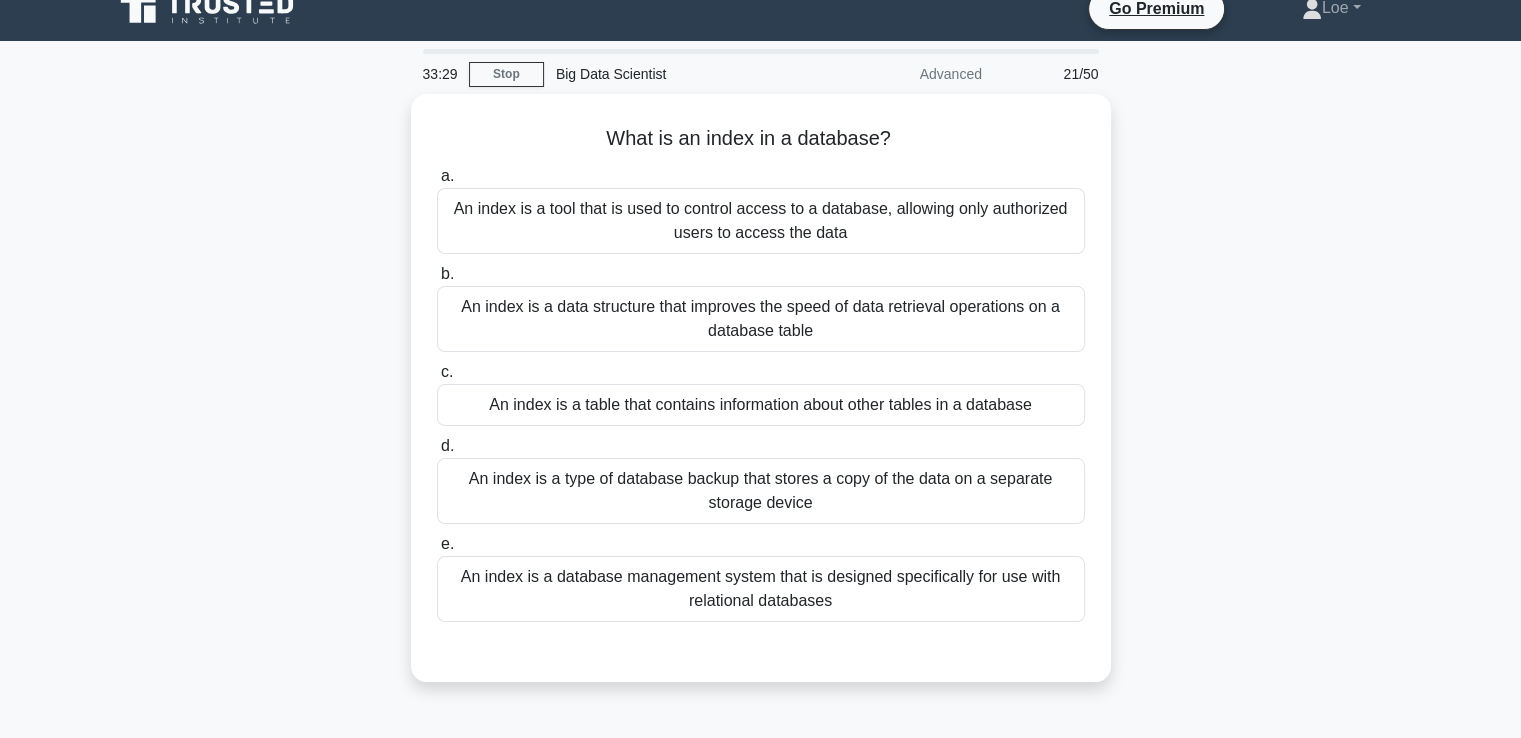 scroll, scrollTop: 0, scrollLeft: 0, axis: both 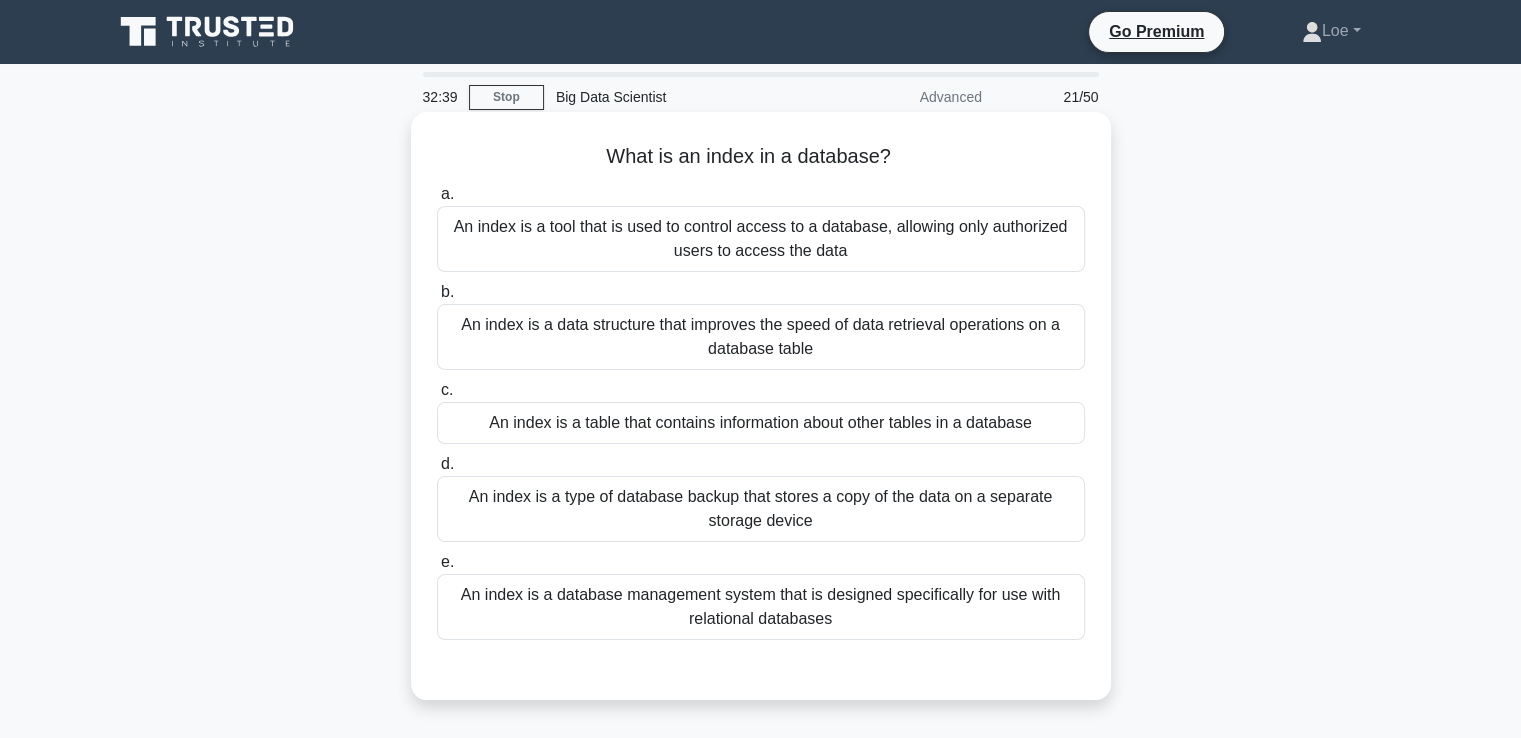 click on "An index is a database management system that is designed specifically for use with relational databases" at bounding box center (761, 607) 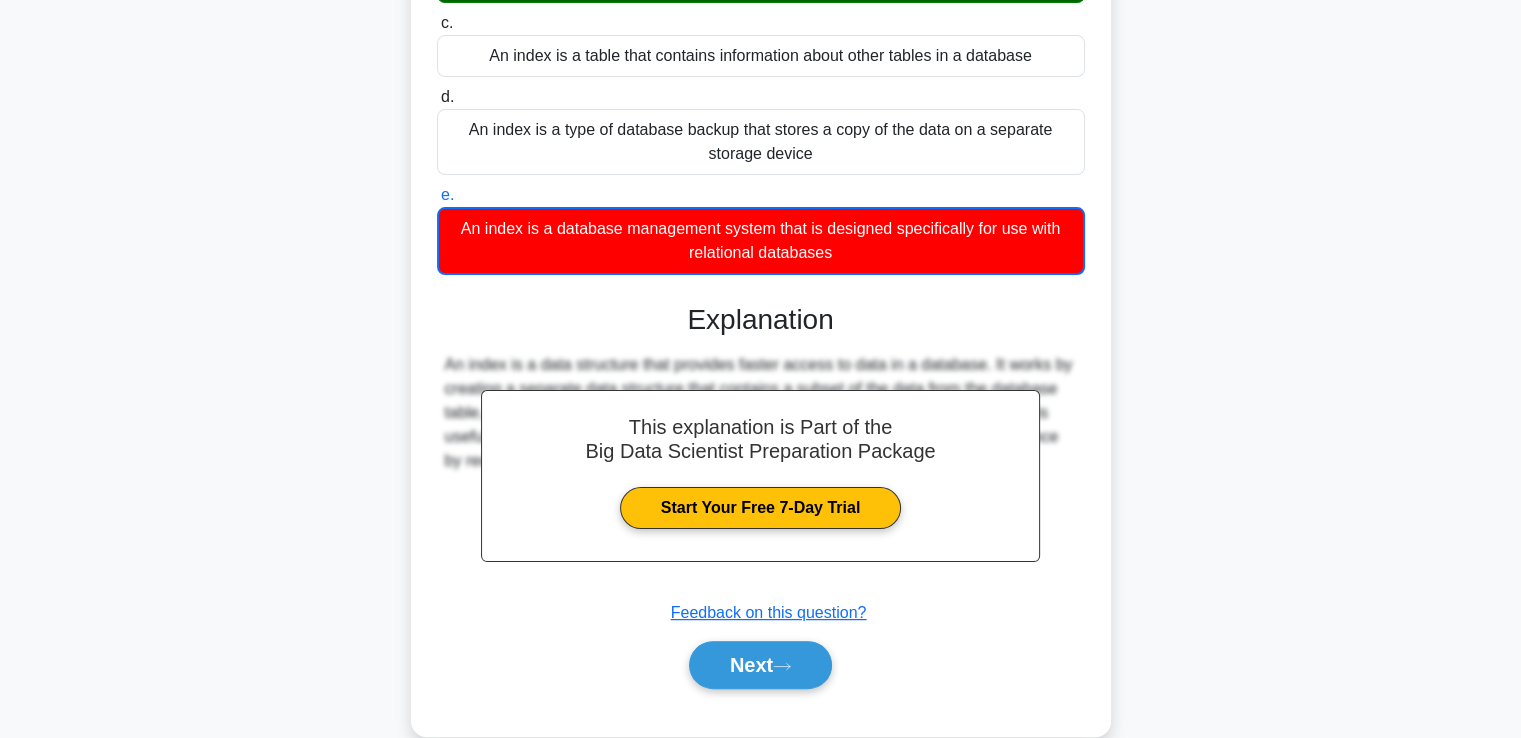 scroll, scrollTop: 401, scrollLeft: 0, axis: vertical 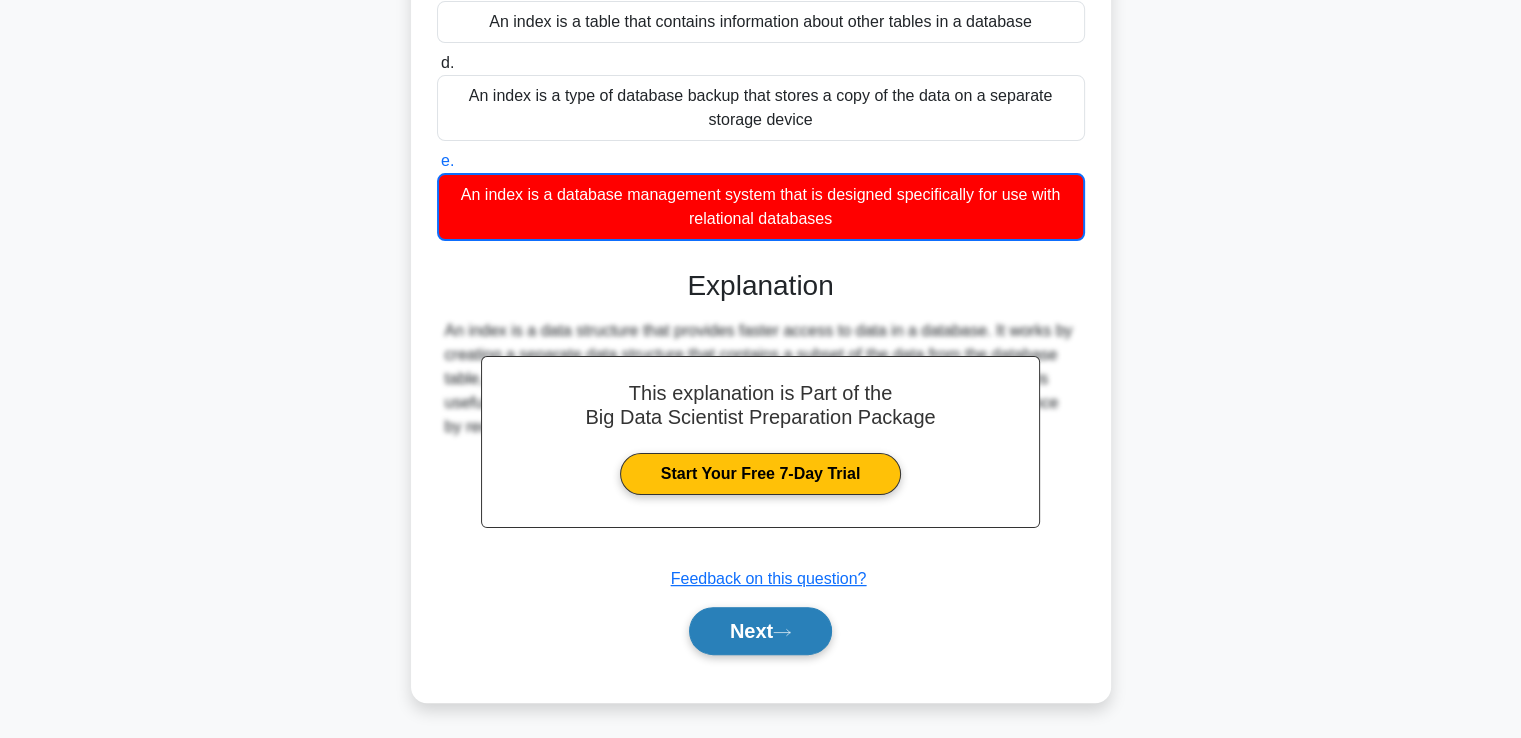click on "Next" at bounding box center [760, 631] 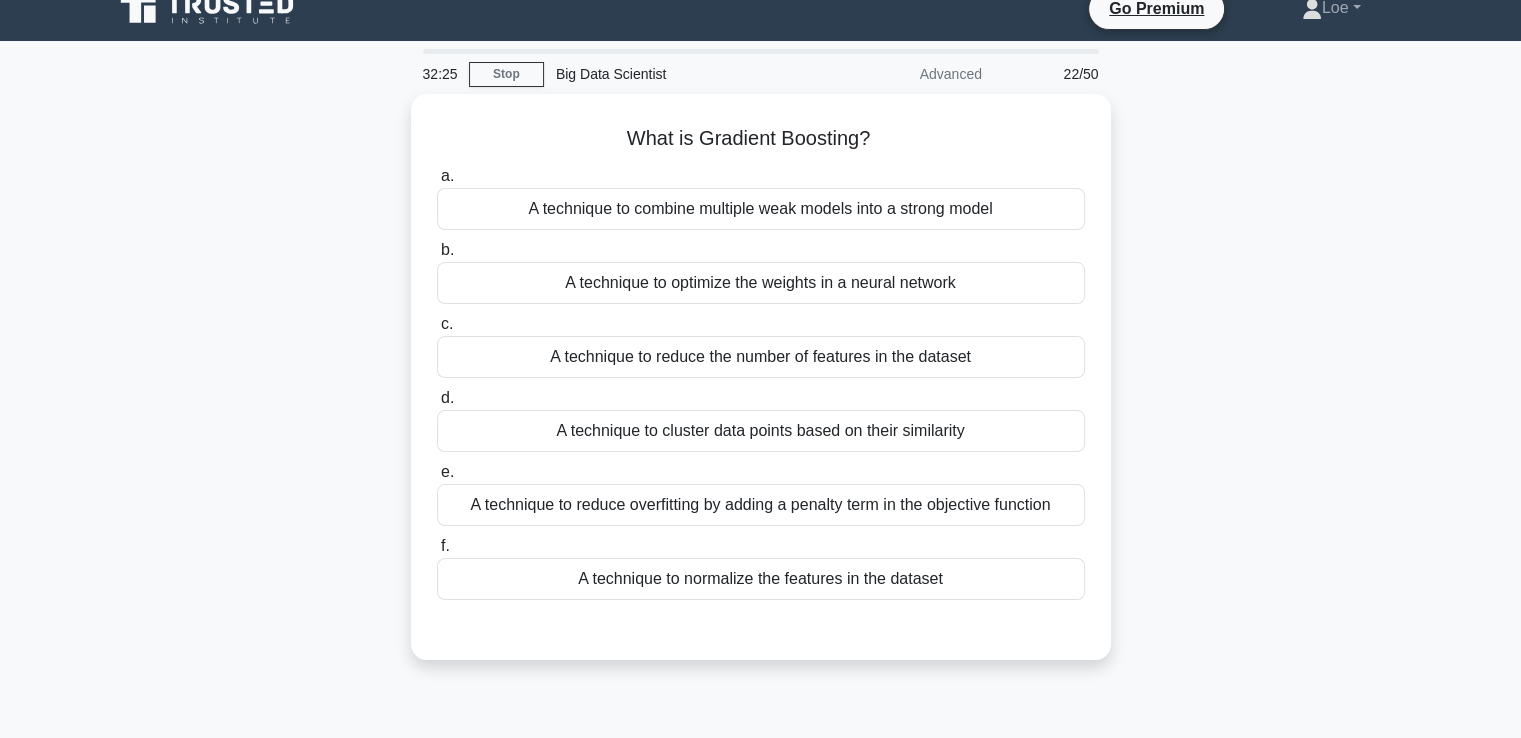 scroll, scrollTop: 0, scrollLeft: 0, axis: both 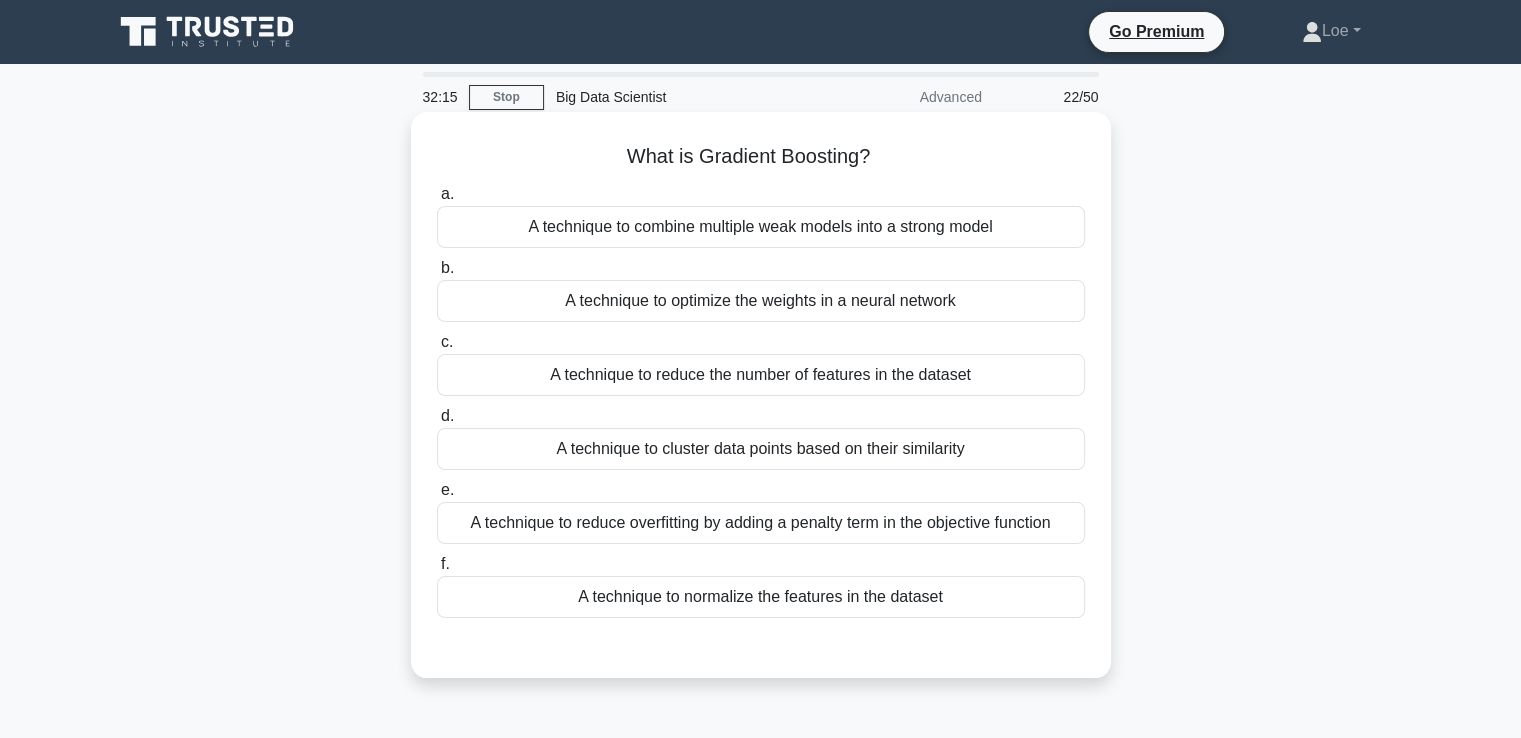 click on "A technique to reduce overfitting by adding a penalty term in the objective function" at bounding box center (761, 523) 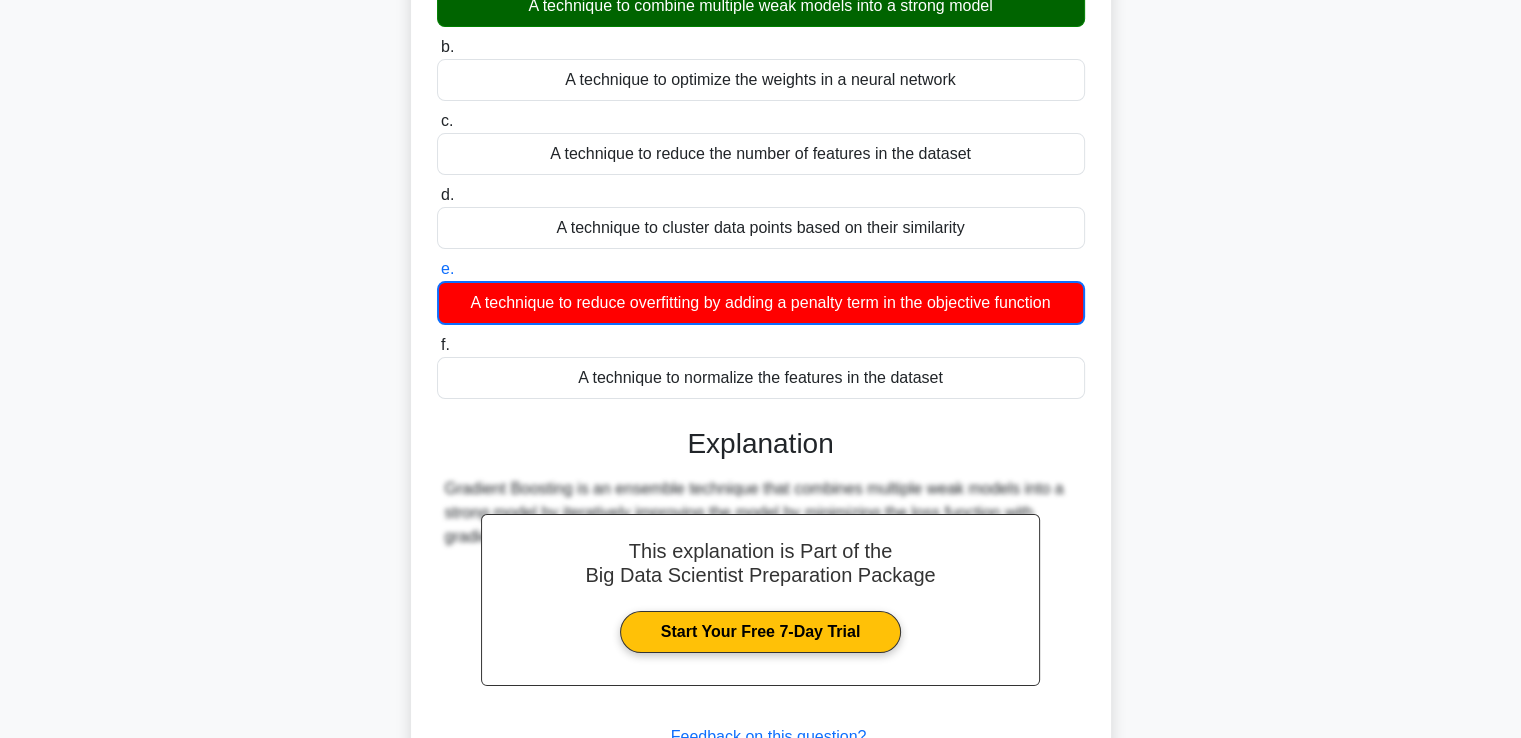 scroll, scrollTop: 379, scrollLeft: 0, axis: vertical 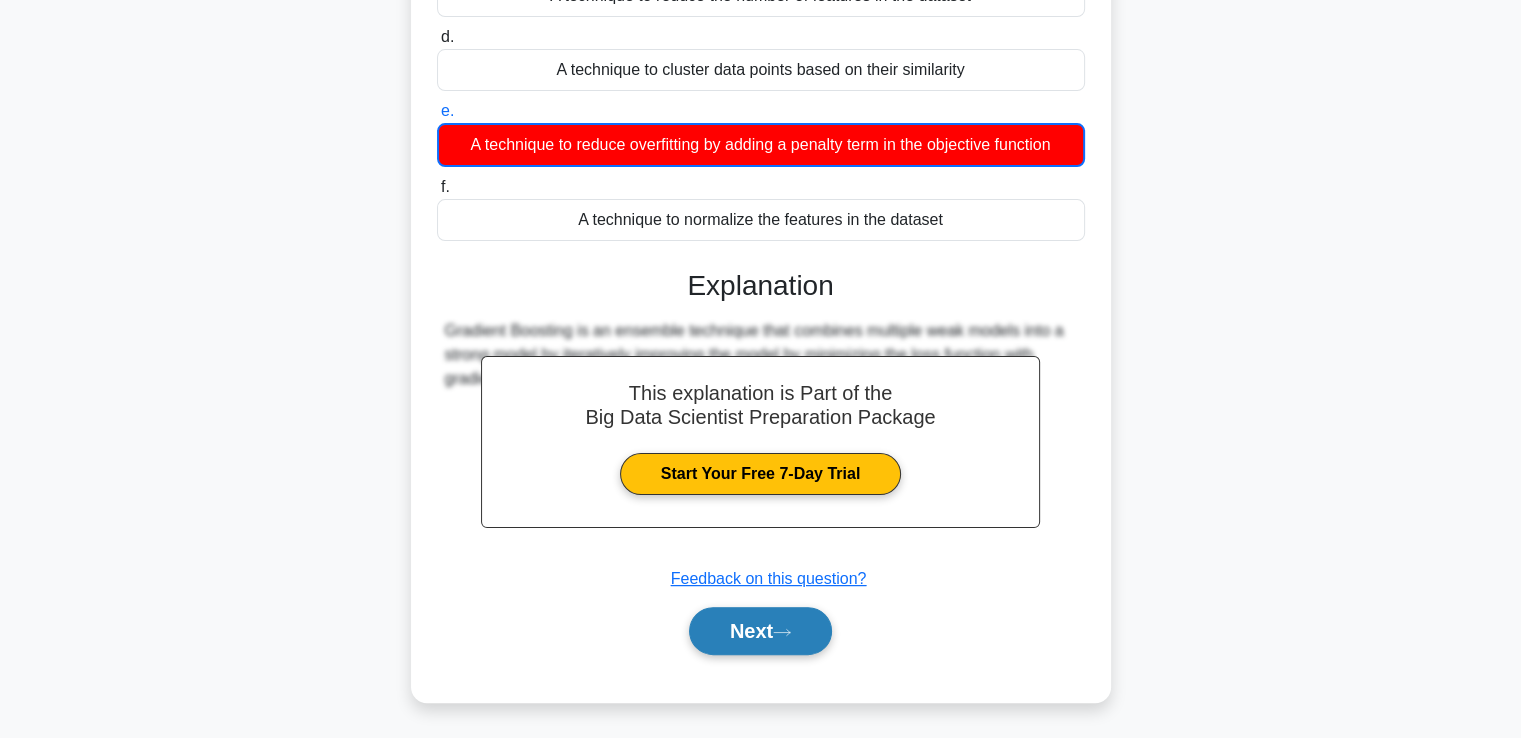 click on "Next" at bounding box center [760, 631] 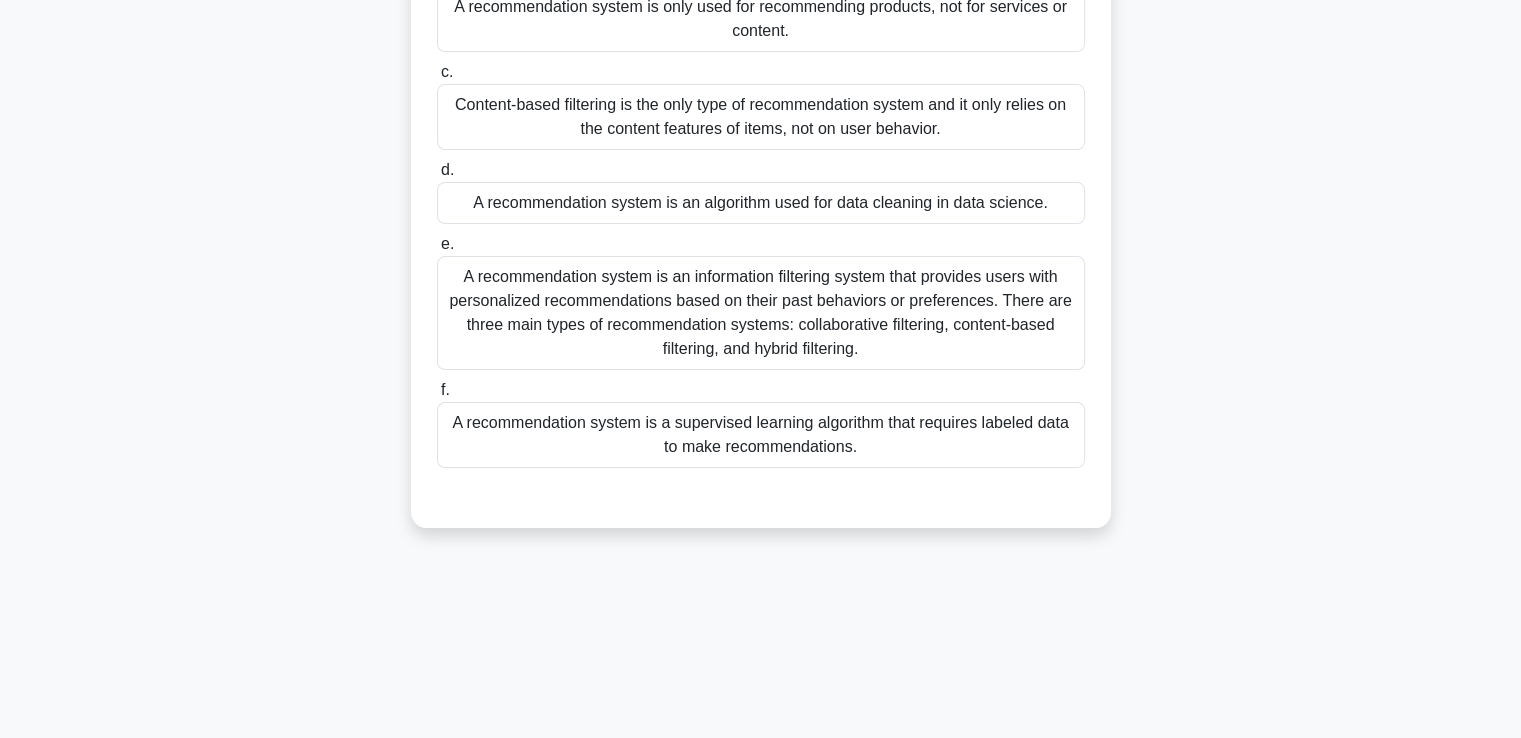 scroll, scrollTop: 343, scrollLeft: 0, axis: vertical 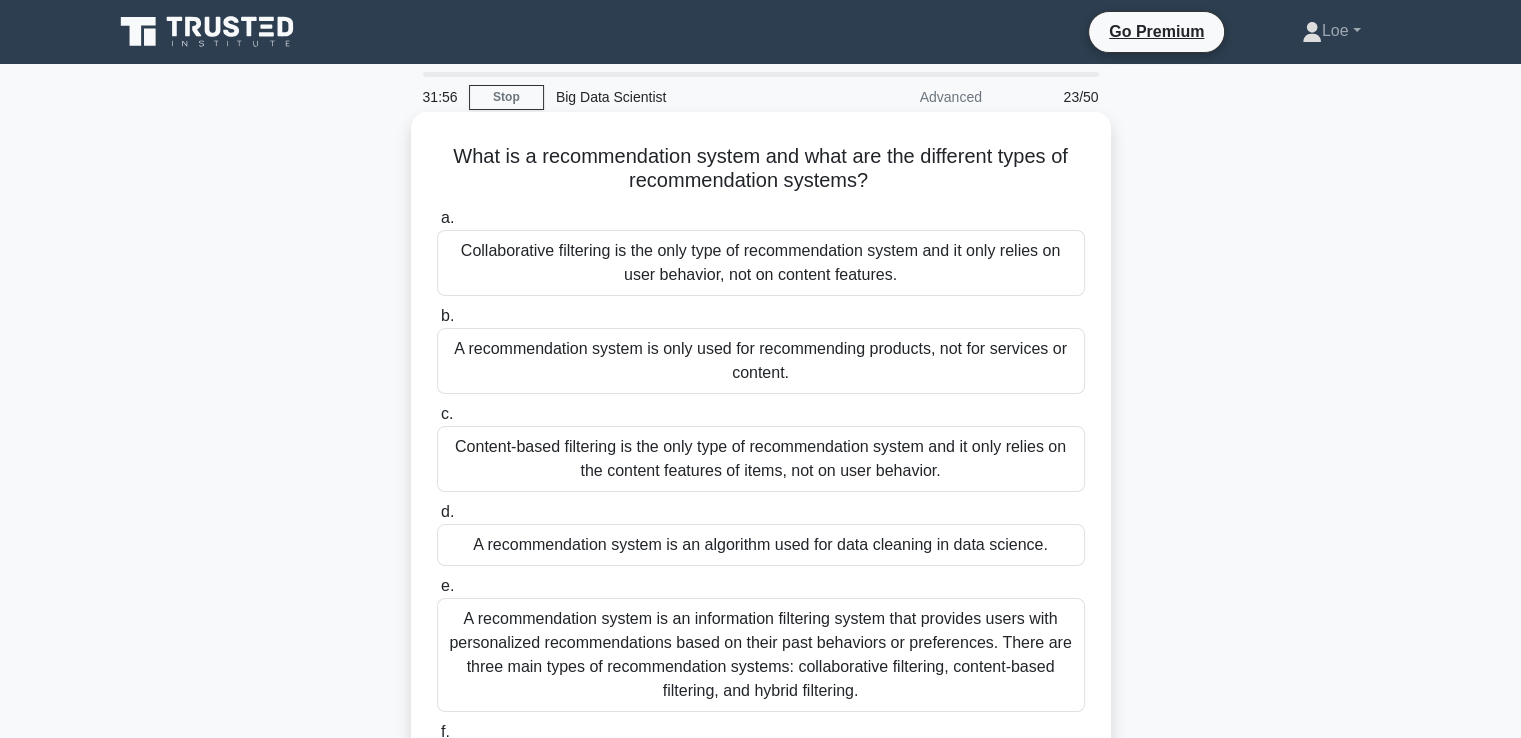 click on "A recommendation system is an information filtering system that provides users with personalized recommendations based on their past behaviors or preferences. There are three main types of recommendation systems: collaborative filtering, content-based filtering, and hybrid filtering." at bounding box center (761, 655) 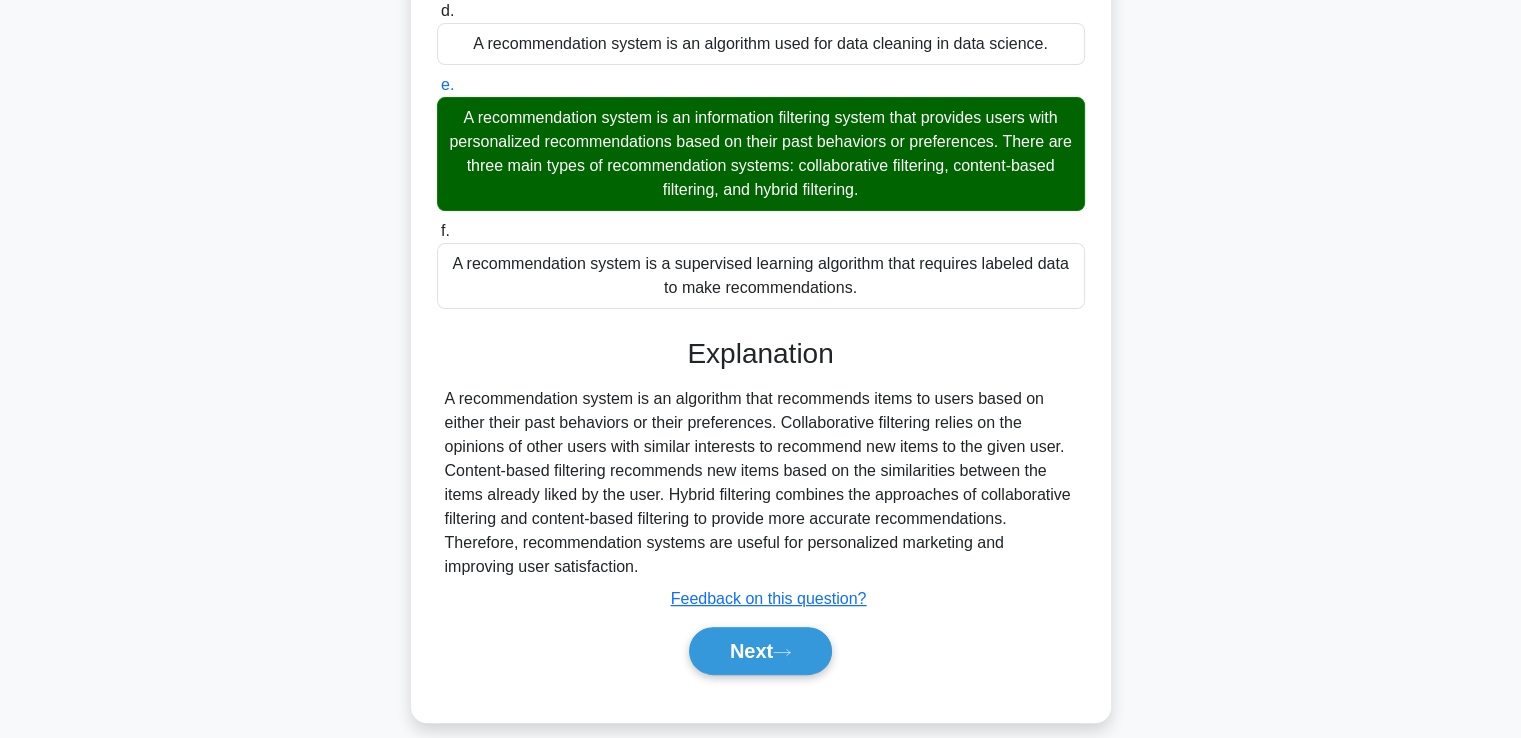 scroll, scrollTop: 521, scrollLeft: 0, axis: vertical 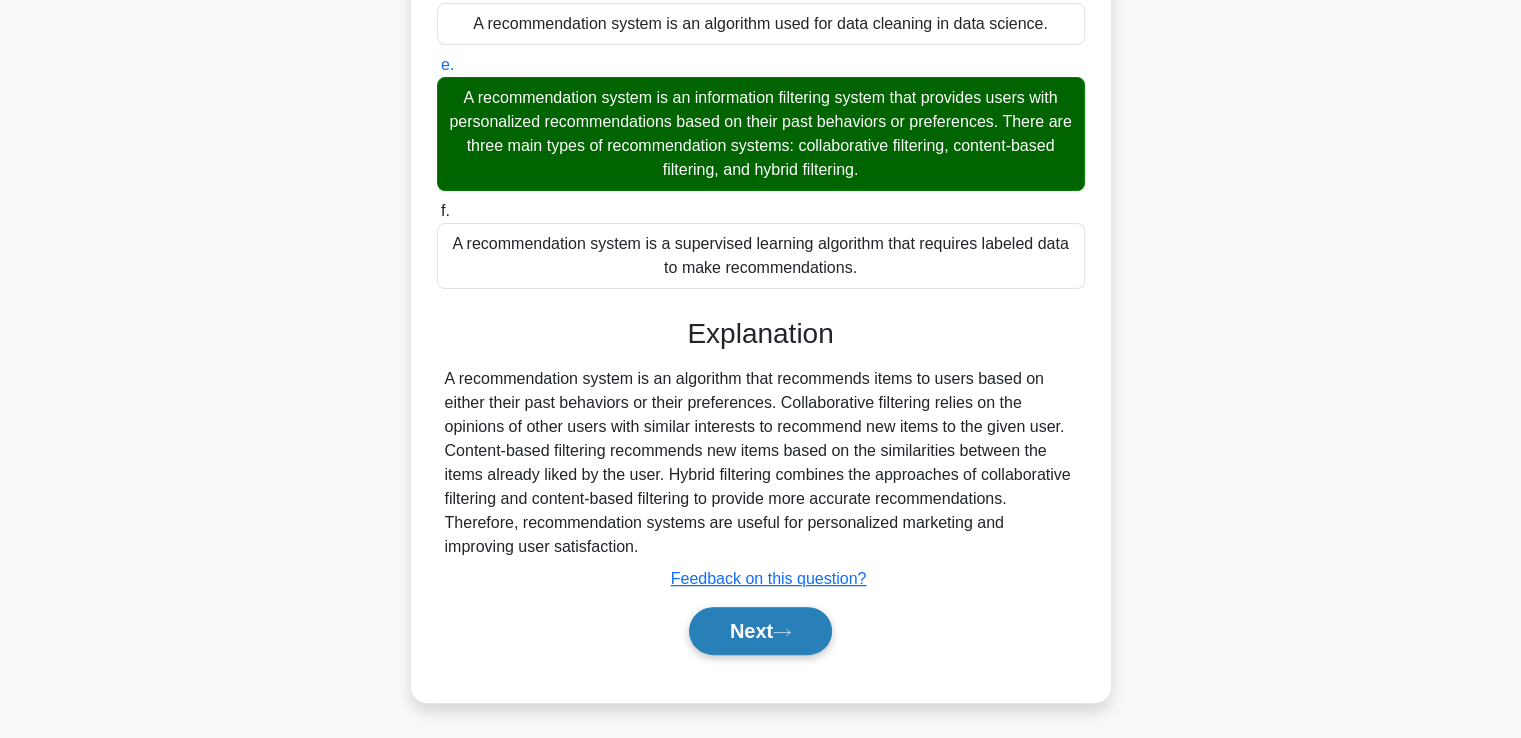 click on "Next" at bounding box center (760, 631) 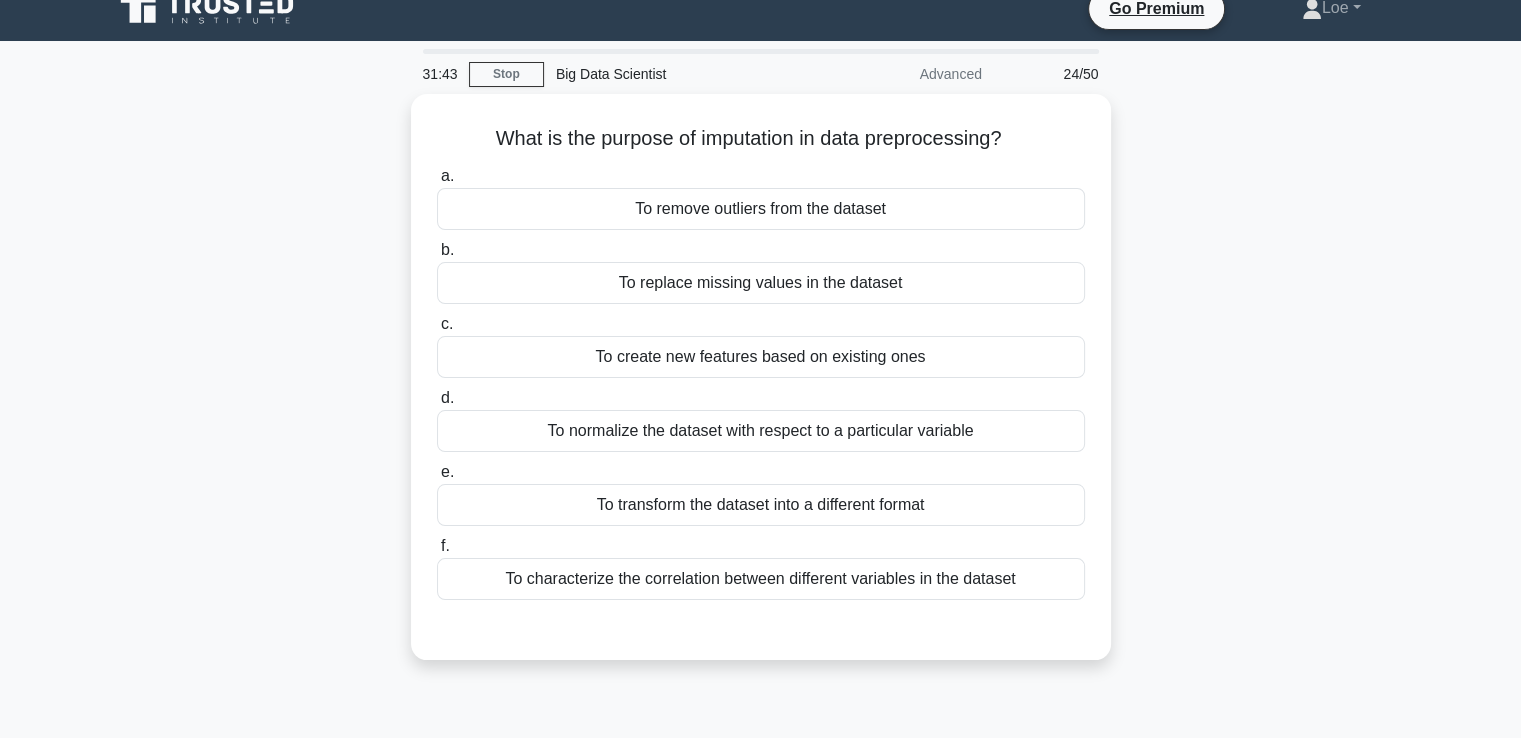 scroll, scrollTop: 0, scrollLeft: 0, axis: both 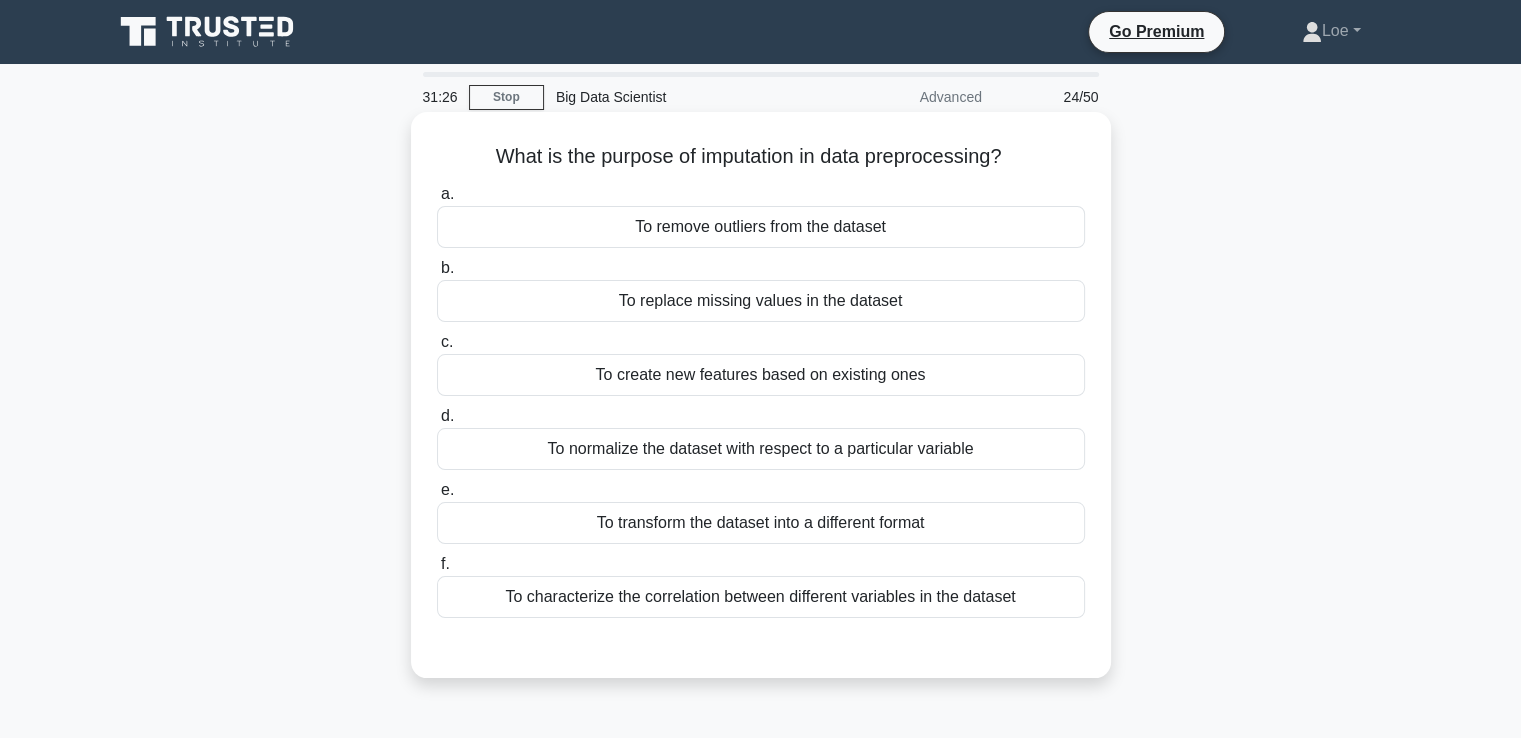 click on "To replace missing values in the dataset" at bounding box center [761, 301] 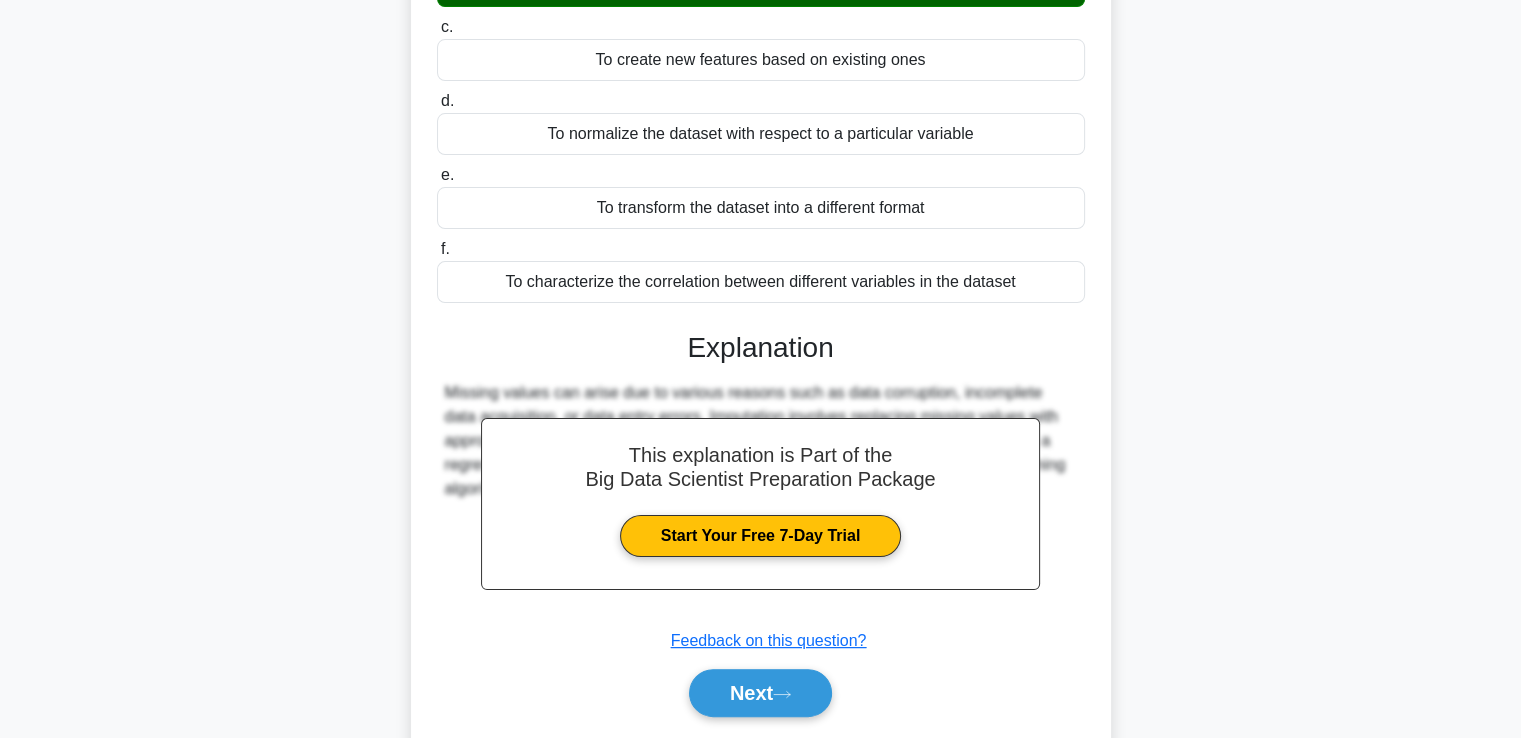 scroll, scrollTop: 377, scrollLeft: 0, axis: vertical 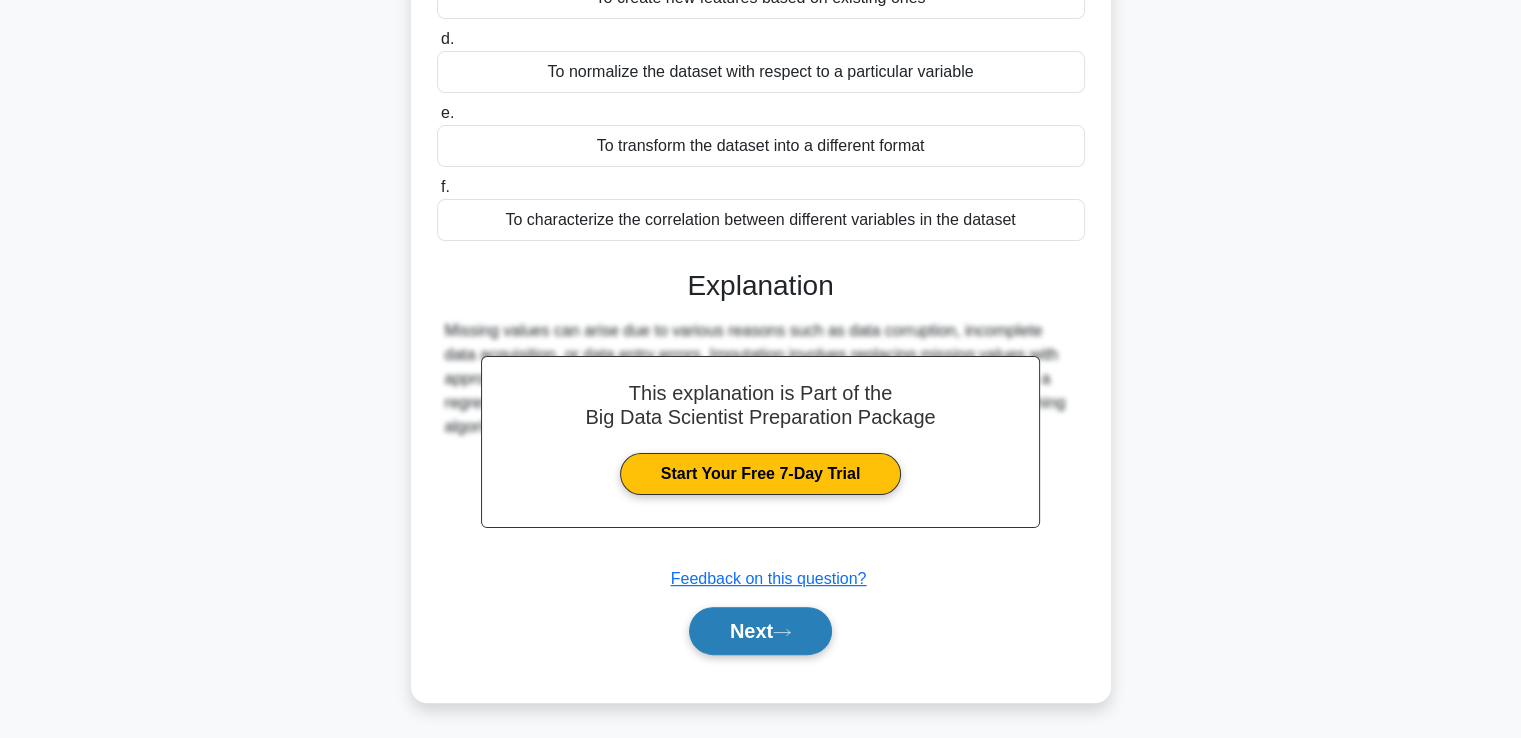 click on "Next" at bounding box center [760, 631] 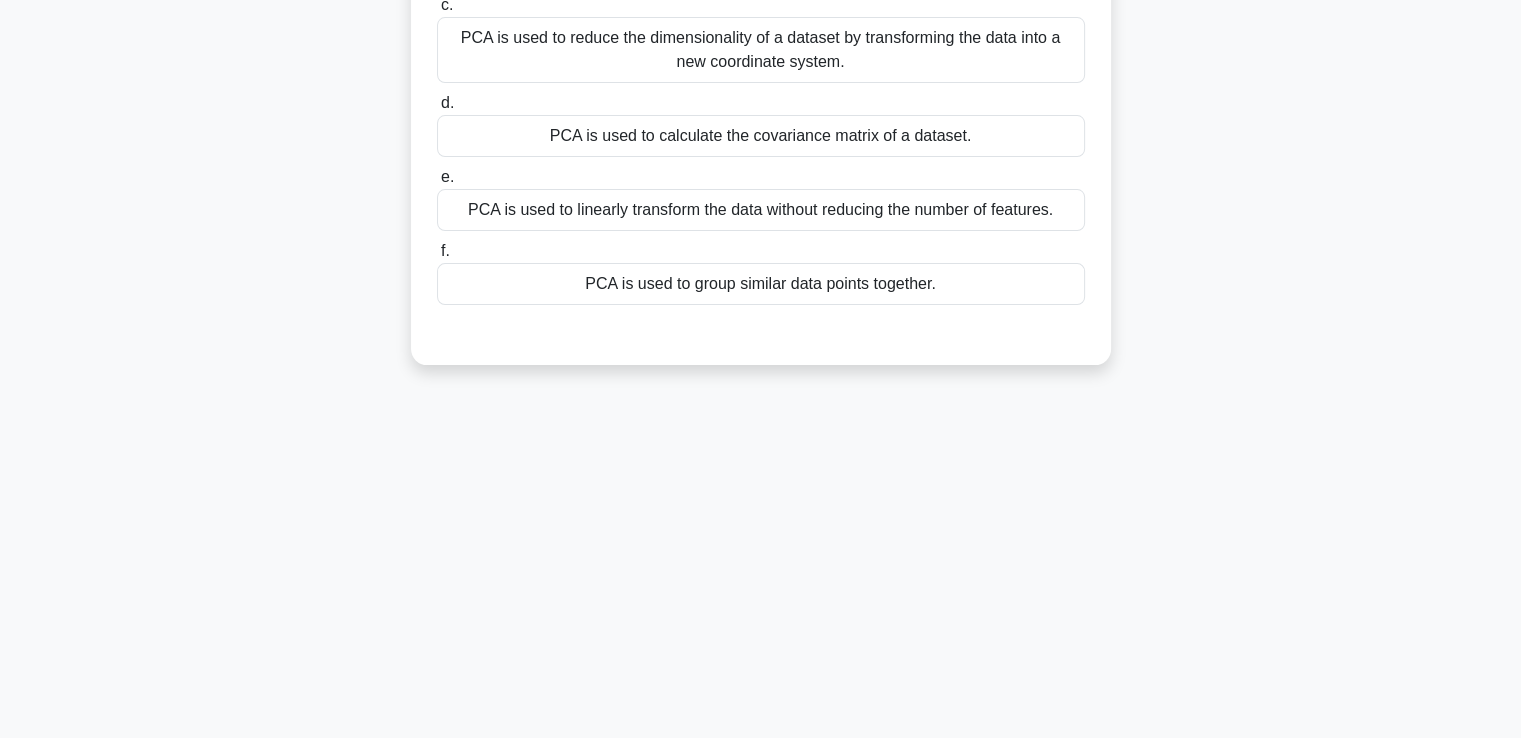 scroll, scrollTop: 343, scrollLeft: 0, axis: vertical 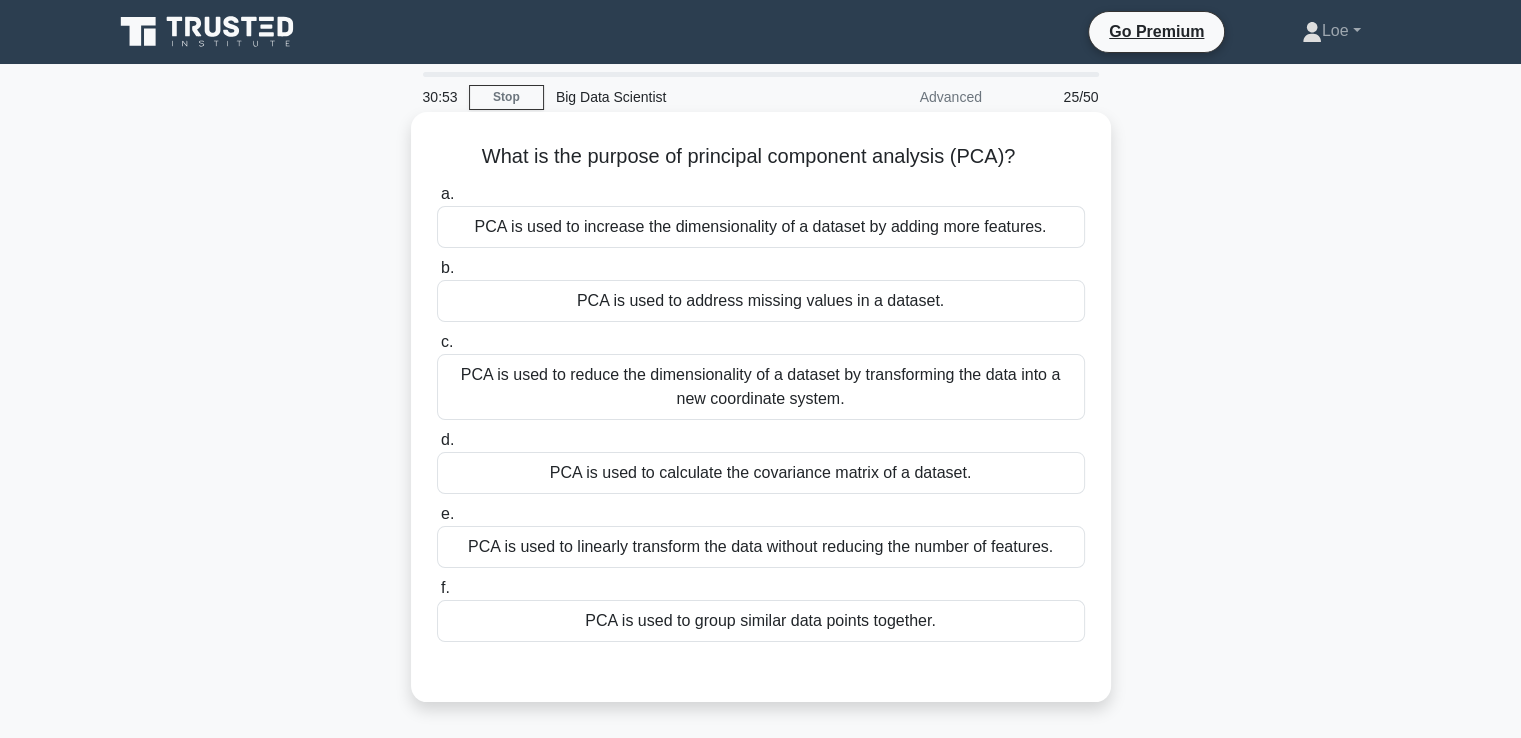 click on "PCA is used to reduce the dimensionality of a dataset by transforming the data into a new coordinate system." at bounding box center [761, 387] 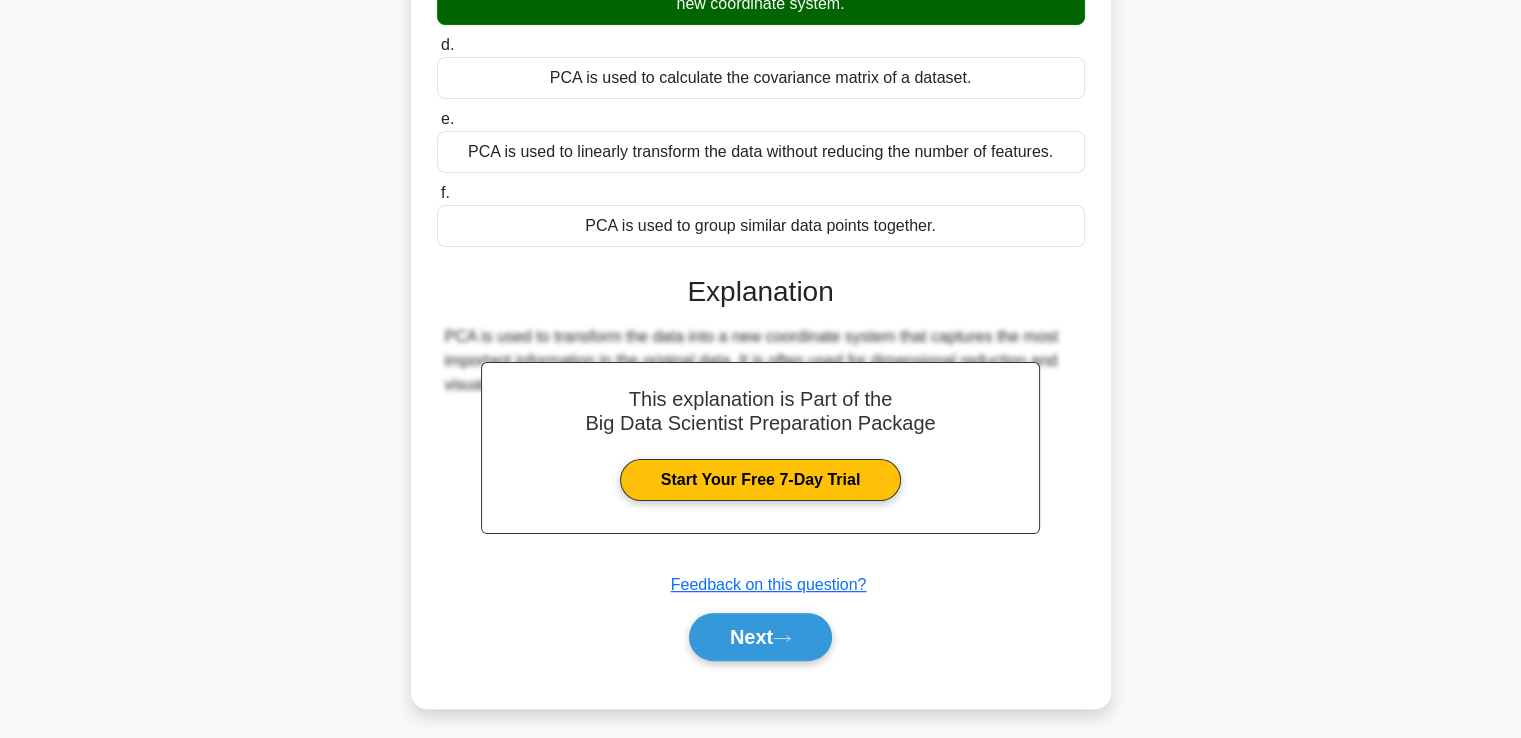 scroll, scrollTop: 401, scrollLeft: 0, axis: vertical 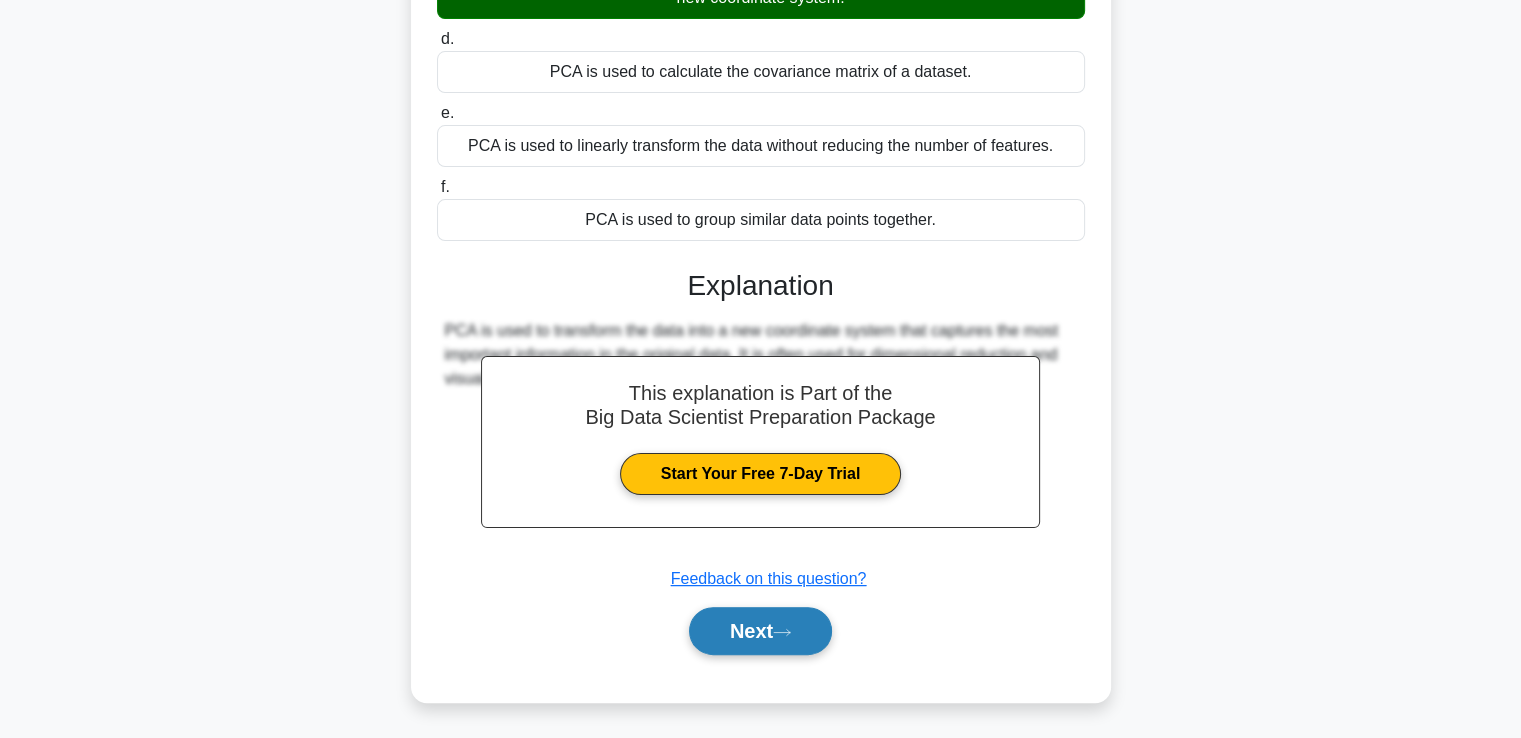 click on "Next" at bounding box center [760, 631] 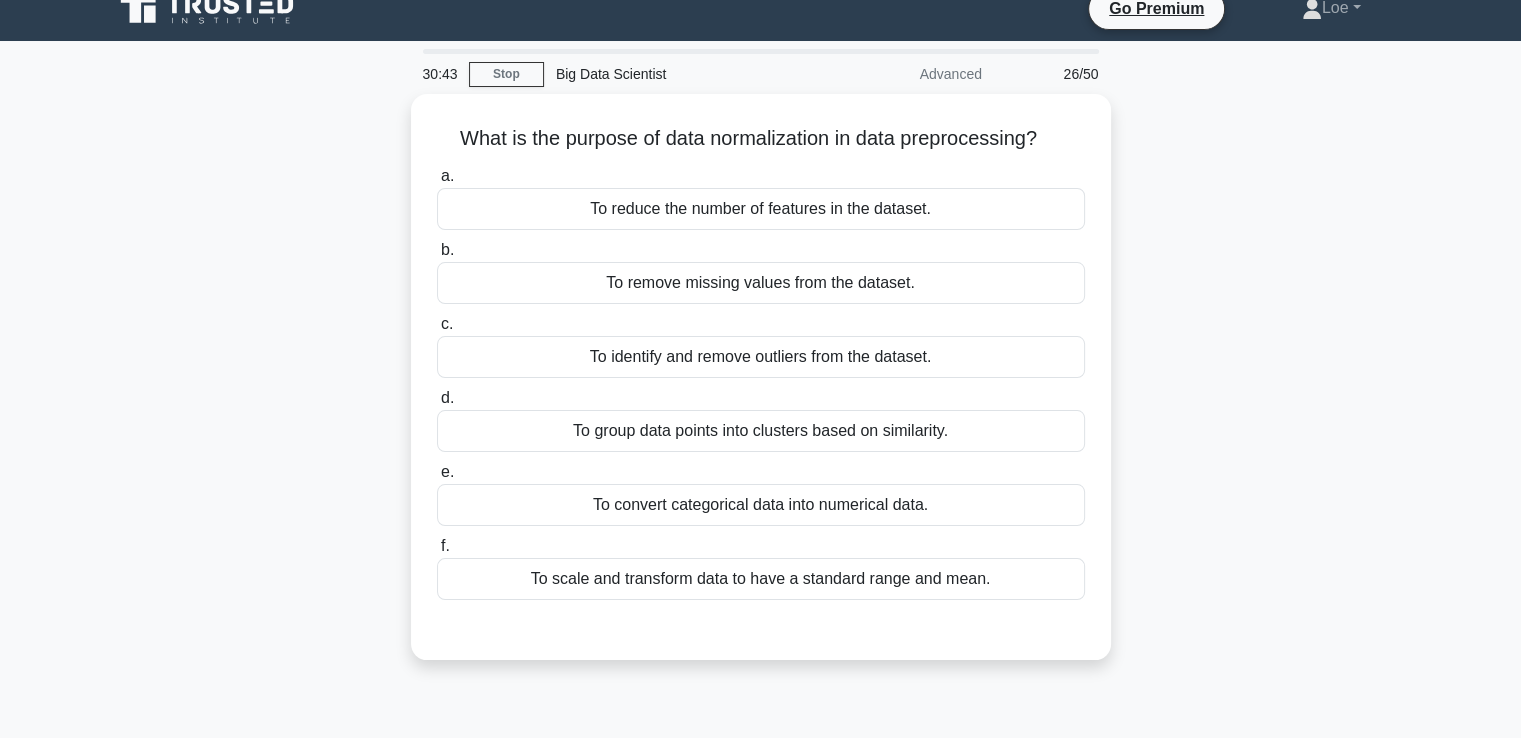 scroll, scrollTop: 0, scrollLeft: 0, axis: both 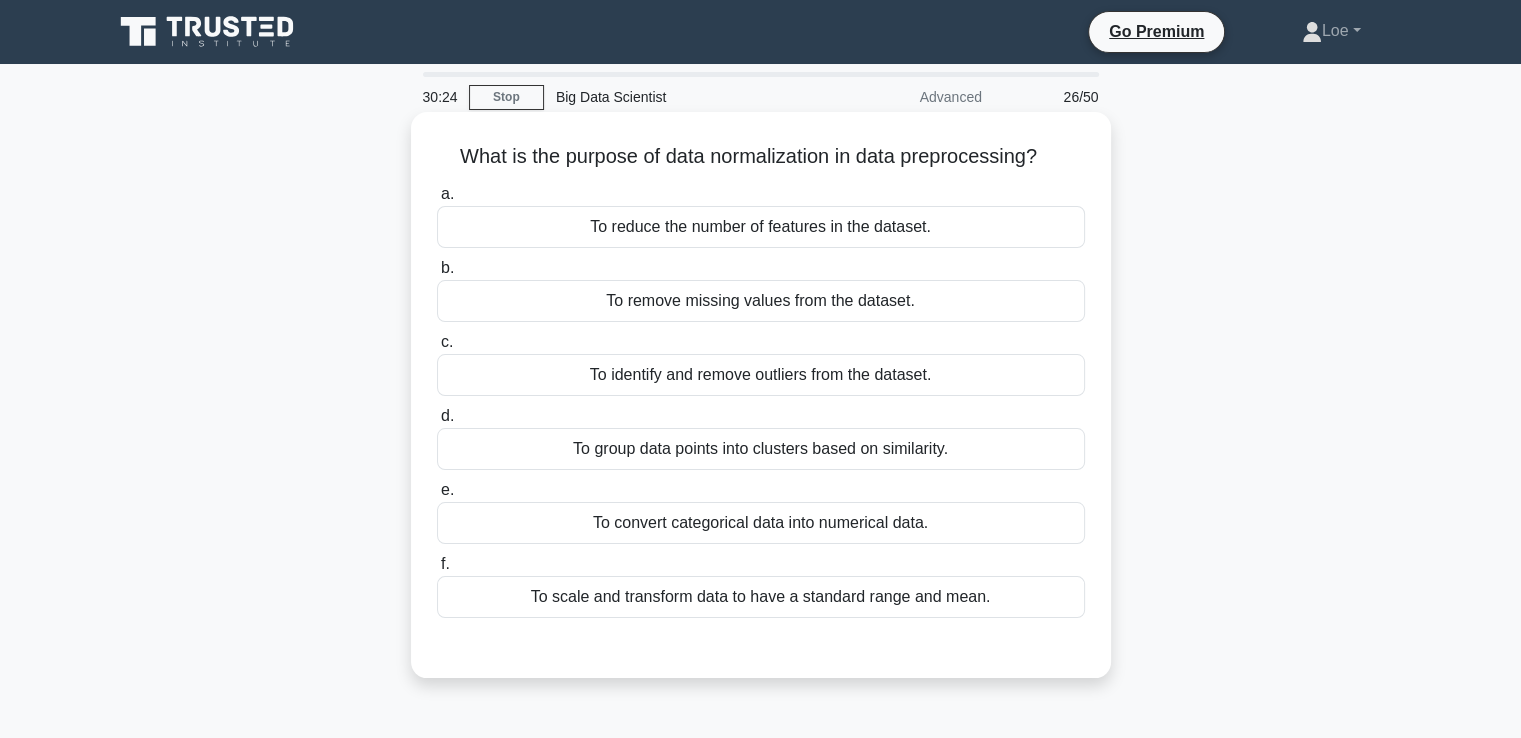 click on "To scale and transform data to have a standard range and mean." at bounding box center (761, 597) 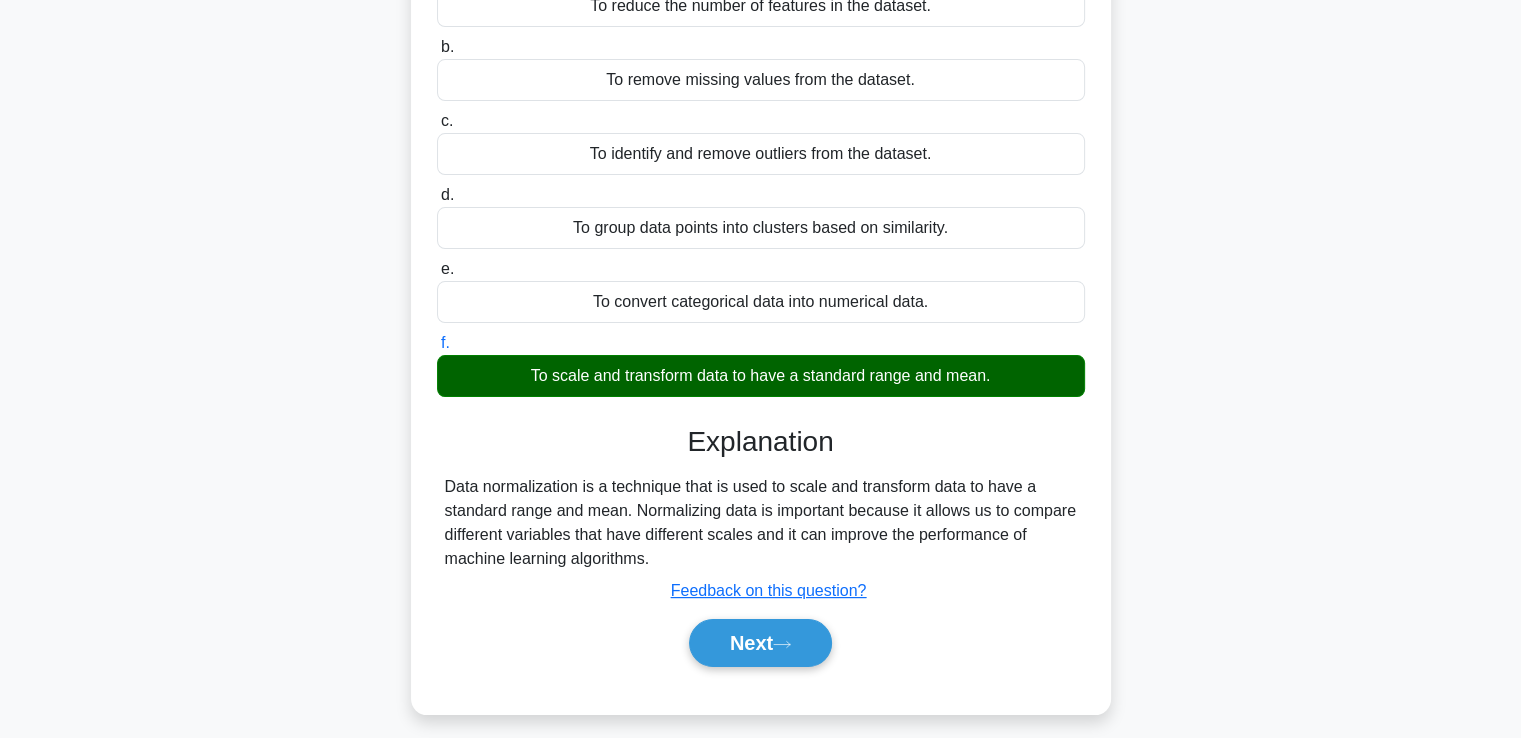 scroll, scrollTop: 343, scrollLeft: 0, axis: vertical 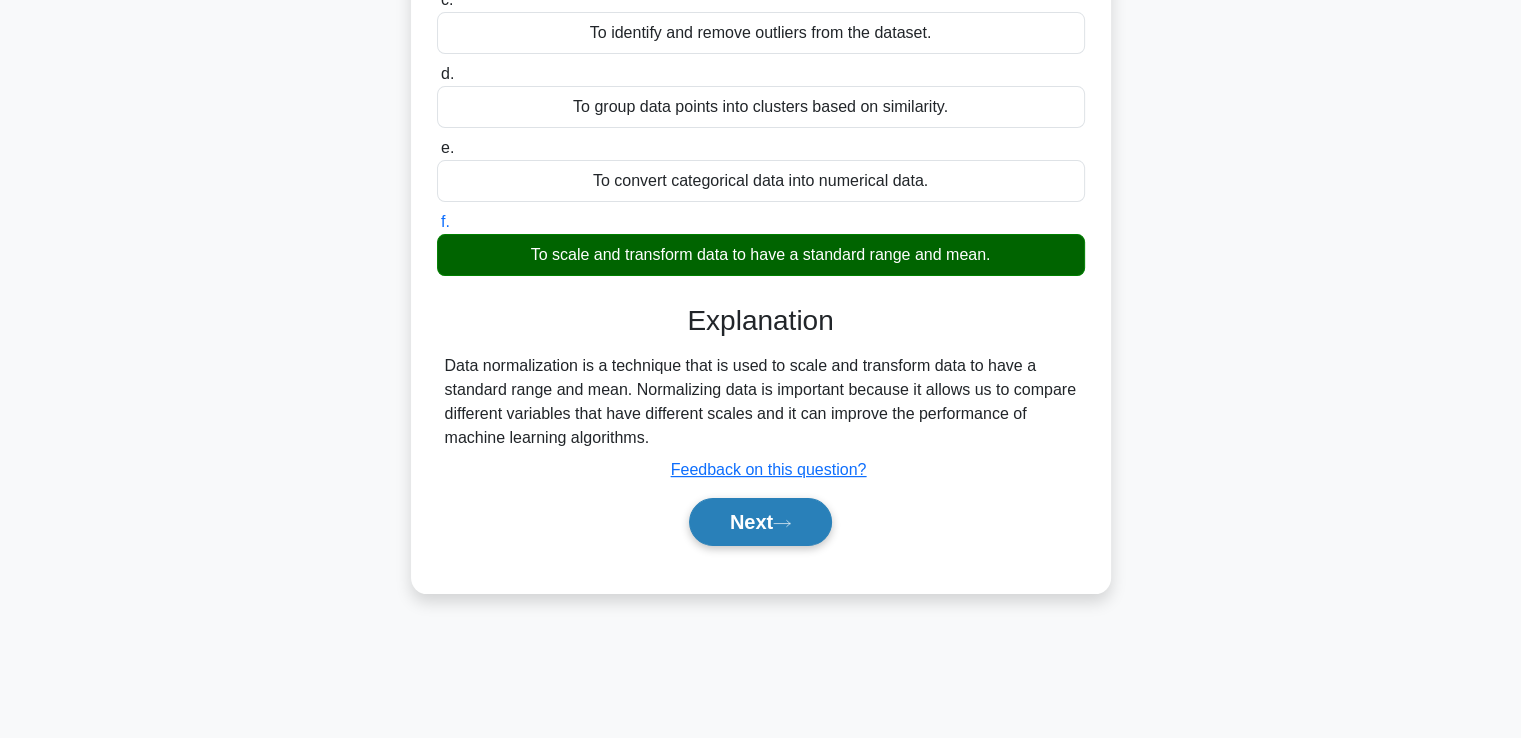 click on "Next" at bounding box center (760, 522) 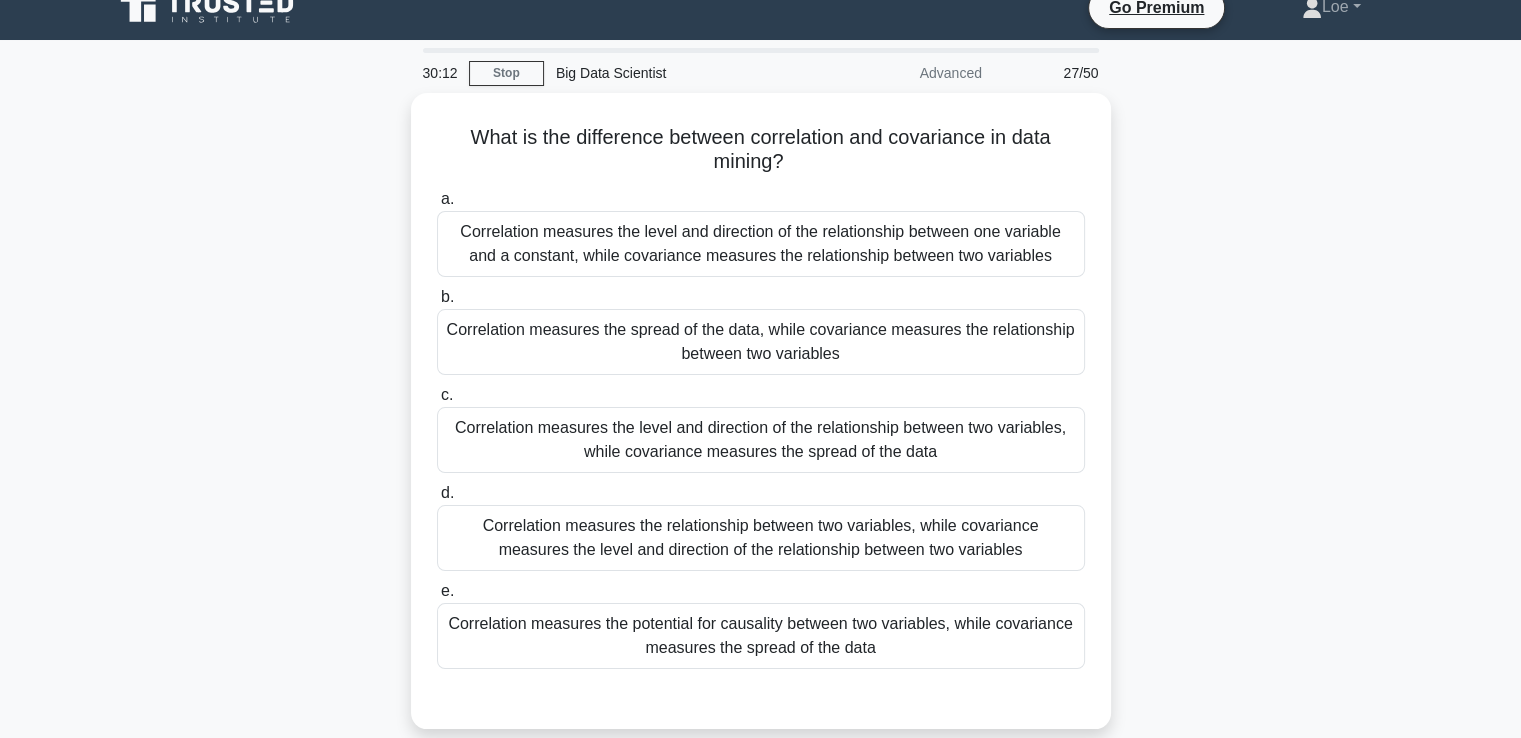 scroll, scrollTop: 0, scrollLeft: 0, axis: both 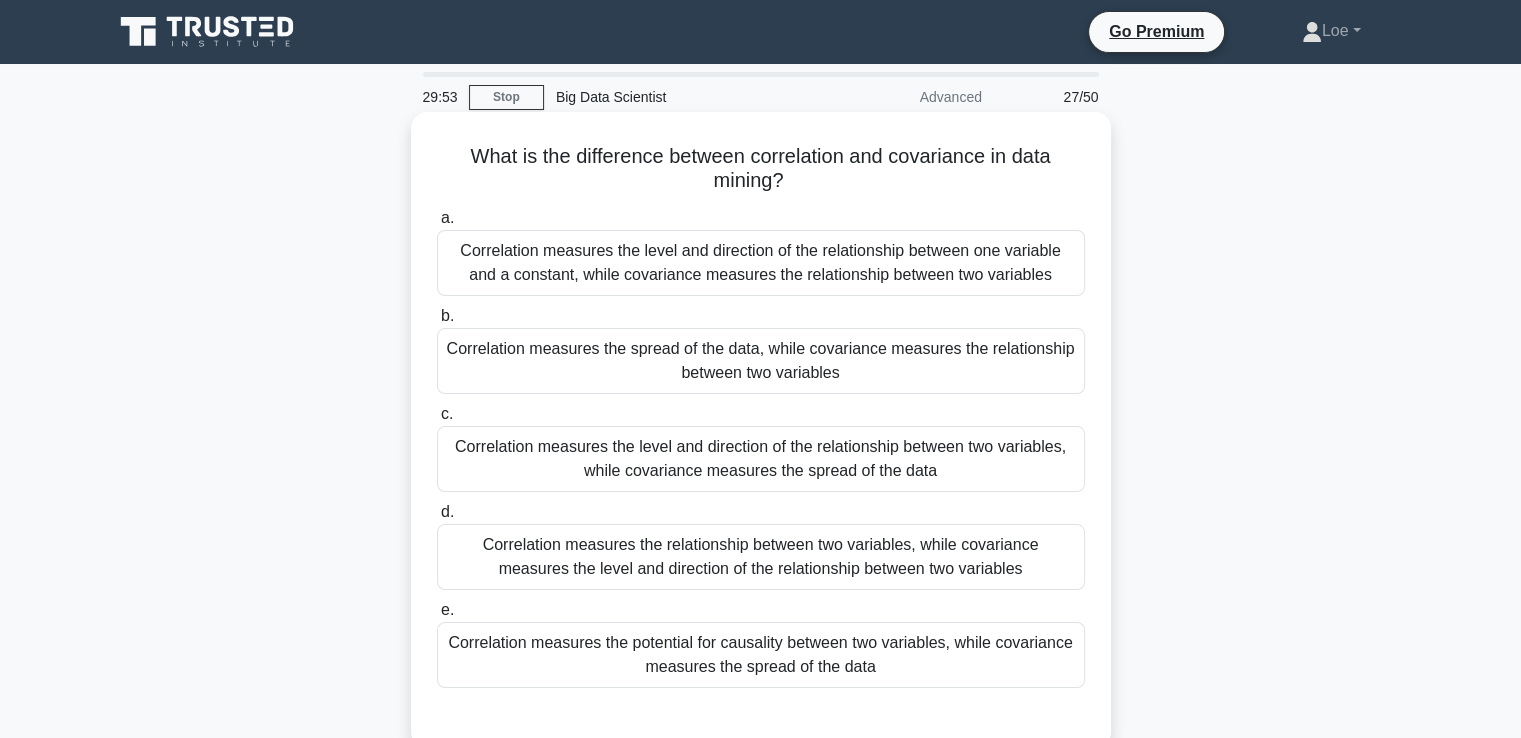 click on "Correlation measures the level and direction of the relationship between one variable and a constant, while covariance measures the relationship between two variables" at bounding box center (761, 263) 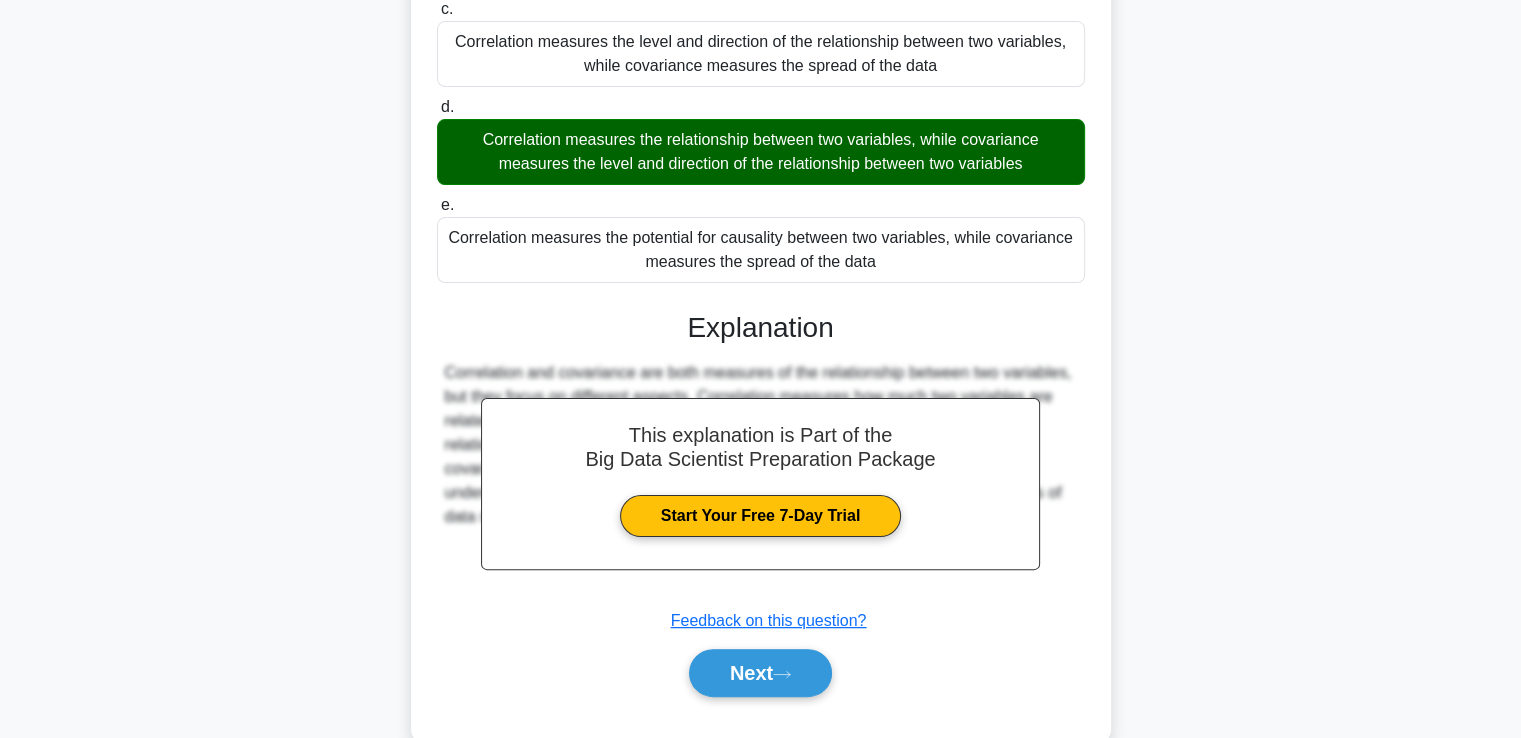 scroll, scrollTop: 449, scrollLeft: 0, axis: vertical 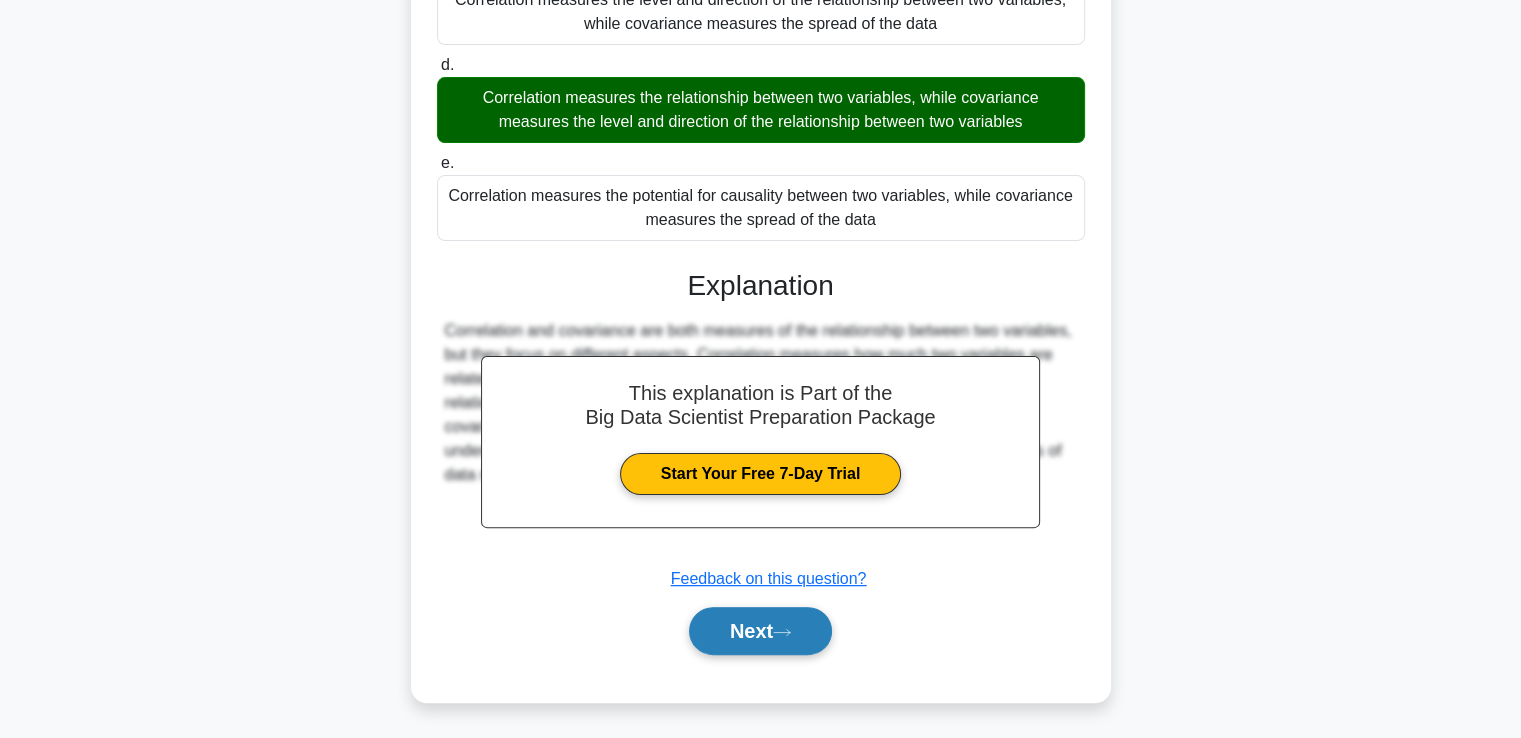click on "Next" at bounding box center (760, 631) 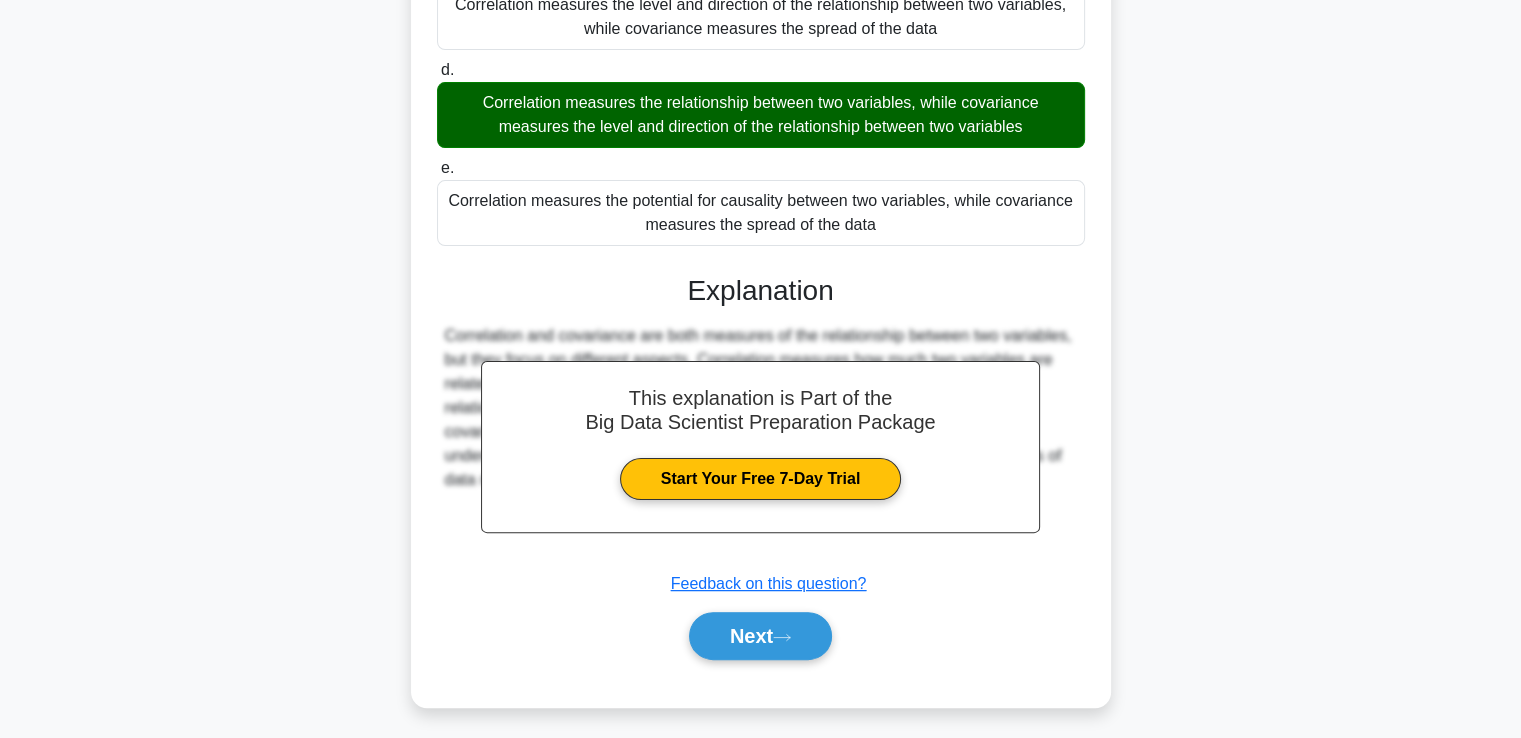 scroll, scrollTop: 343, scrollLeft: 0, axis: vertical 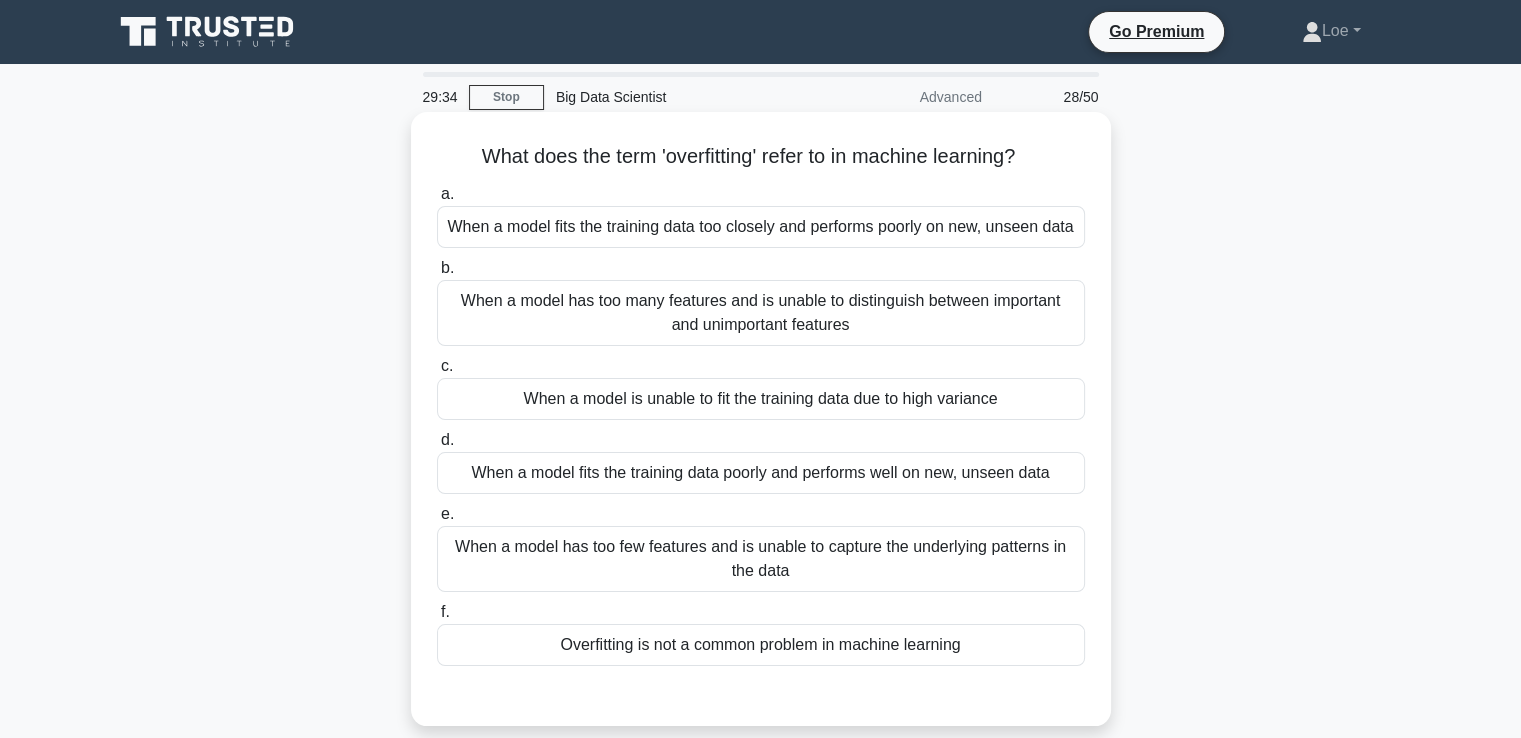click on "When a model fits the training data too closely and performs poorly on new, unseen data" at bounding box center (761, 227) 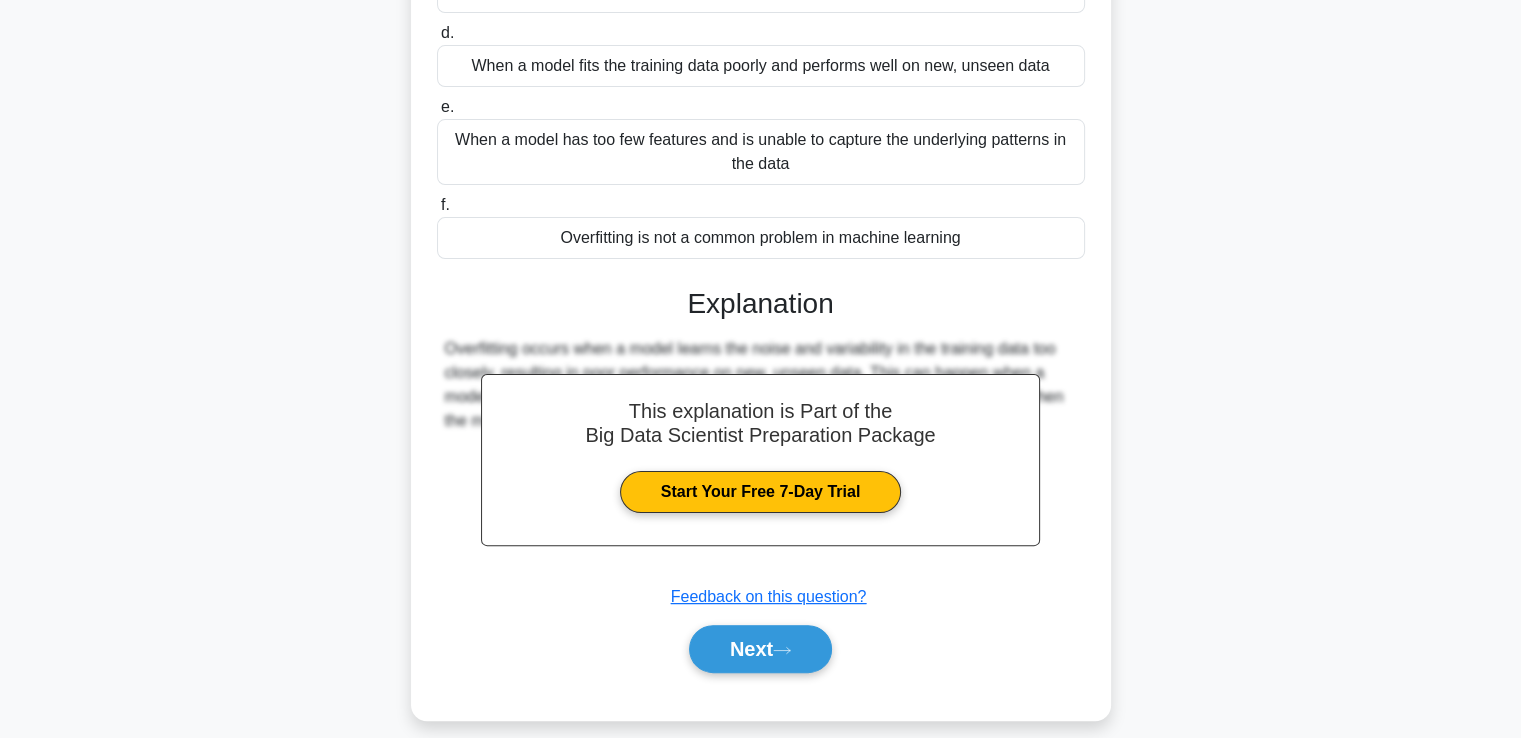 scroll, scrollTop: 449, scrollLeft: 0, axis: vertical 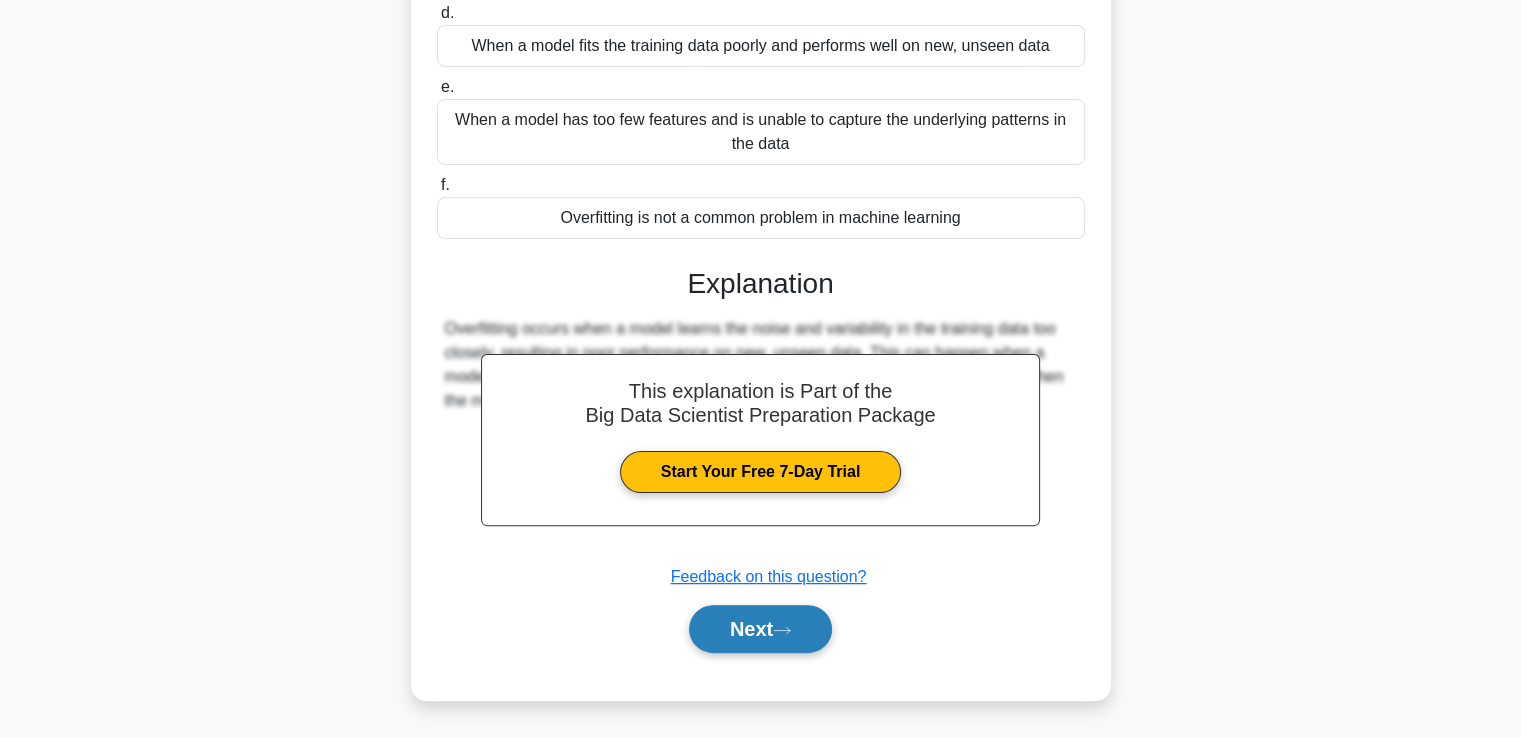 click on "Next" at bounding box center [760, 629] 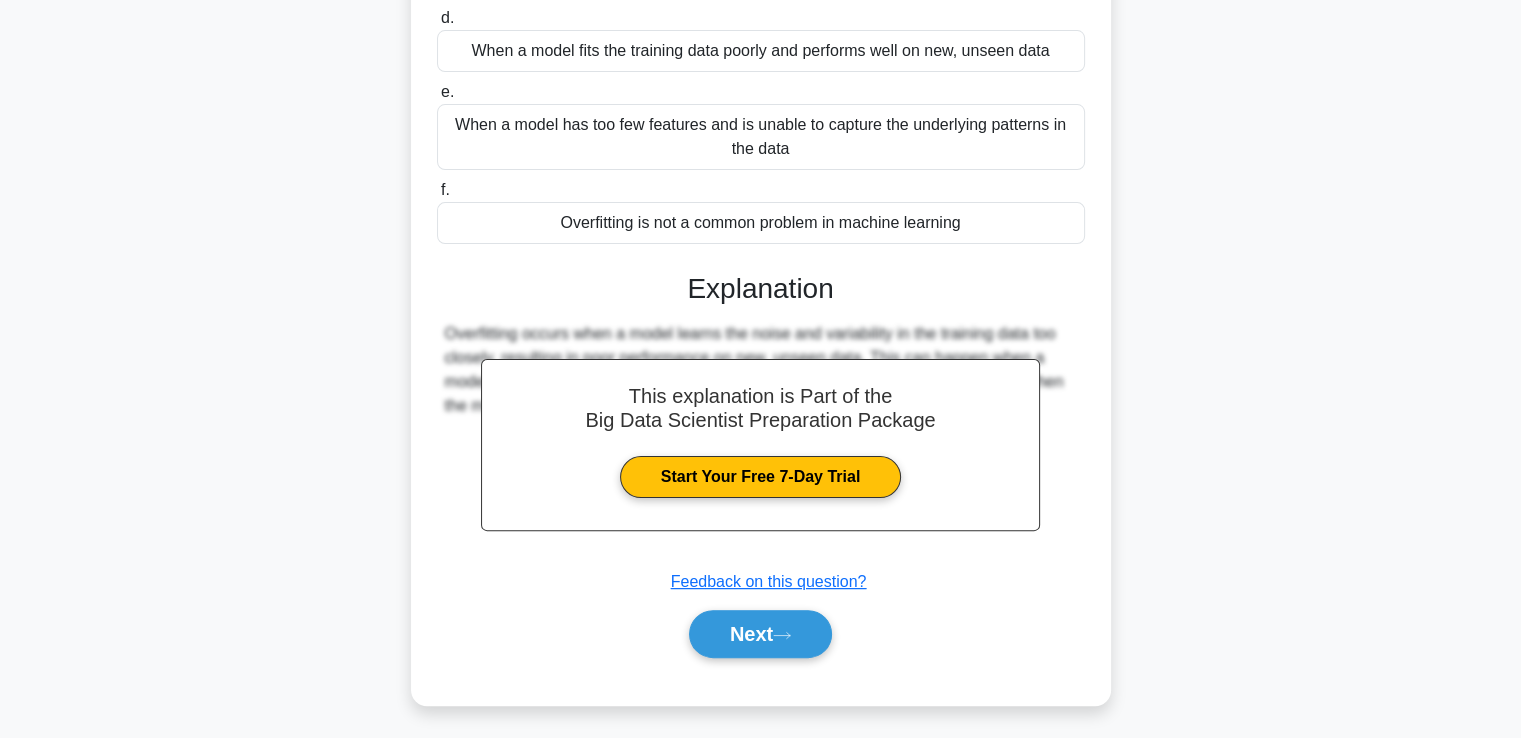 scroll, scrollTop: 343, scrollLeft: 0, axis: vertical 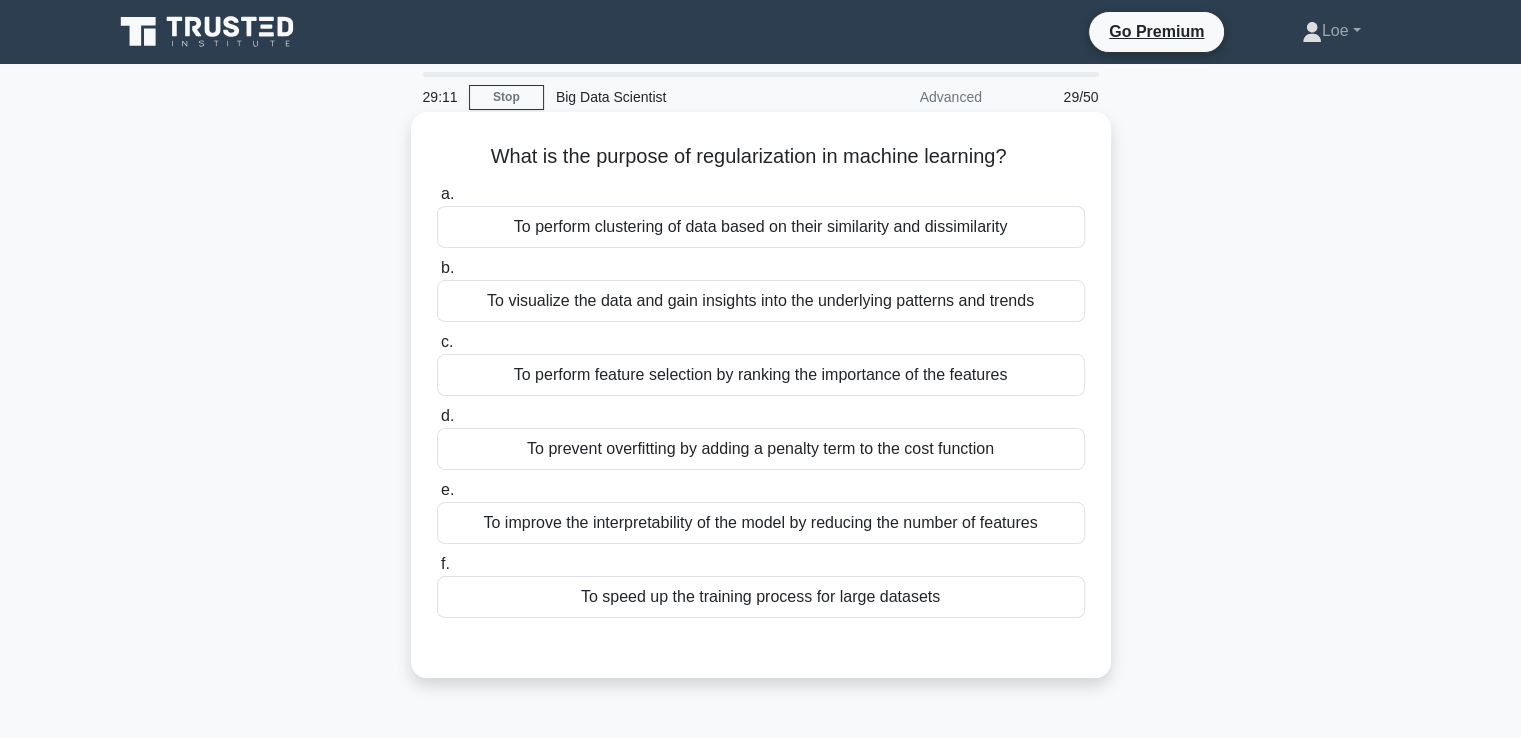 click on "To prevent overfitting by adding a penalty term to the cost function" at bounding box center [761, 449] 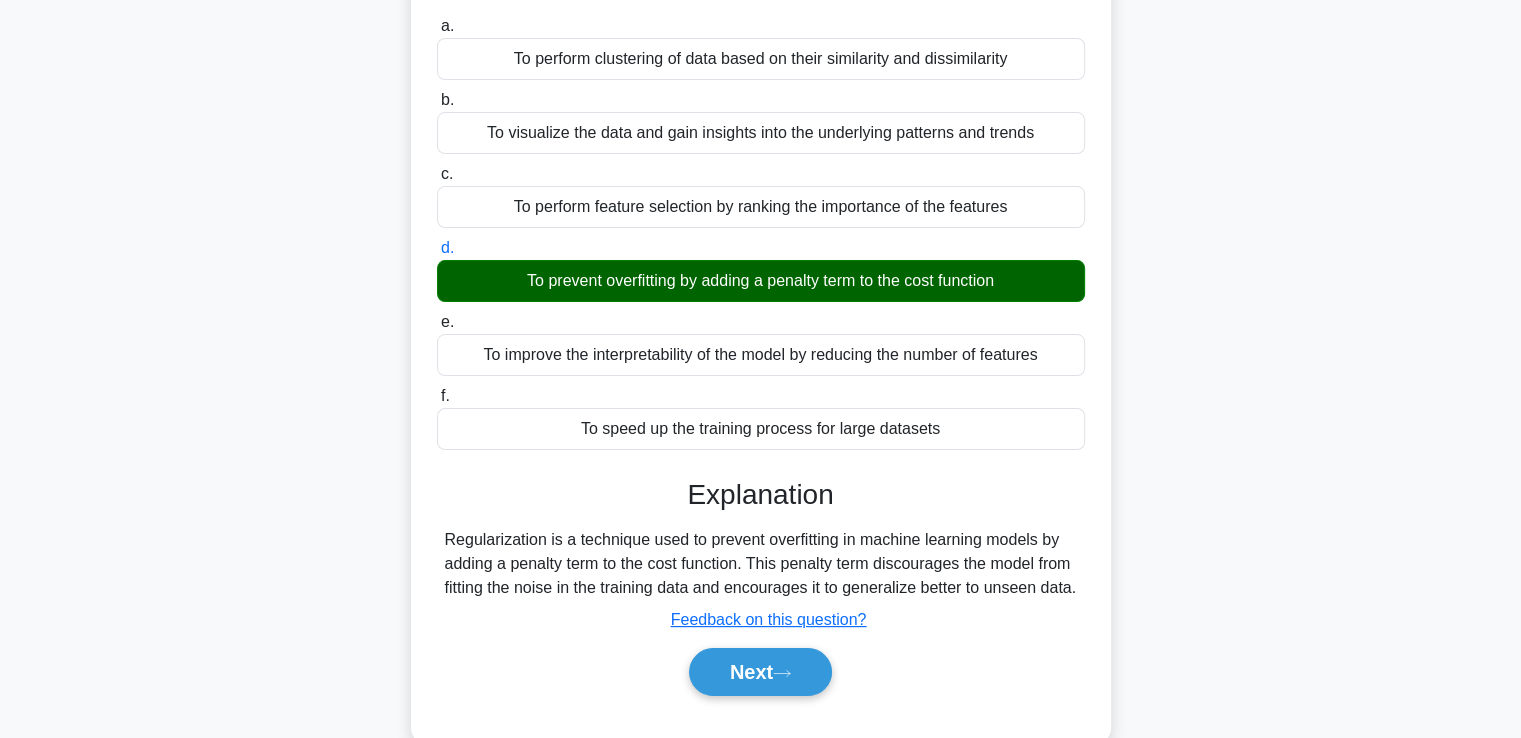 scroll, scrollTop: 343, scrollLeft: 0, axis: vertical 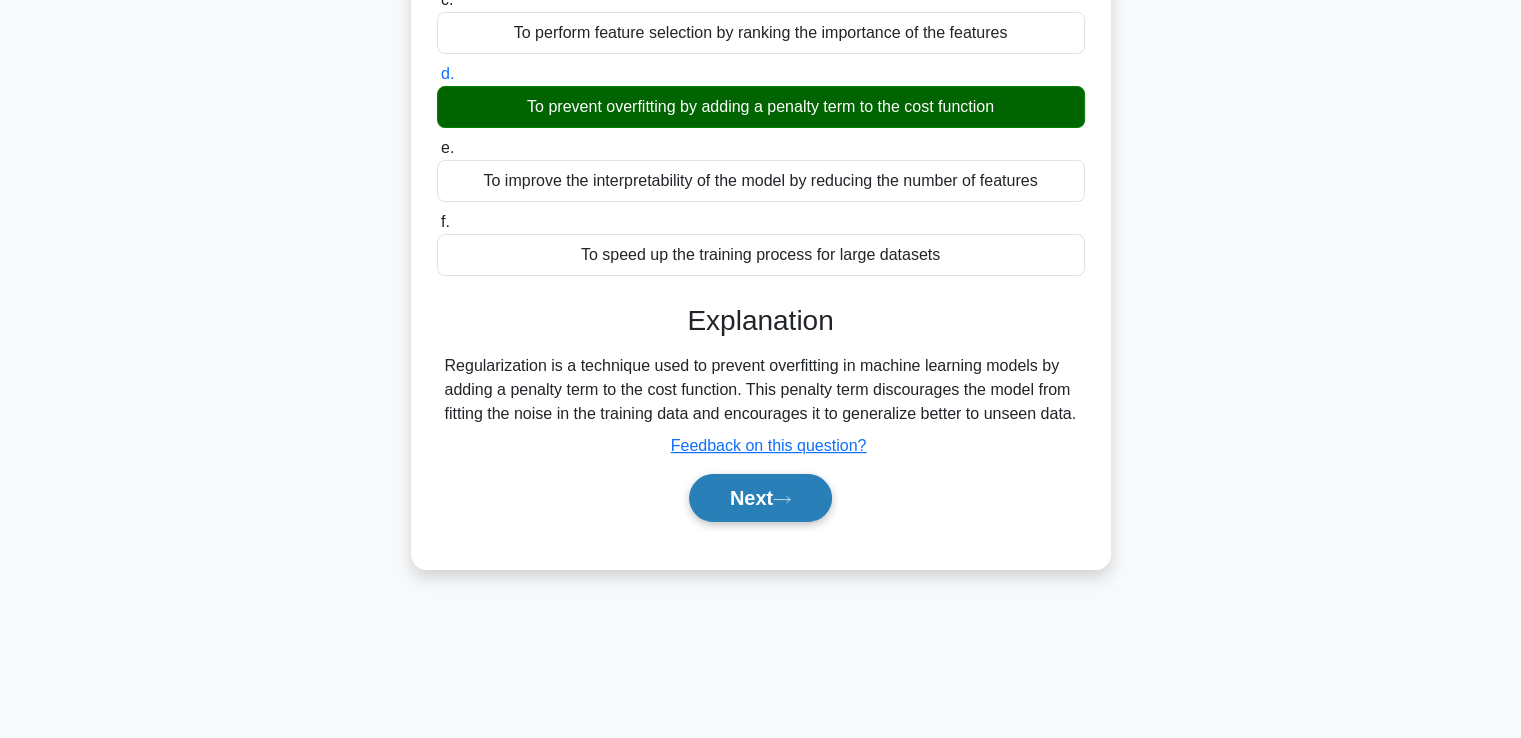click on "Next" at bounding box center (760, 498) 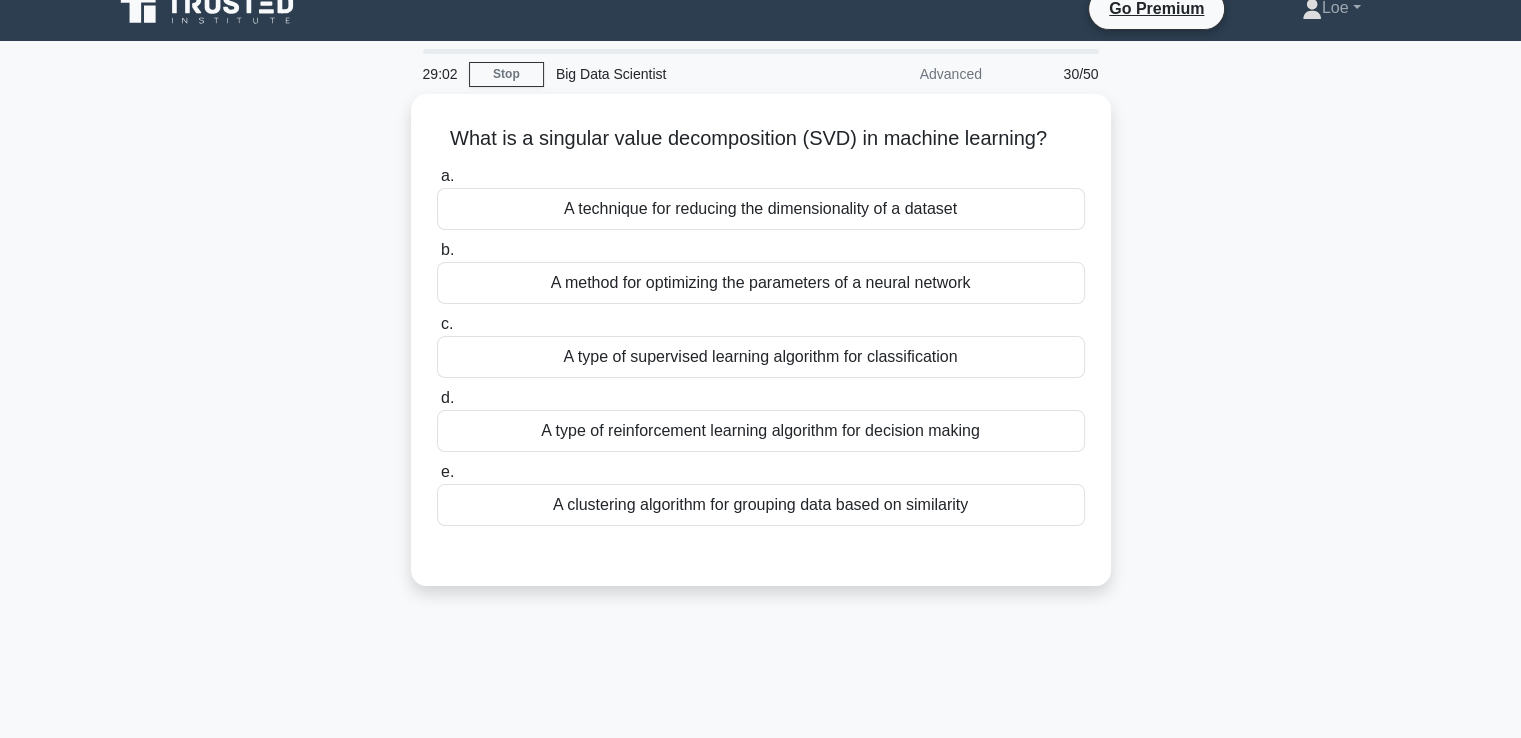 scroll, scrollTop: 0, scrollLeft: 0, axis: both 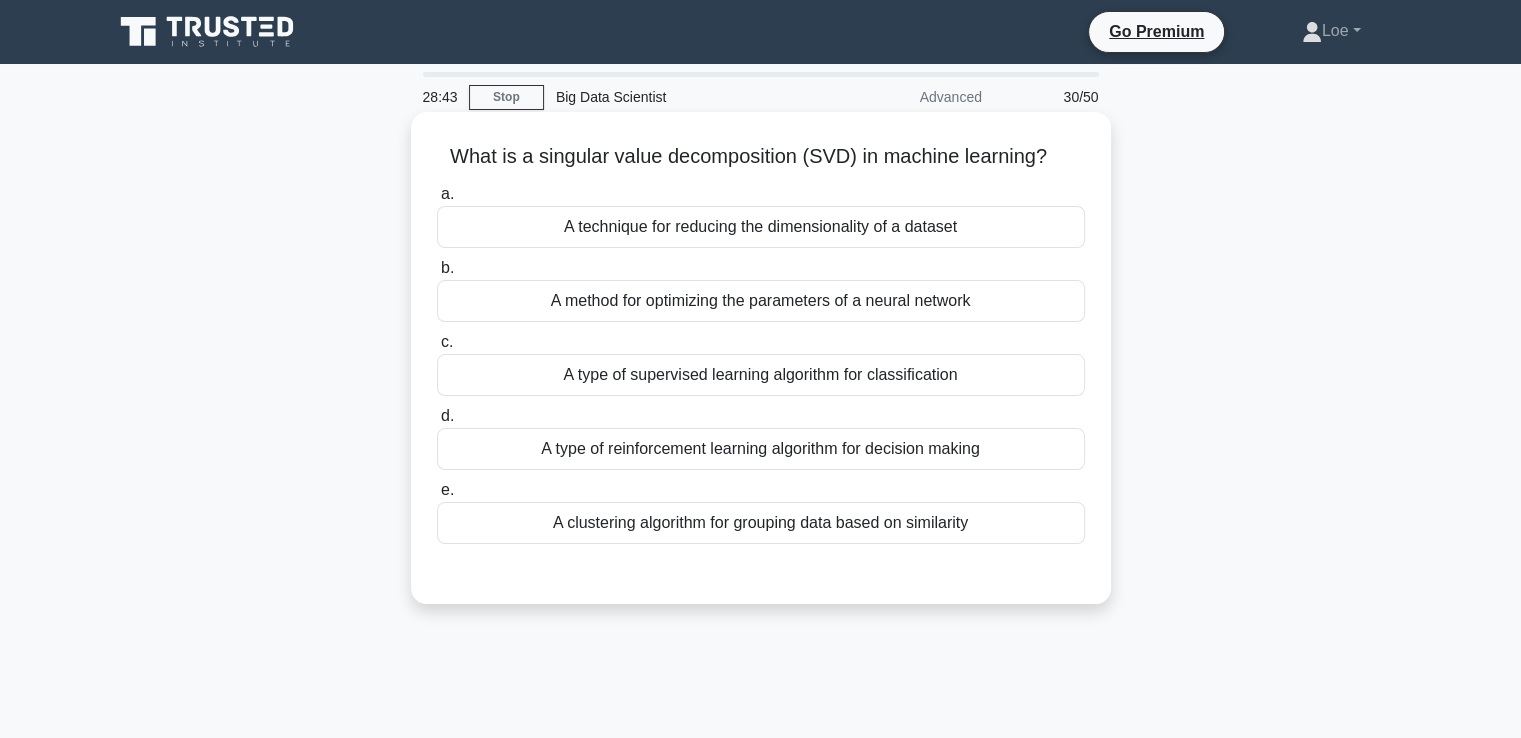 click on "A technique for reducing the dimensionality of a dataset" at bounding box center [761, 227] 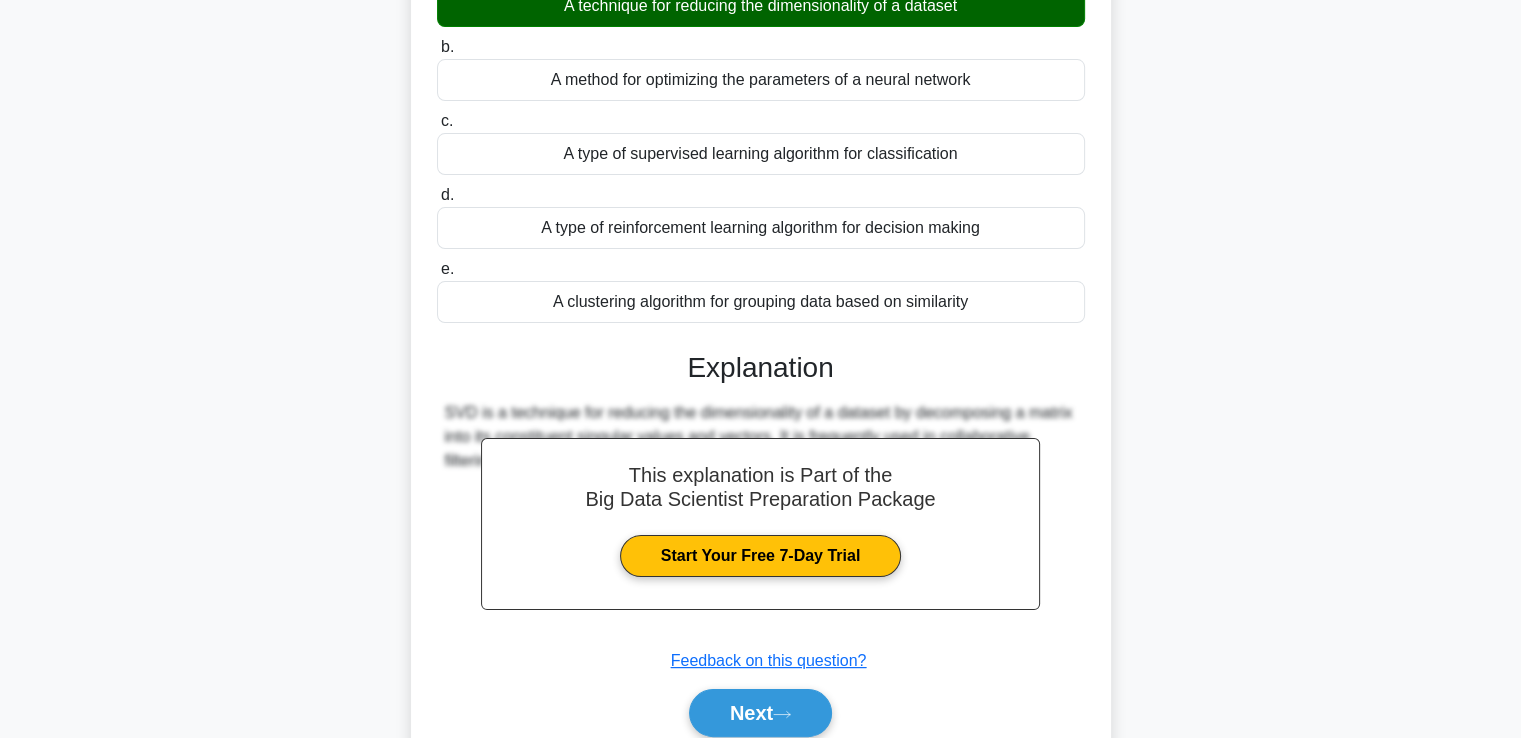 scroll, scrollTop: 343, scrollLeft: 0, axis: vertical 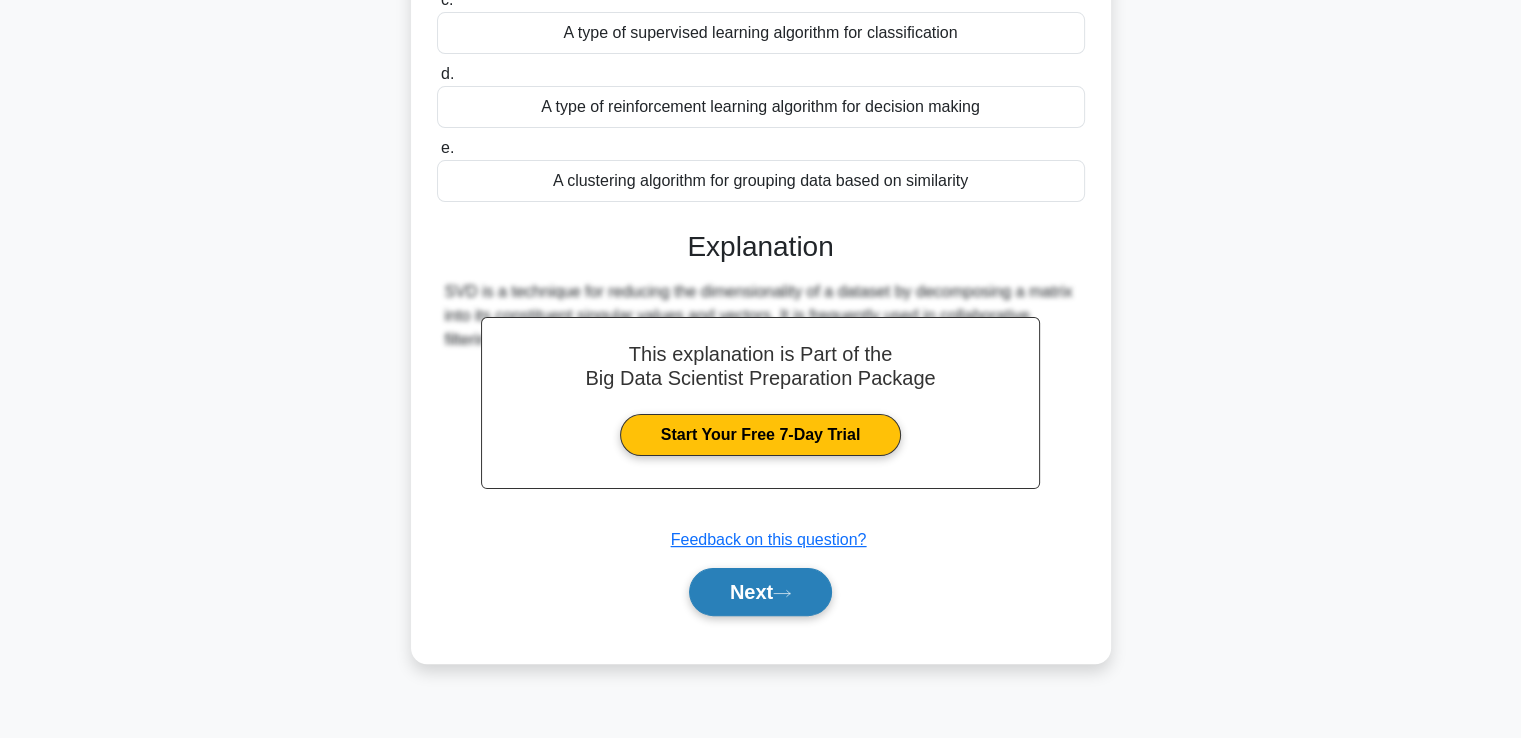 click on "Next" at bounding box center (760, 592) 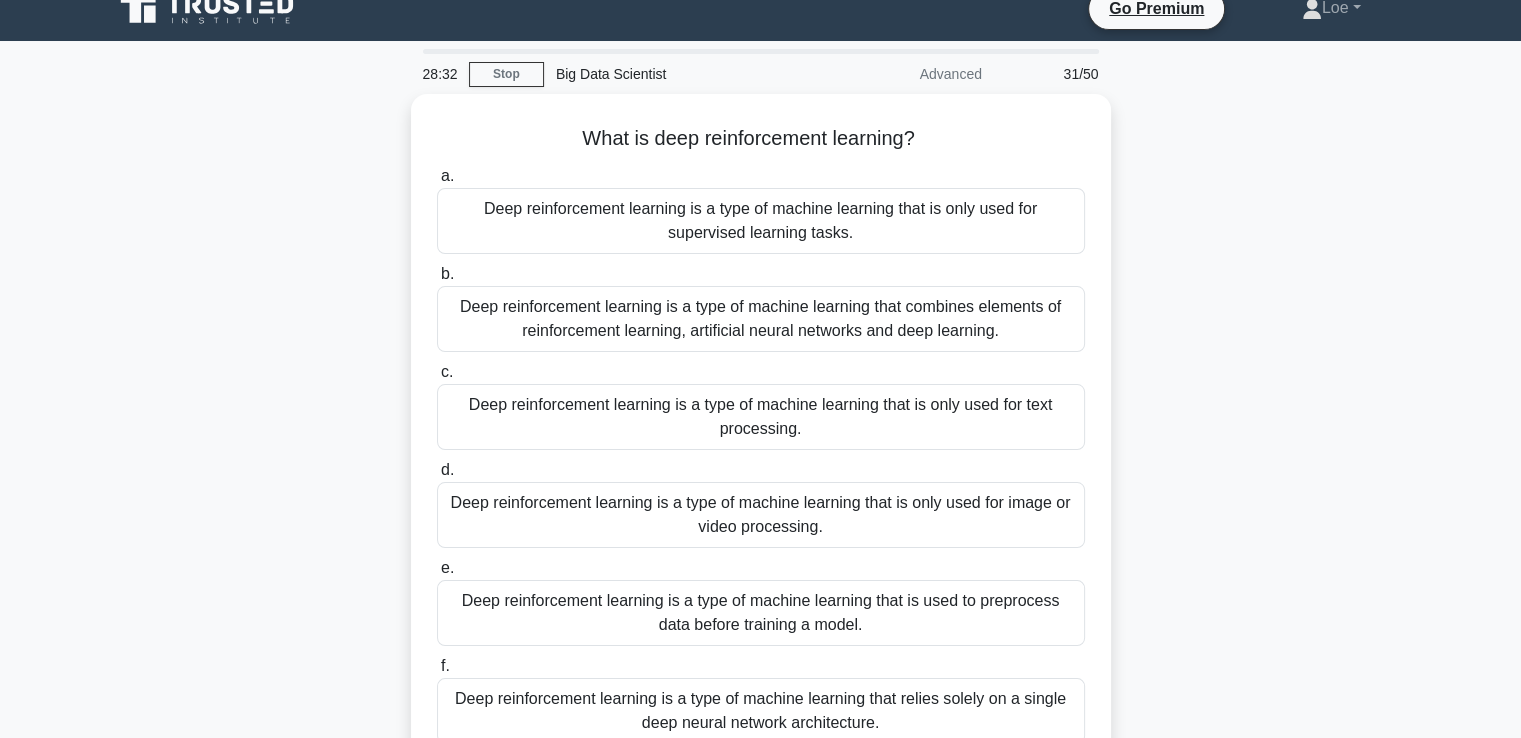 scroll, scrollTop: 0, scrollLeft: 0, axis: both 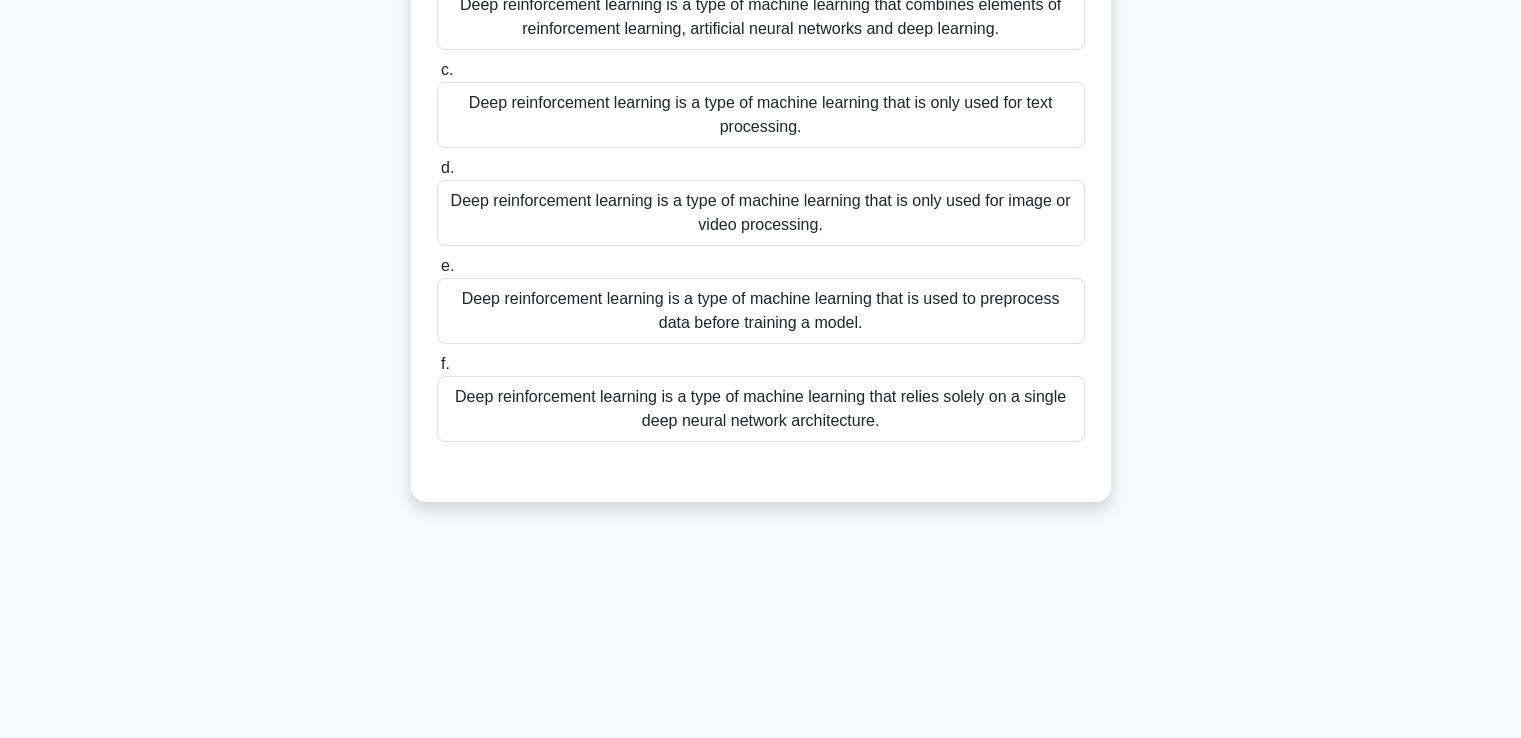 click on "Deep reinforcement learning is a type of machine learning that combines elements of reinforcement learning, artificial neural networks and deep learning." at bounding box center (761, 17) 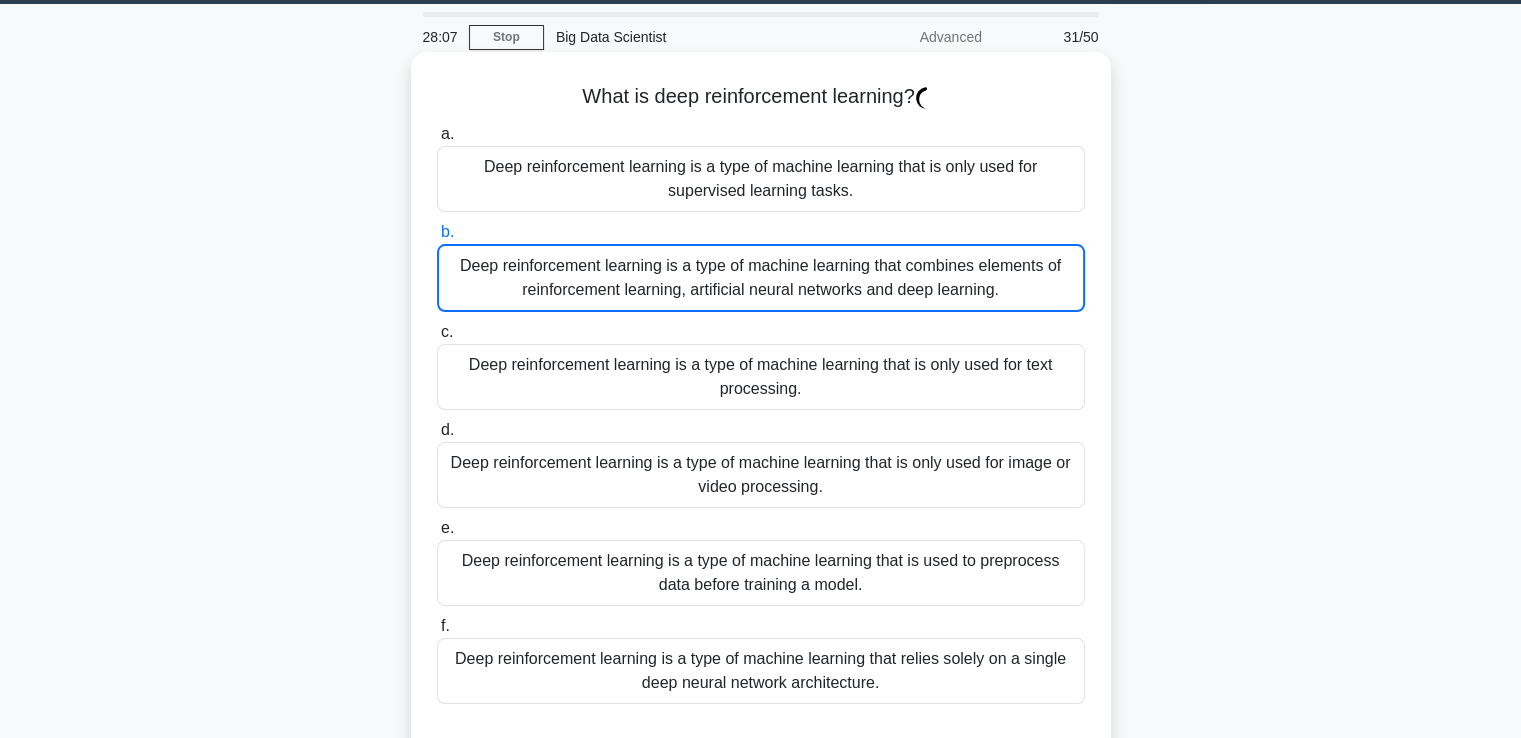 scroll, scrollTop: 0, scrollLeft: 0, axis: both 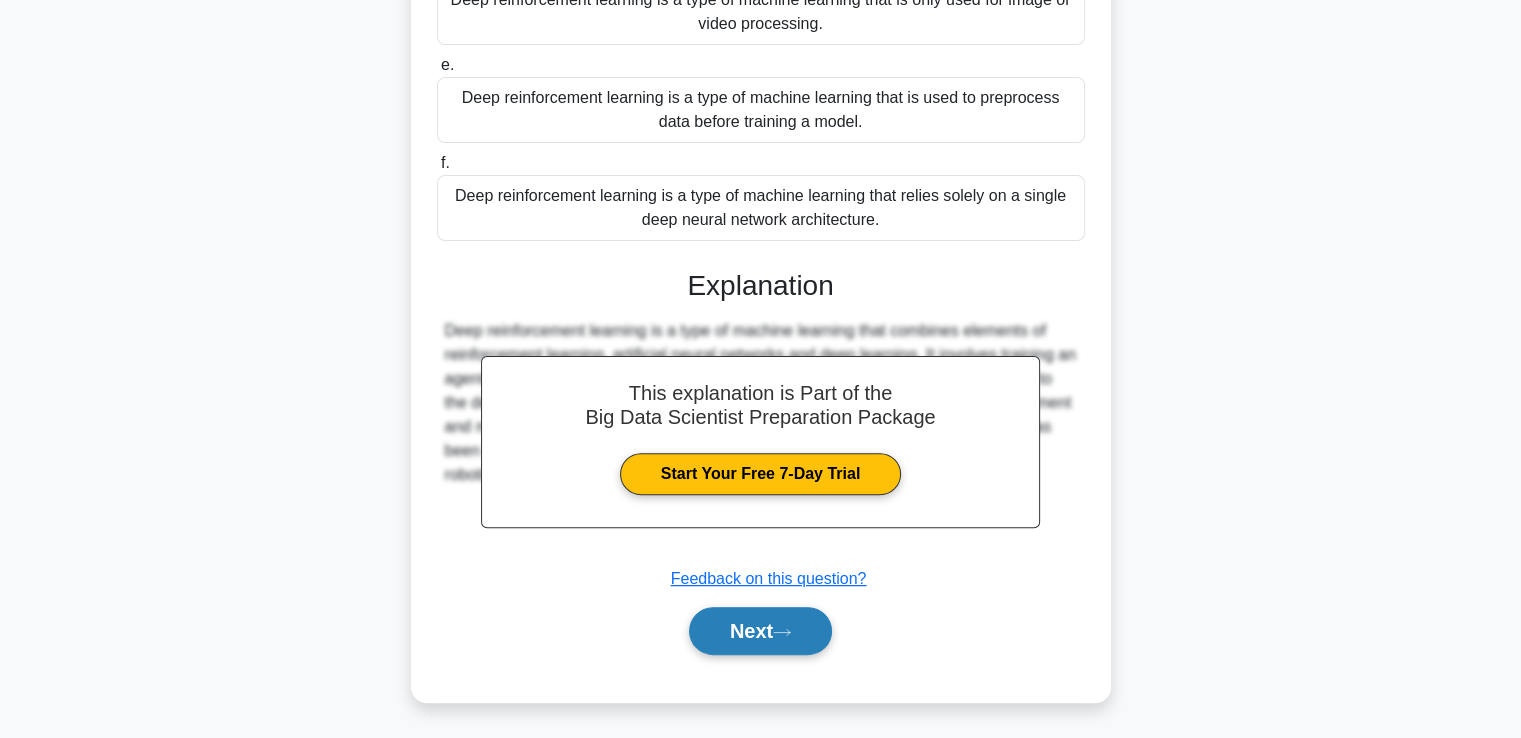 click on "Next" at bounding box center [760, 631] 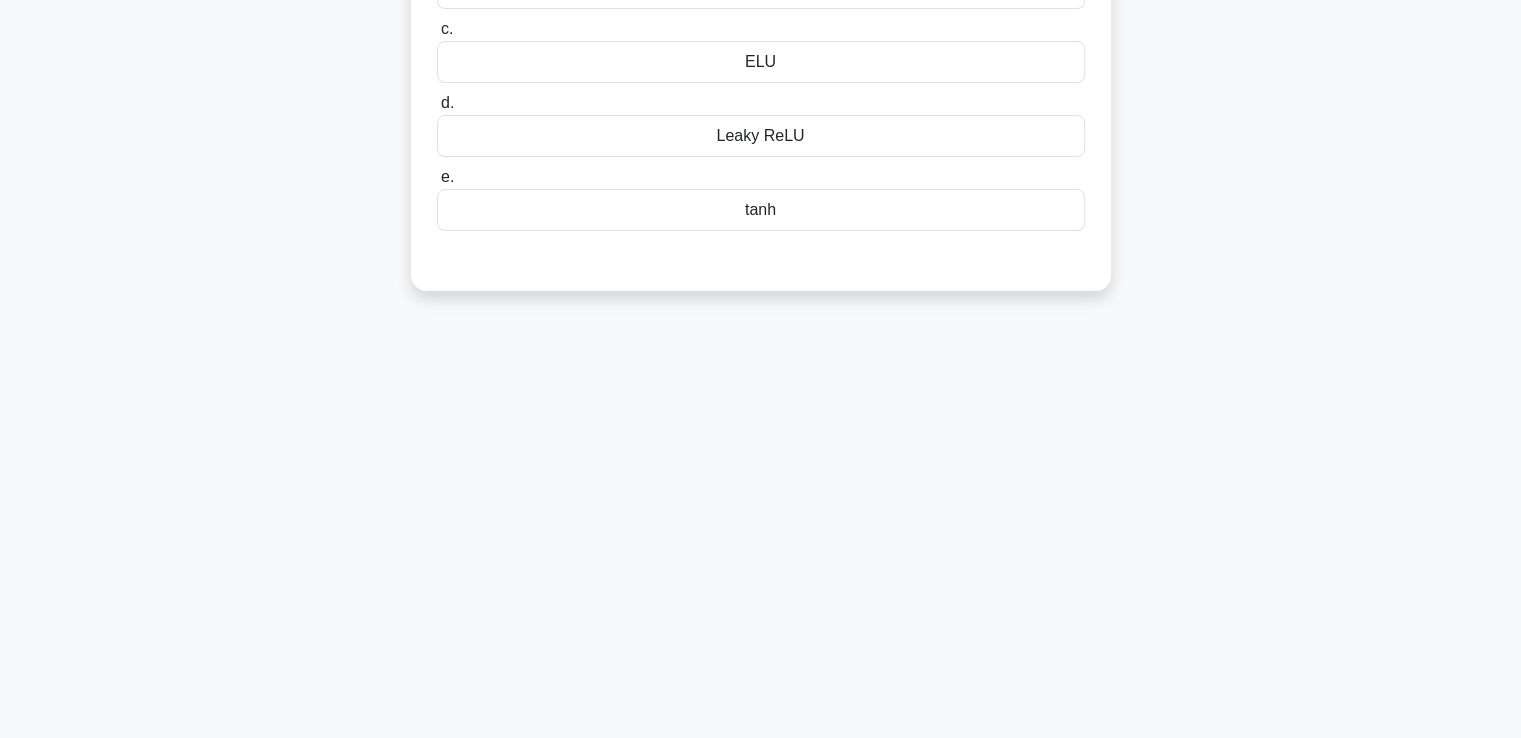 scroll, scrollTop: 343, scrollLeft: 0, axis: vertical 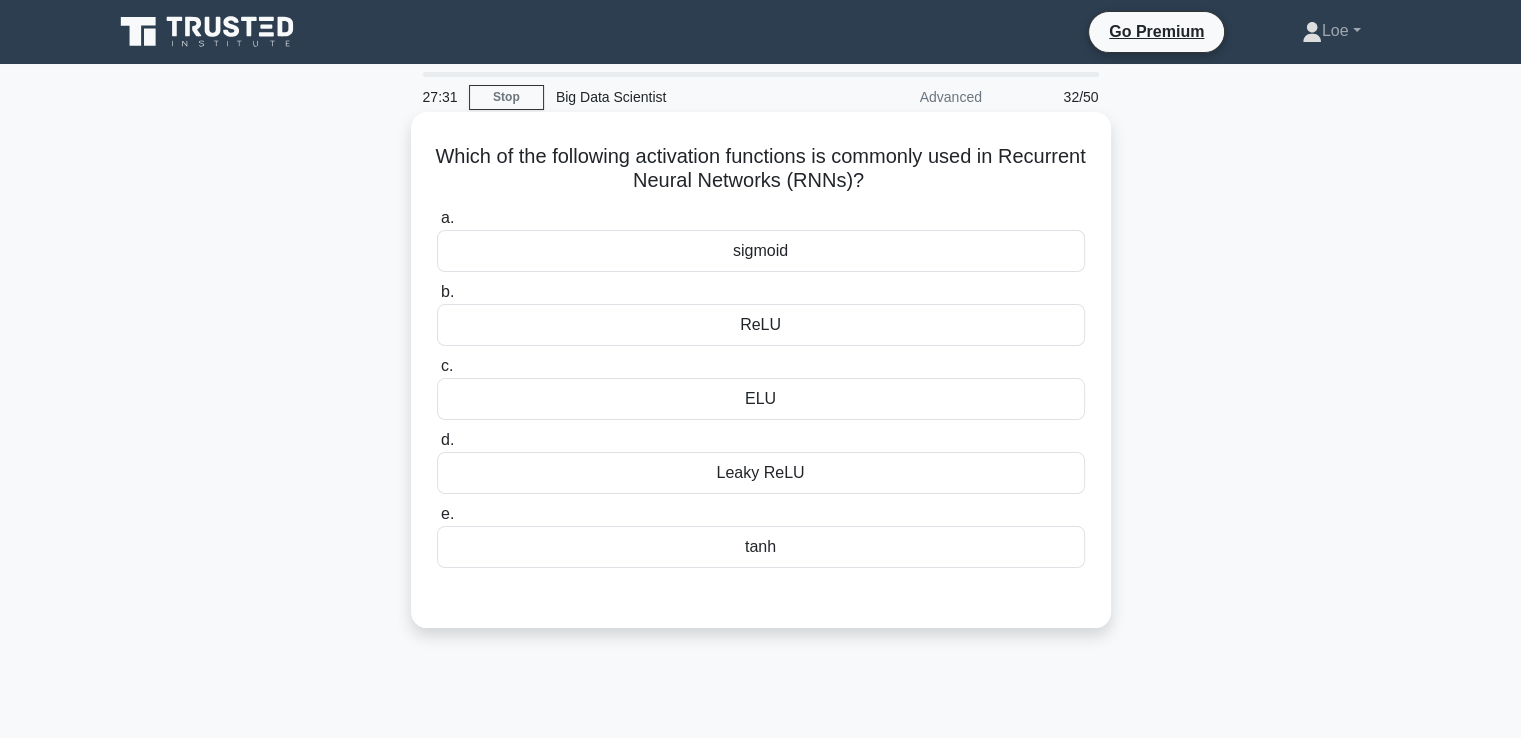 click on "tanh" at bounding box center [761, 547] 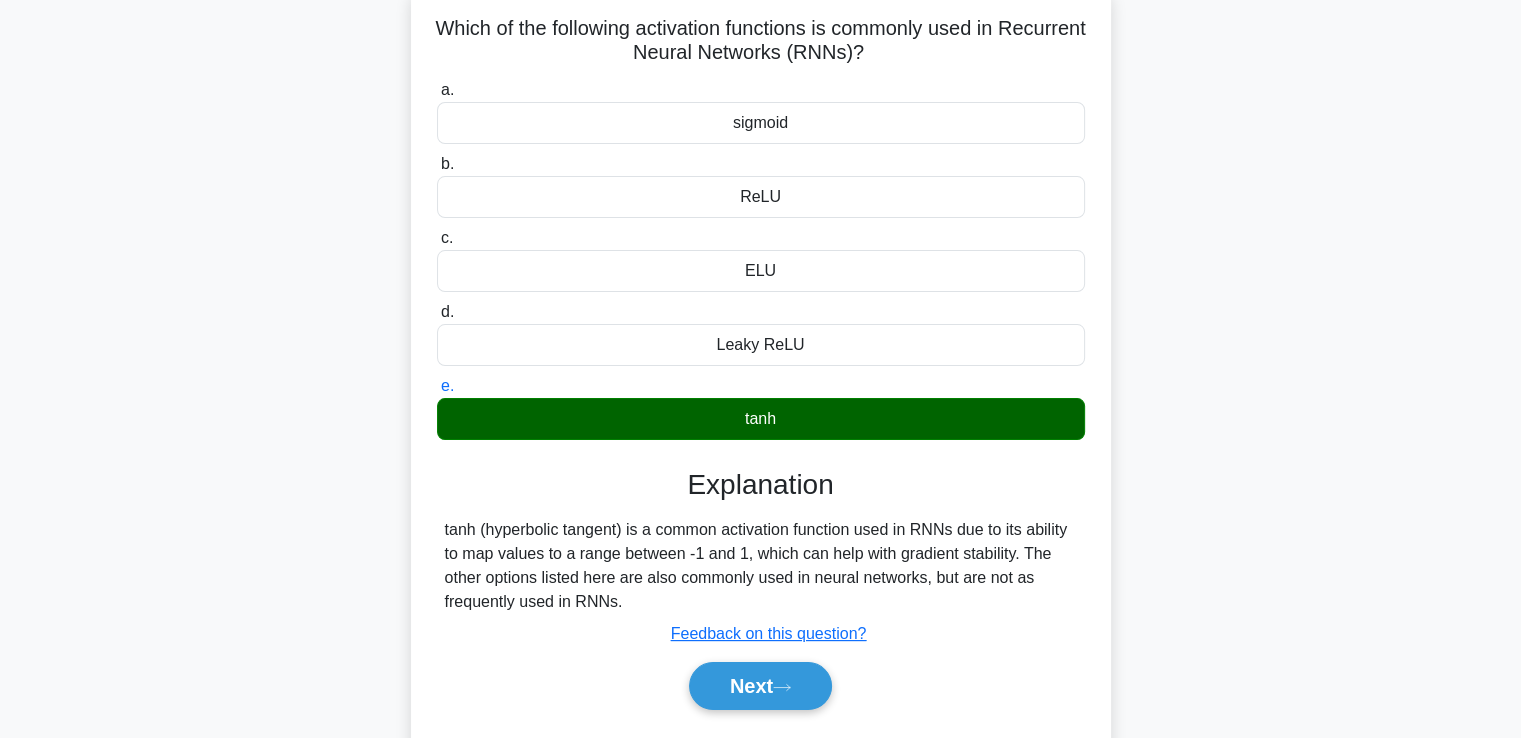 scroll, scrollTop: 200, scrollLeft: 0, axis: vertical 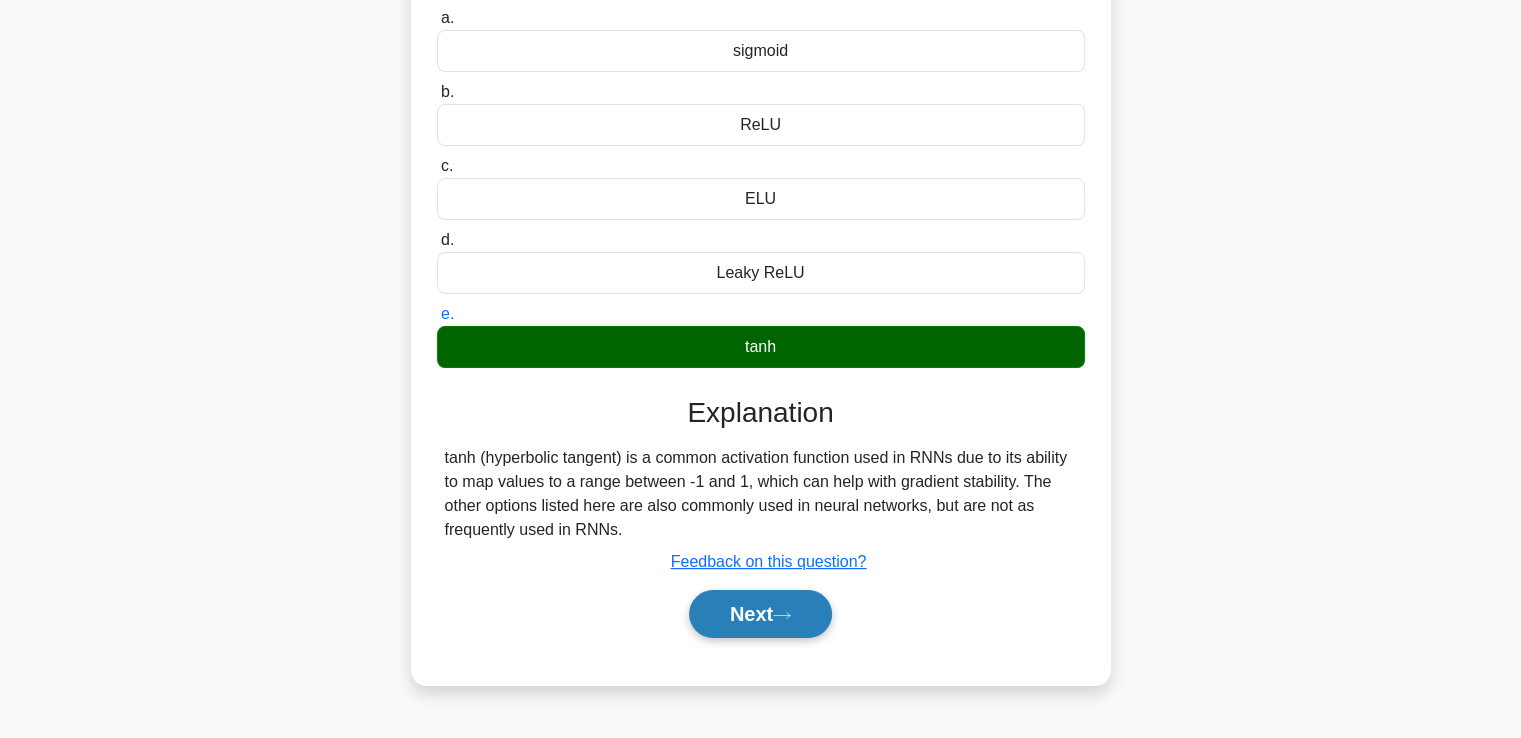 click on "Next" at bounding box center [760, 614] 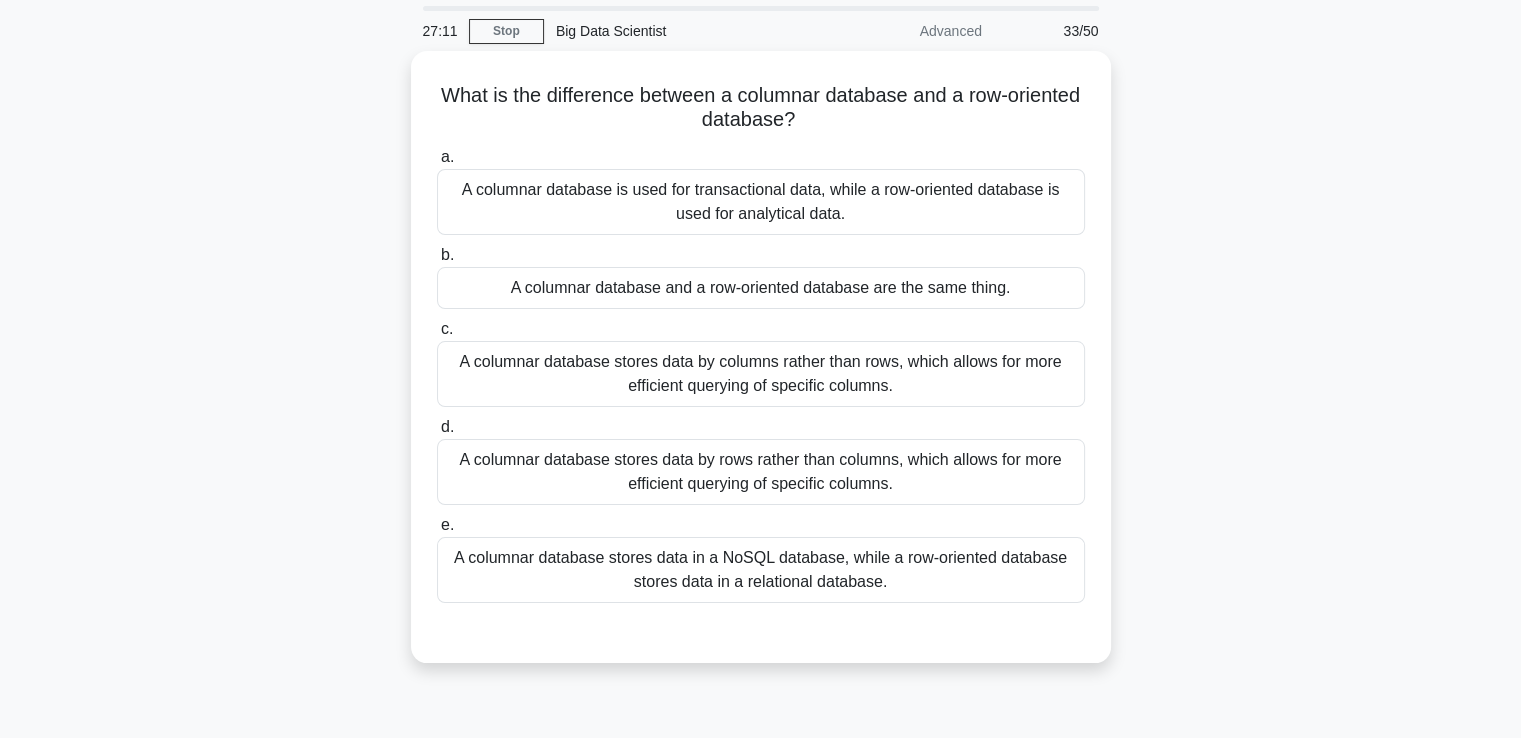scroll, scrollTop: 0, scrollLeft: 0, axis: both 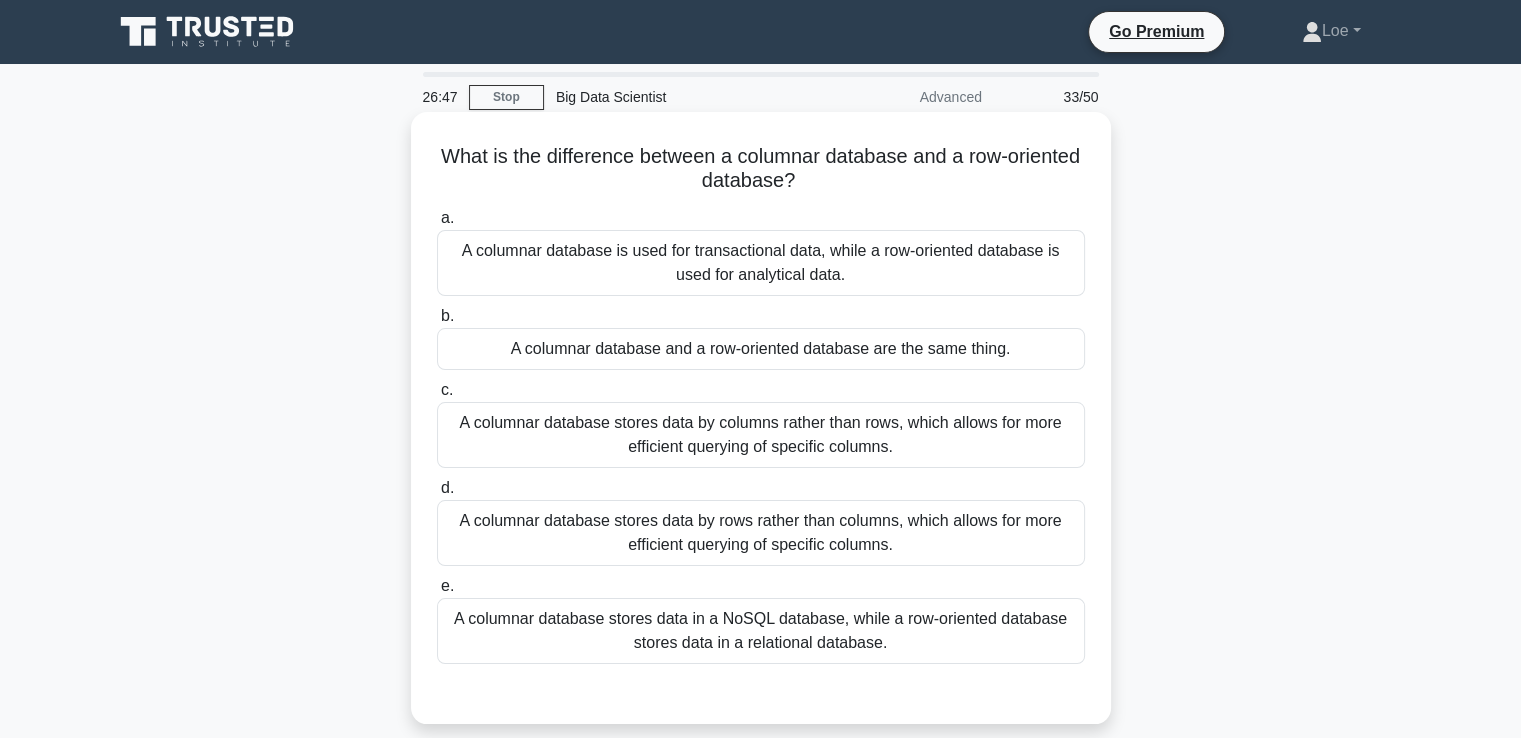 click on "A columnar database stores data by columns rather than rows, which allows for more efficient querying of specific columns." at bounding box center [761, 435] 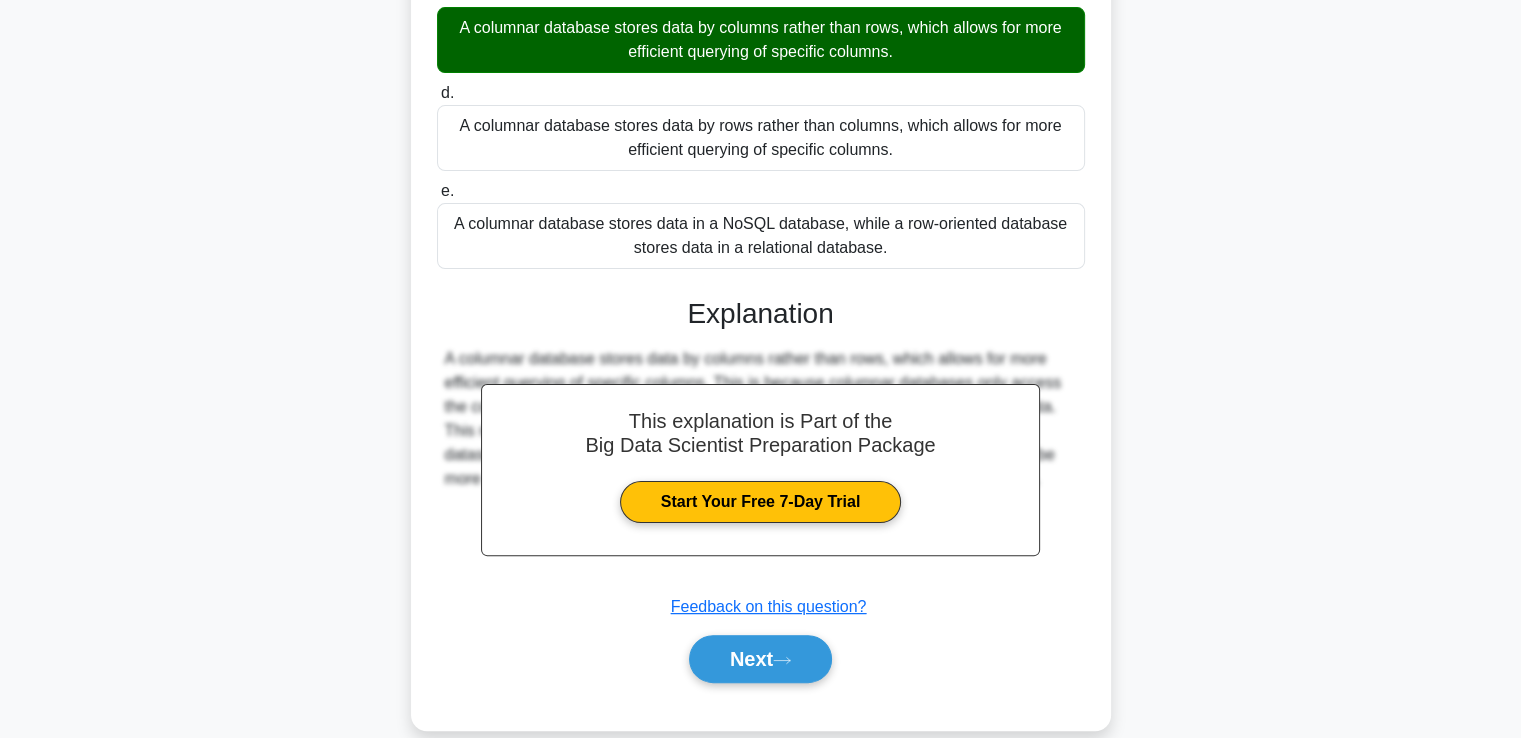 scroll, scrollTop: 424, scrollLeft: 0, axis: vertical 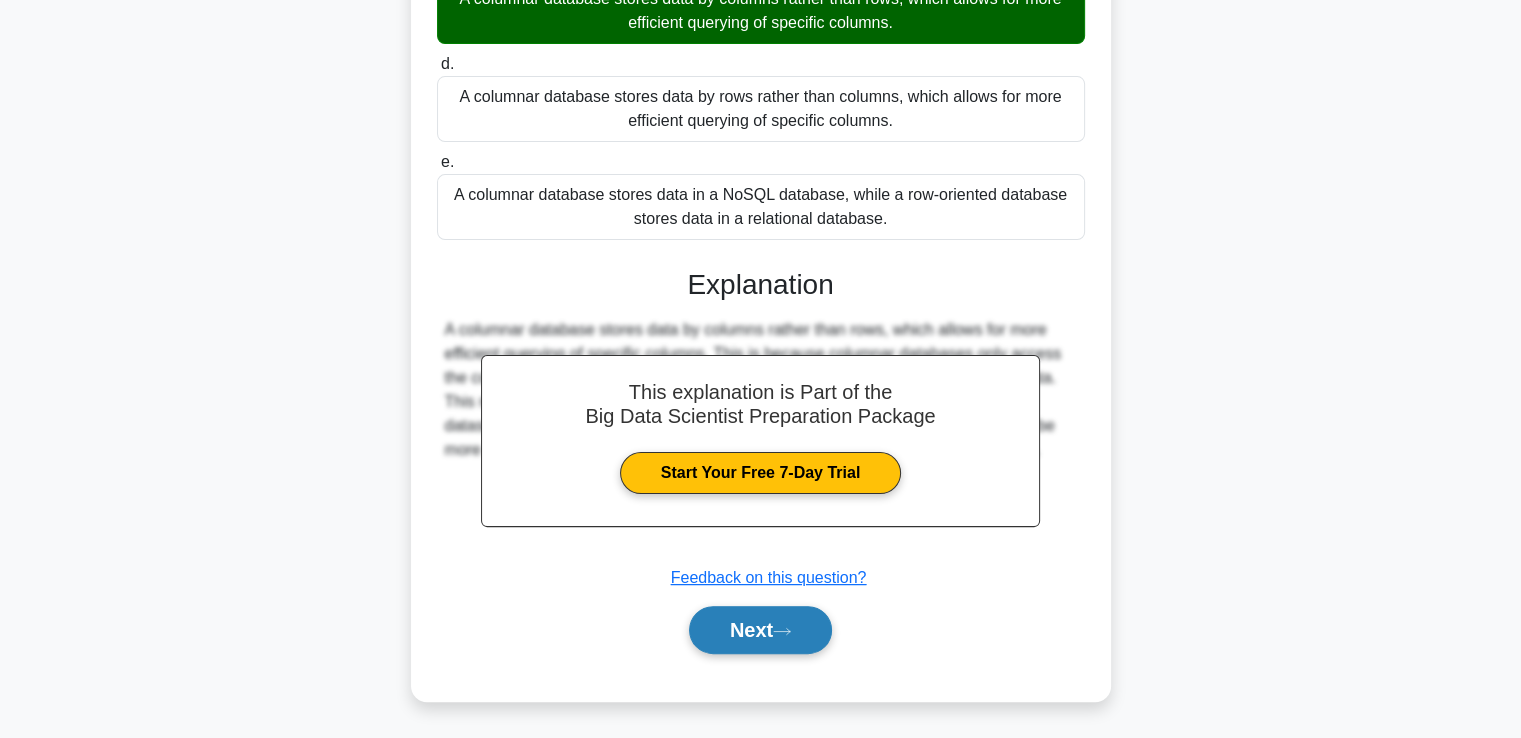 click on "Next" at bounding box center (760, 630) 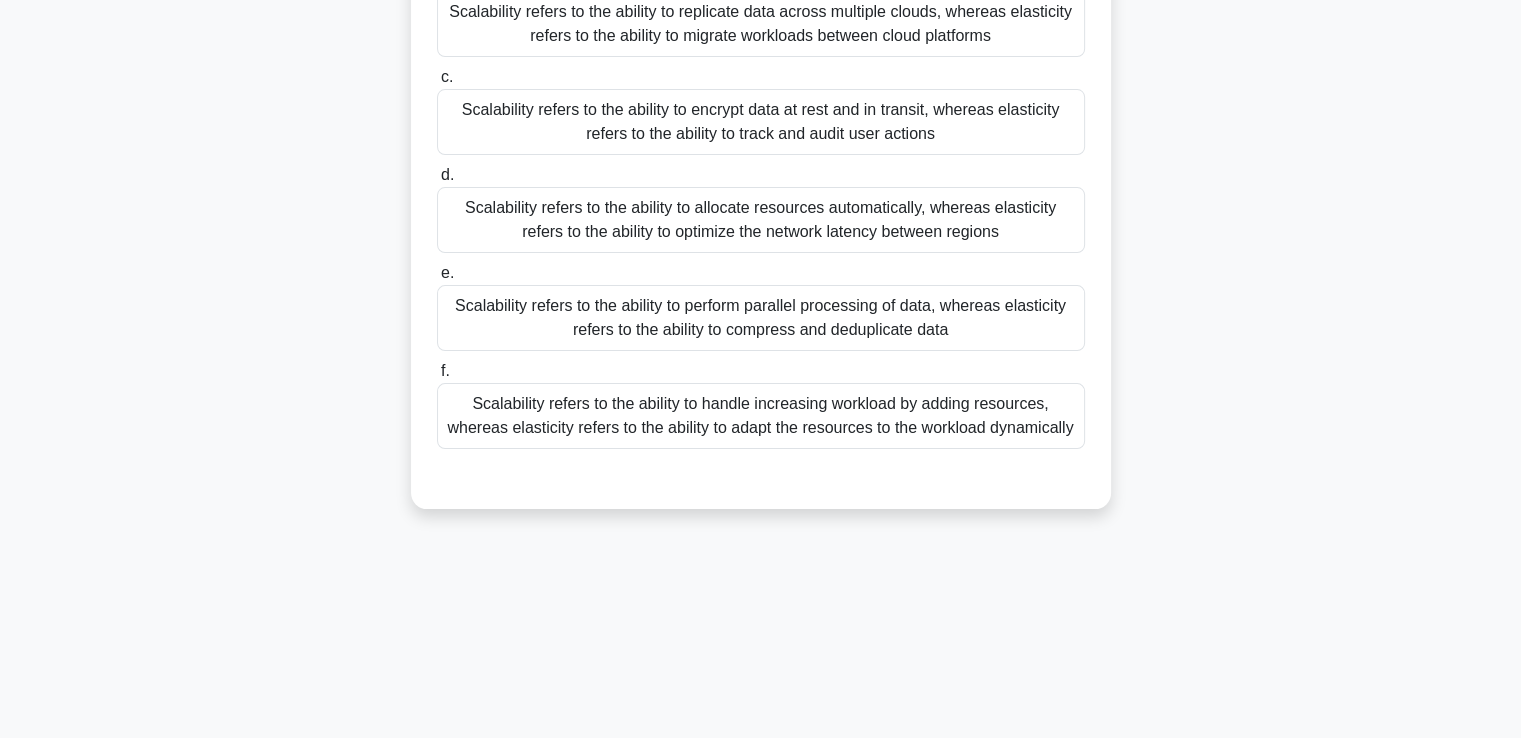 scroll, scrollTop: 343, scrollLeft: 0, axis: vertical 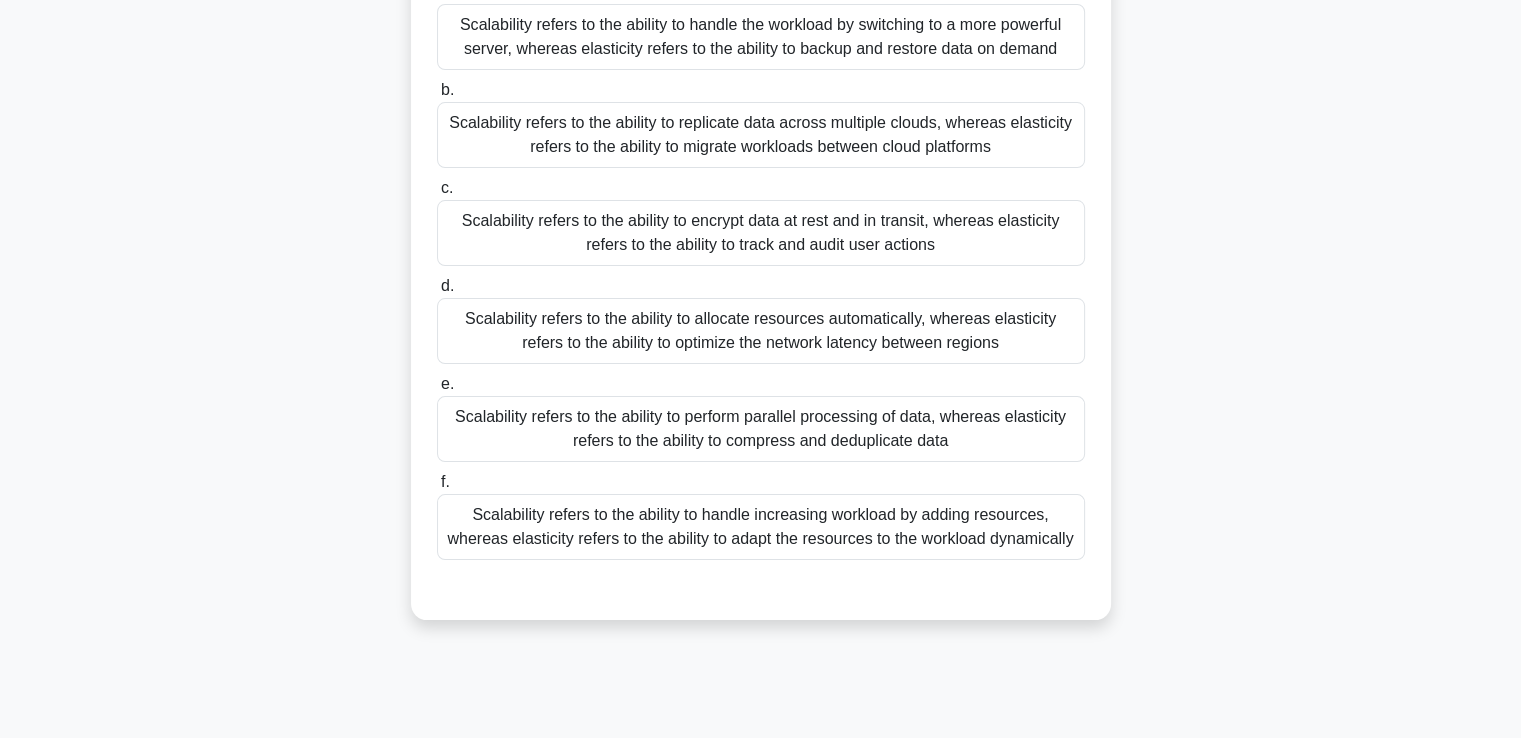 click on "Scalability refers to the ability to handle increasing workload by adding resources, whereas elasticity refers to the ability to adapt the resources to the workload dynamically" at bounding box center [761, 527] 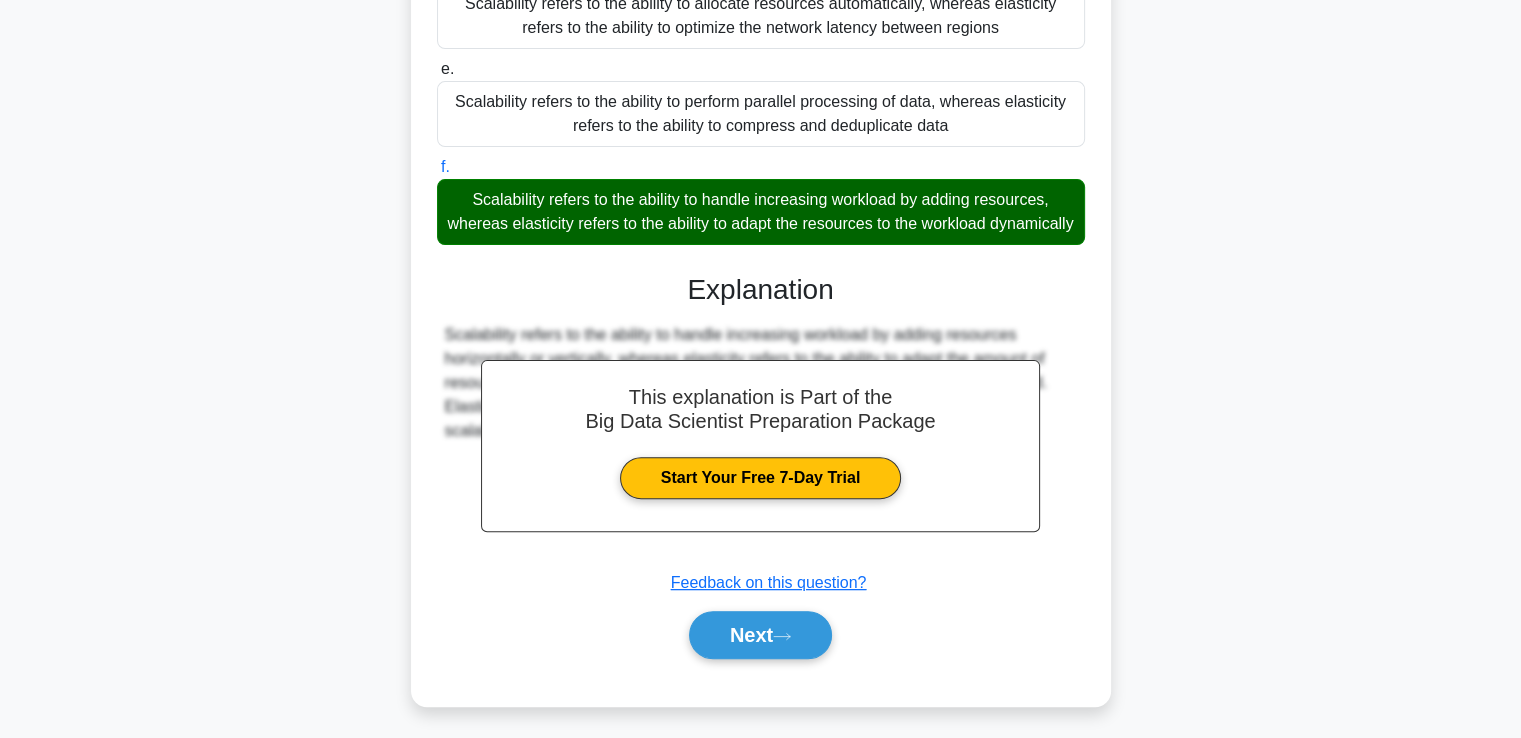 scroll, scrollTop: 569, scrollLeft: 0, axis: vertical 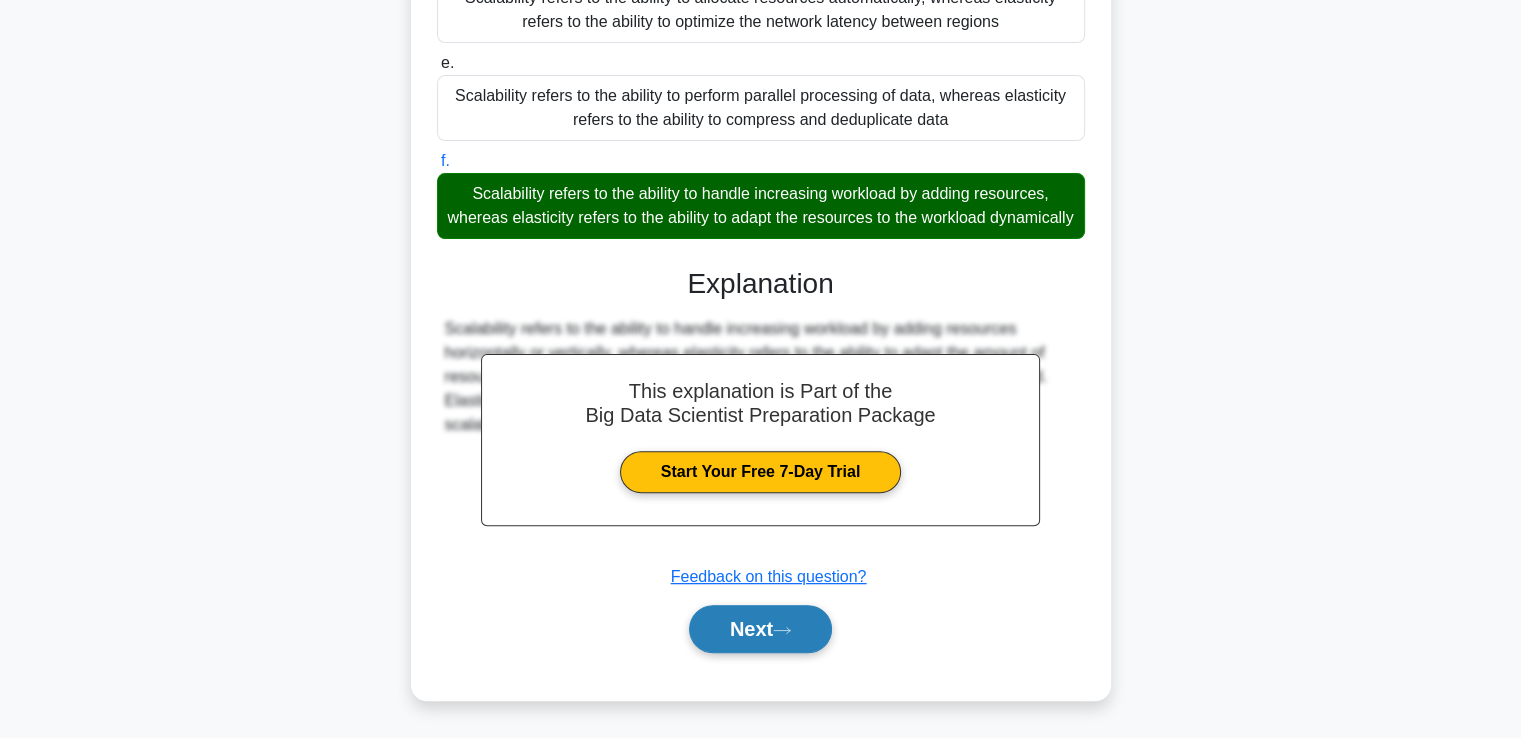 click on "Next" at bounding box center [760, 629] 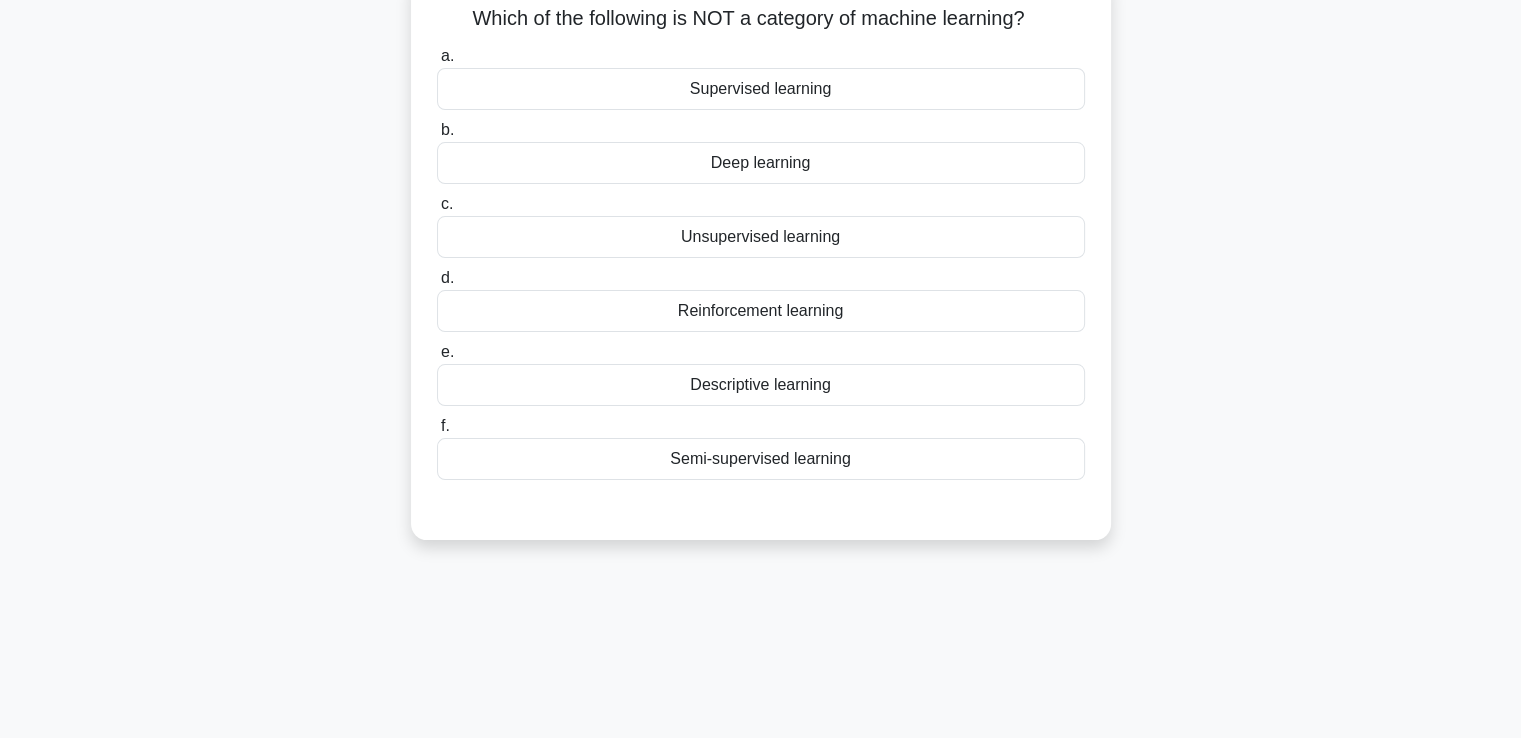 scroll, scrollTop: 0, scrollLeft: 0, axis: both 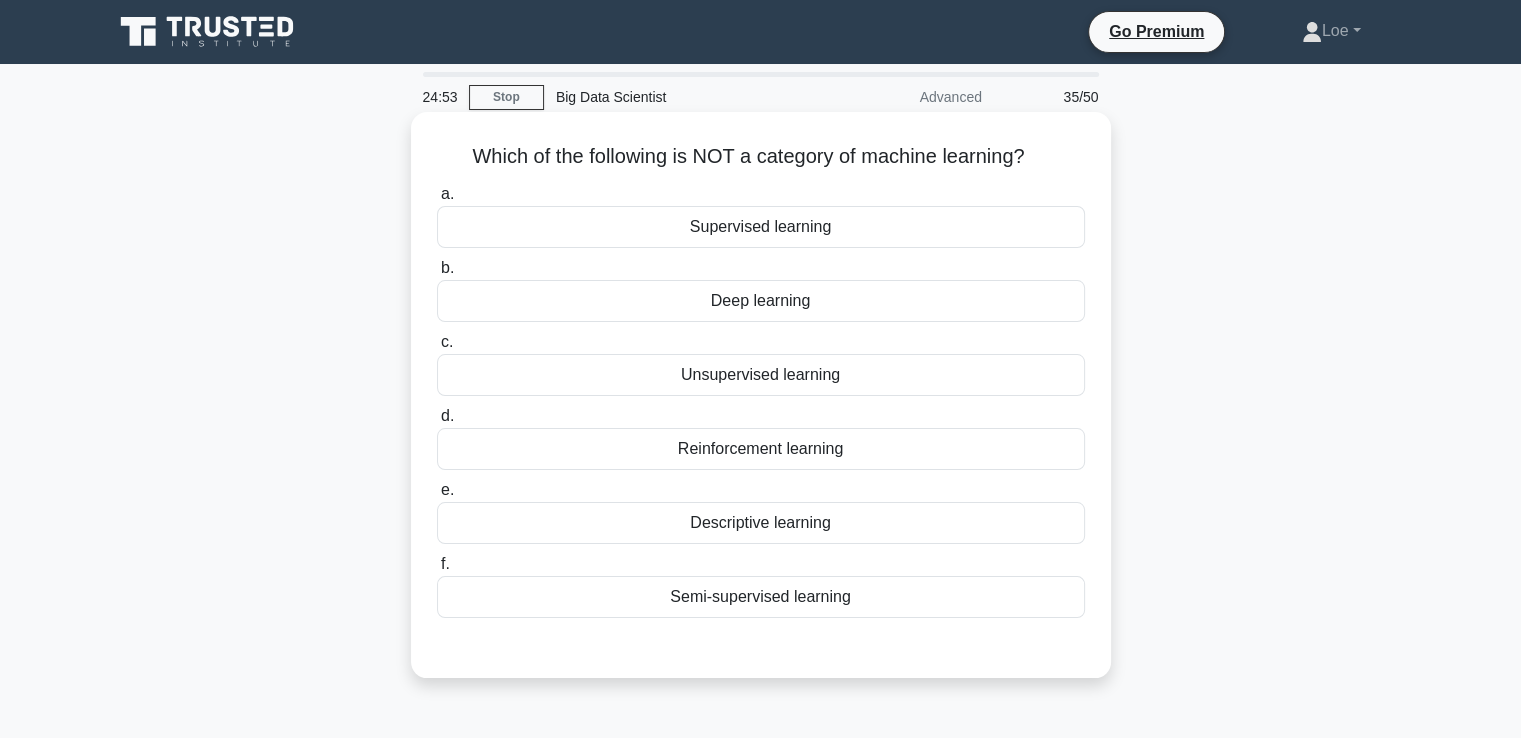 click on "Descriptive learning" at bounding box center [761, 523] 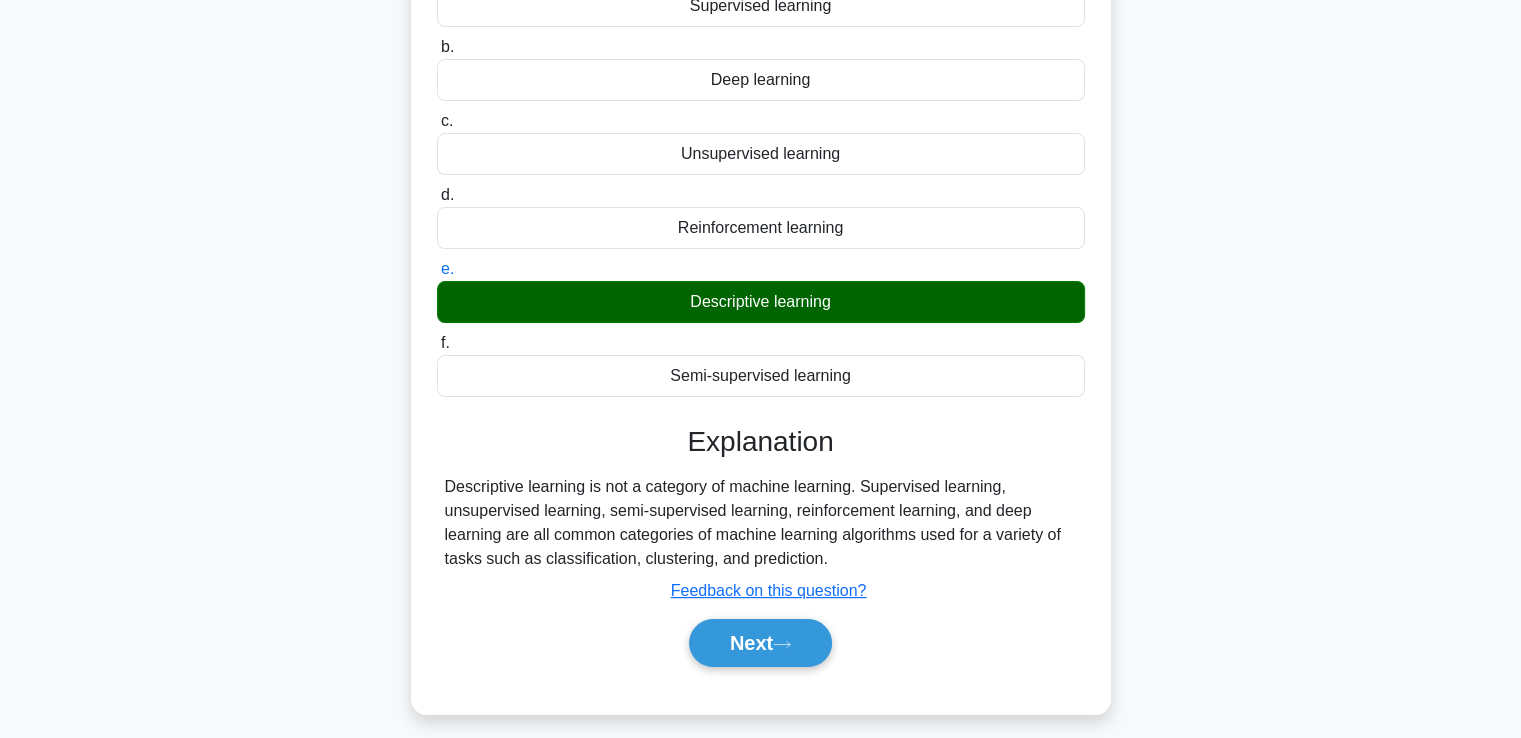 scroll, scrollTop: 280, scrollLeft: 0, axis: vertical 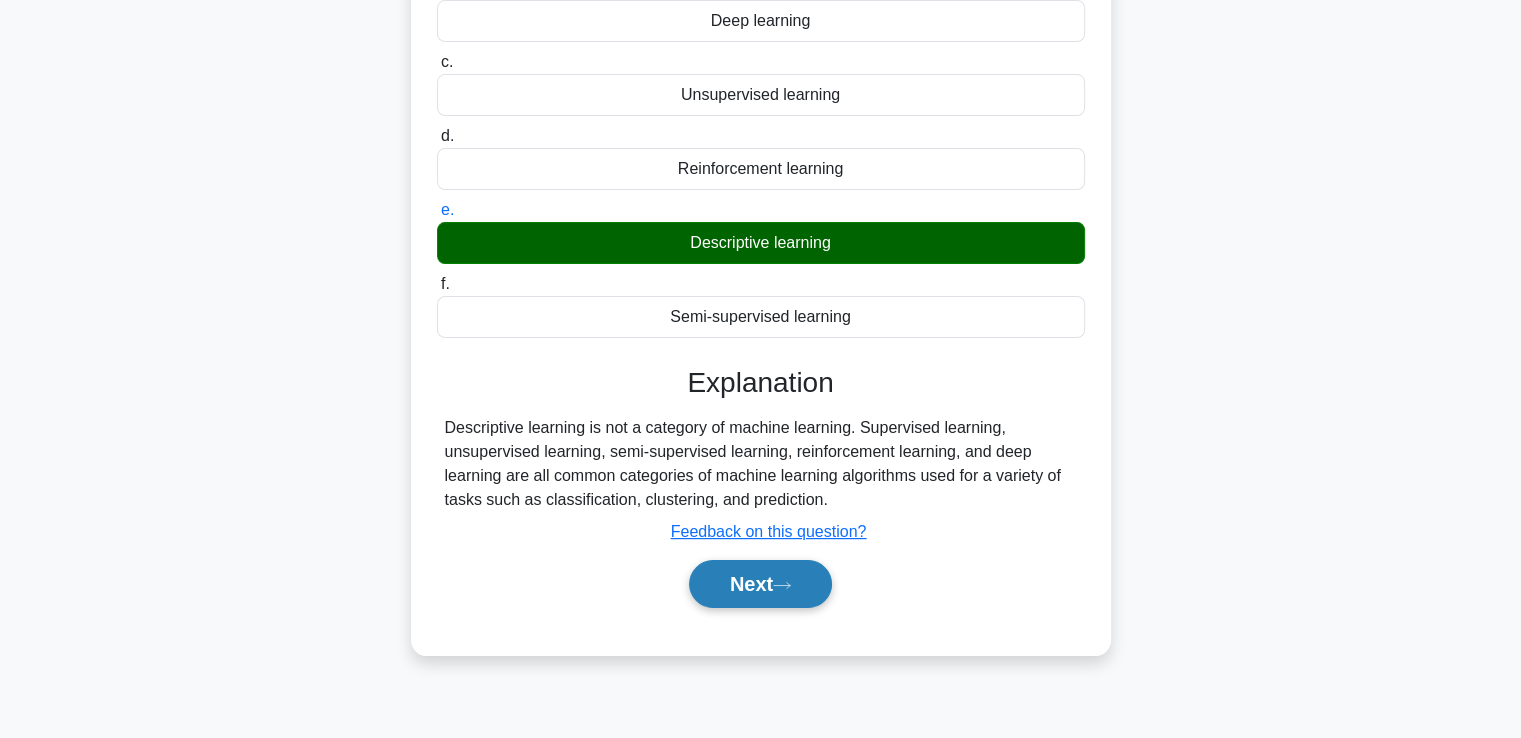 click on "Next" at bounding box center (760, 584) 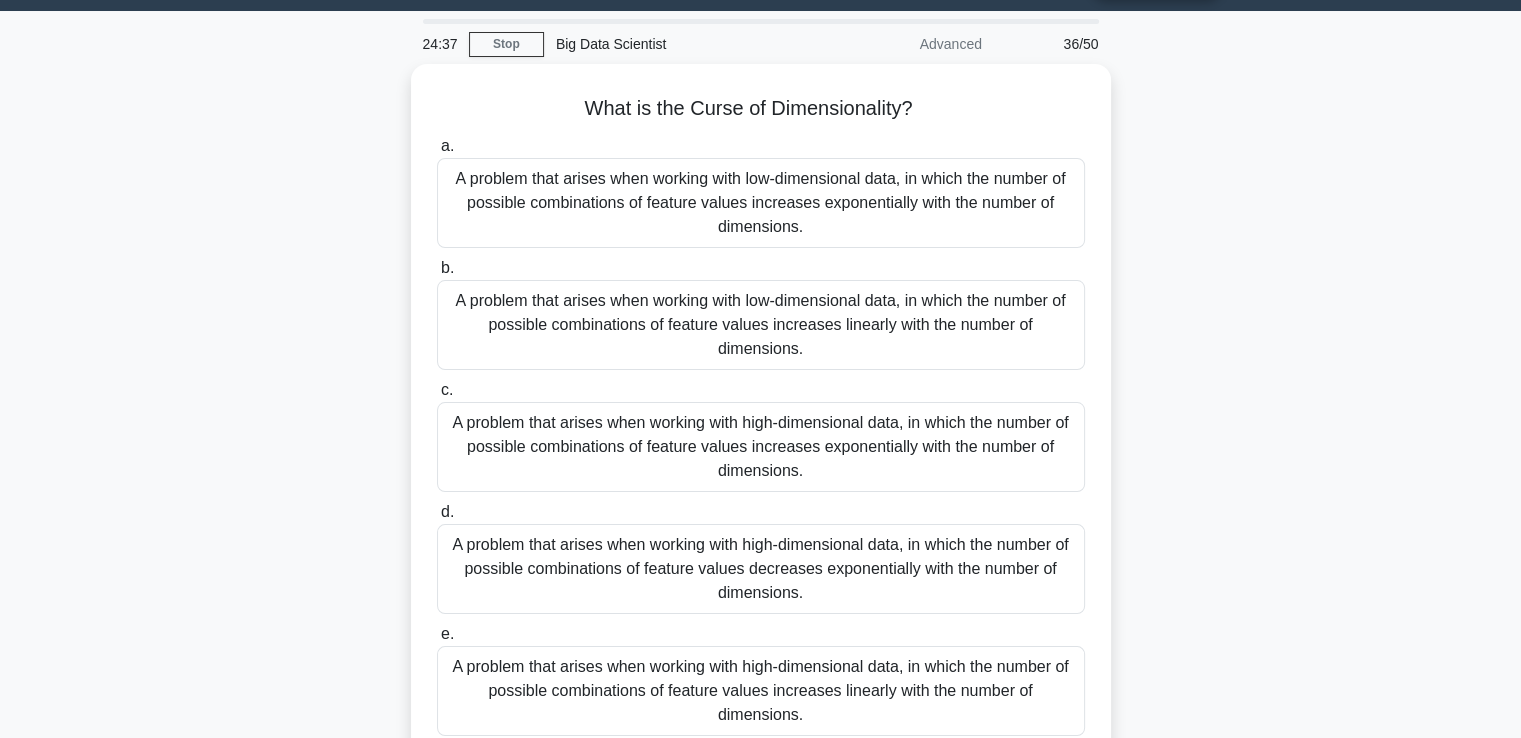 scroll, scrollTop: 0, scrollLeft: 0, axis: both 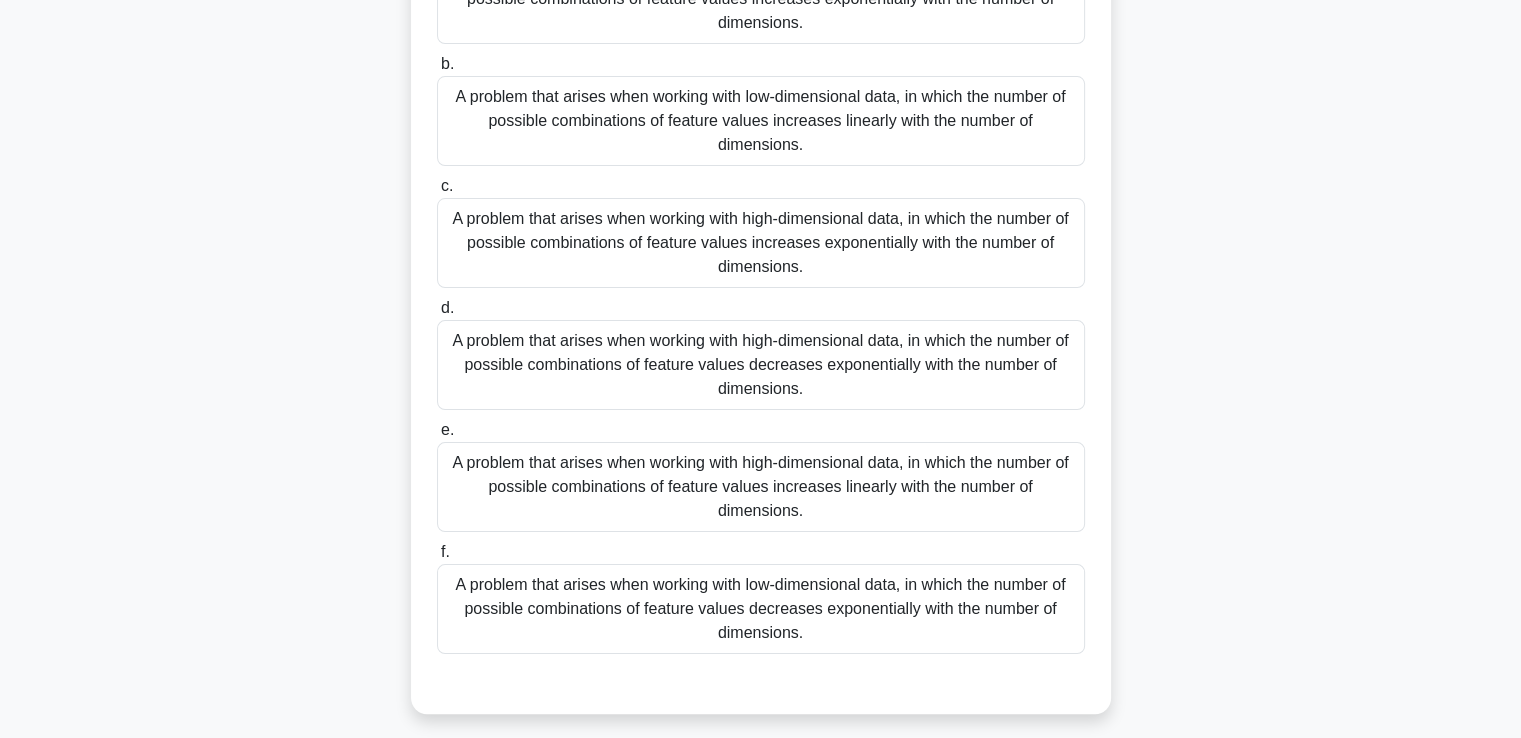 click on "A problem that arises when working with high-dimensional data, in which the number of possible combinations of feature values increases exponentially with the number of dimensions." at bounding box center [761, 243] 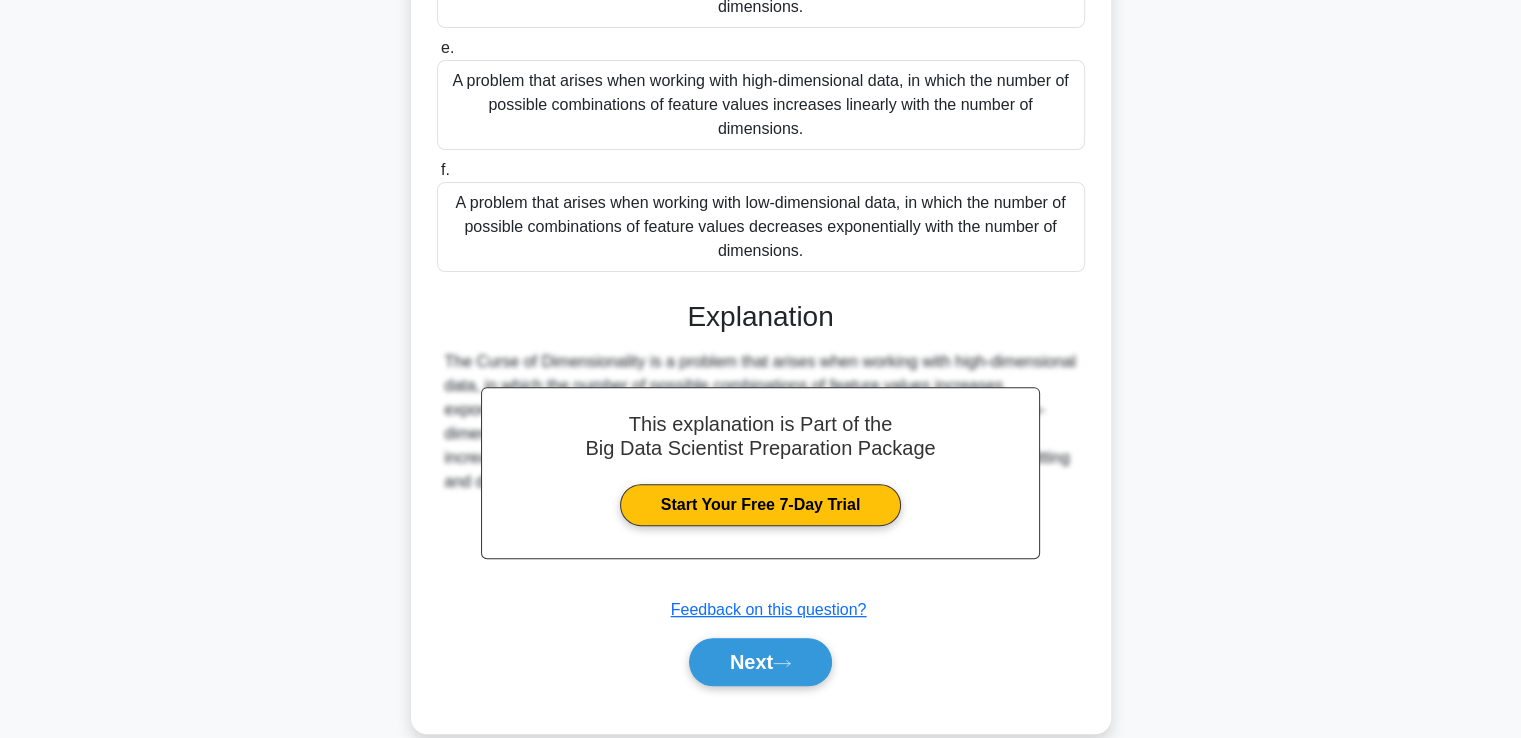 scroll, scrollTop: 665, scrollLeft: 0, axis: vertical 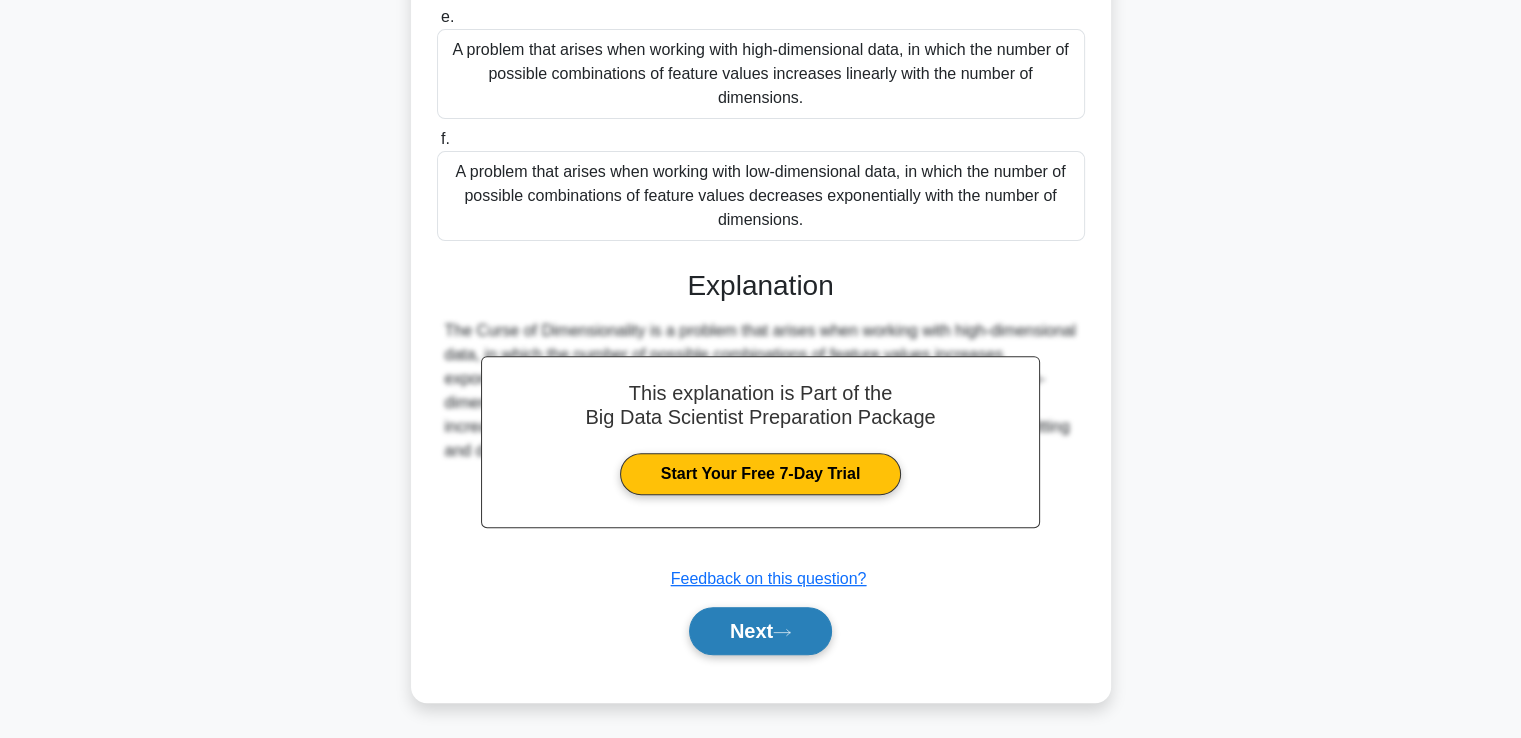 click on "Next" at bounding box center (760, 631) 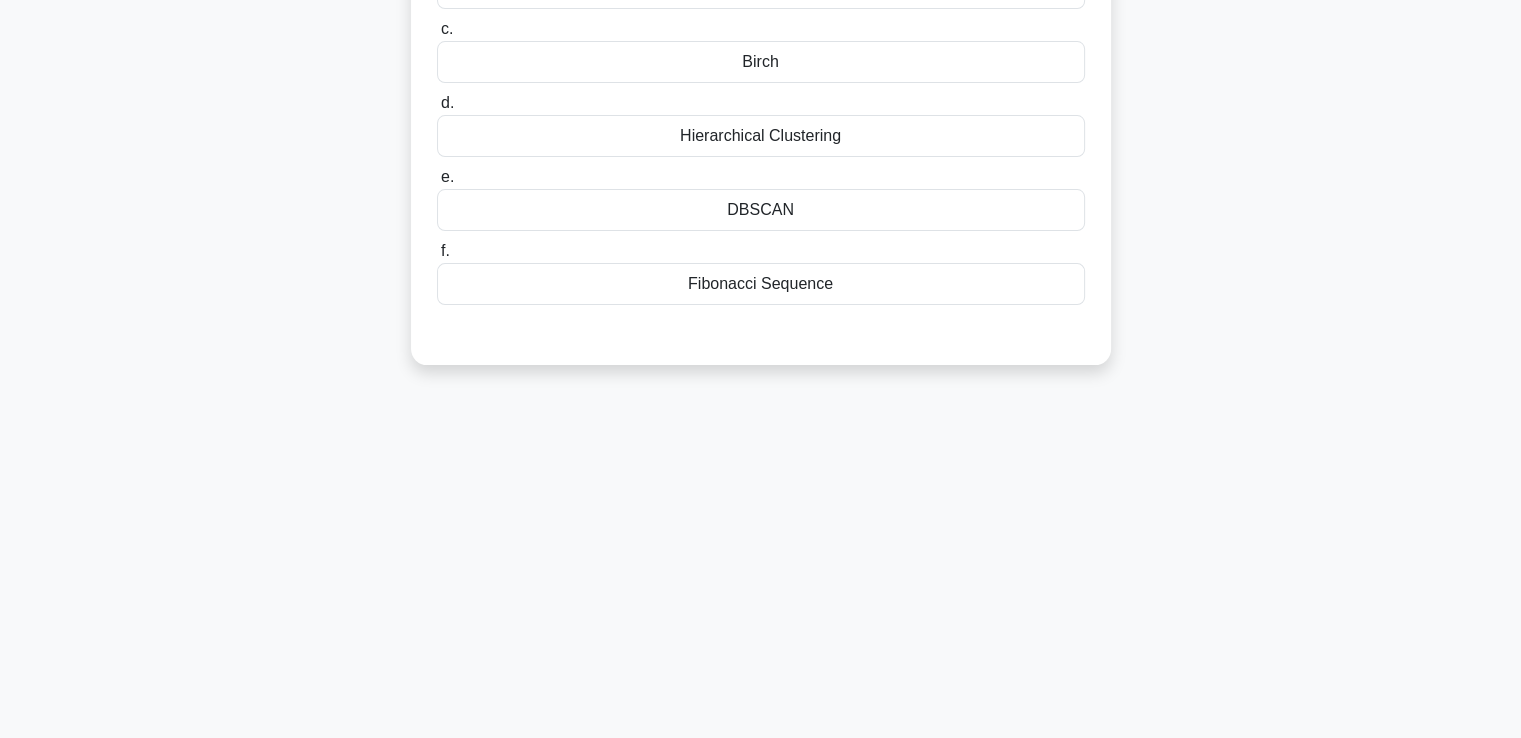 scroll, scrollTop: 343, scrollLeft: 0, axis: vertical 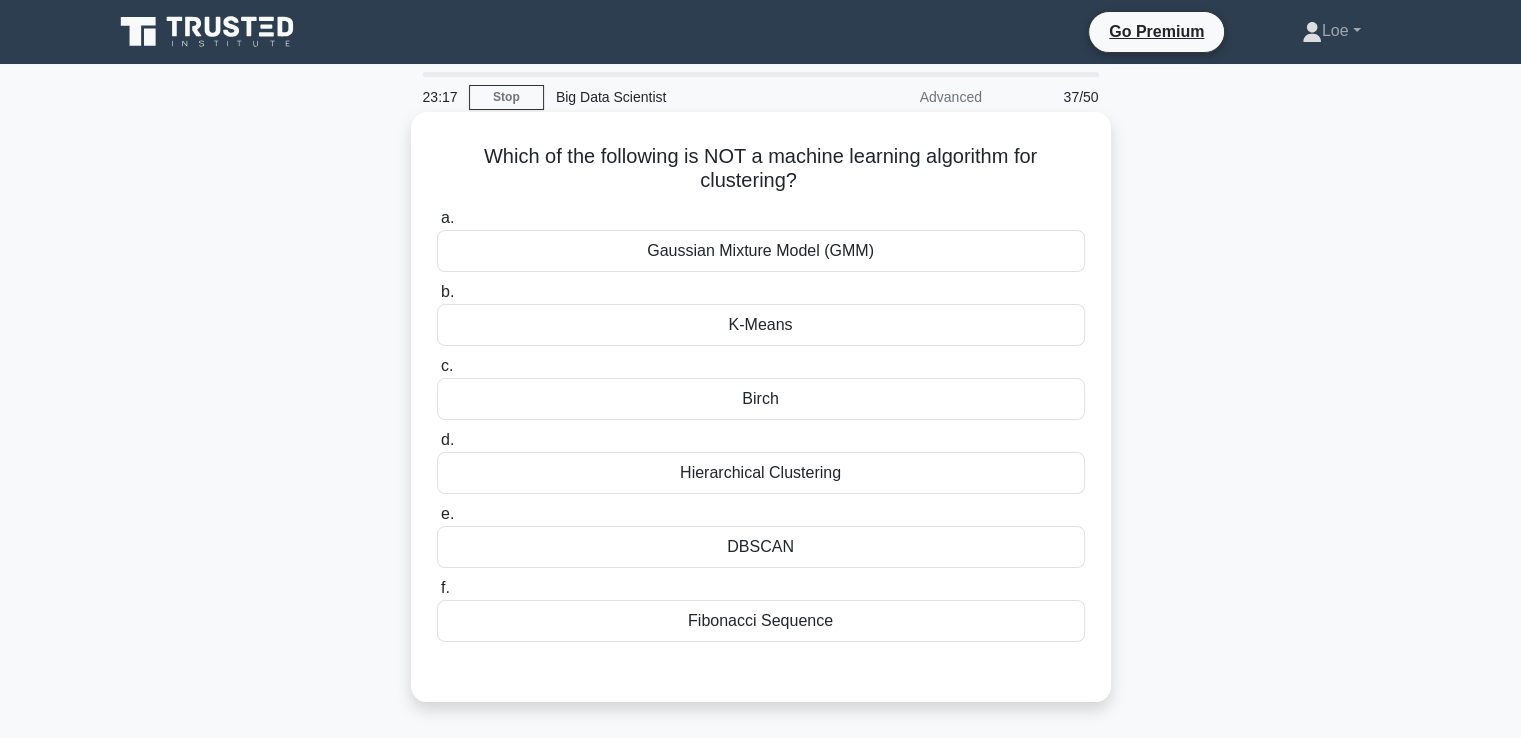 click on "Fibonacci Sequence" at bounding box center [761, 621] 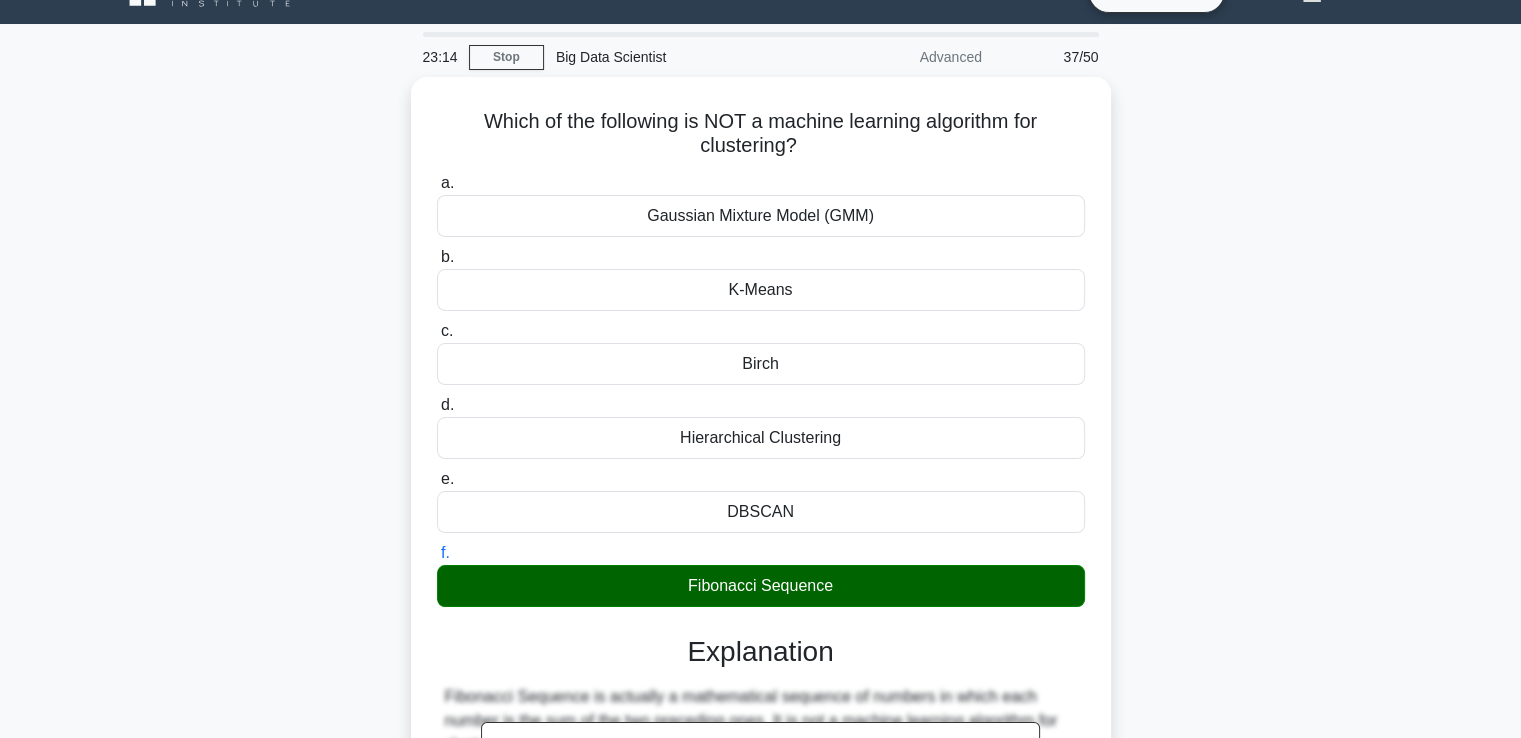 scroll, scrollTop: 93, scrollLeft: 0, axis: vertical 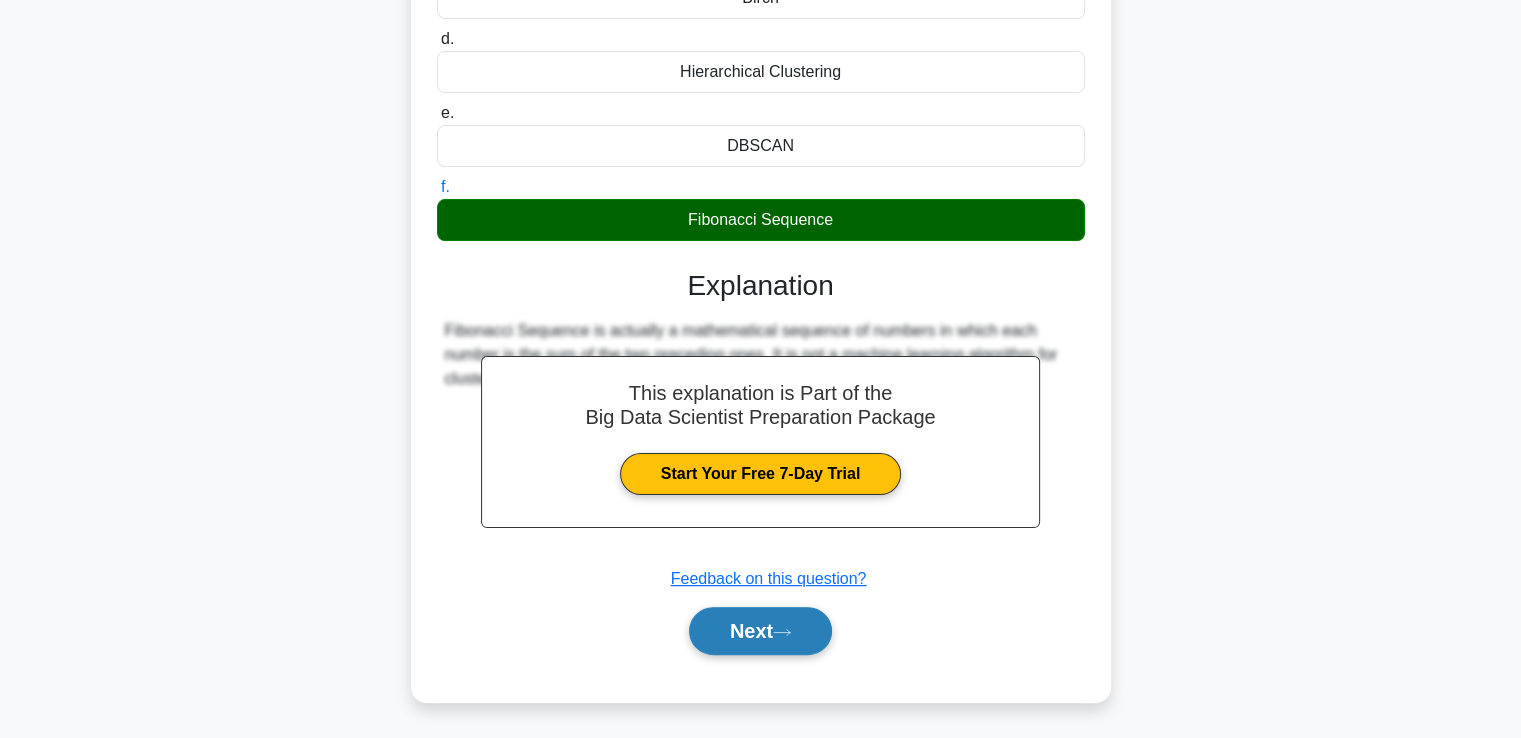 click on "Next" at bounding box center [760, 631] 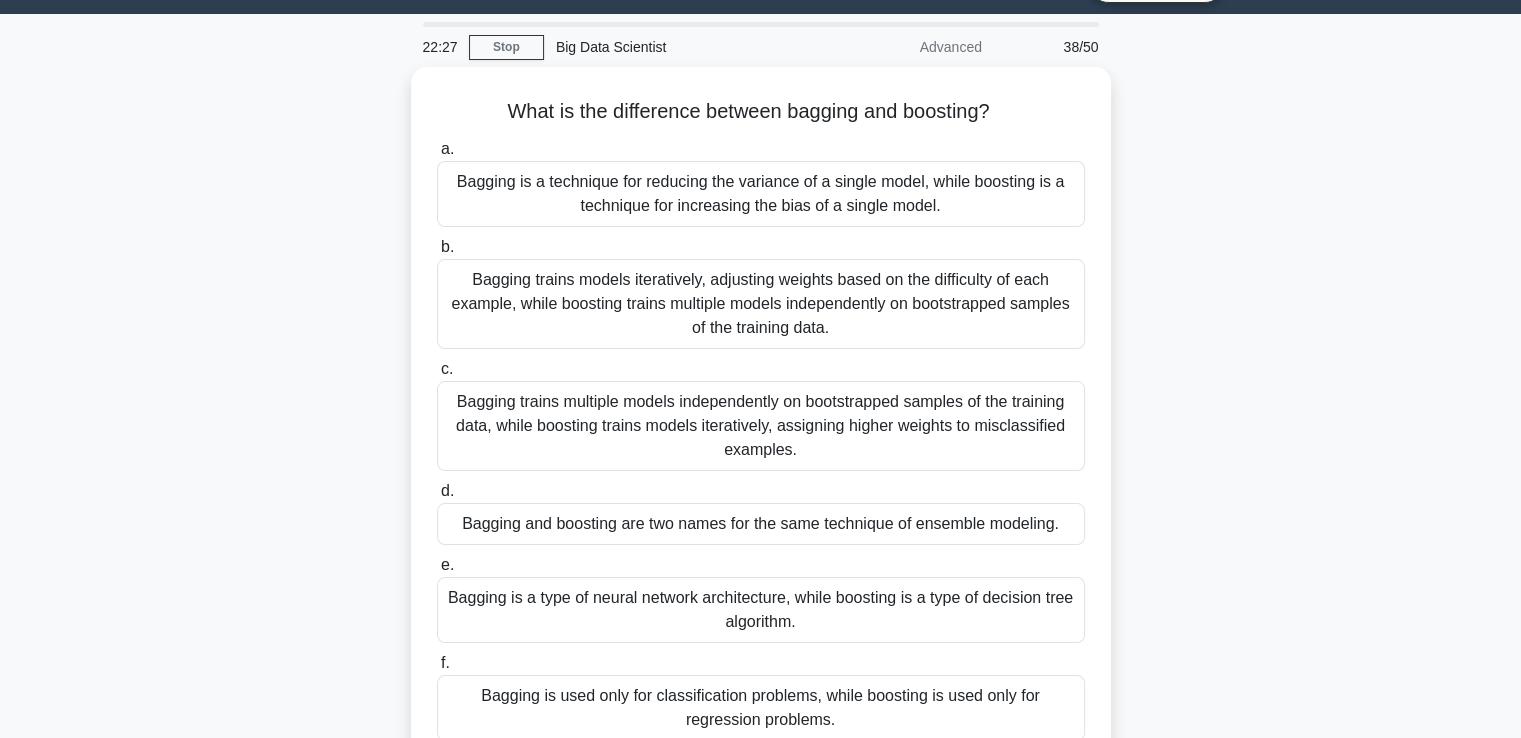 scroll, scrollTop: 0, scrollLeft: 0, axis: both 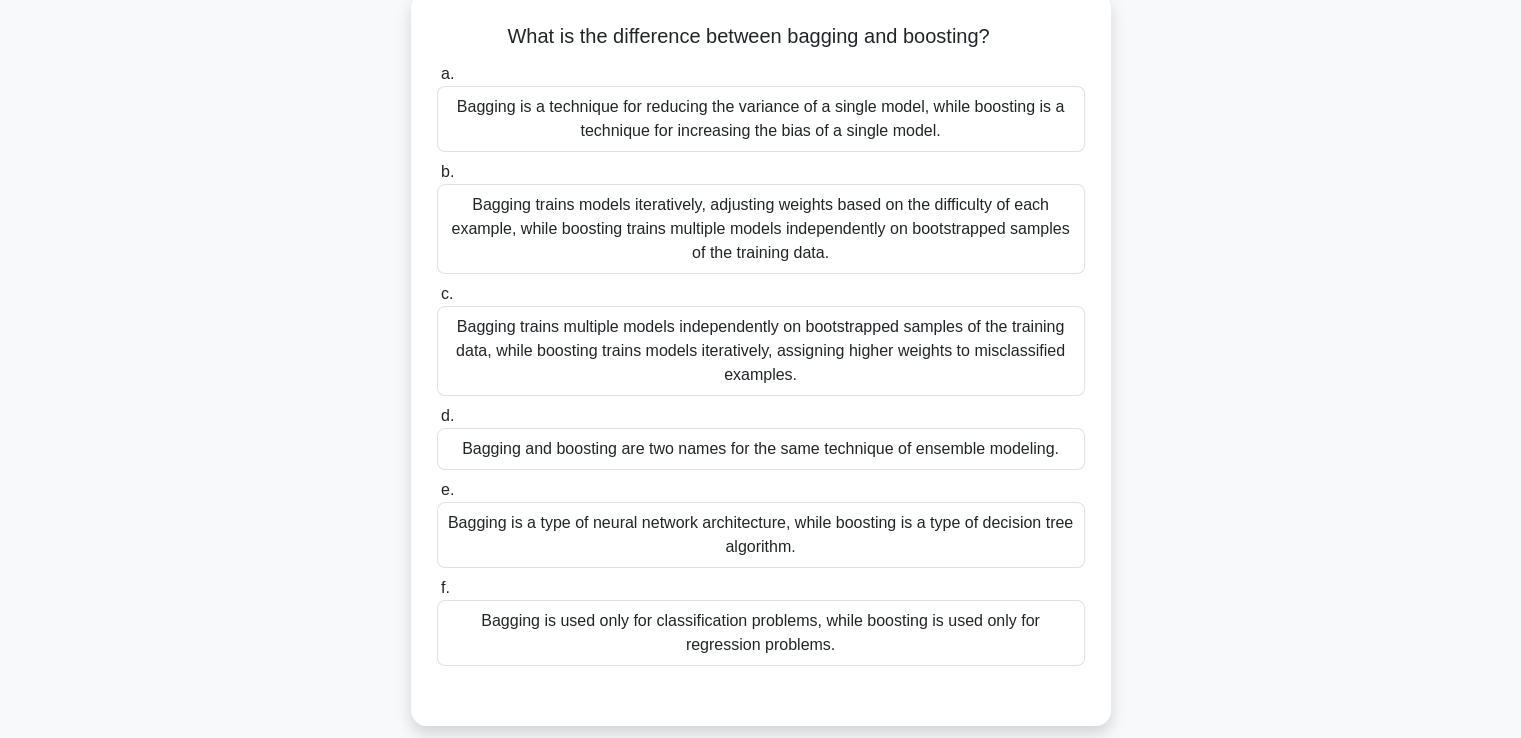 click on "Bagging trains multiple models independently on bootstrapped samples of the training data, while boosting trains models iteratively, assigning higher weights to misclassified examples." at bounding box center (761, 351) 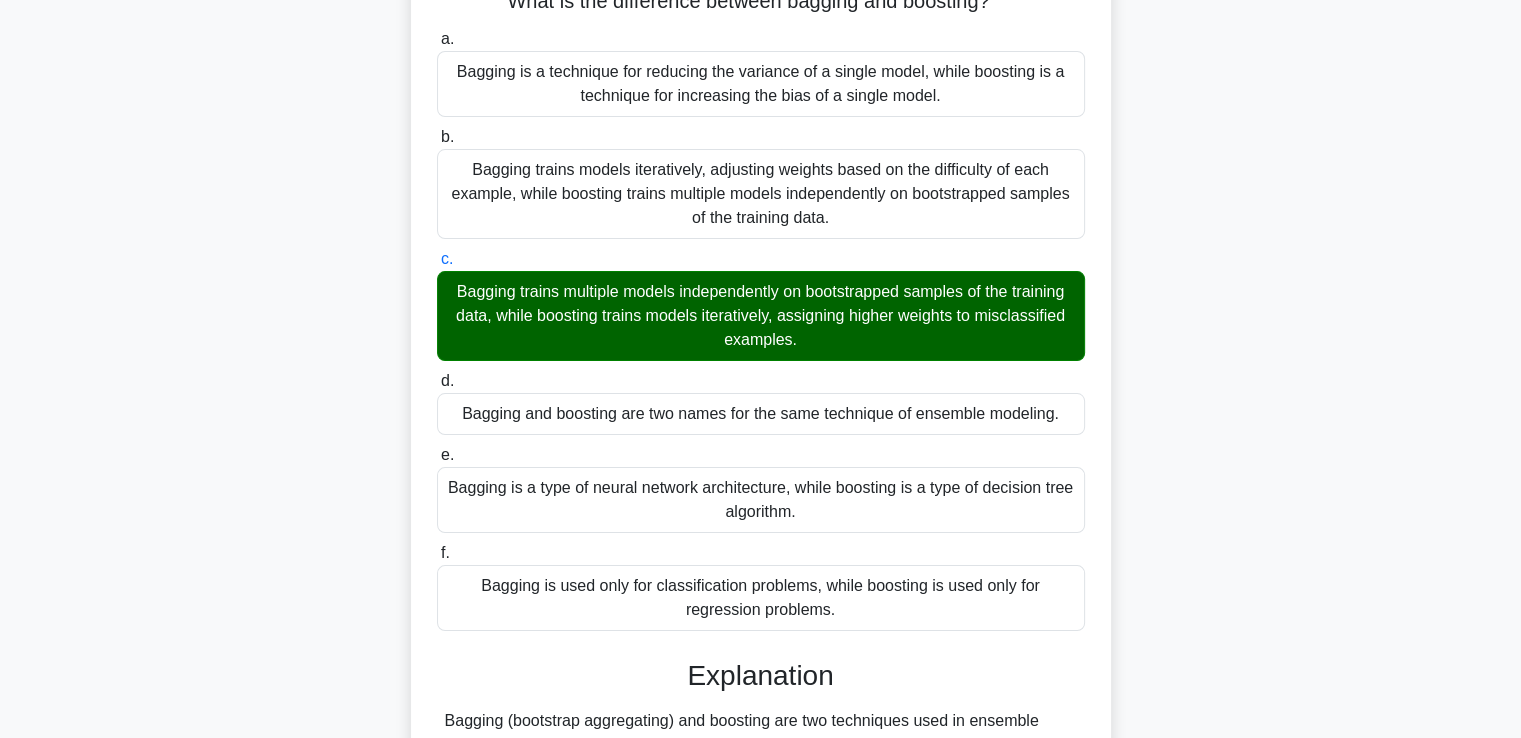 scroll, scrollTop: 226, scrollLeft: 0, axis: vertical 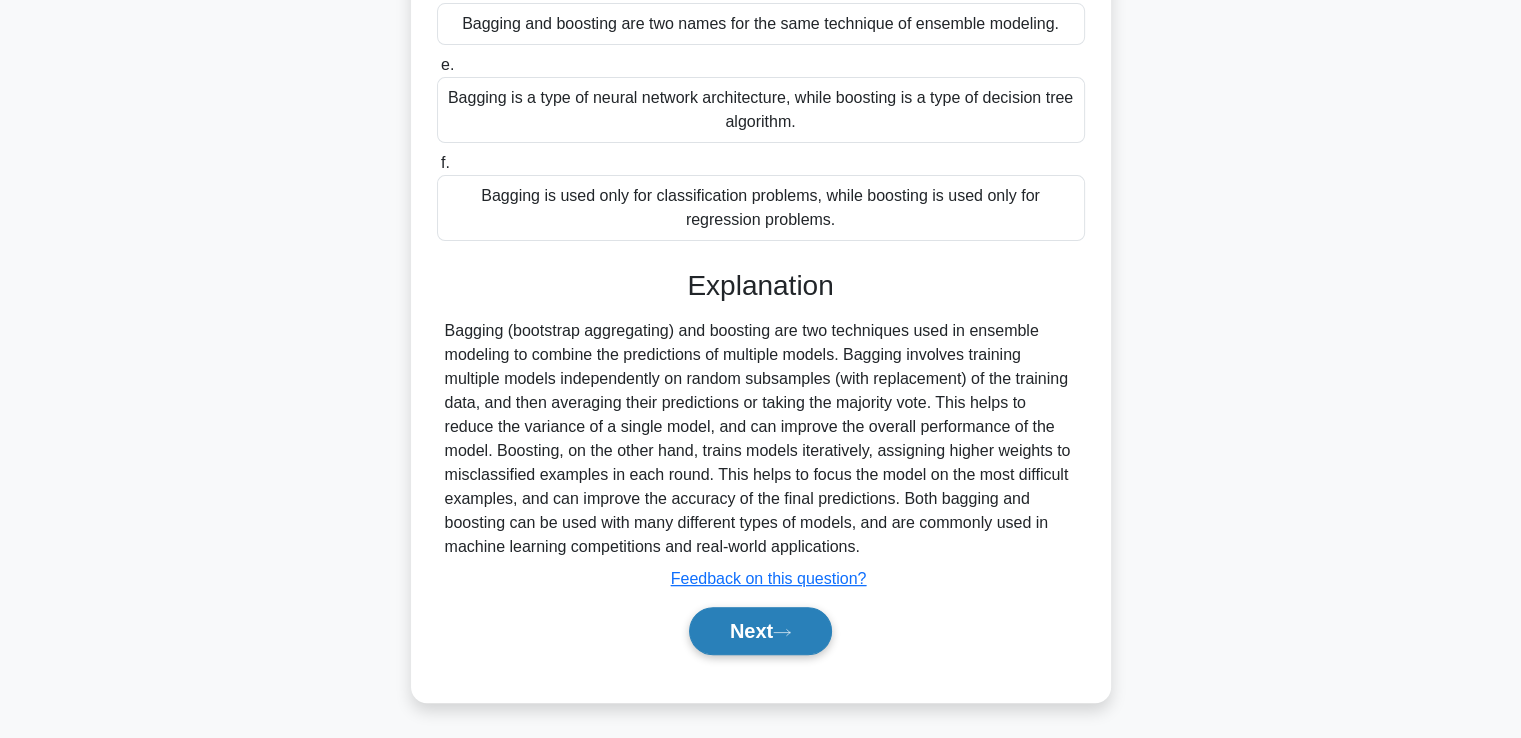 click on "Next" at bounding box center [760, 631] 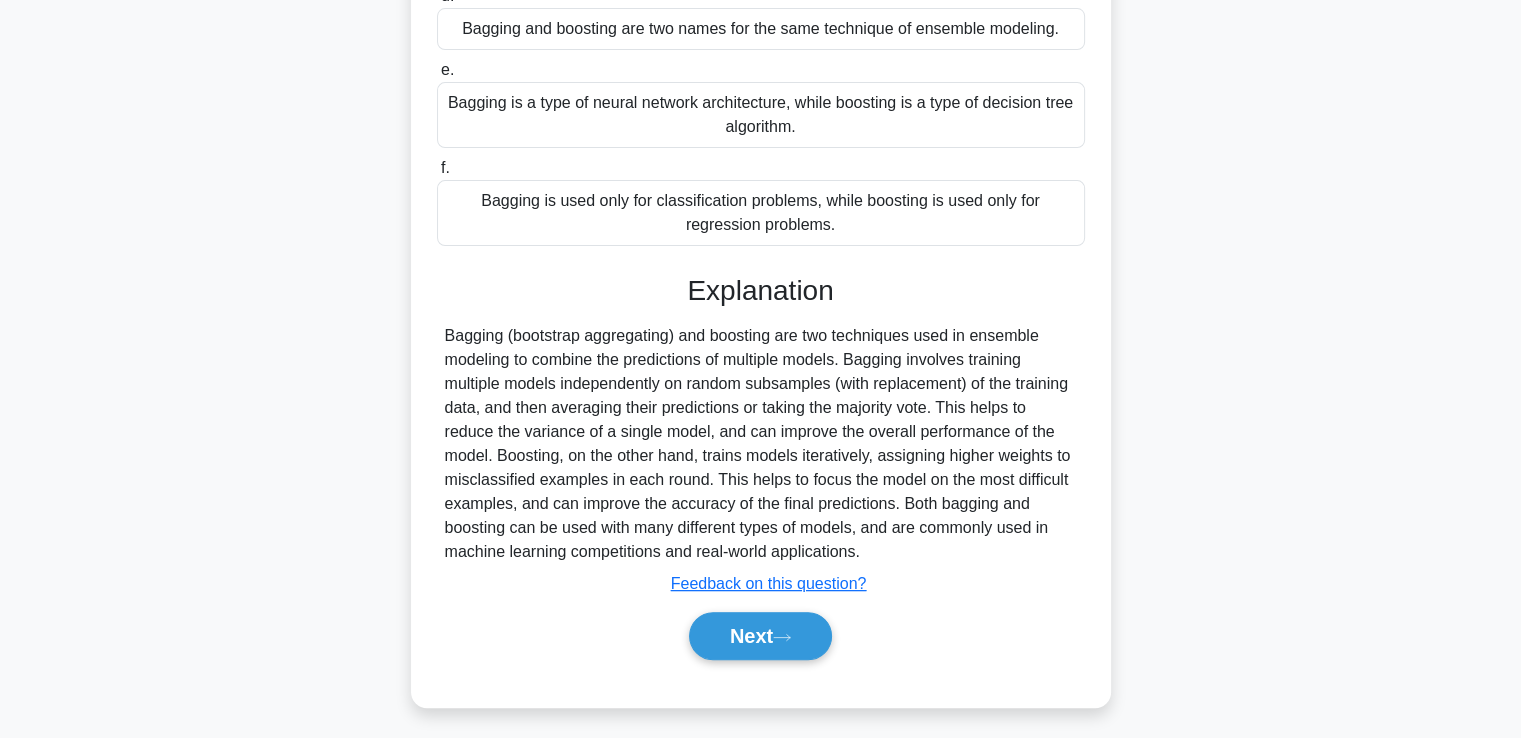 scroll, scrollTop: 343, scrollLeft: 0, axis: vertical 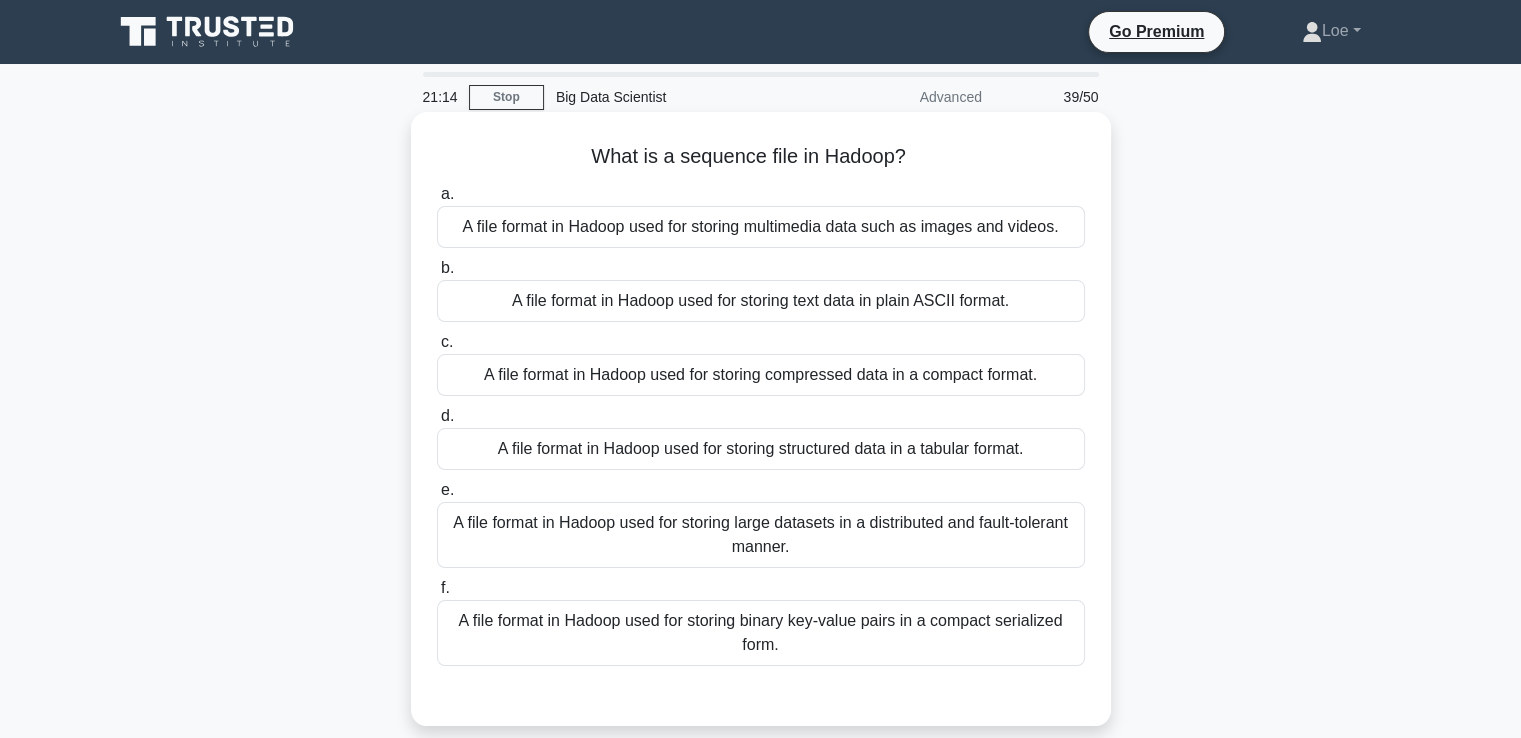 click on "A file format in Hadoop used for storing binary key-value pairs in a compact serialized form." at bounding box center (761, 633) 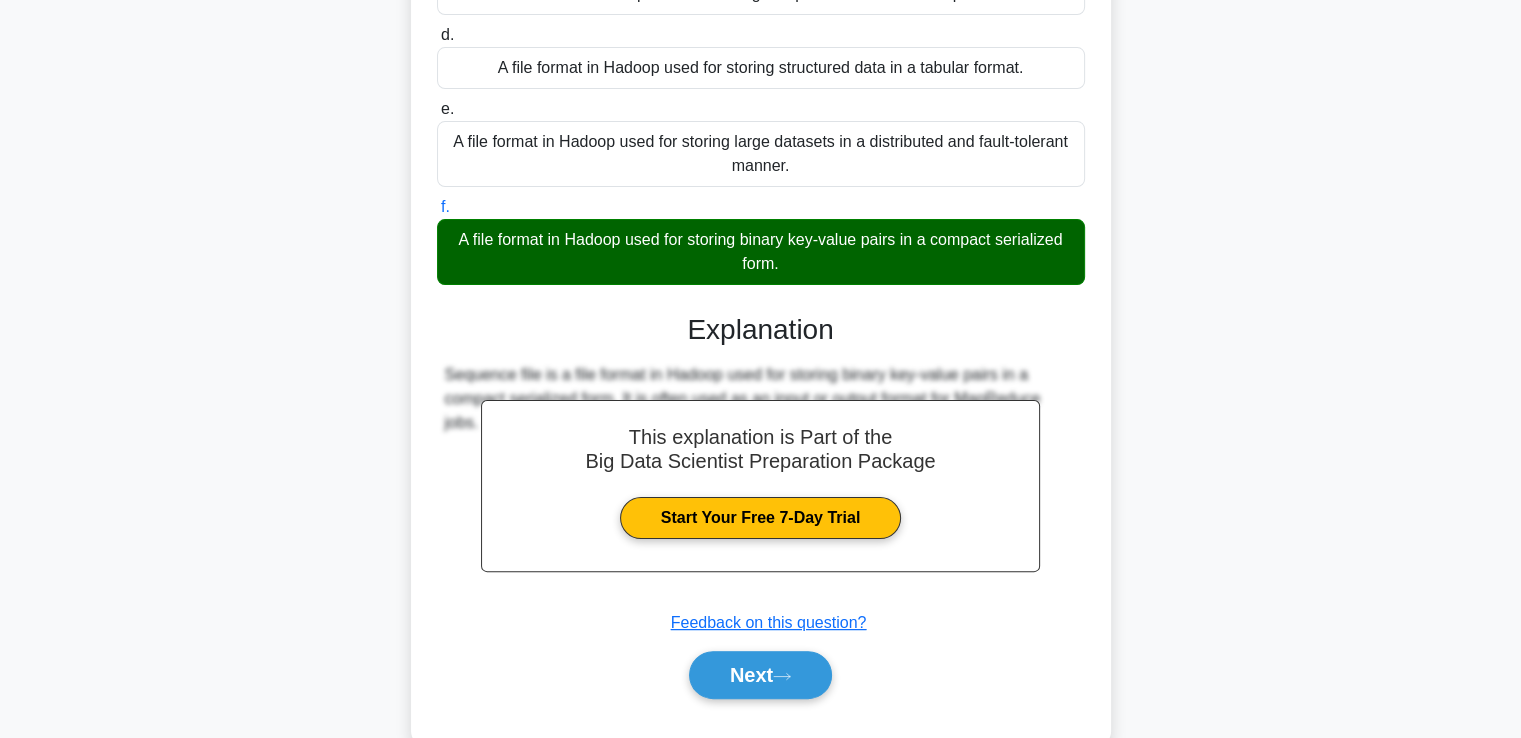 scroll, scrollTop: 425, scrollLeft: 0, axis: vertical 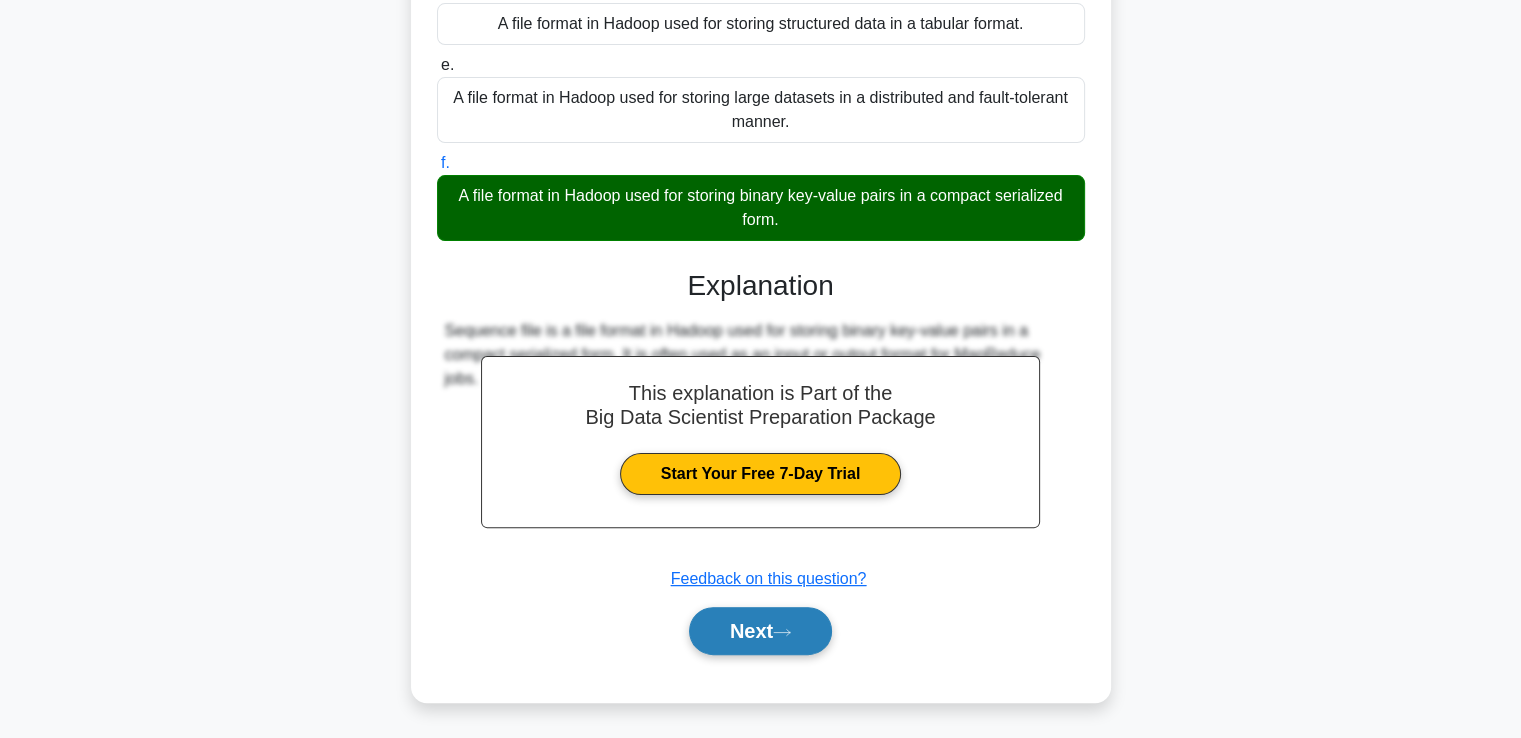 click on "Next" at bounding box center [760, 631] 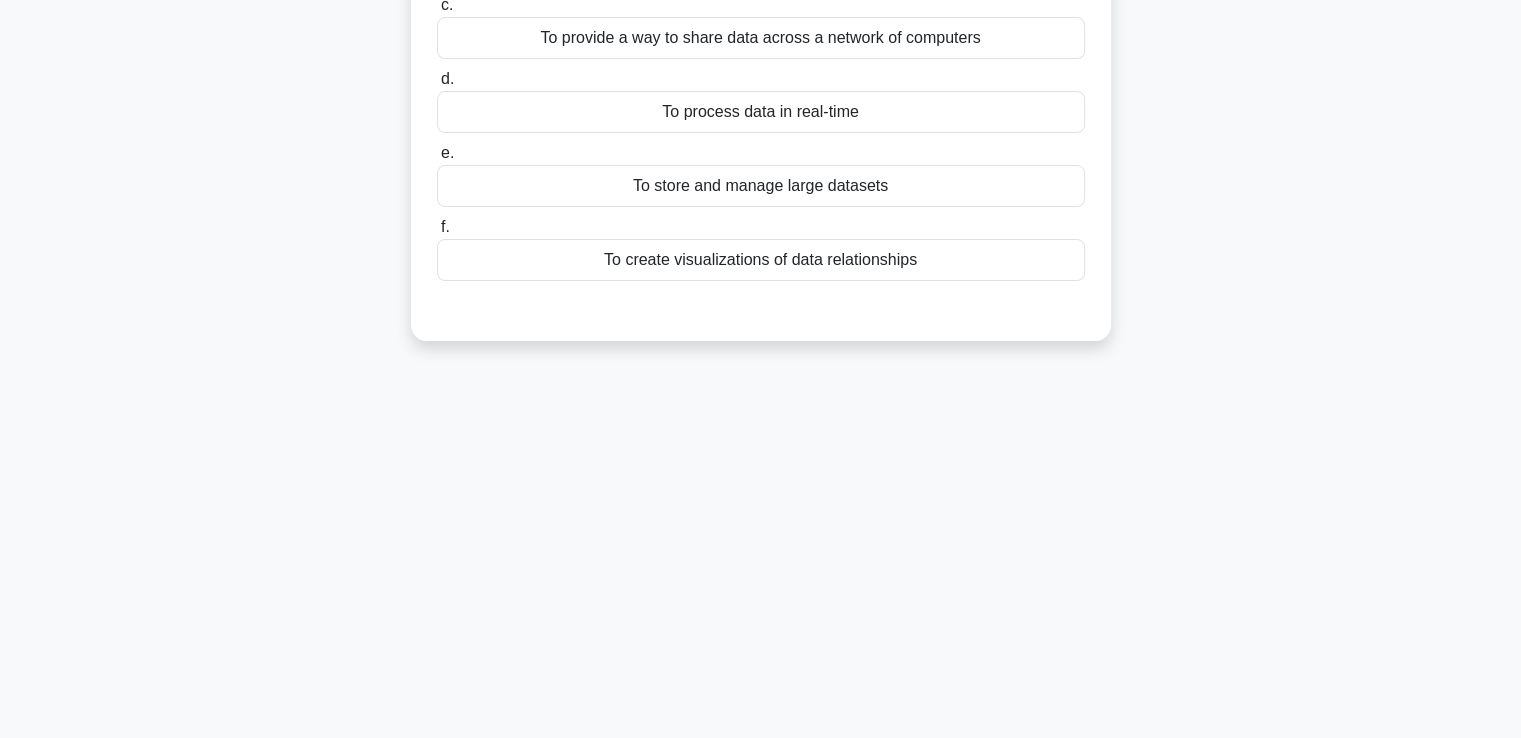 scroll, scrollTop: 343, scrollLeft: 0, axis: vertical 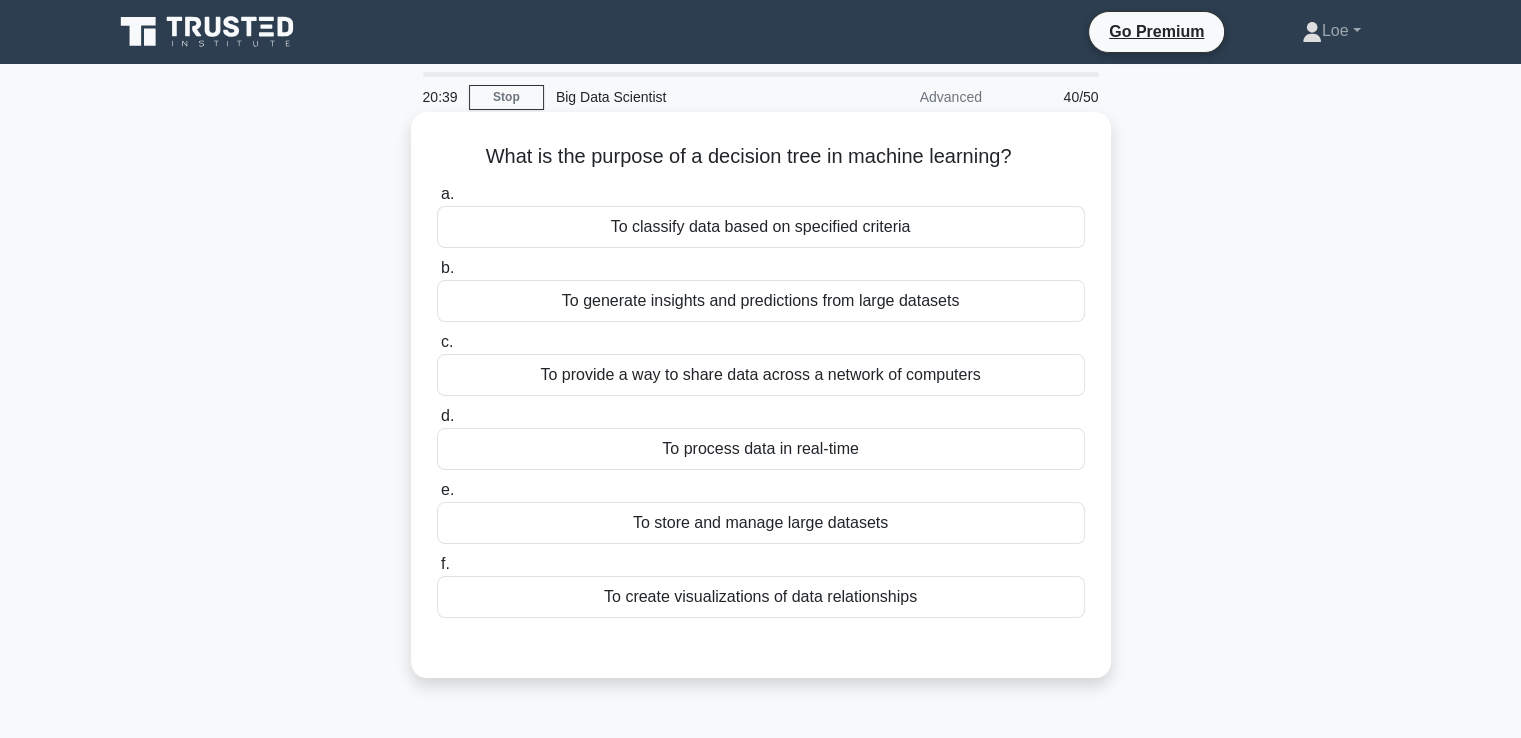 click on "To classify data based on specified criteria" at bounding box center [761, 227] 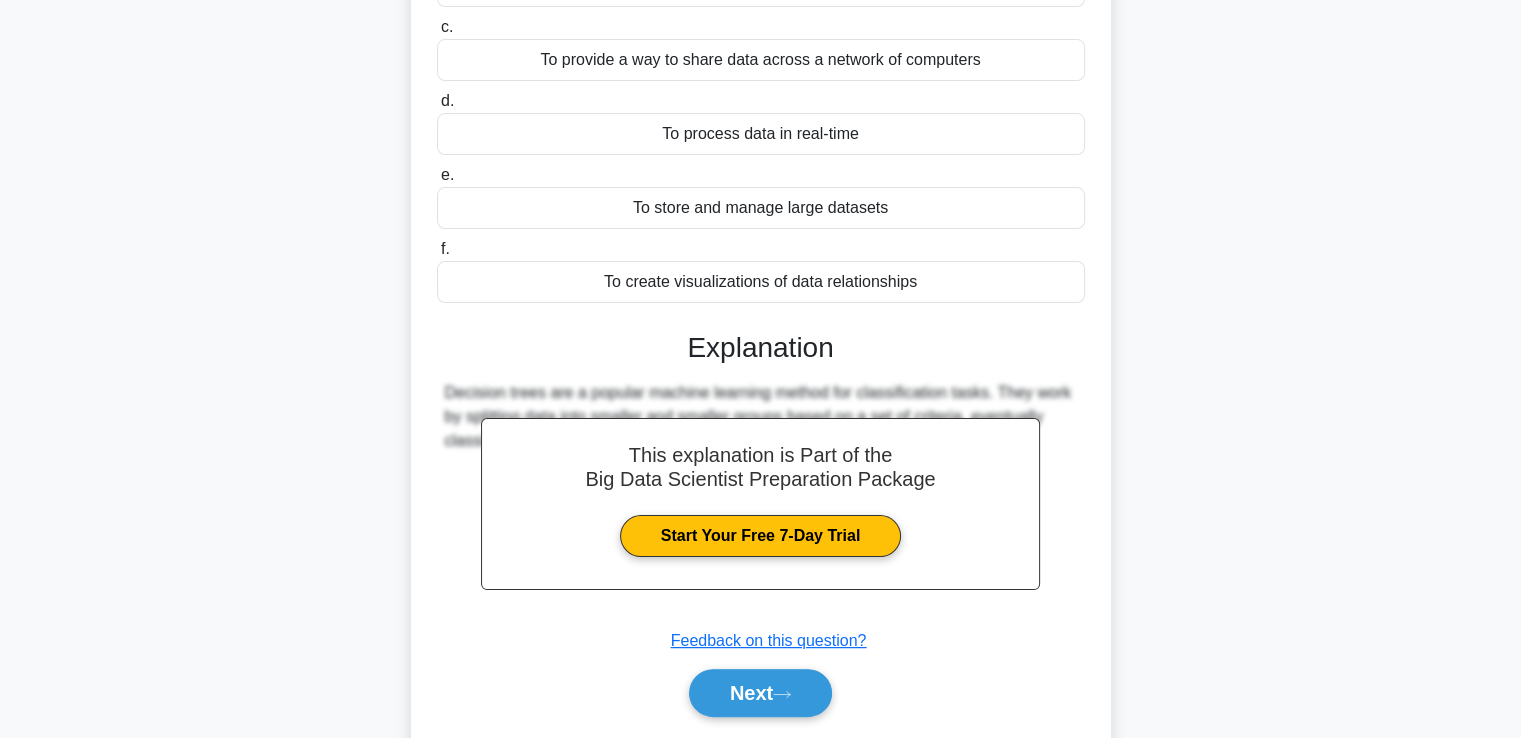 scroll, scrollTop: 377, scrollLeft: 0, axis: vertical 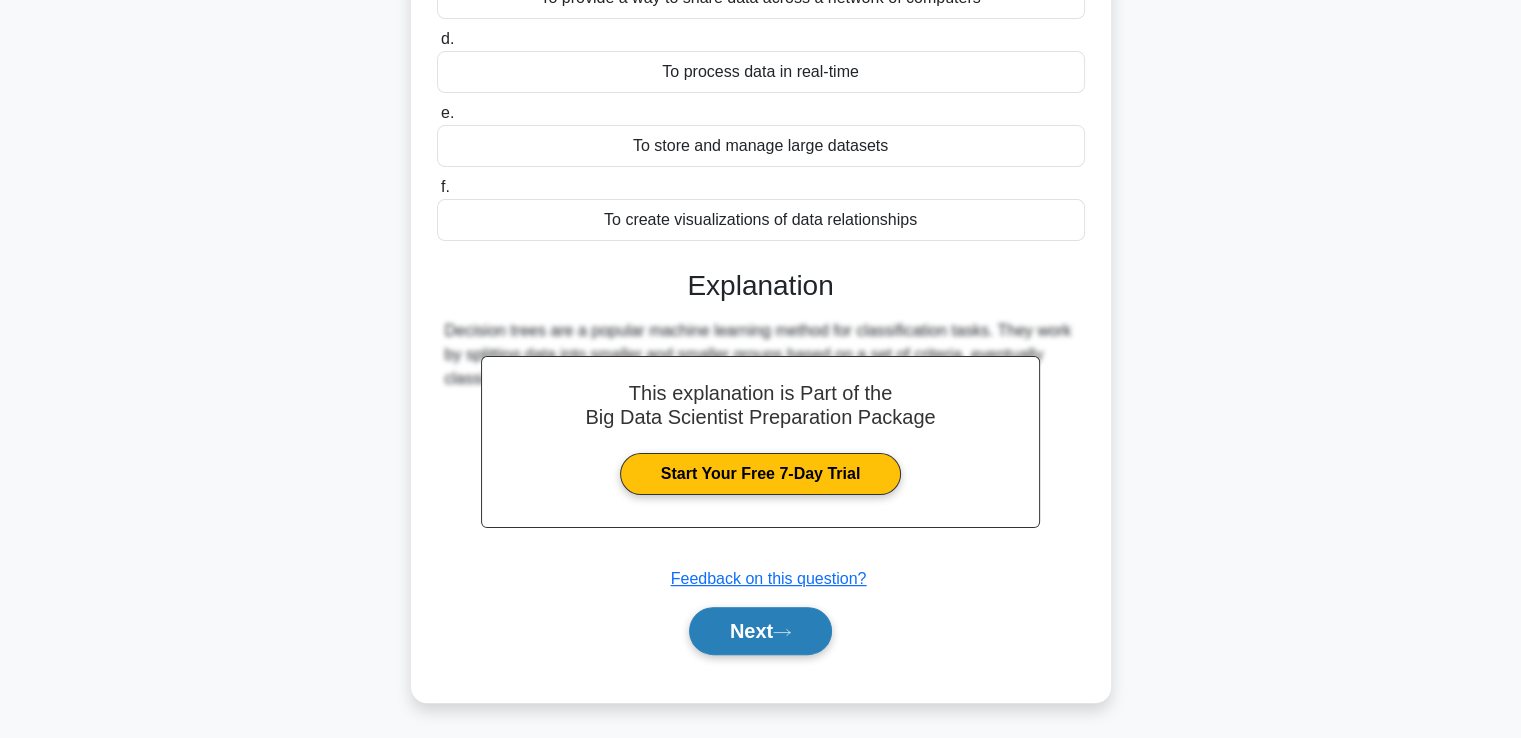 click on "Next" at bounding box center [760, 631] 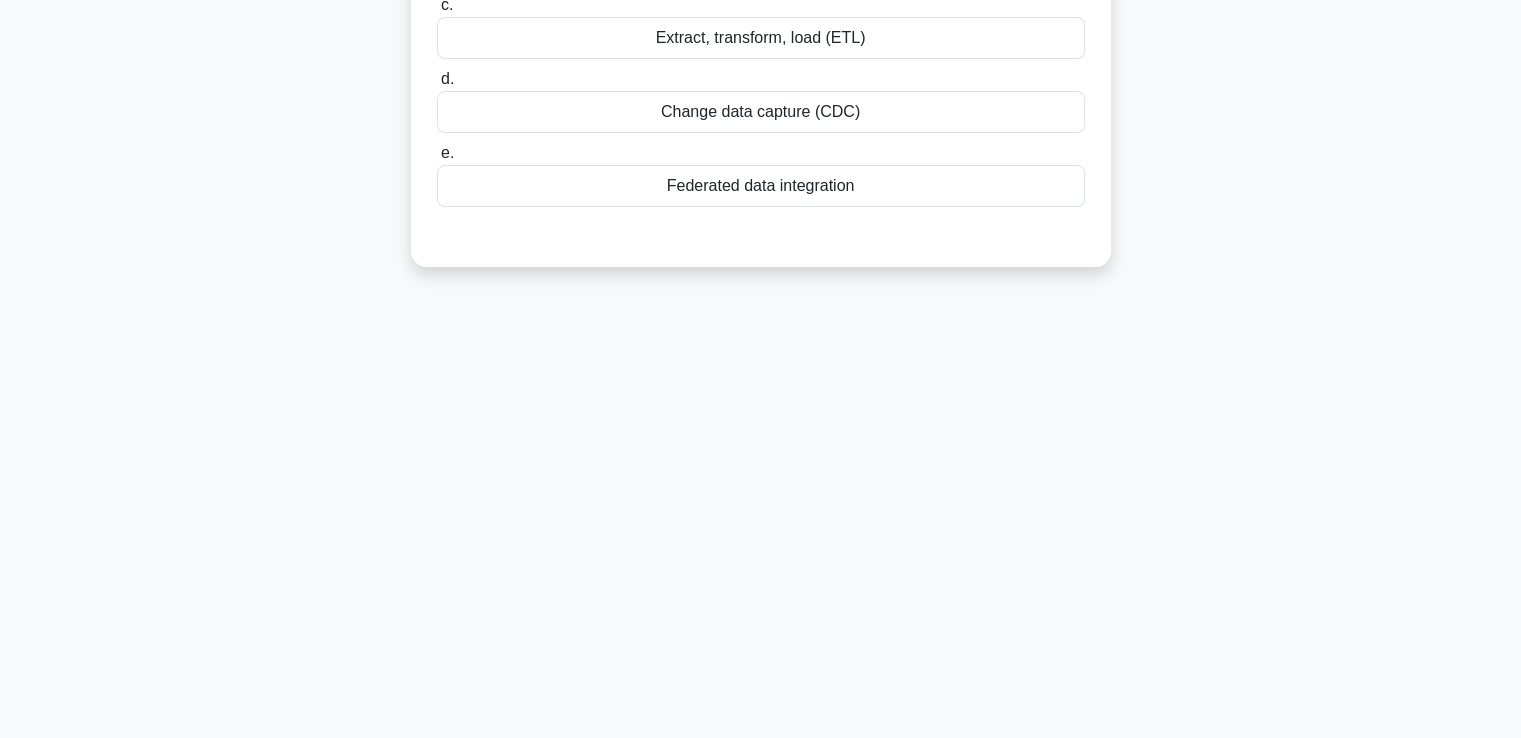 scroll, scrollTop: 343, scrollLeft: 0, axis: vertical 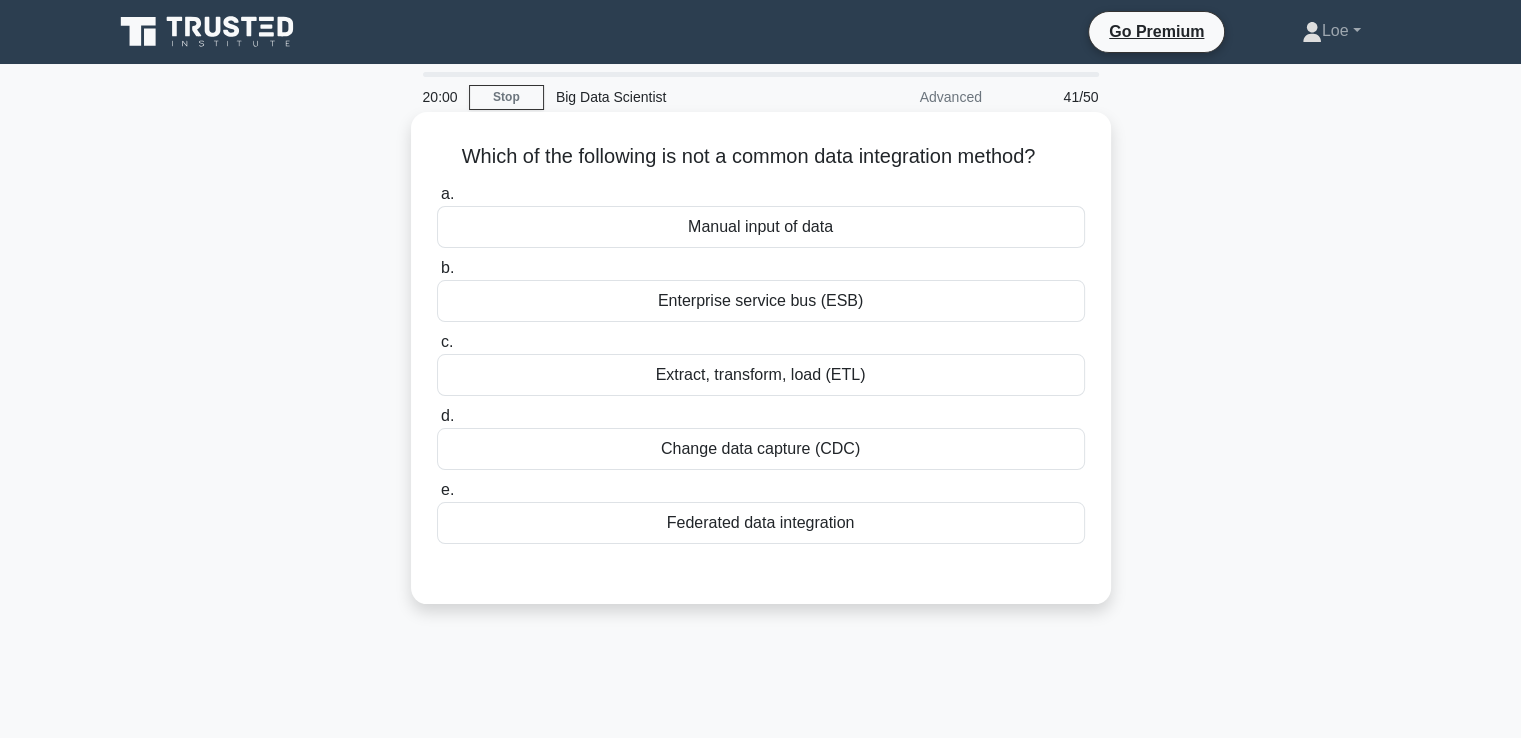 click on "Manual input of data" at bounding box center [761, 227] 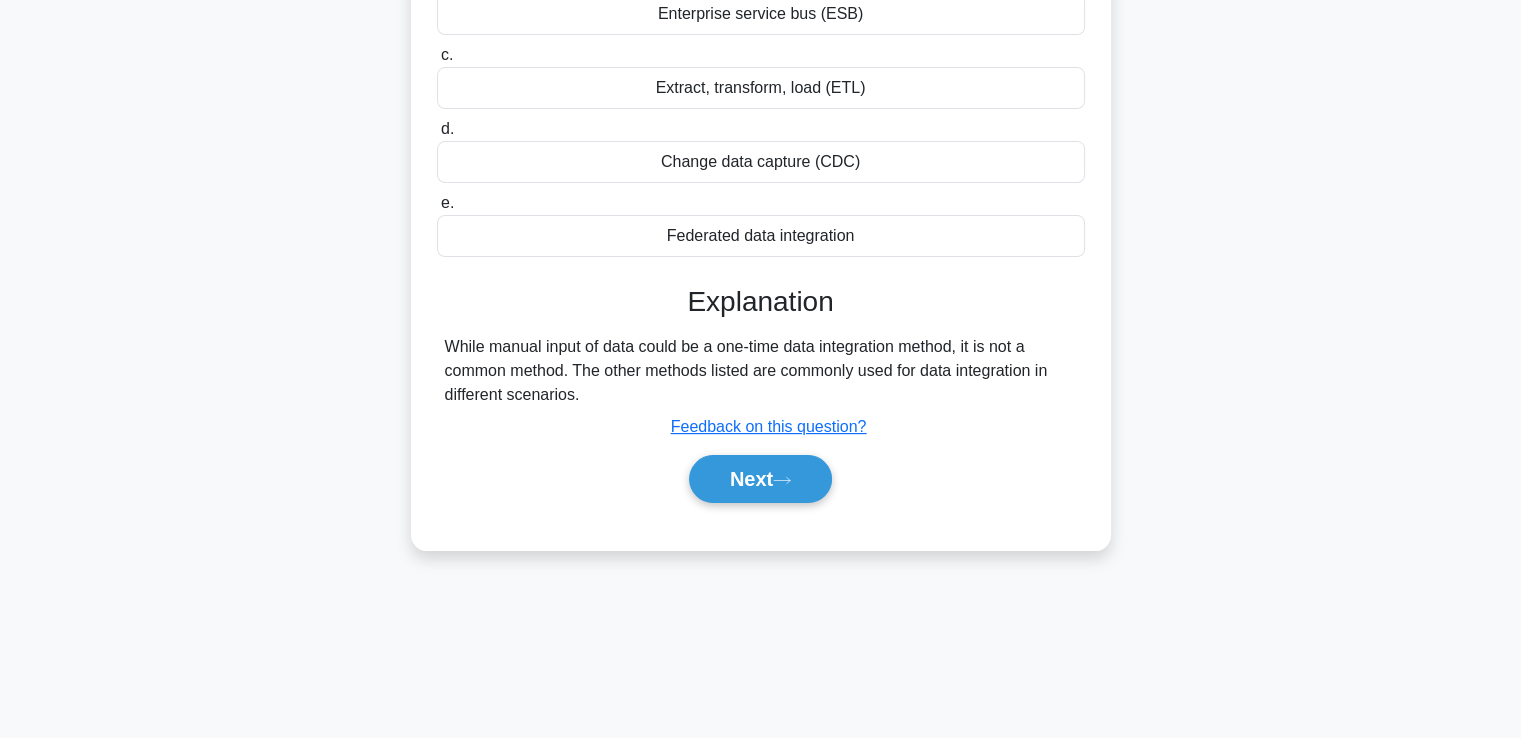 scroll, scrollTop: 343, scrollLeft: 0, axis: vertical 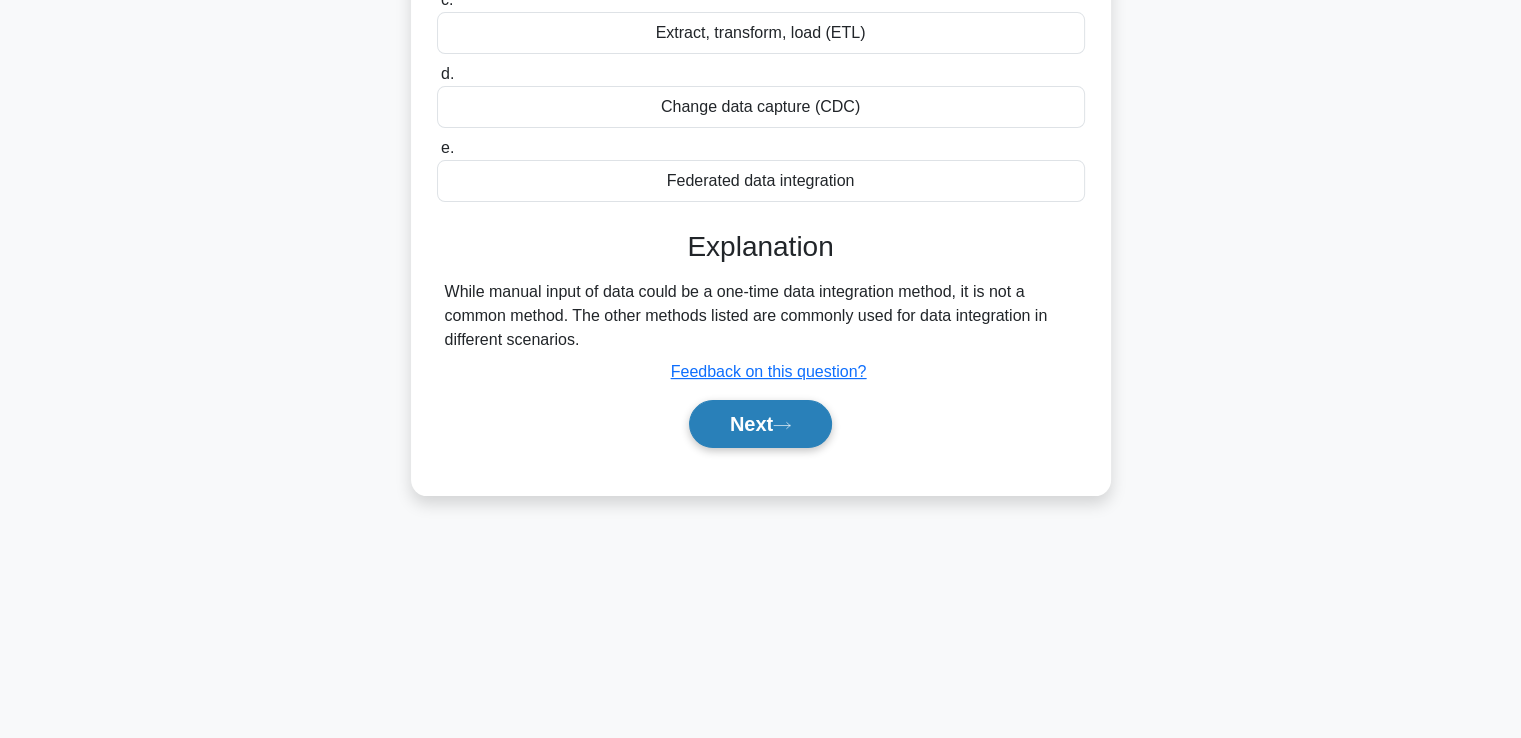 click on "Next" at bounding box center (760, 424) 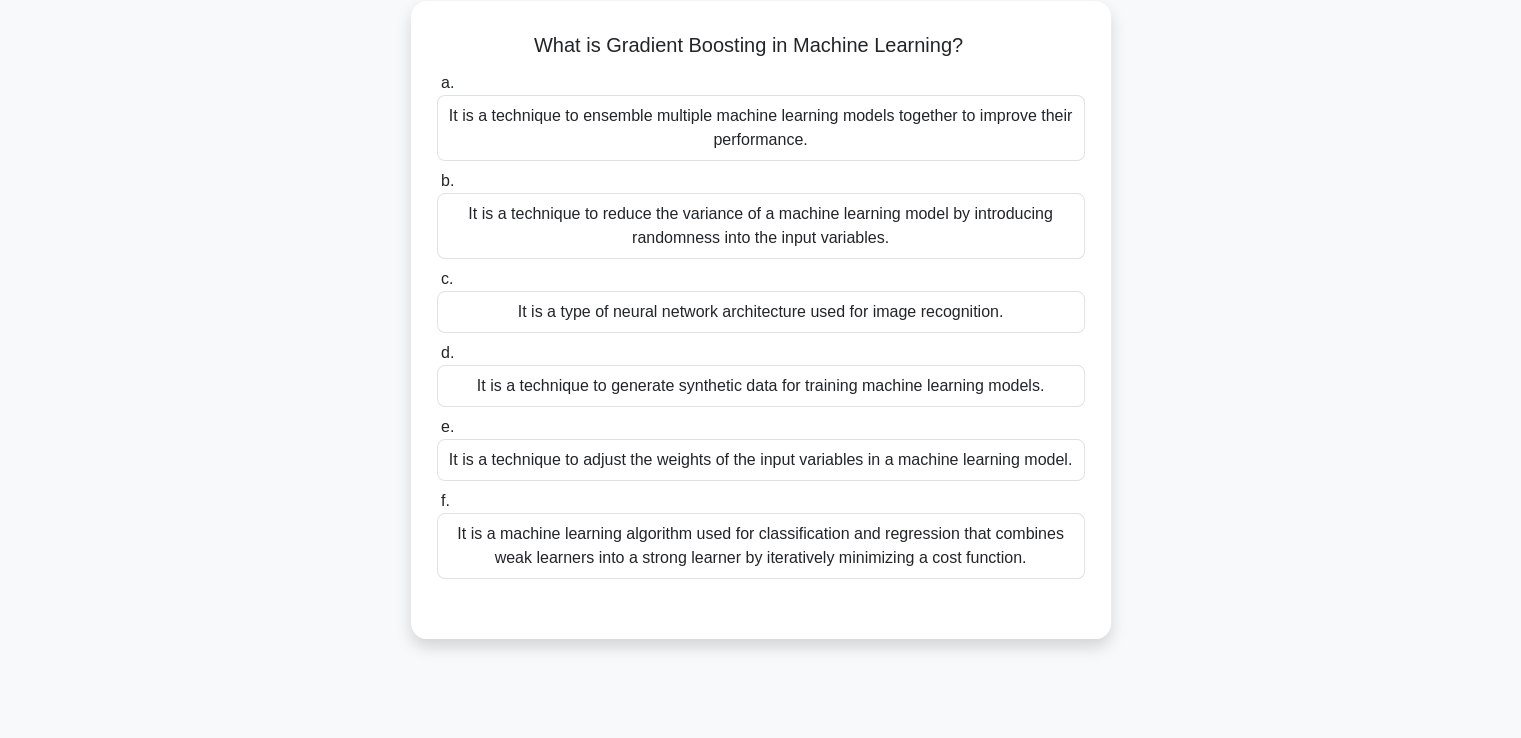 scroll, scrollTop: 0, scrollLeft: 0, axis: both 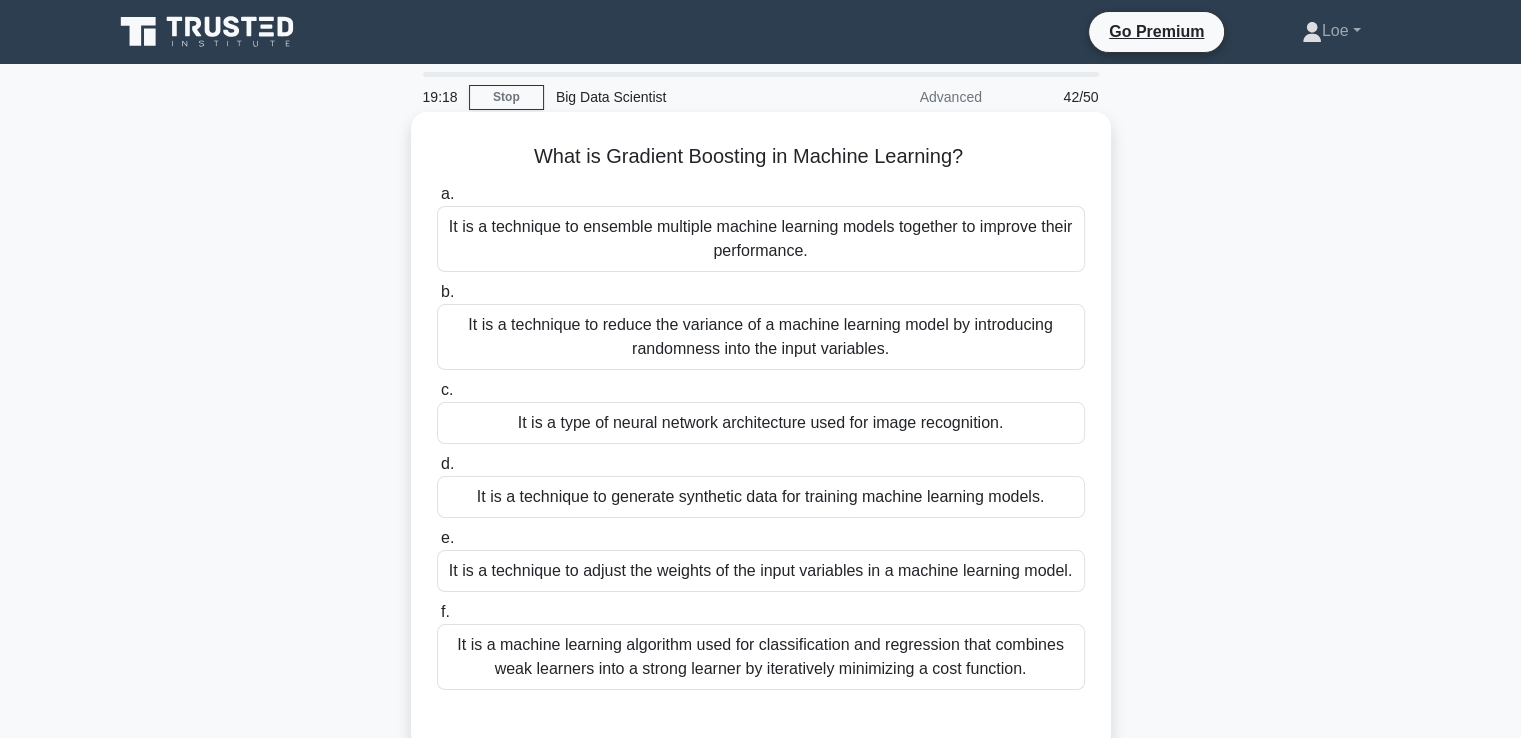 click on "It is a machine learning algorithm used for classification and regression that combines weak learners into a strong learner by iteratively minimizing a cost function." at bounding box center [761, 657] 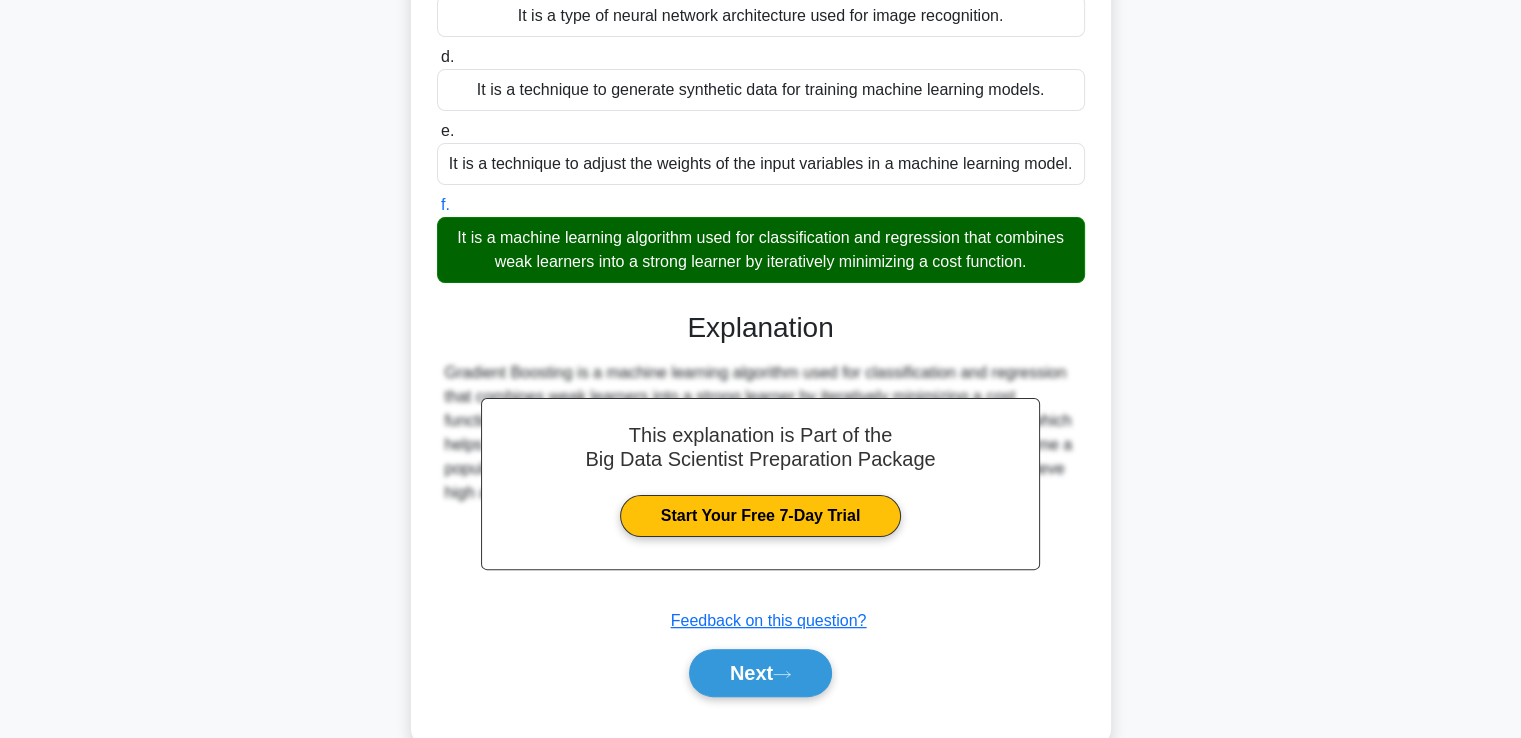 scroll, scrollTop: 449, scrollLeft: 0, axis: vertical 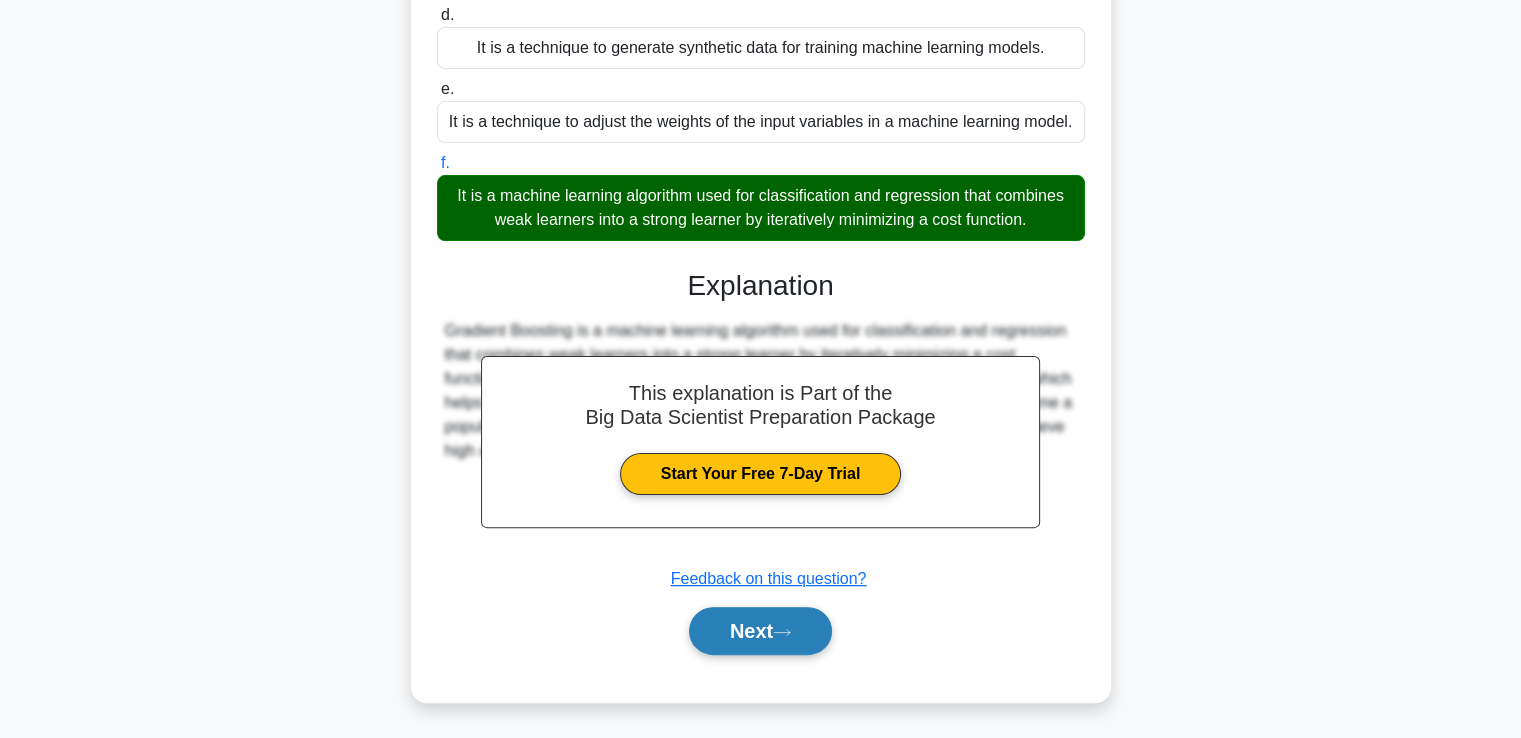 click on "Next" at bounding box center [760, 631] 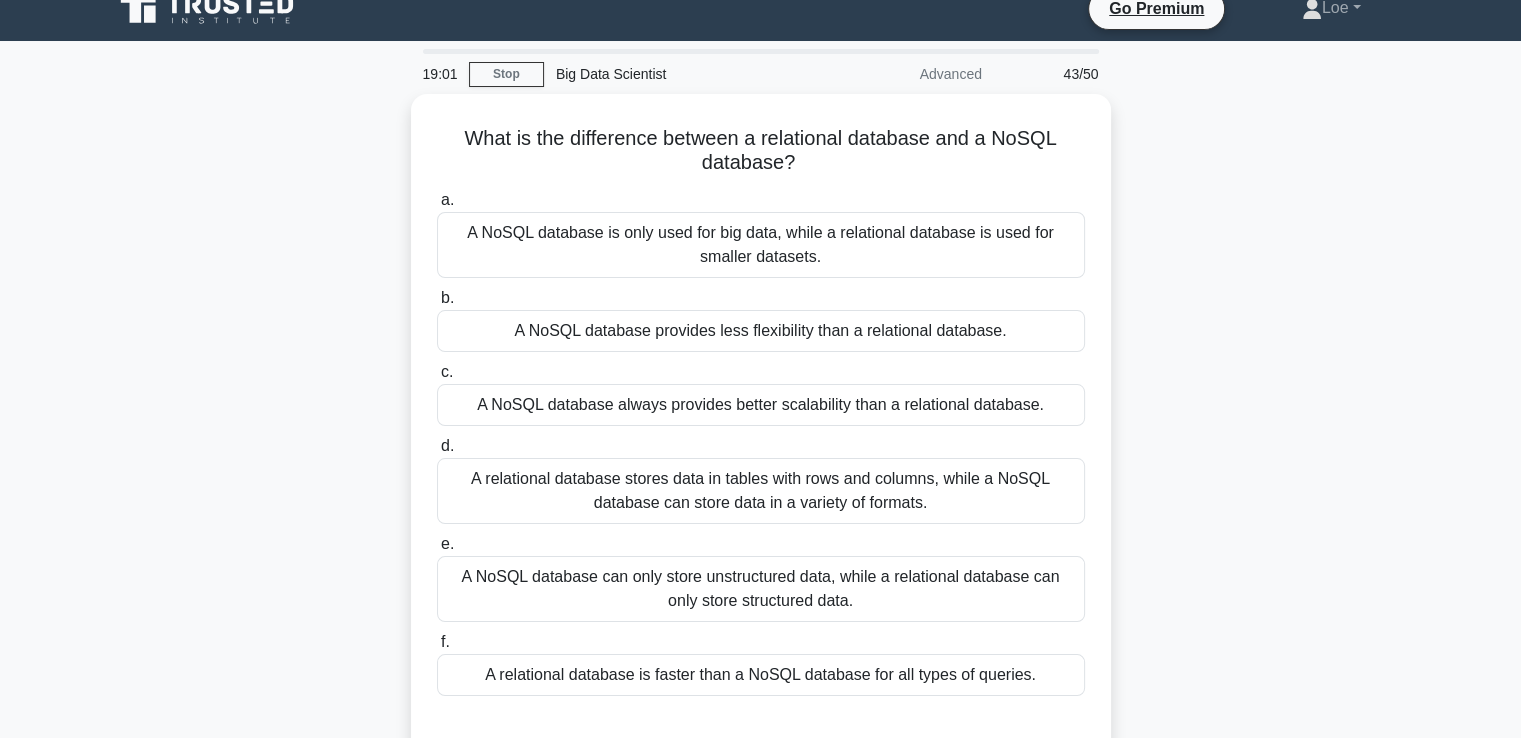 scroll, scrollTop: 0, scrollLeft: 0, axis: both 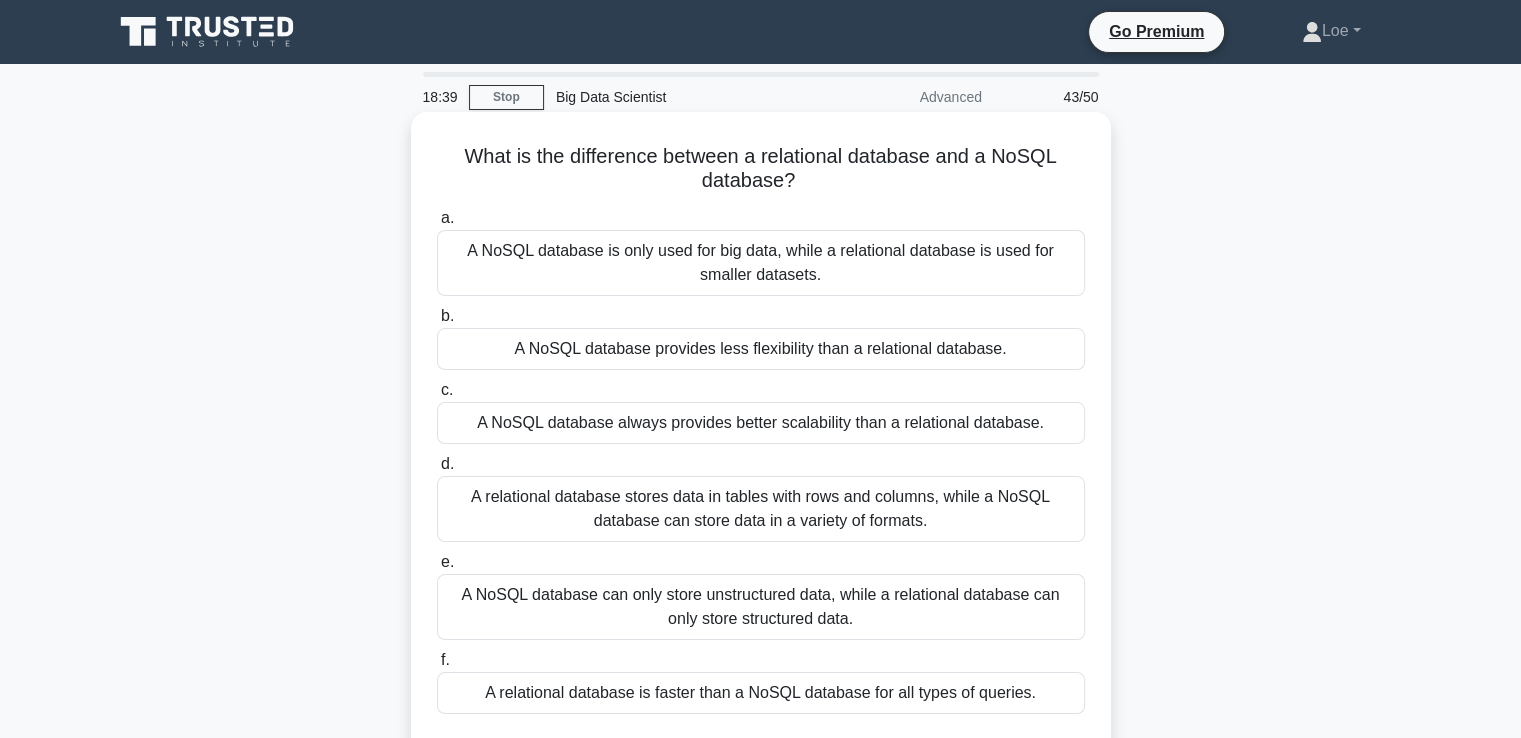 click on "A relational database stores data in tables with rows and columns, while a NoSQL database can store data in a variety of formats." at bounding box center (761, 509) 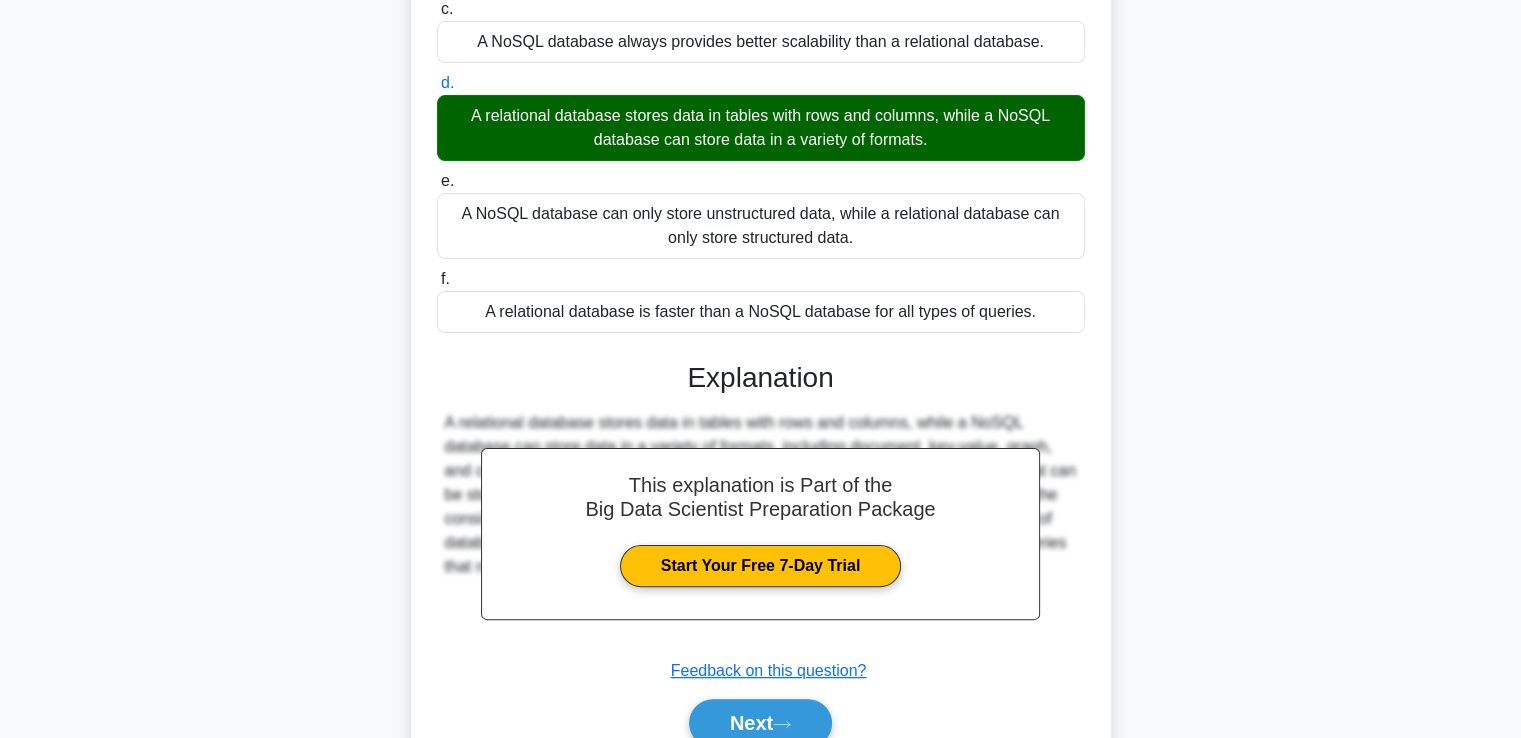 scroll, scrollTop: 473, scrollLeft: 0, axis: vertical 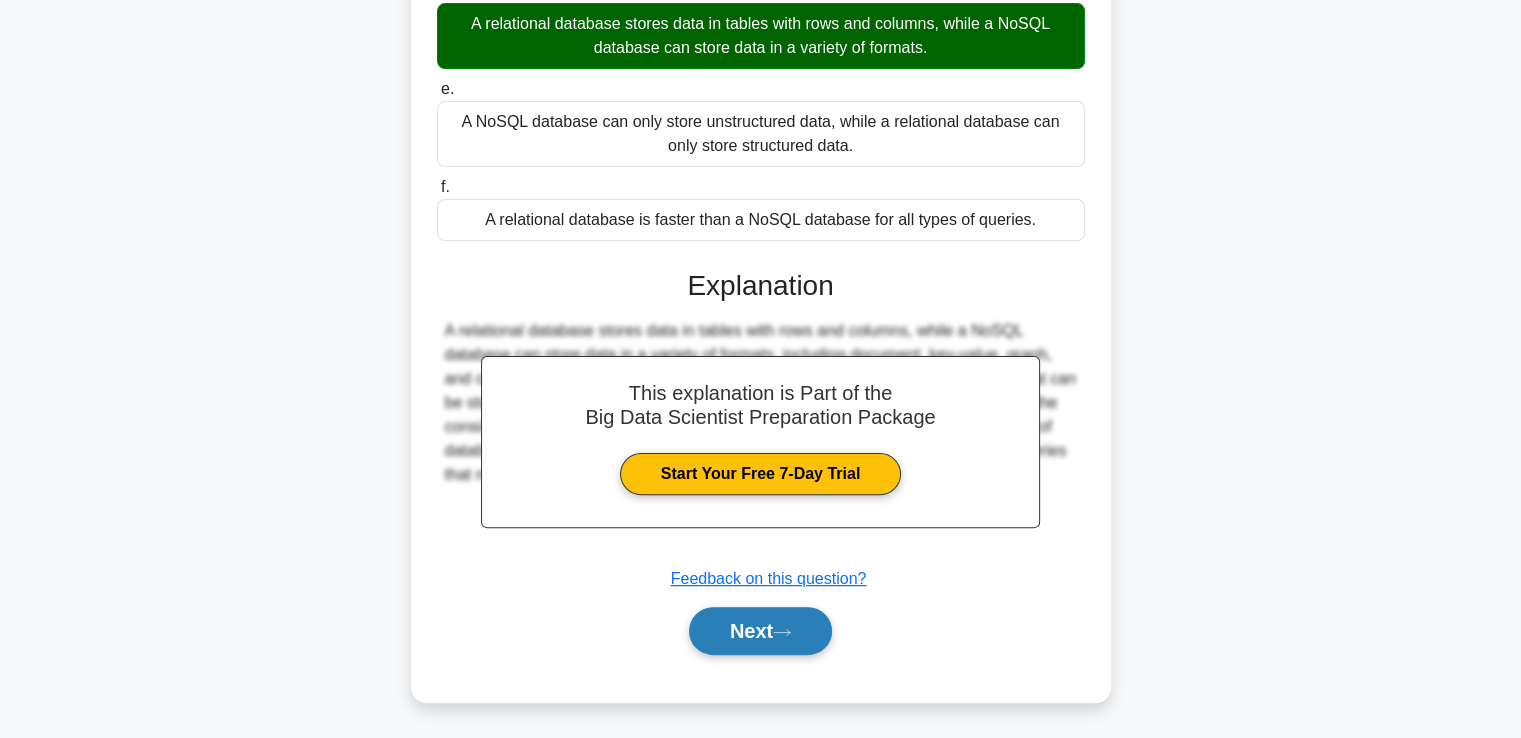 click on "Next" at bounding box center [760, 631] 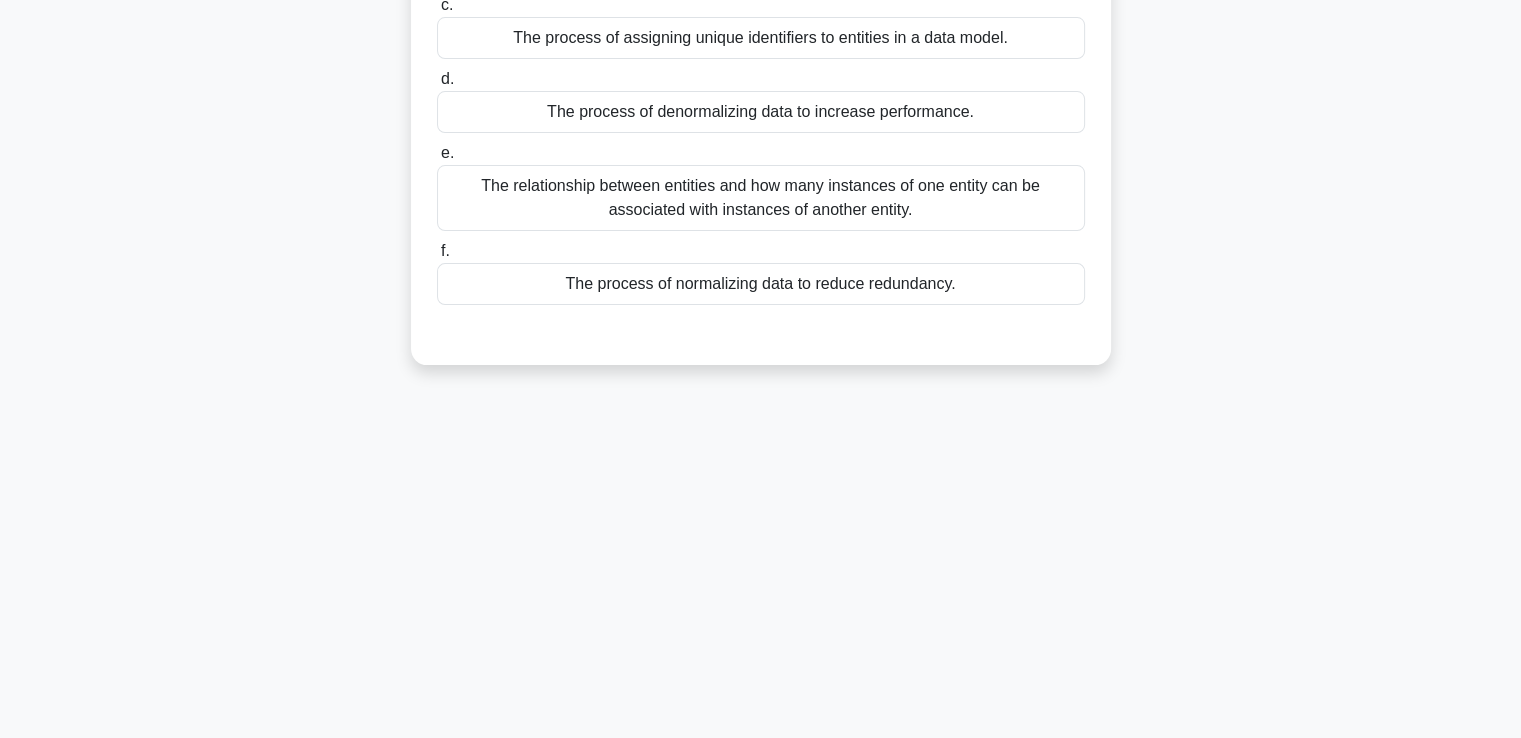 scroll, scrollTop: 343, scrollLeft: 0, axis: vertical 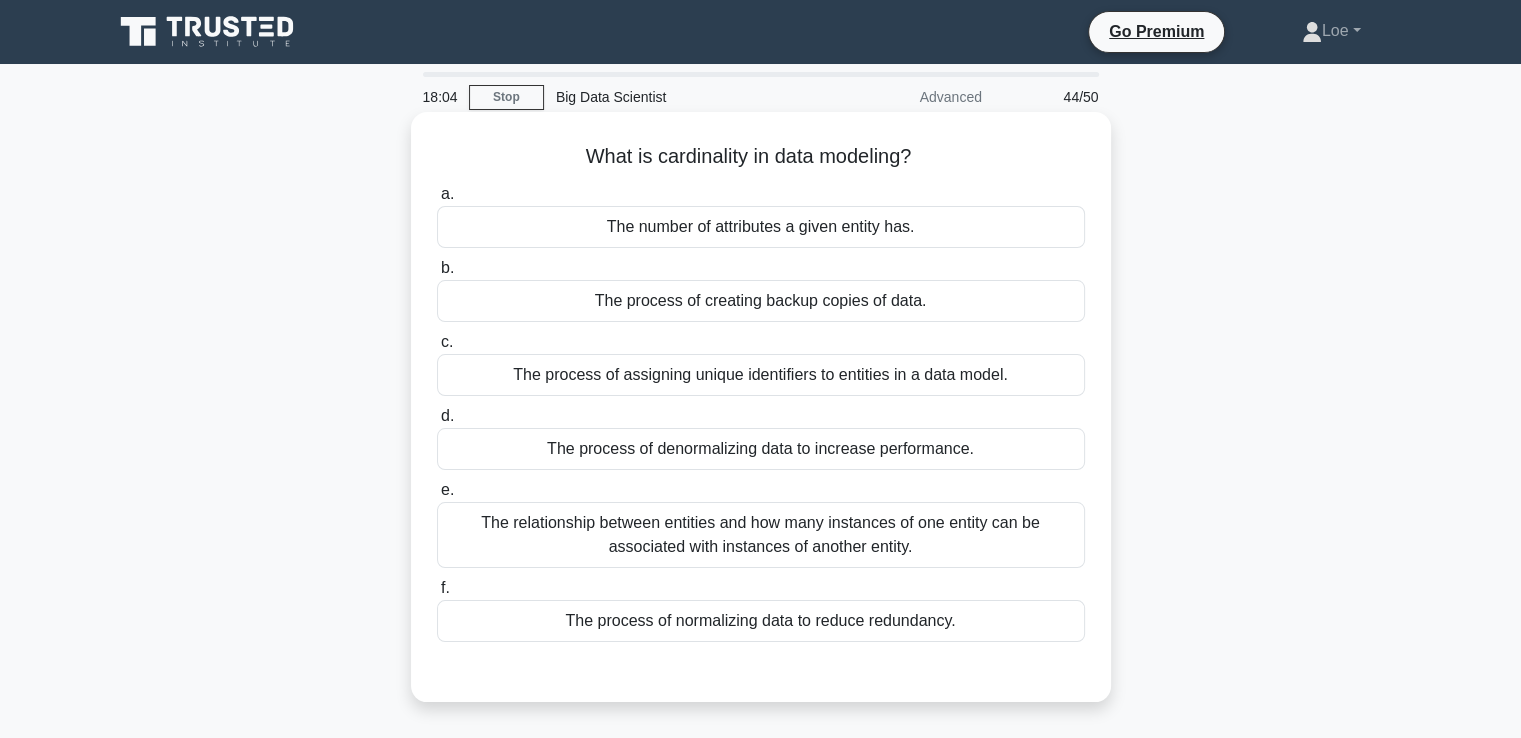 click on "The relationship between entities and how many instances of one entity can be associated with instances of another entity." at bounding box center (761, 535) 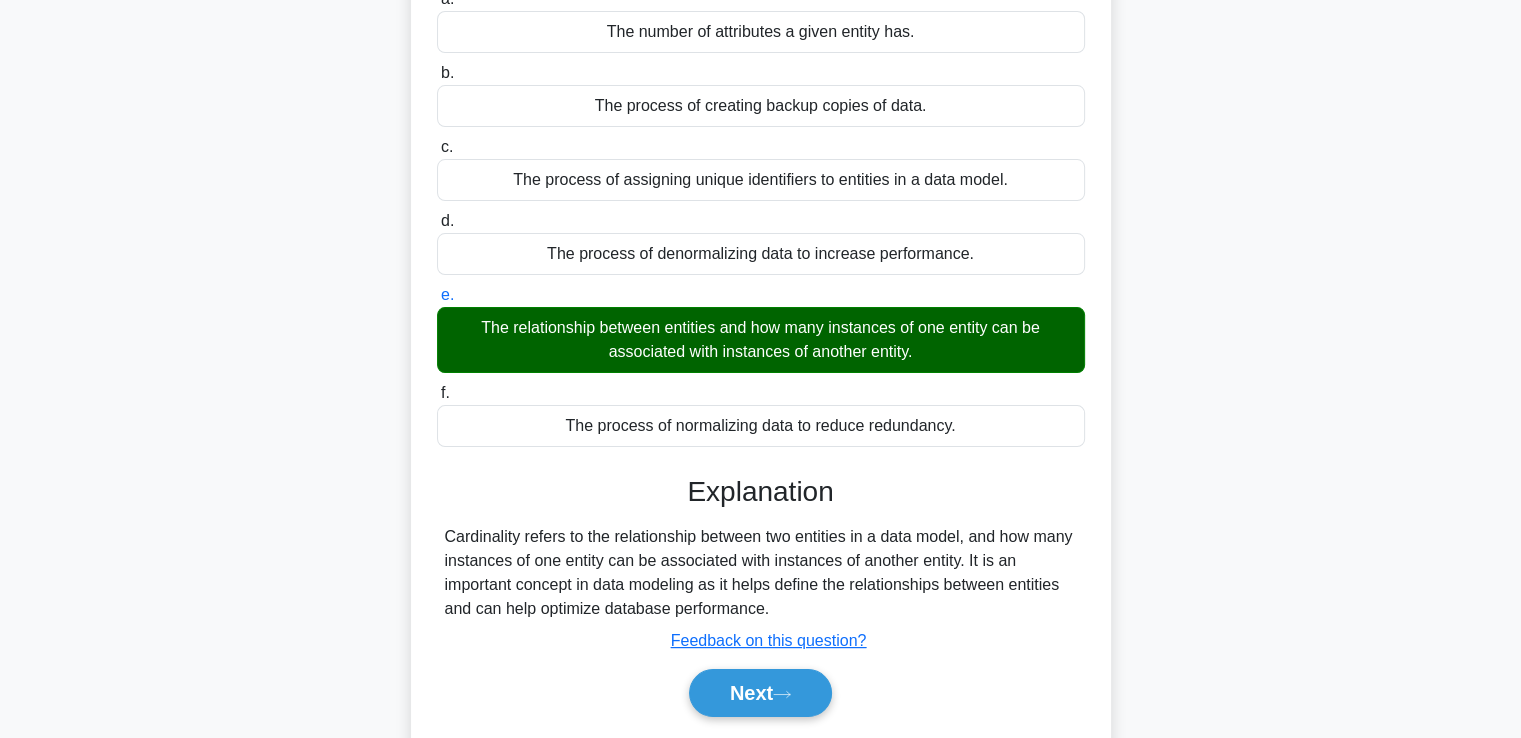 scroll, scrollTop: 252, scrollLeft: 0, axis: vertical 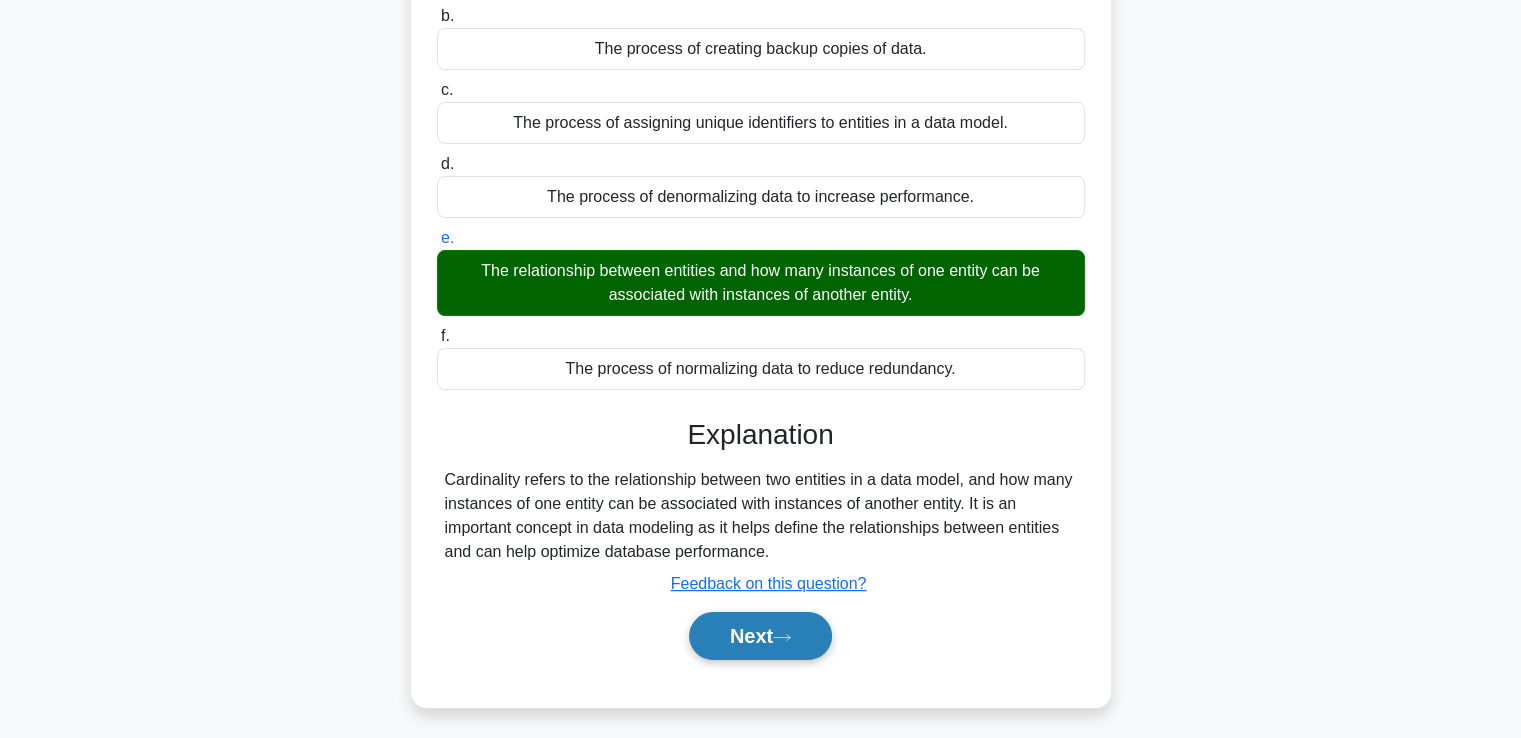 click on "Next" at bounding box center [760, 636] 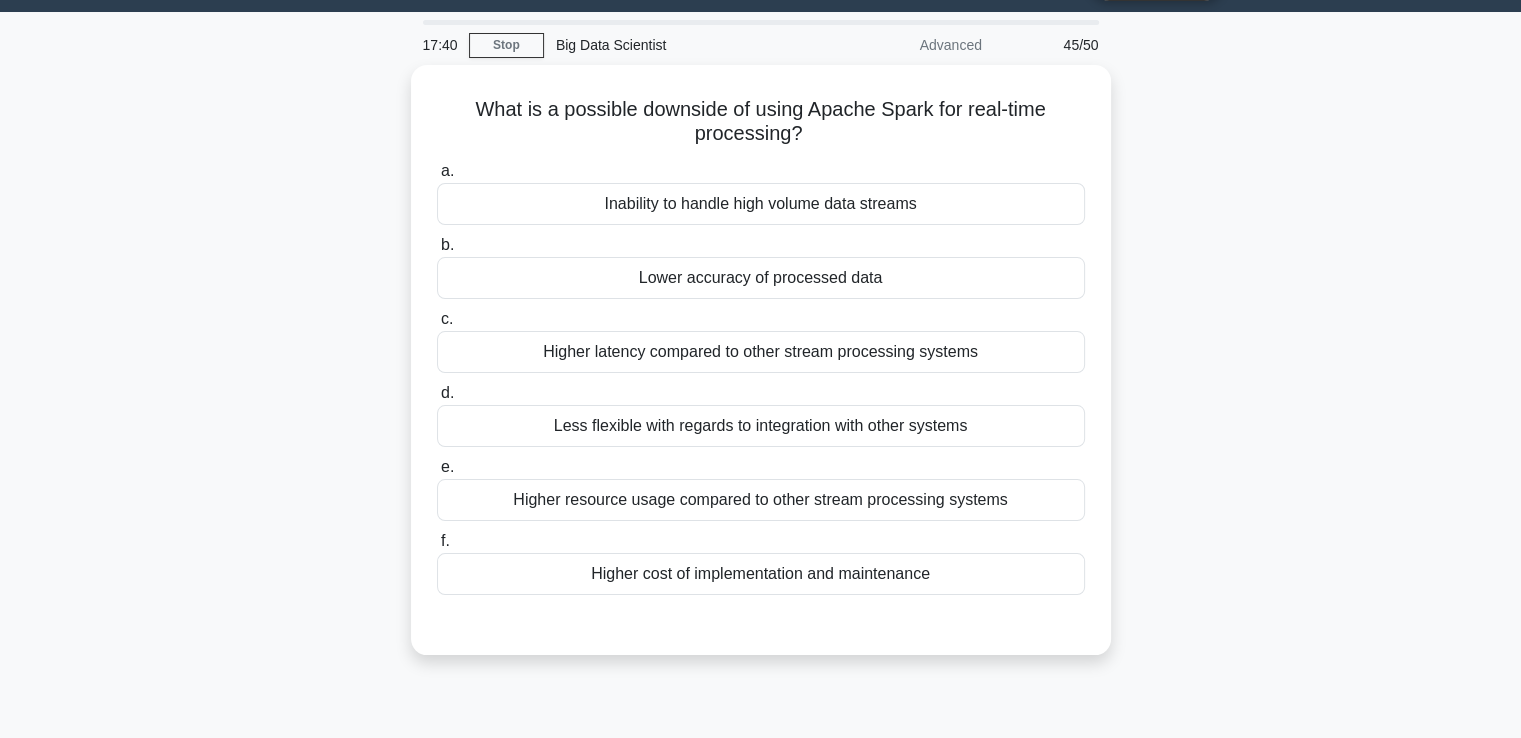 scroll, scrollTop: 0, scrollLeft: 0, axis: both 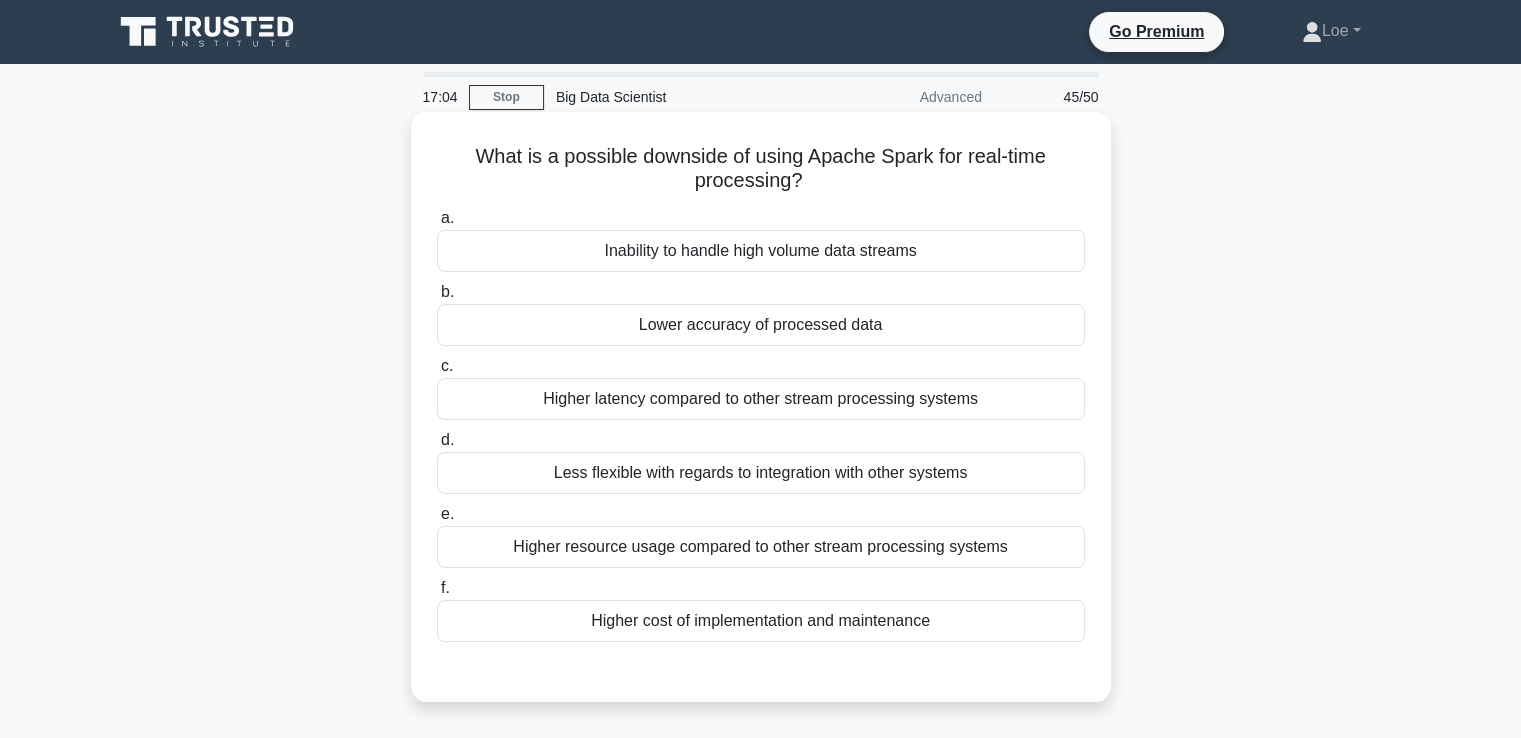 click on "Inability to handle high volume data streams" at bounding box center (761, 251) 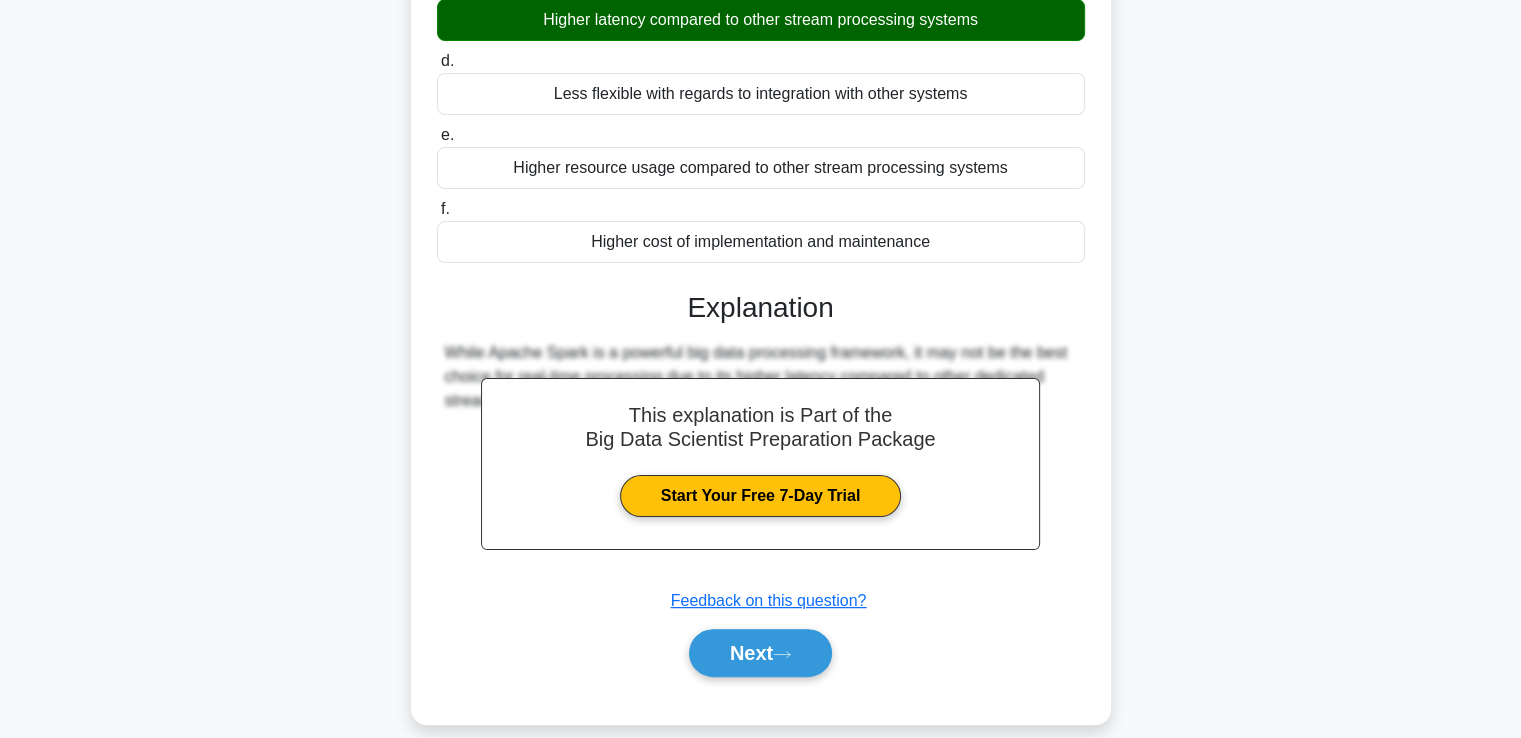 scroll, scrollTop: 403, scrollLeft: 0, axis: vertical 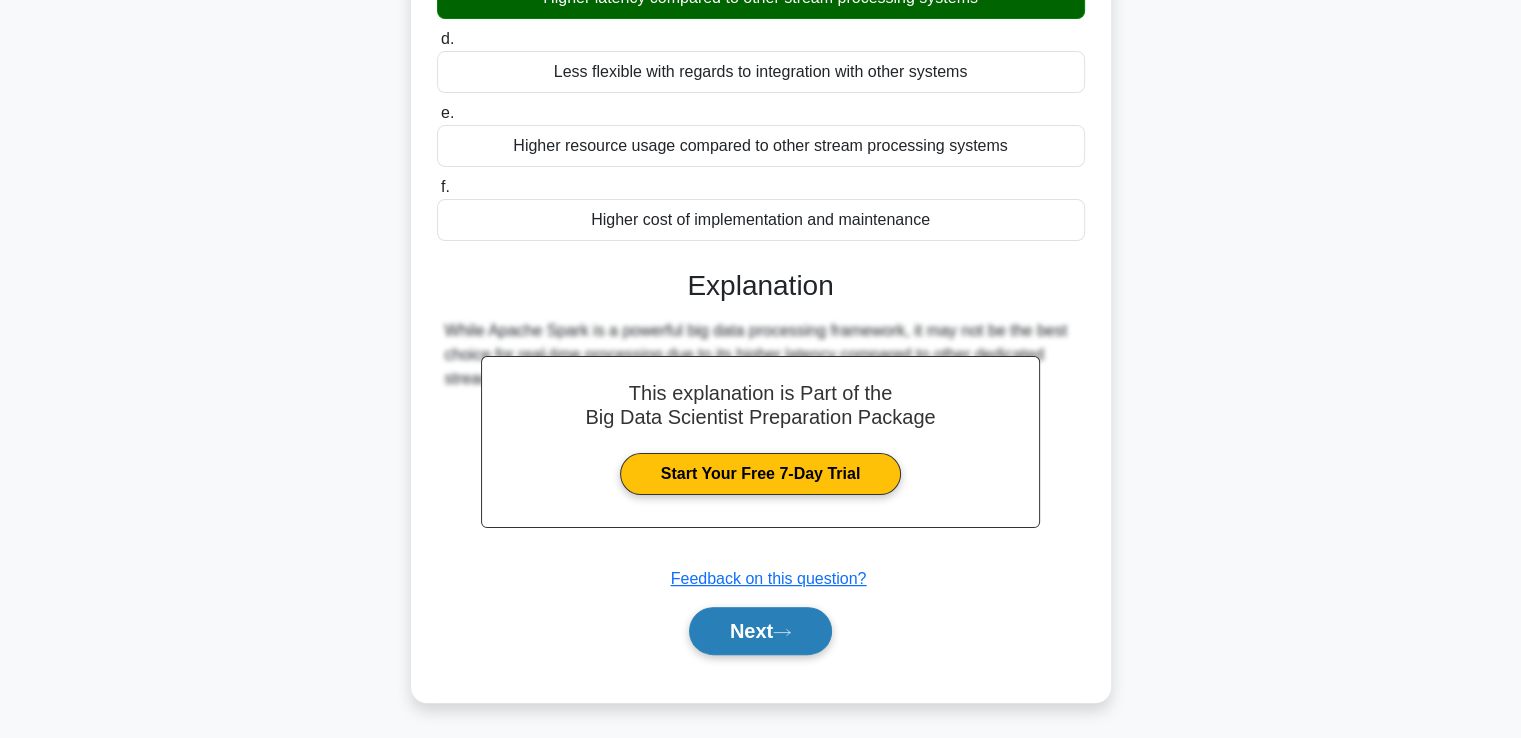 click on "Next" at bounding box center (760, 631) 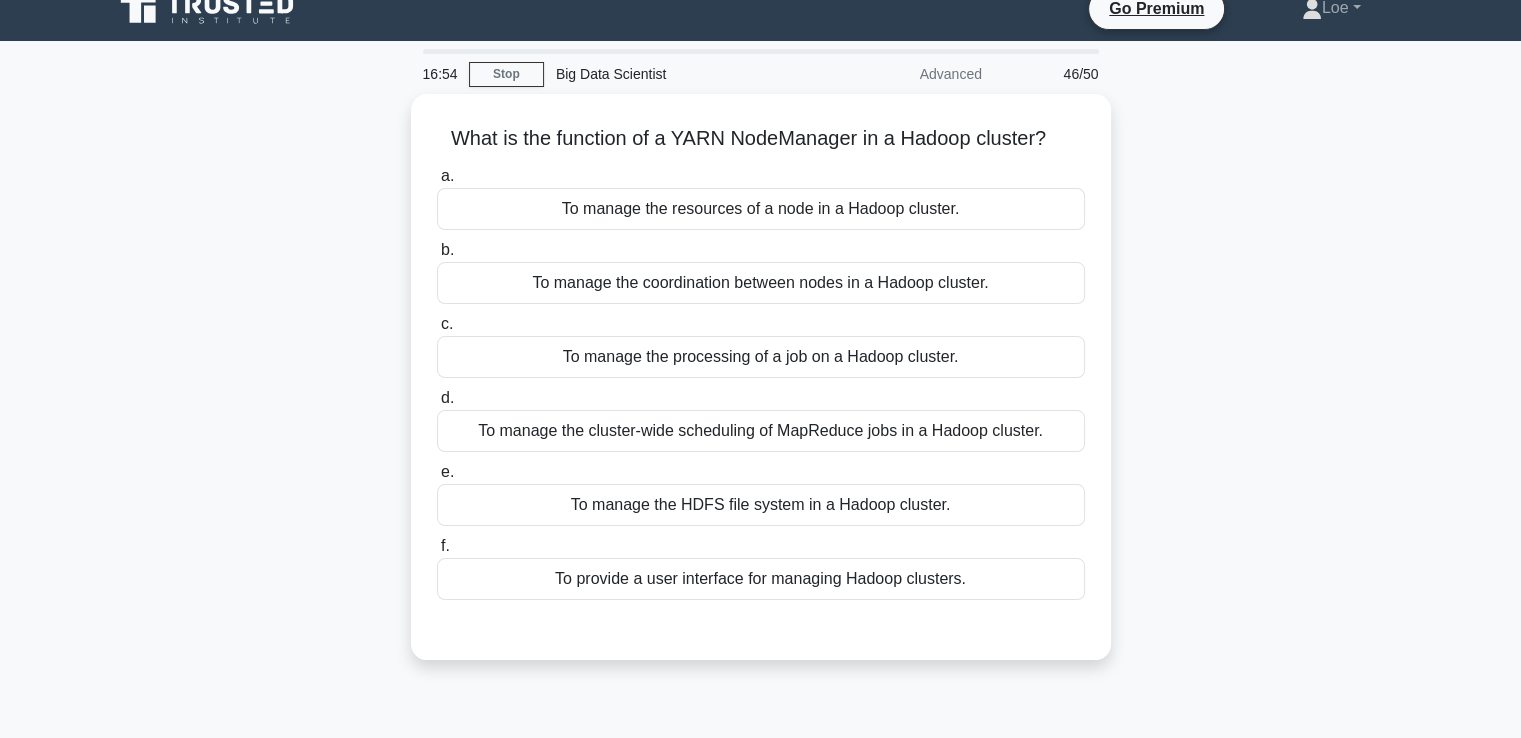scroll, scrollTop: 0, scrollLeft: 0, axis: both 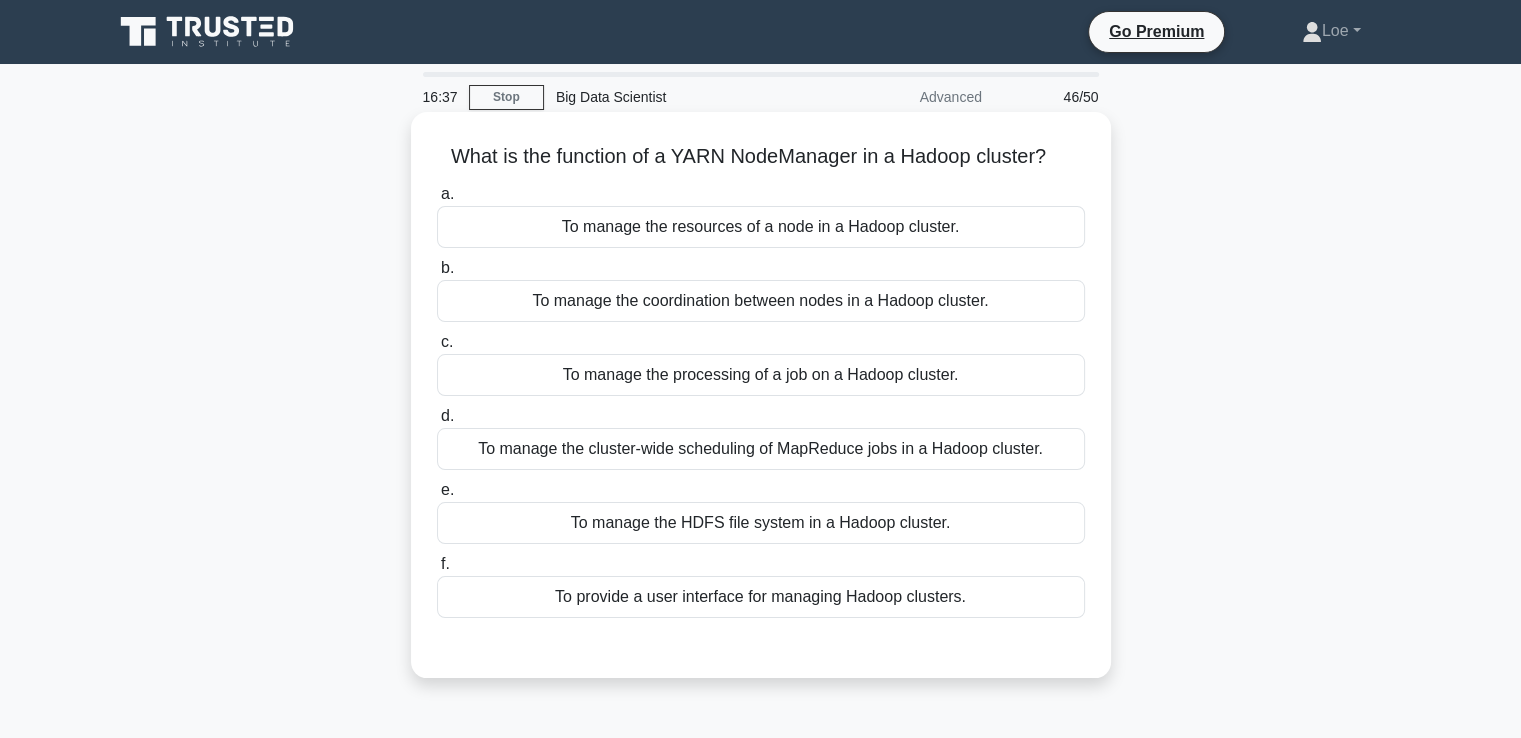click on "To manage the resources of a node in a Hadoop cluster." at bounding box center (761, 227) 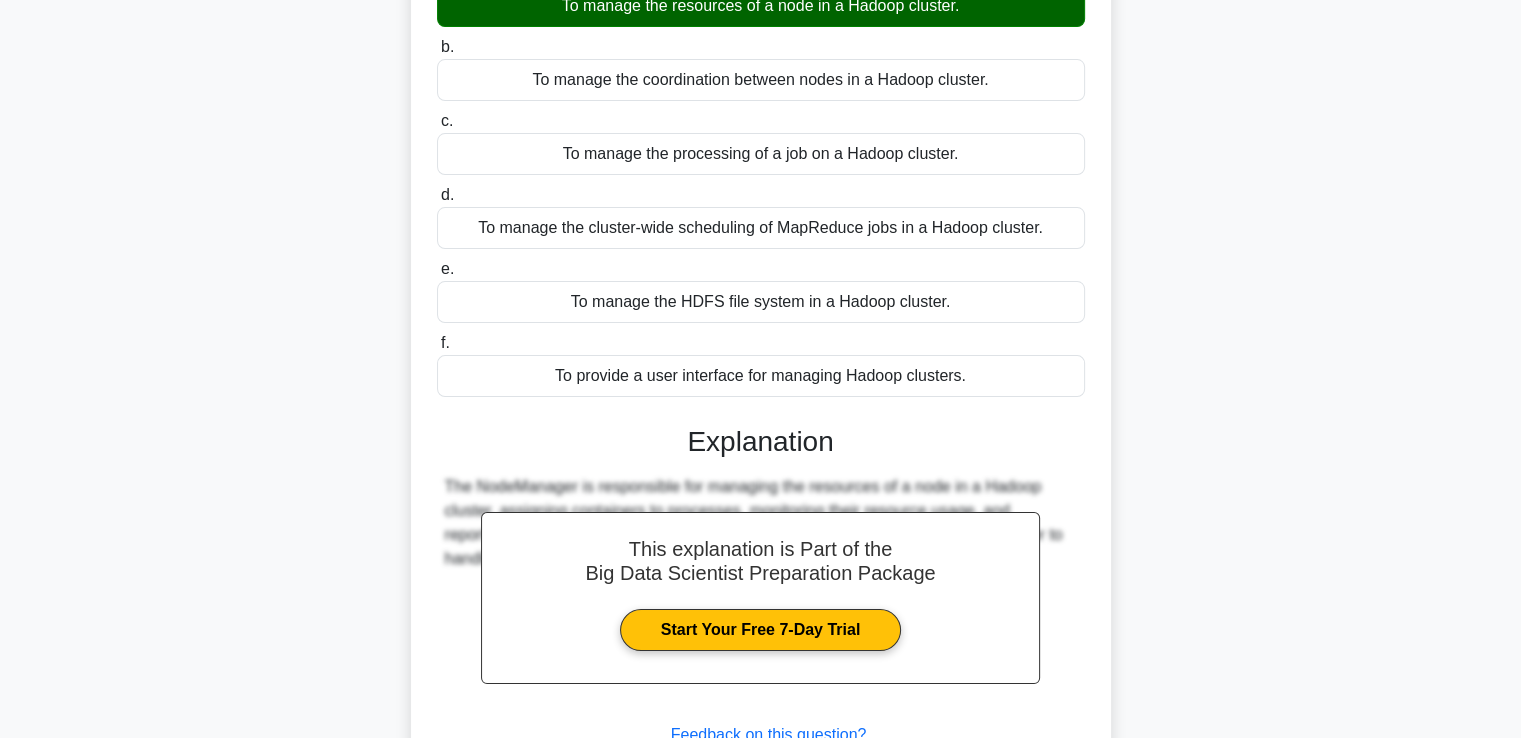 scroll, scrollTop: 377, scrollLeft: 0, axis: vertical 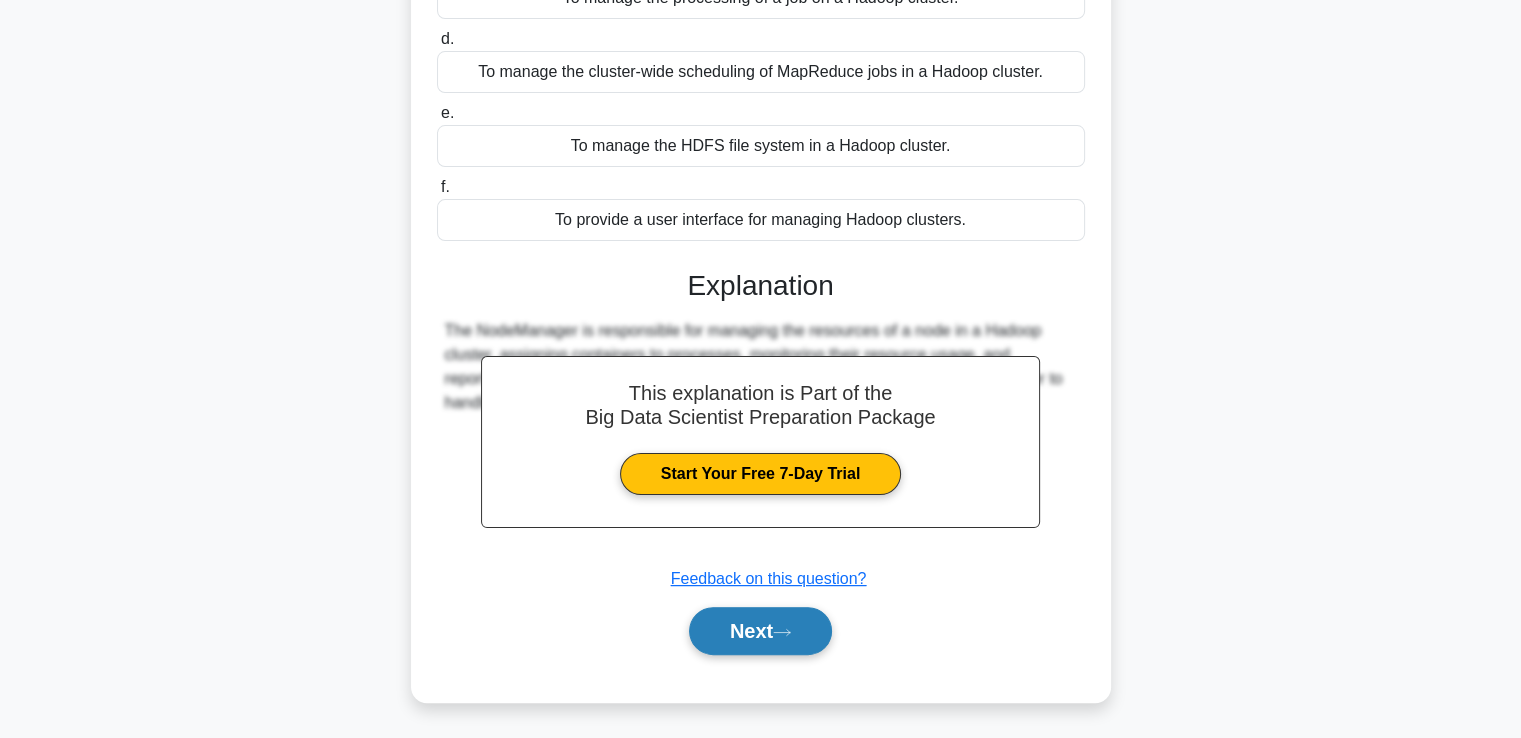click on "Next" at bounding box center [760, 631] 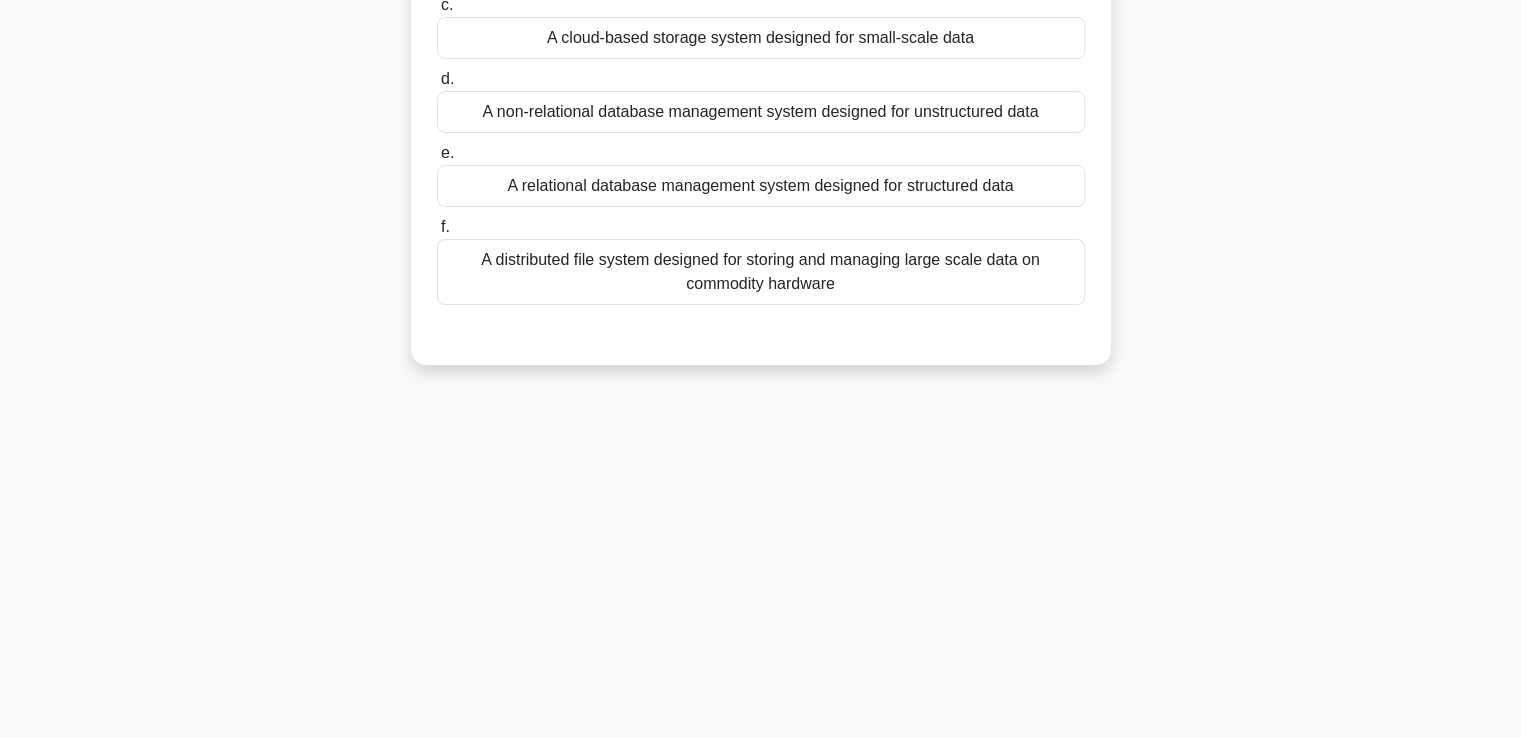 scroll, scrollTop: 343, scrollLeft: 0, axis: vertical 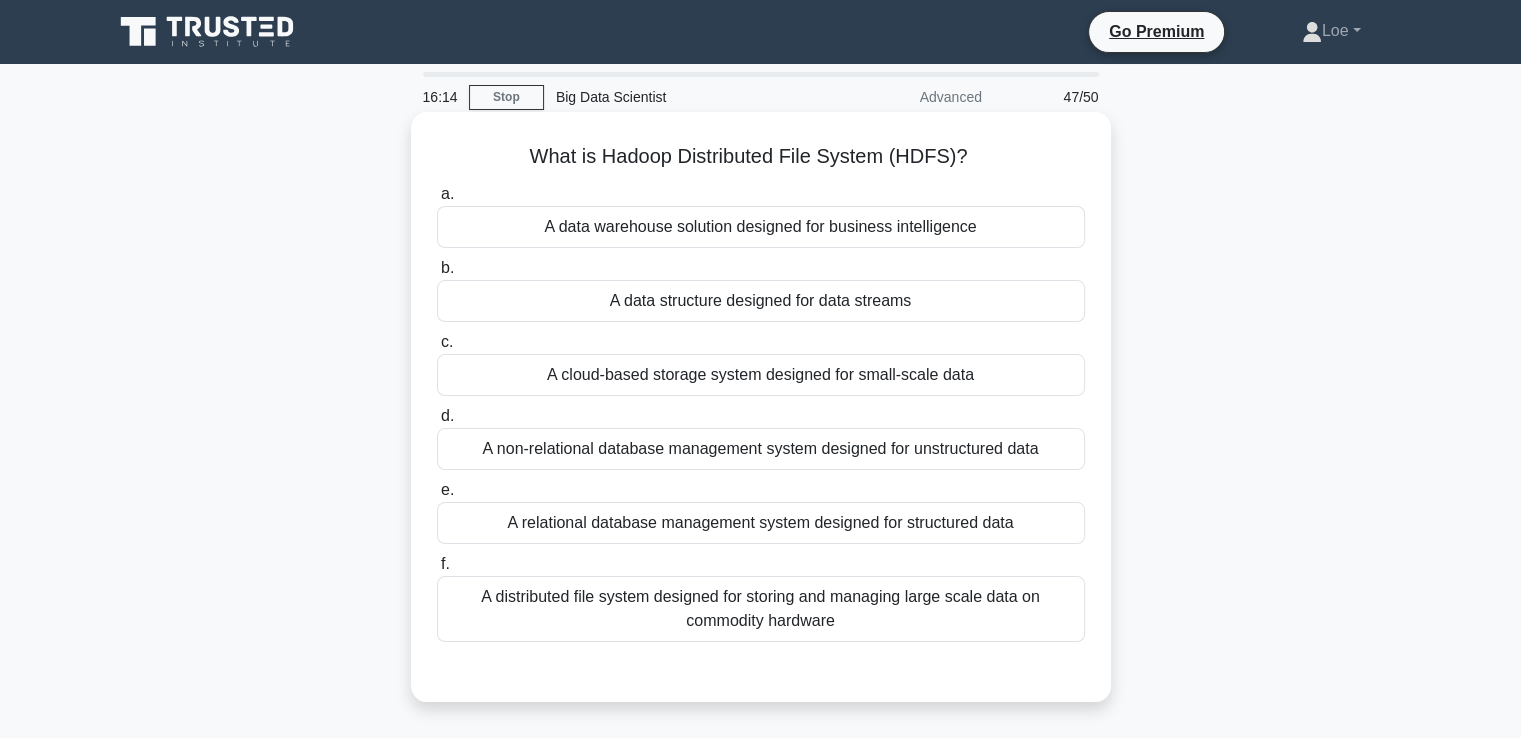 click on "A distributed file system designed for storing and managing large scale data on commodity hardware" at bounding box center [761, 609] 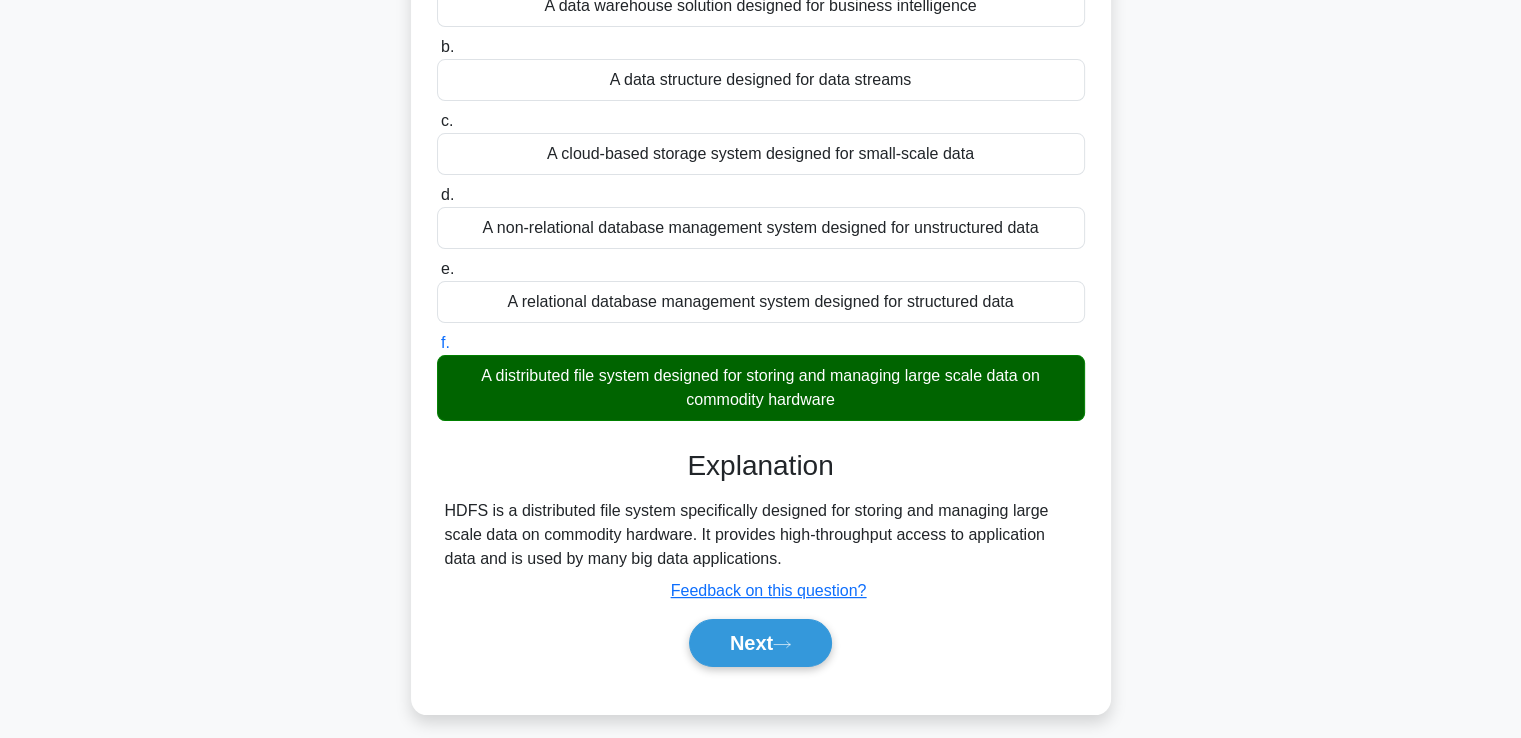 scroll, scrollTop: 343, scrollLeft: 0, axis: vertical 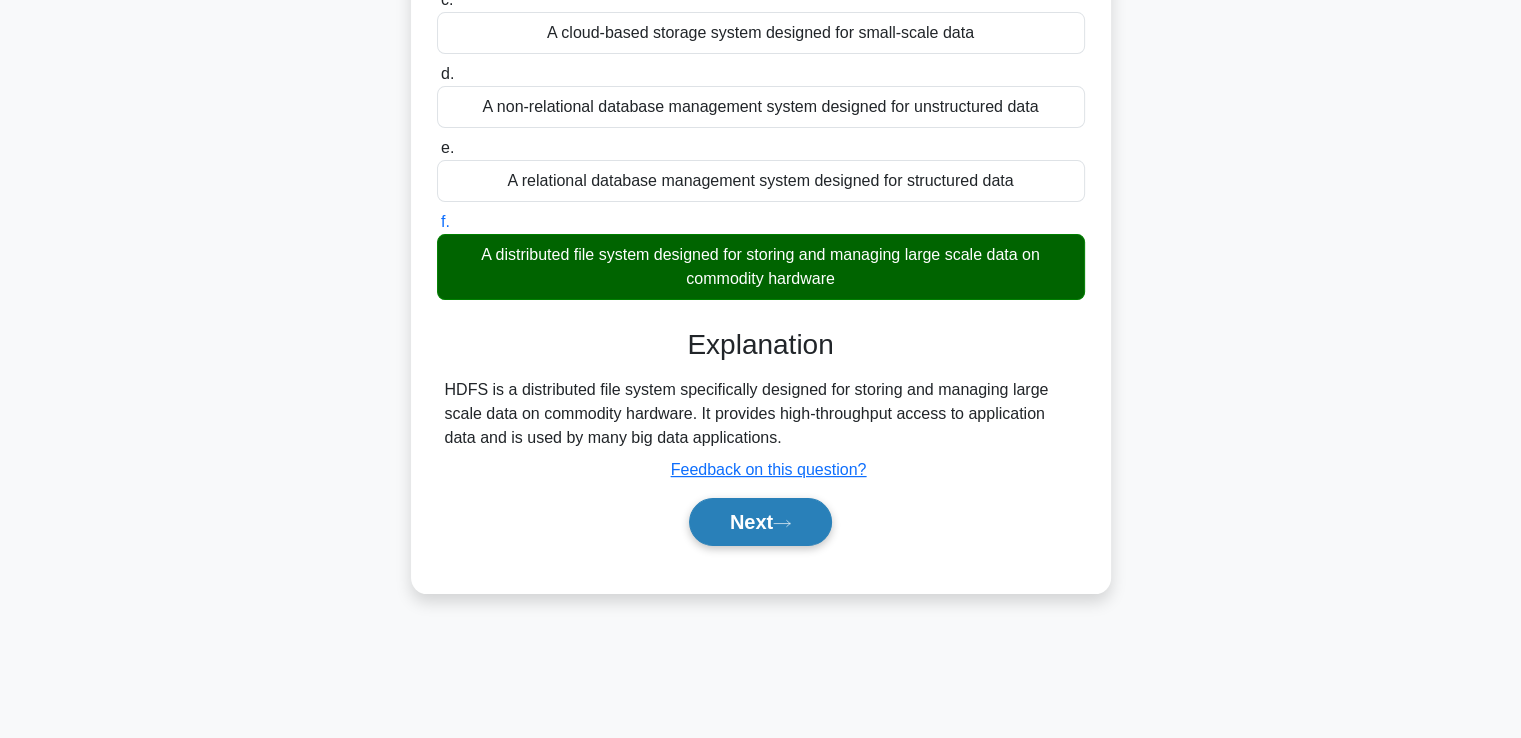 click on "Next" at bounding box center [760, 522] 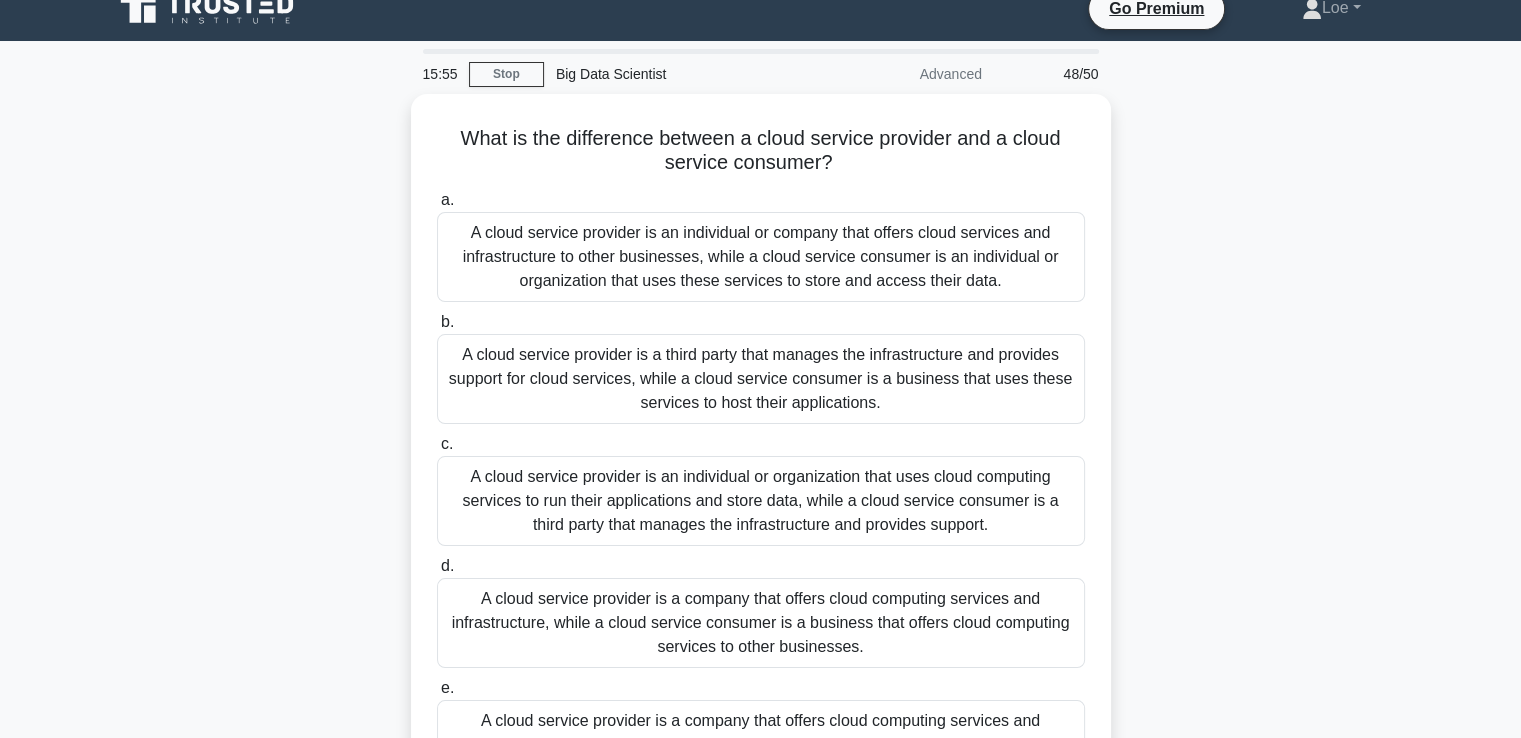 scroll, scrollTop: 0, scrollLeft: 0, axis: both 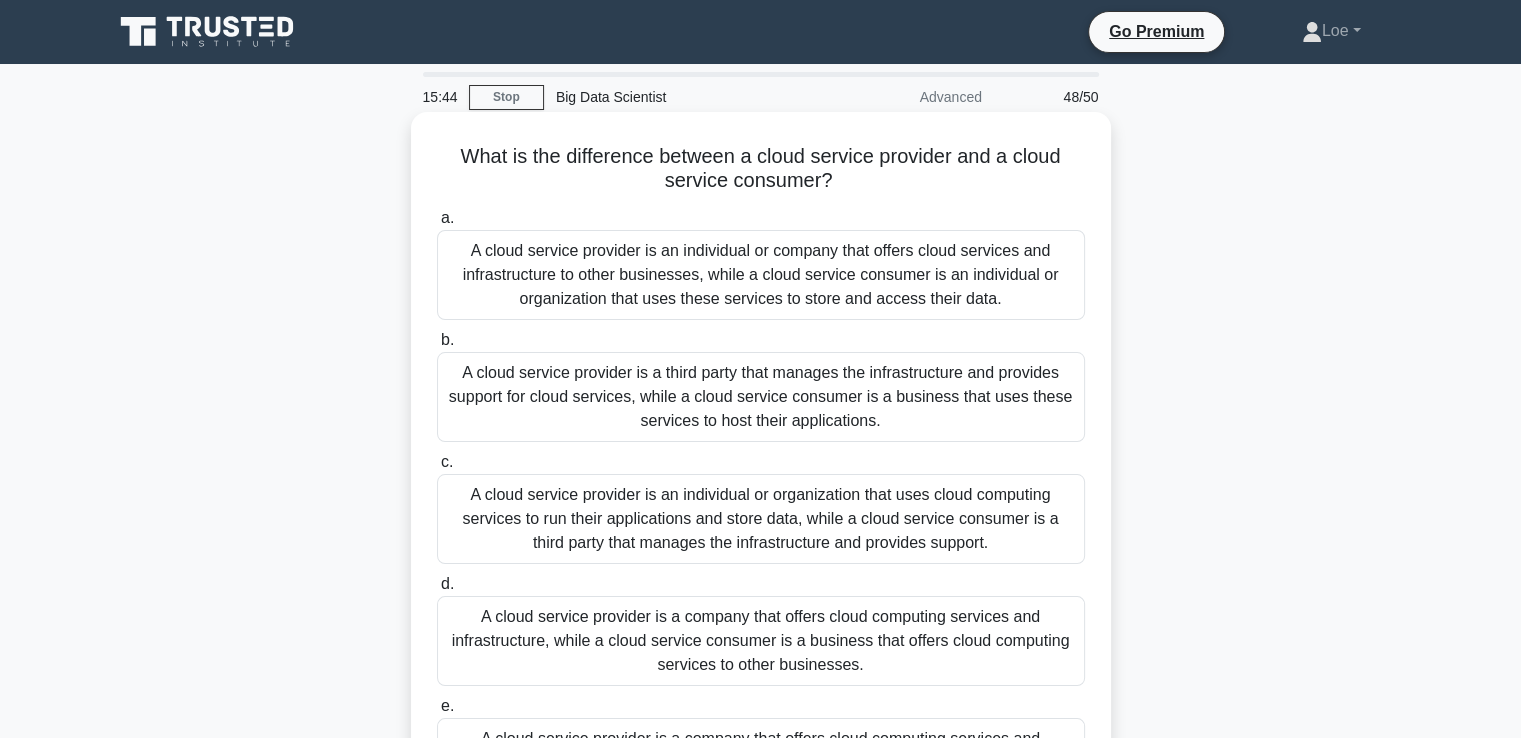 click on "A cloud service provider is an individual or company that offers cloud services and infrastructure to other businesses, while a cloud service consumer is an individual or organization that uses these services to store and access their data." at bounding box center (761, 275) 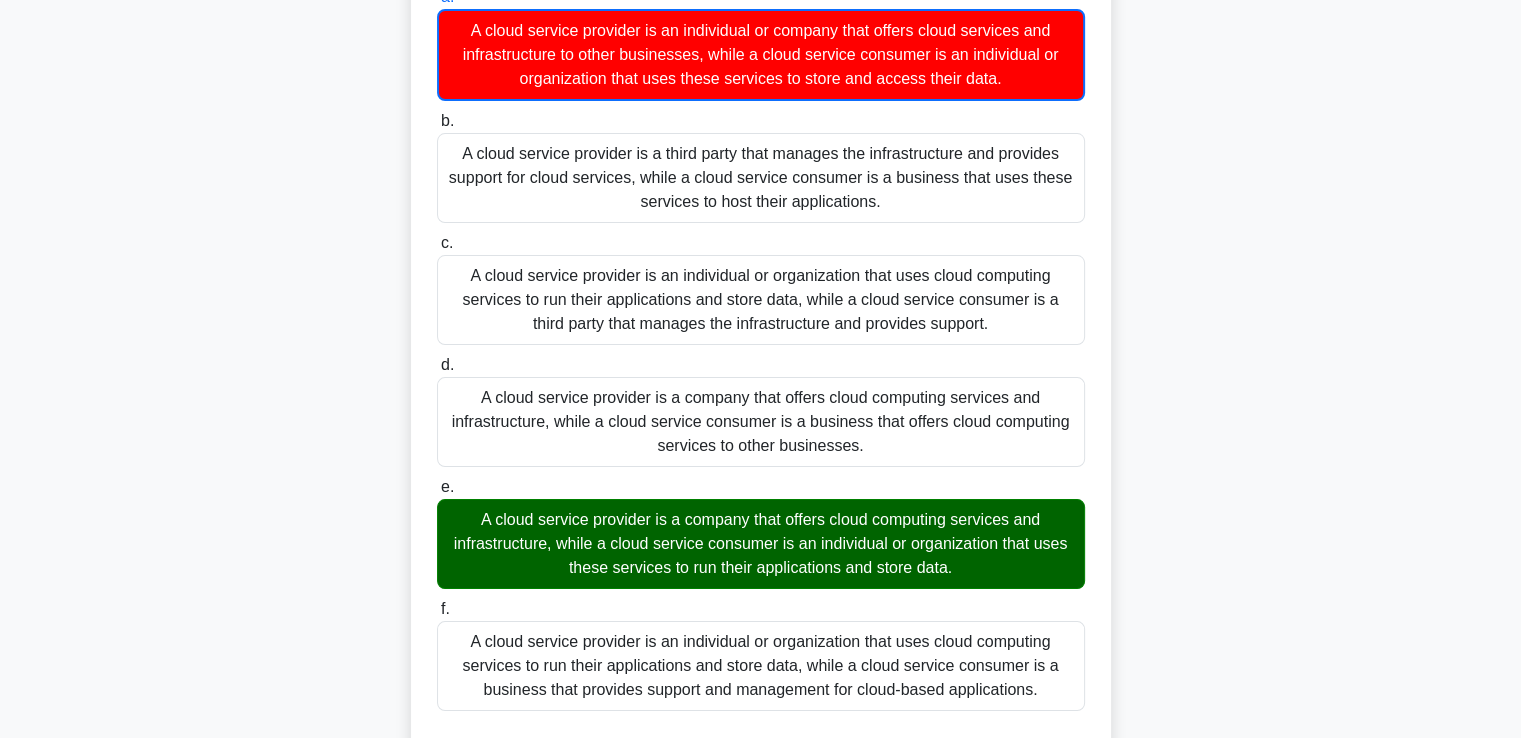 scroll, scrollTop: 306, scrollLeft: 0, axis: vertical 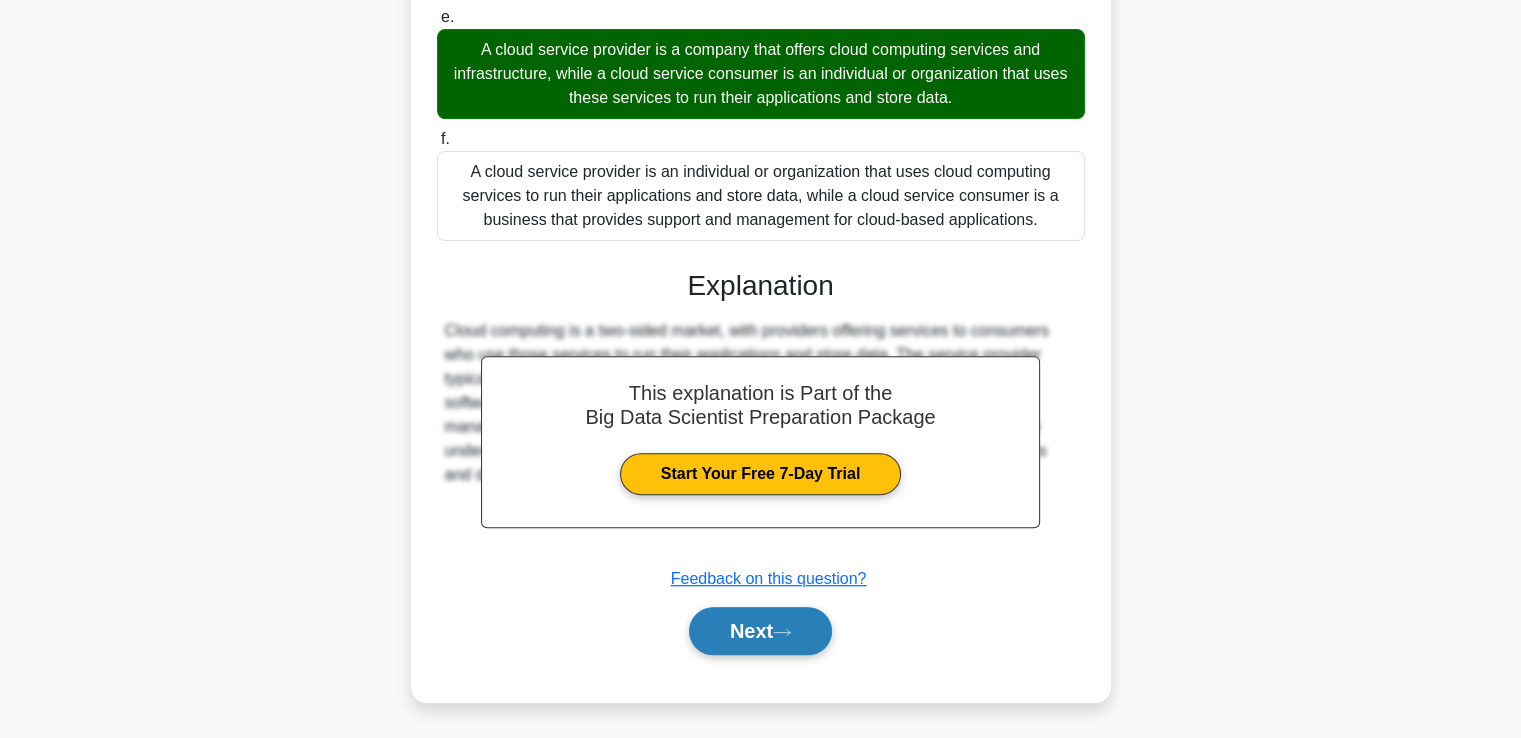 click on "Next" at bounding box center [760, 631] 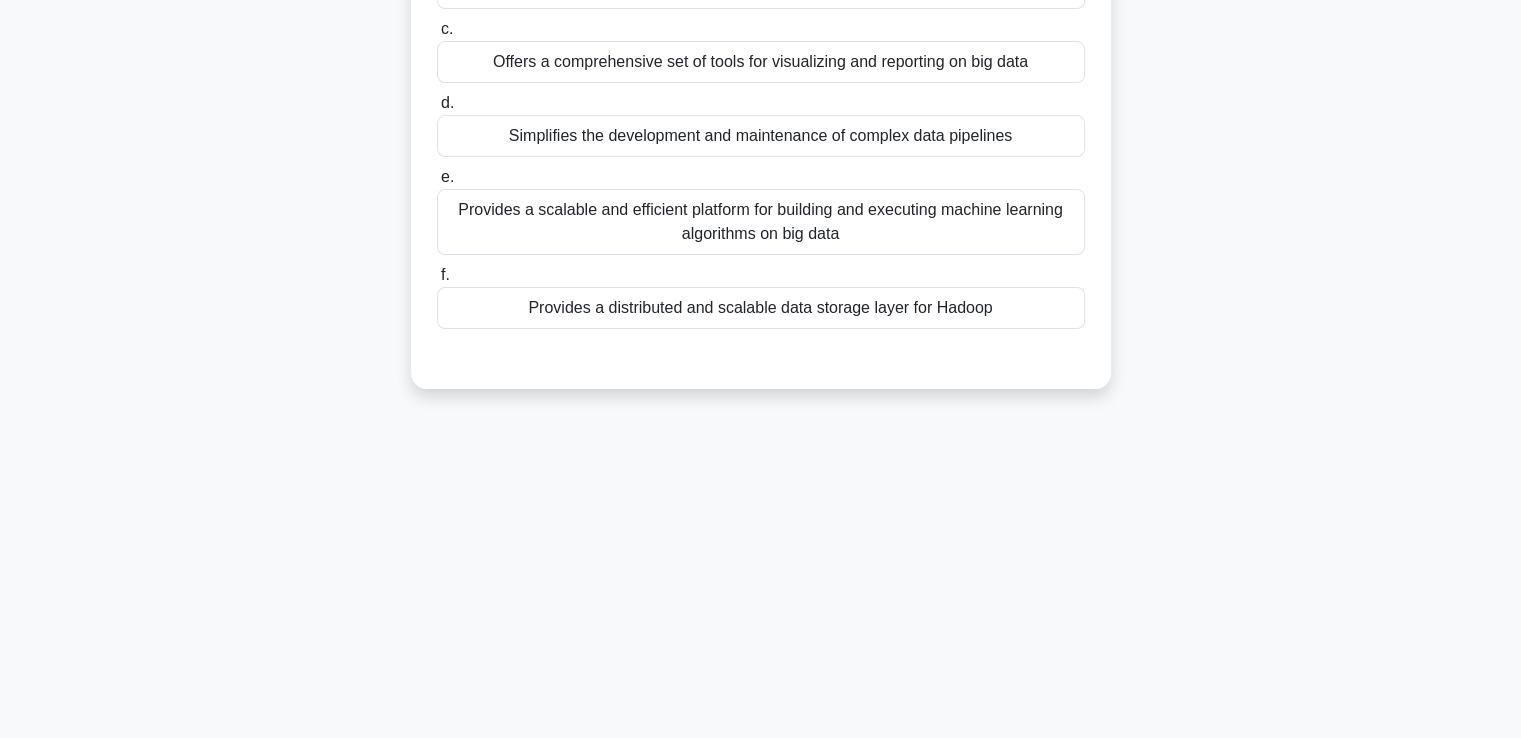 scroll, scrollTop: 343, scrollLeft: 0, axis: vertical 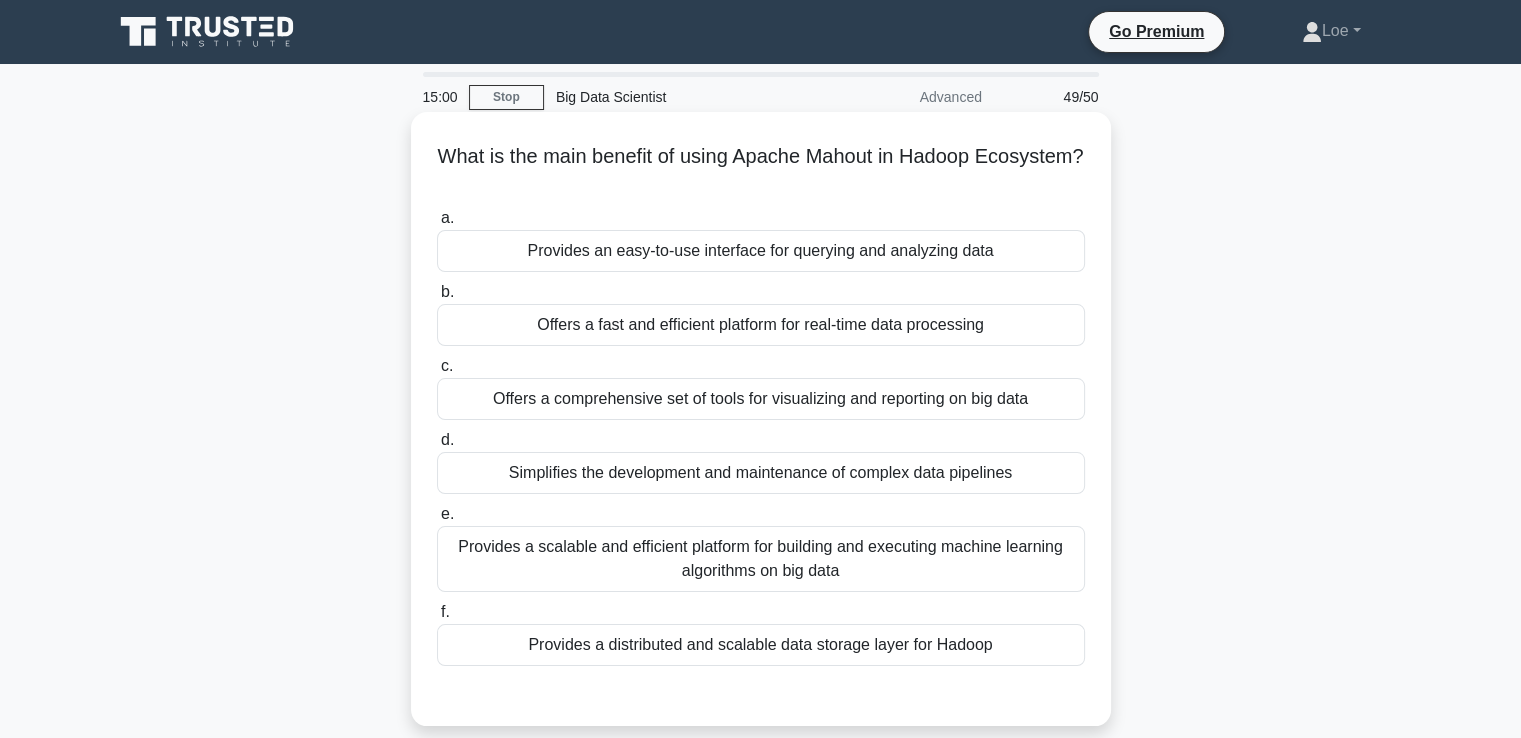 drag, startPoint x: 770, startPoint y: 562, endPoint x: 808, endPoint y: 581, distance: 42.48529 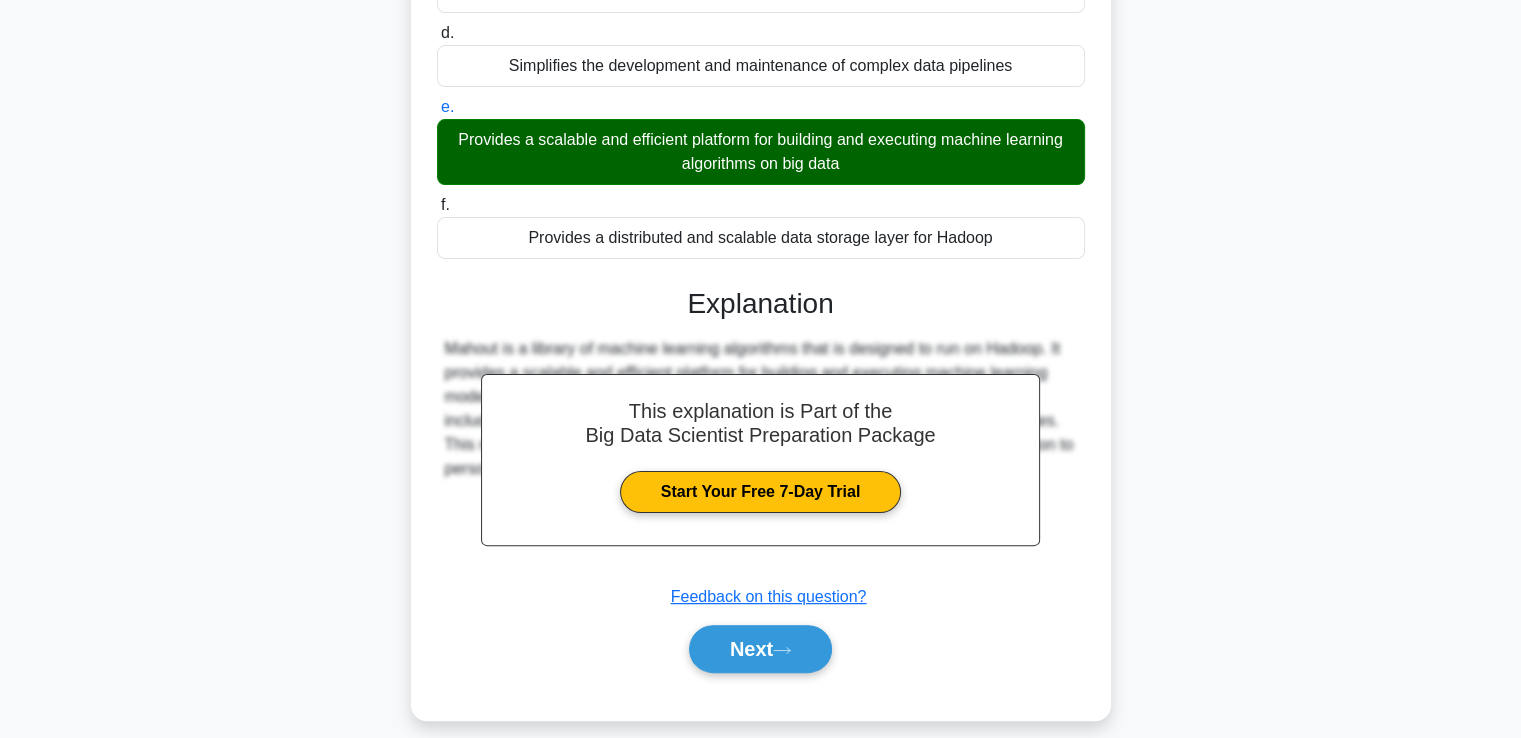 scroll, scrollTop: 425, scrollLeft: 0, axis: vertical 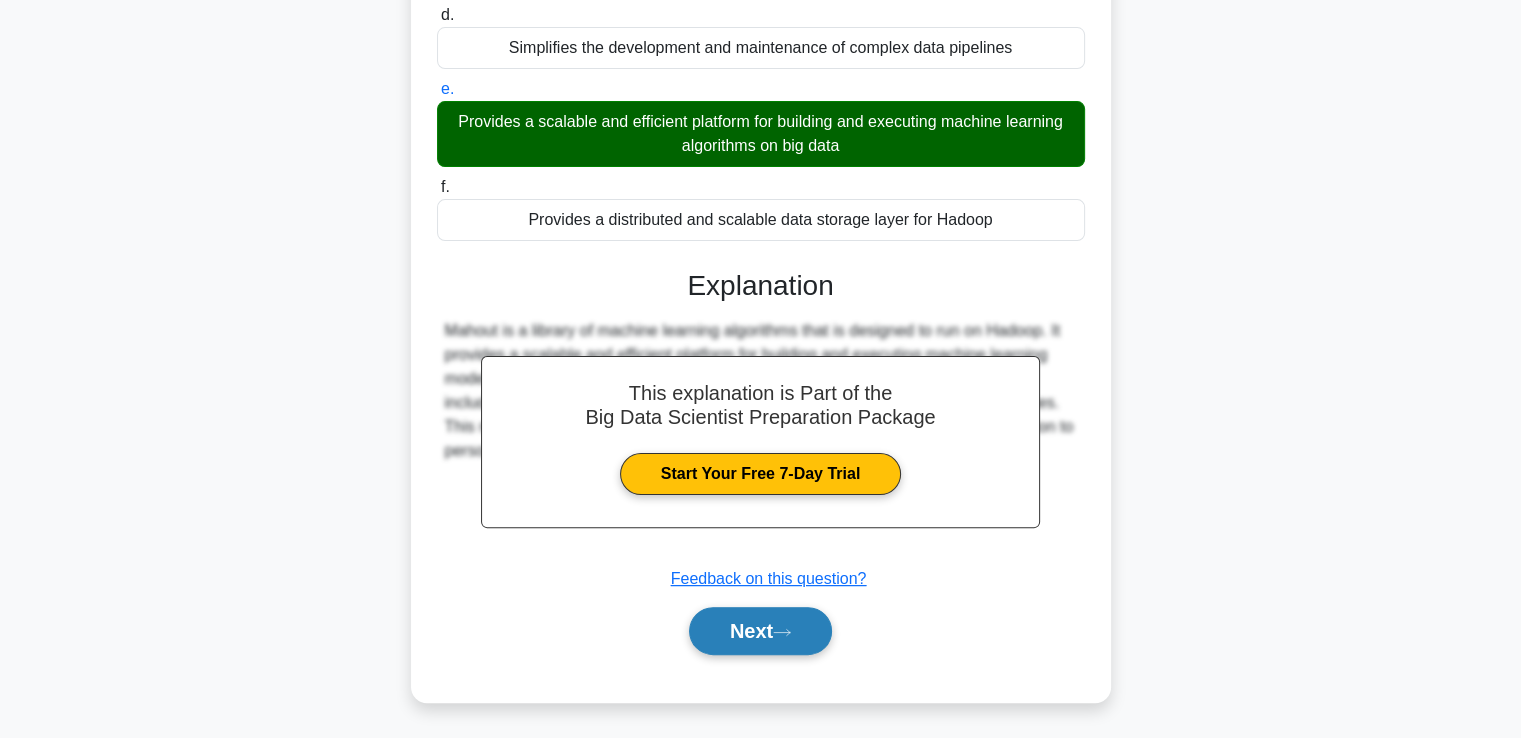 click on "Next" at bounding box center [760, 631] 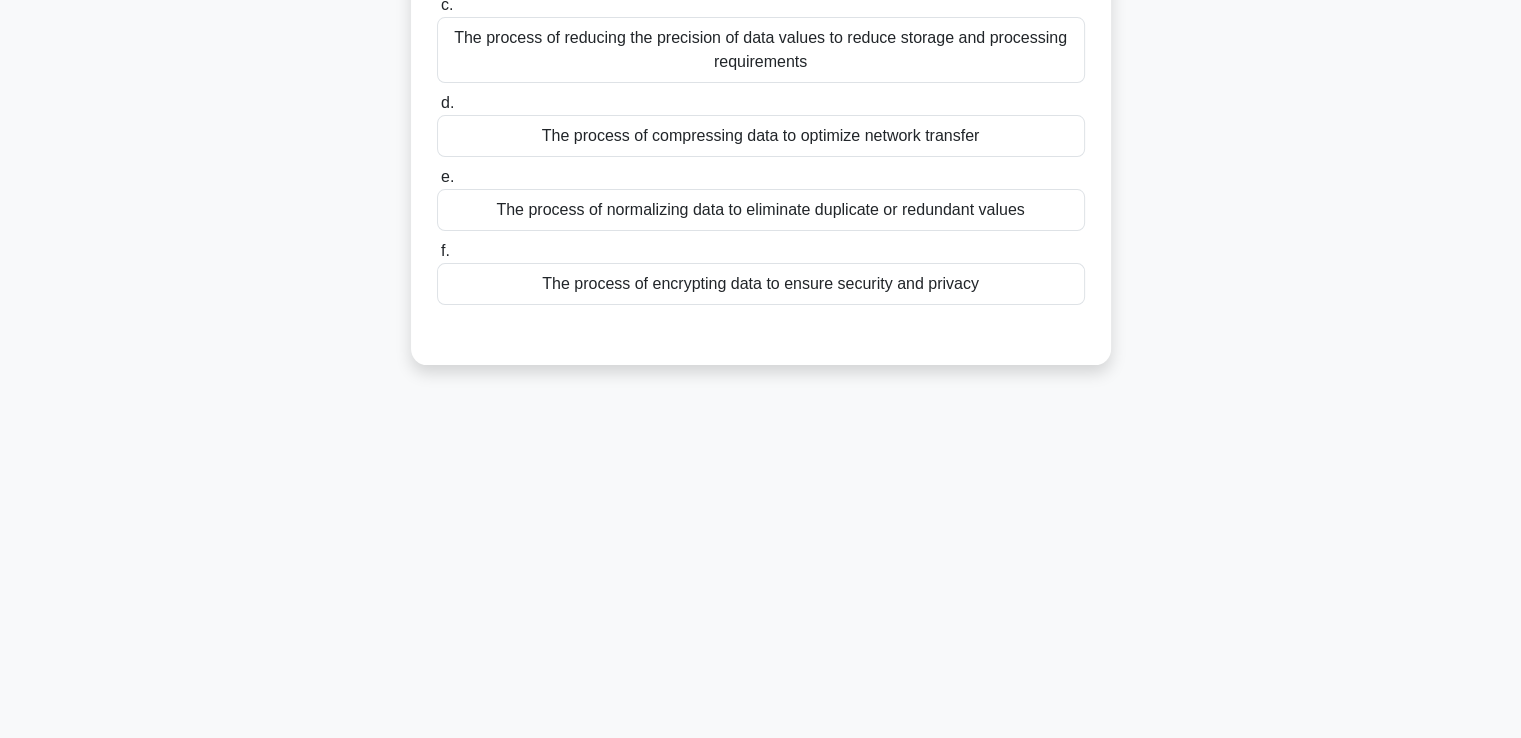 scroll, scrollTop: 343, scrollLeft: 0, axis: vertical 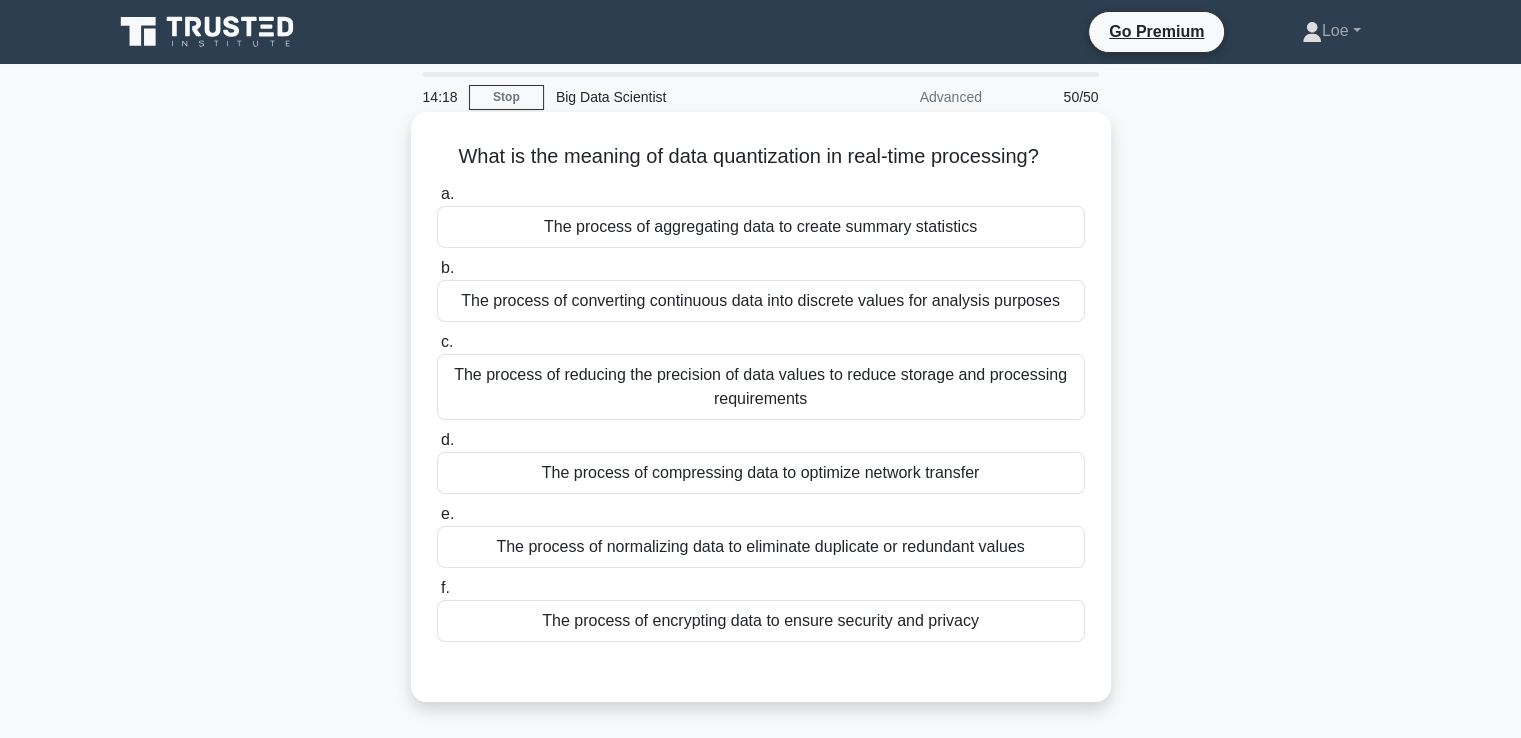drag, startPoint x: 451, startPoint y: 153, endPoint x: 1053, endPoint y: 143, distance: 602.08307 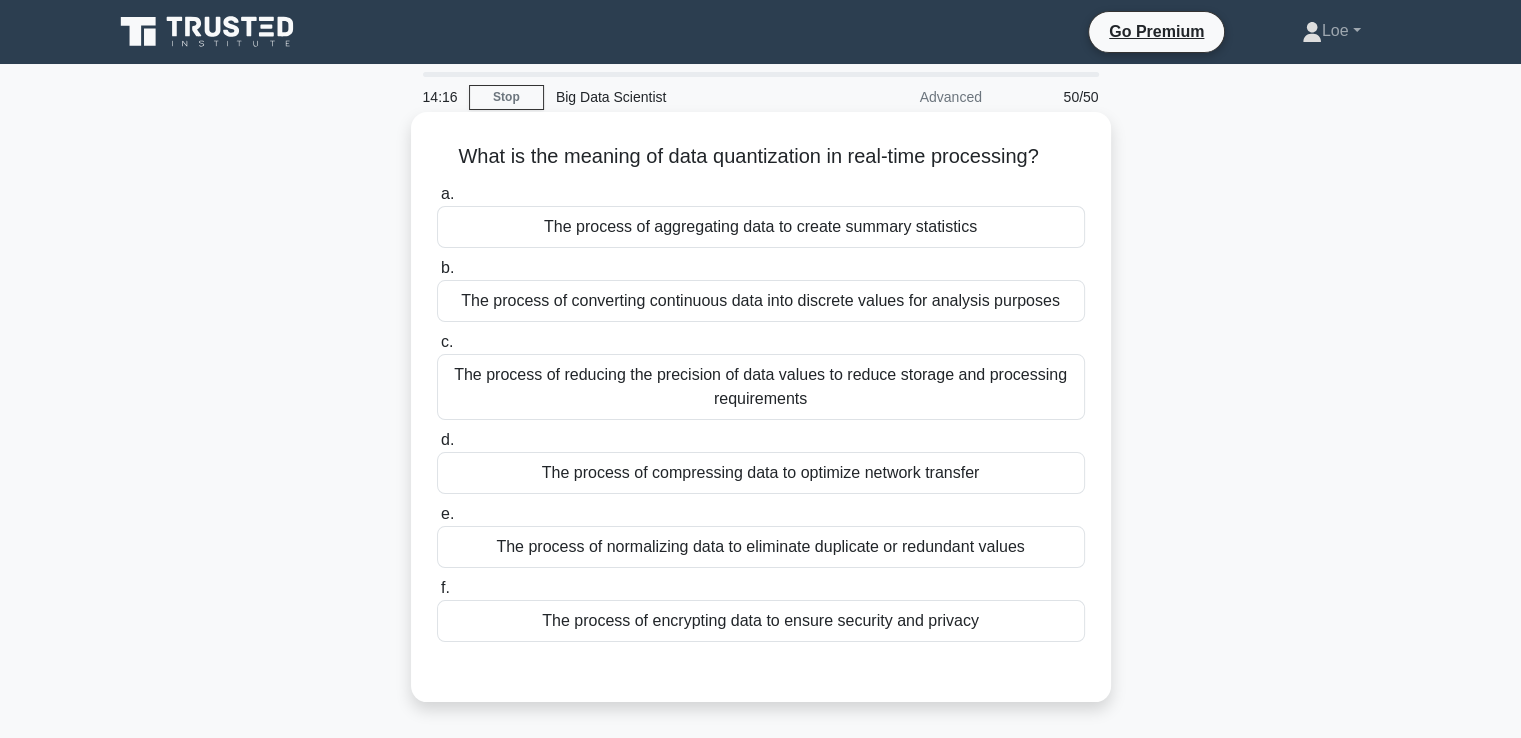 copy on "What is the meaning of data quantization in real-time processing?" 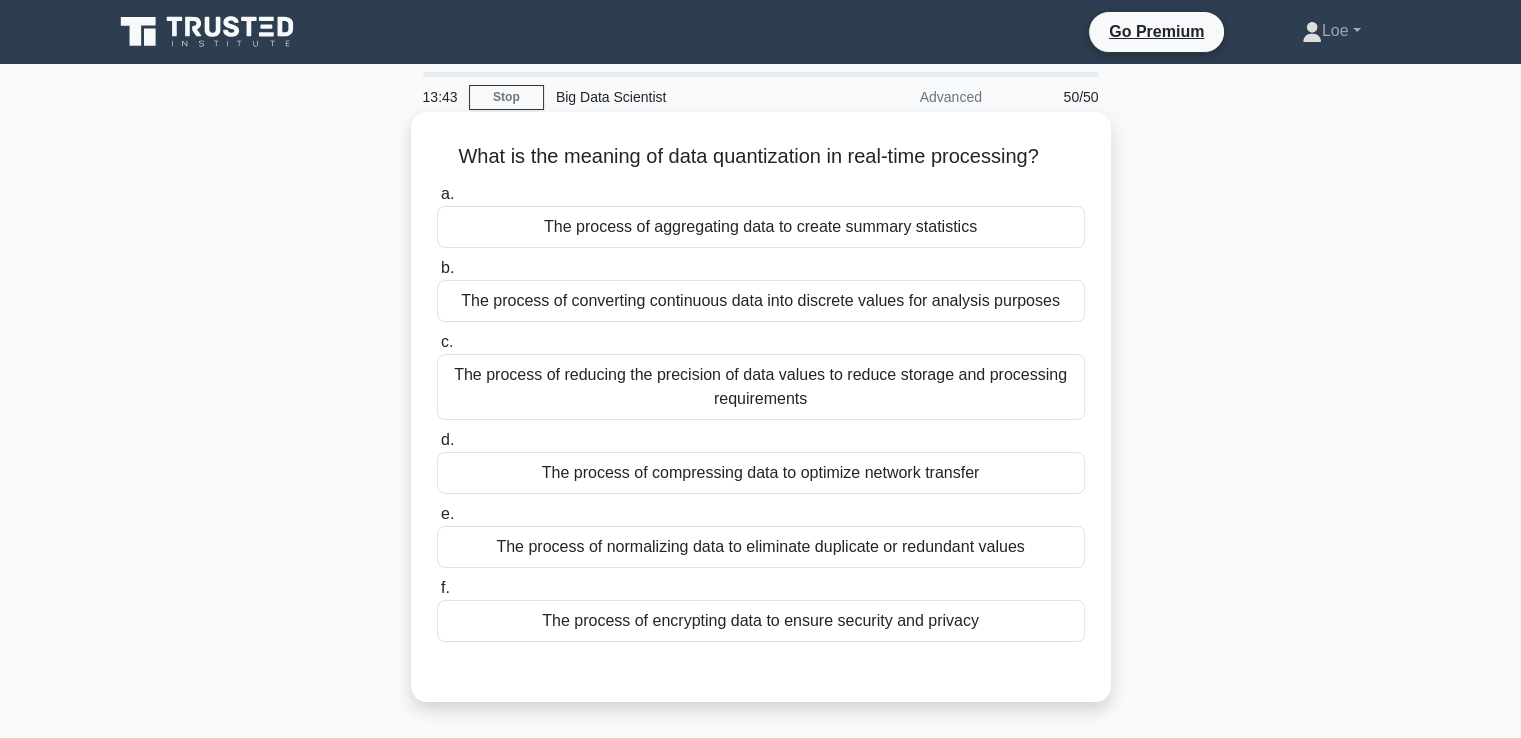 click on "The process of reducing the precision of data values to reduce storage and processing requirements" at bounding box center (761, 387) 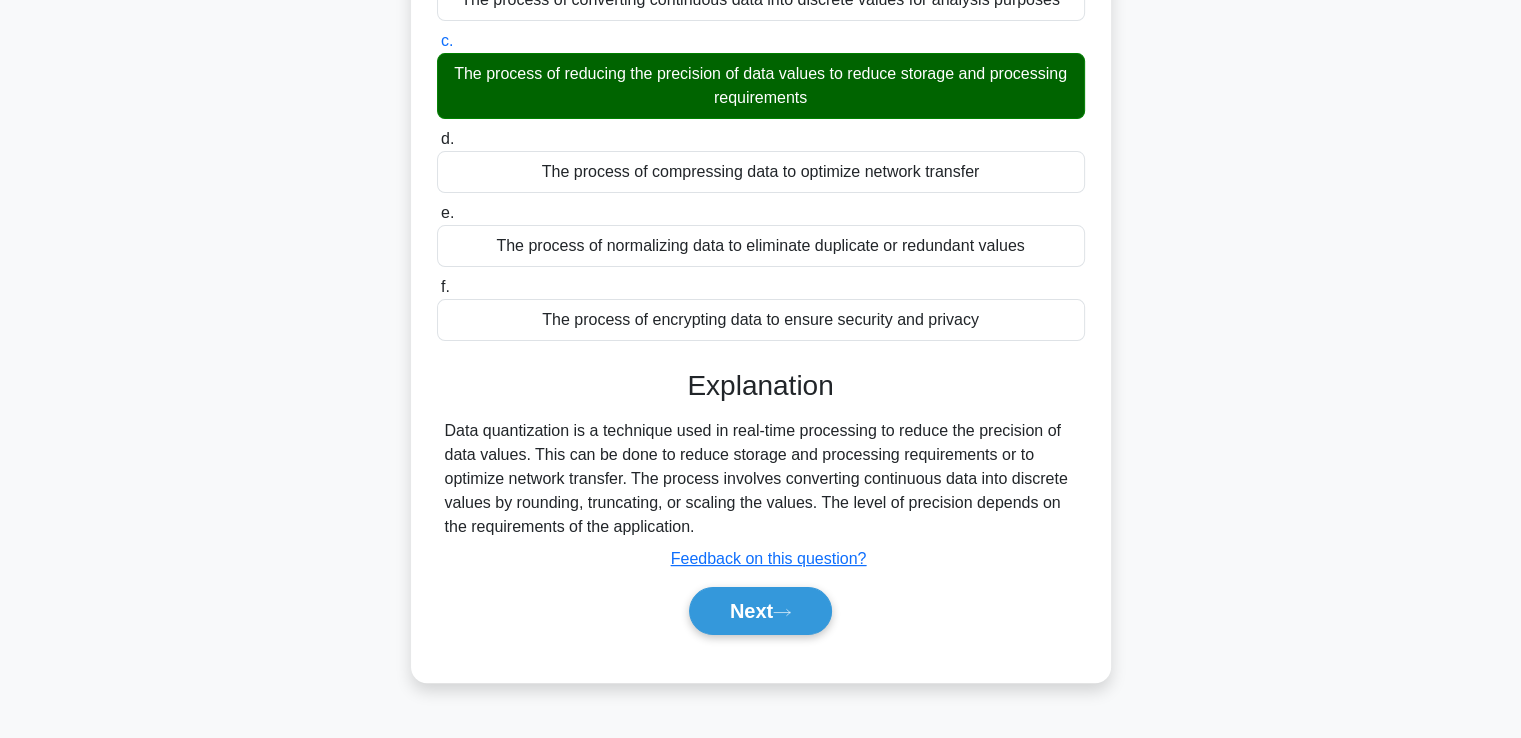 scroll, scrollTop: 343, scrollLeft: 0, axis: vertical 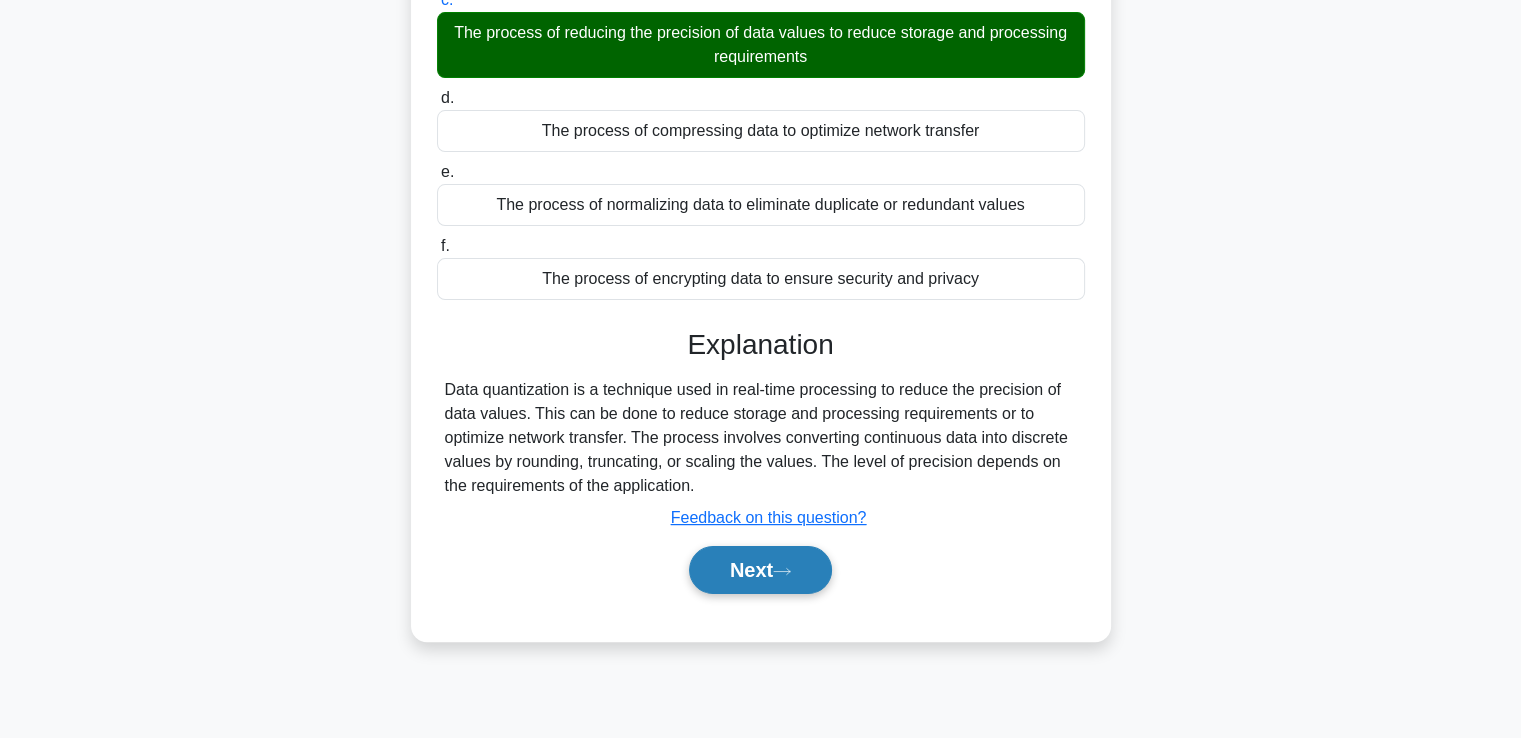 click on "Next" at bounding box center [760, 570] 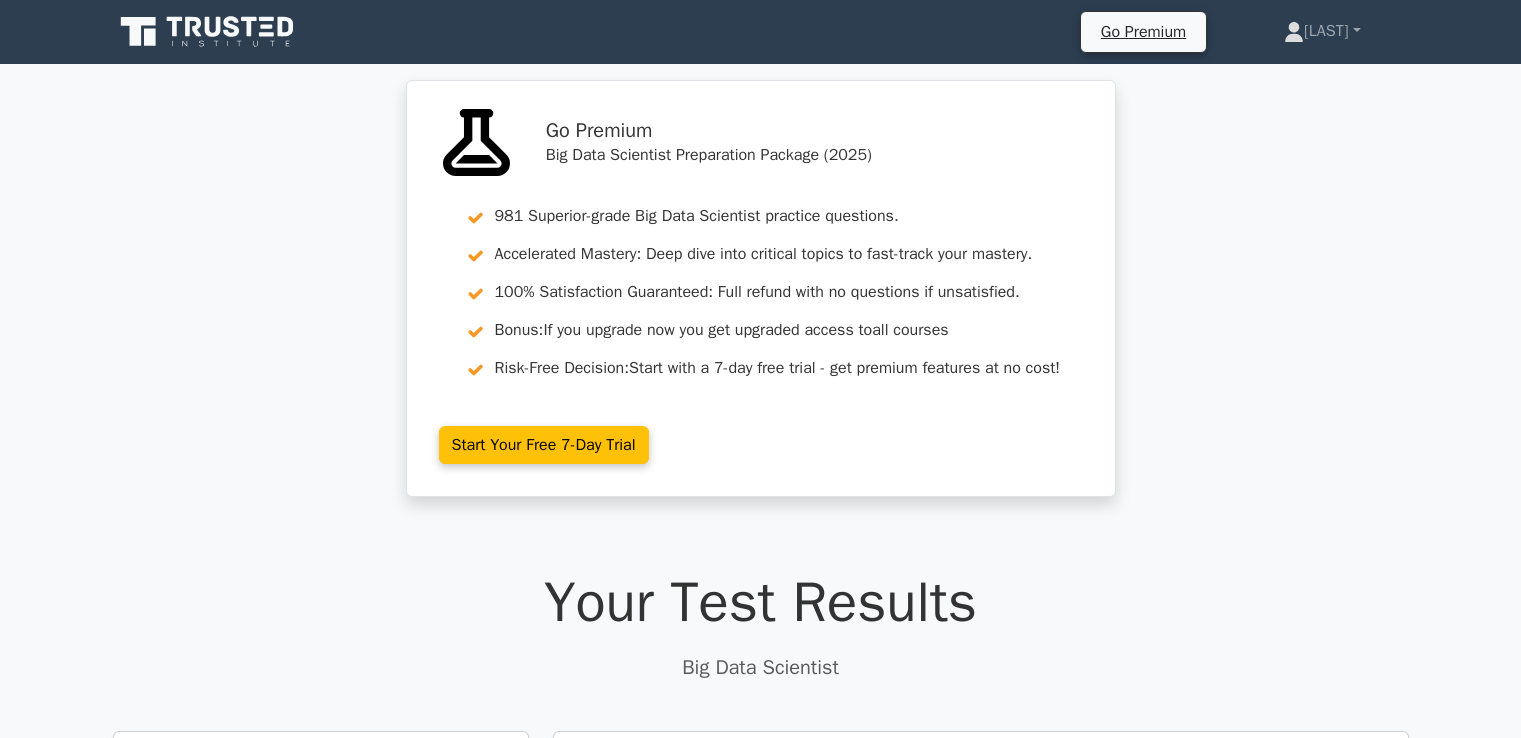 scroll, scrollTop: 0, scrollLeft: 0, axis: both 